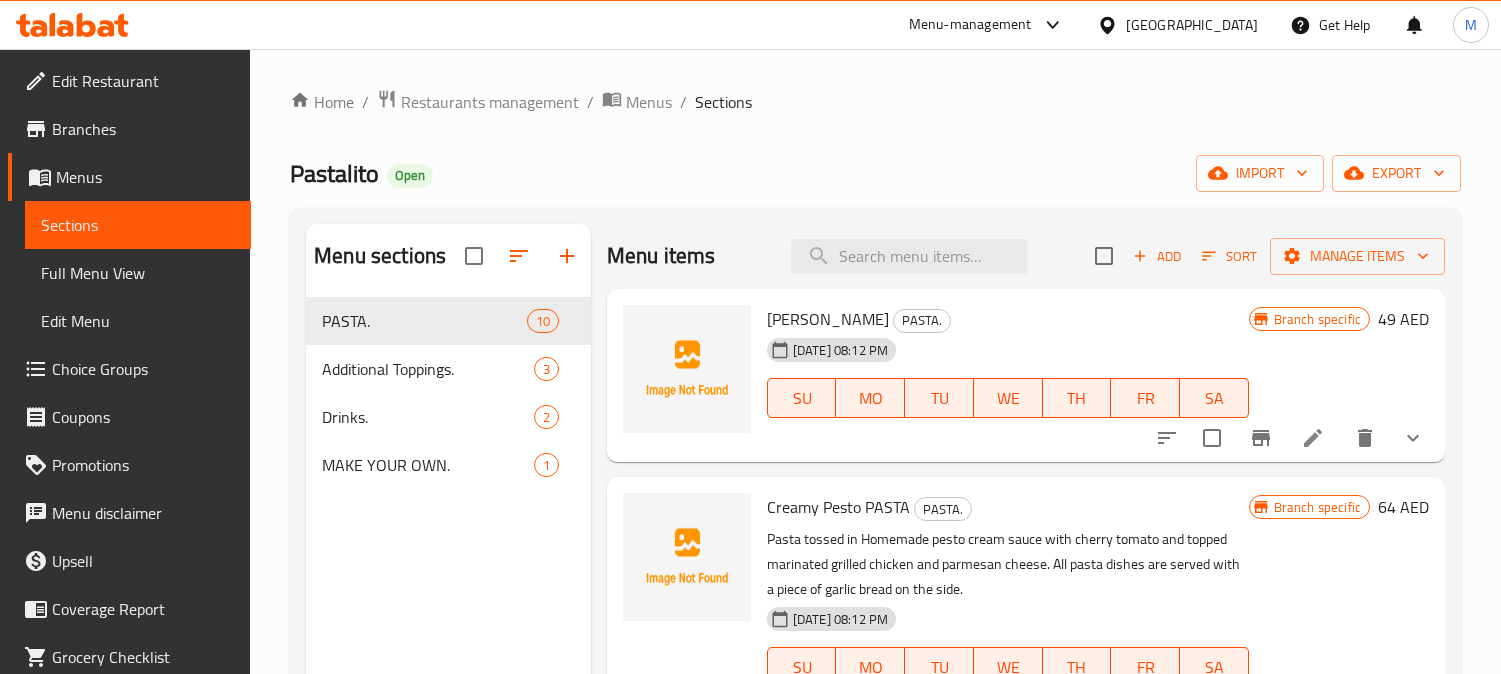 scroll, scrollTop: 0, scrollLeft: 0, axis: both 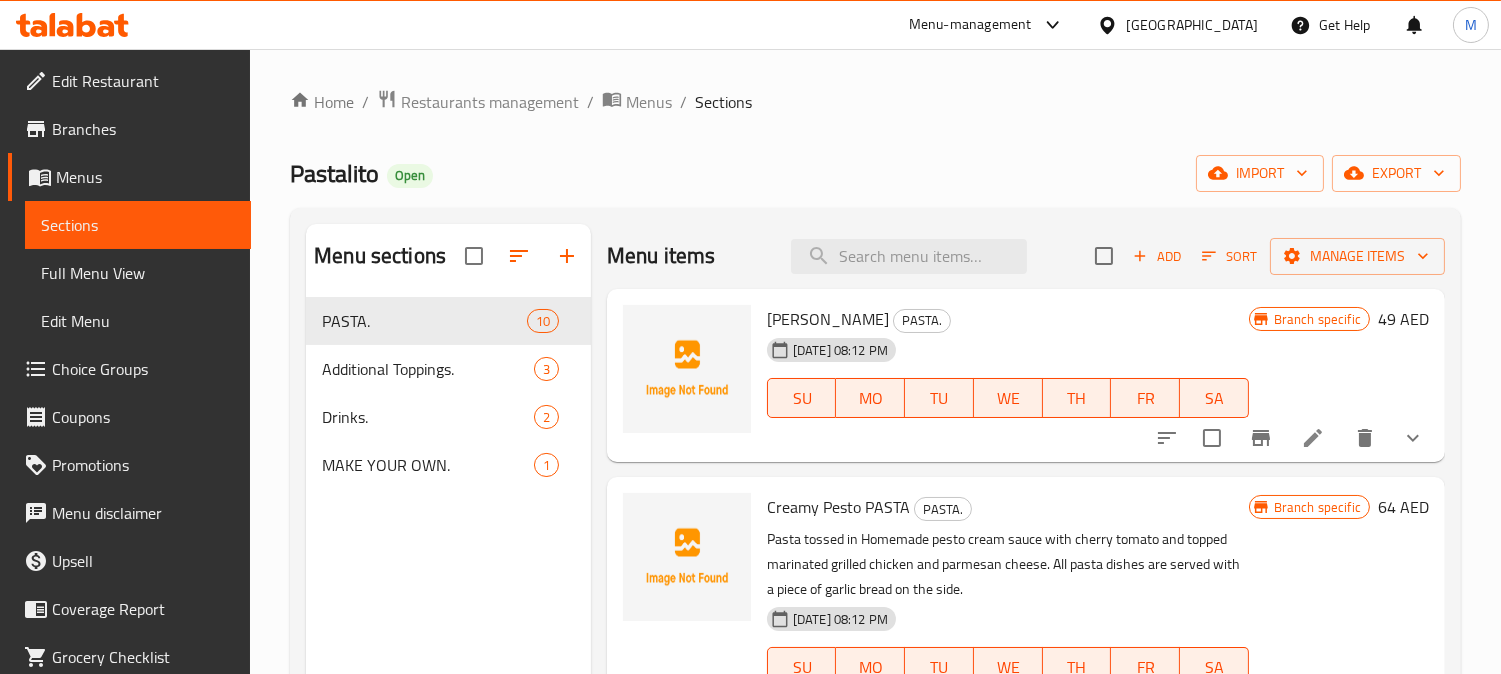 click on "Pastalito Open import export" at bounding box center (875, 173) 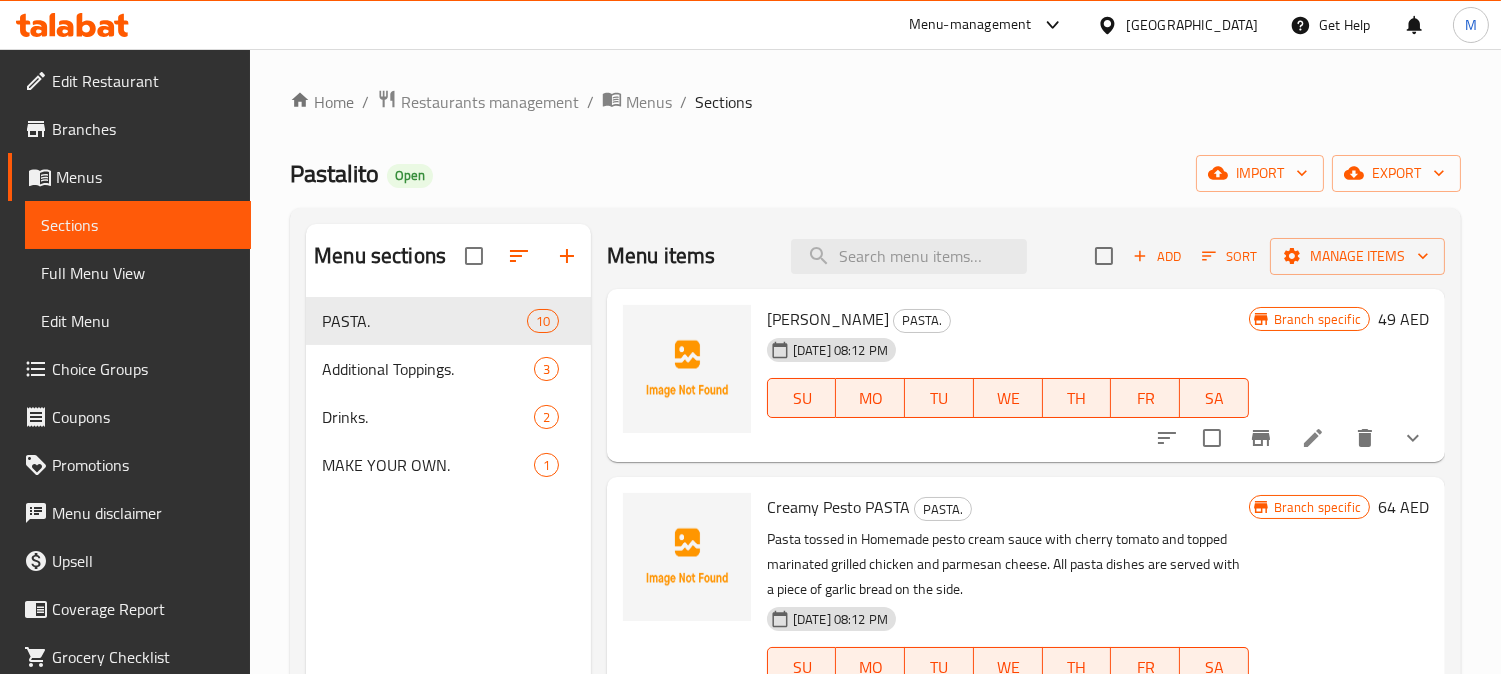 click on "Home / Restaurants management / Menus / Sections Pastalito Open import export Menu sections PASTA. 10 Additional Toppings. 3 Drinks. 2 MAKE YOUR OWN. 1 Menu items Add Sort Manage items Alfredo PASTA   PASTA. 11-07-2025 08:12 PM SU MO TU WE TH FR SA Branch specific 49   AED Creamy Pesto PASTA   PASTA. Pasta tossed in Homemade pesto cream sauce with cherry tomato and topped marinated grilled chicken and parmesan cheese. All pasta dishes are served with a piece of garlic bread on the side. 11-07-2025 08:12 PM SU MO TU WE TH FR SA Branch specific 64   AED Frutti De Mare PASTA   PASTA. Pasta tossed in a rose cream sauce with mussels, prawns & calamari. All pasta dishes are served with a piece of garlic bread on the side. 11-07-2025 08:12 PM SU MO TU WE TH FR SA Branch specific 66   AED Con Gamberetti e Rucola PASTA   PASTA. Pasta tossed in tomato sauce with chilli flakes, sundried tomato, shrimp and topped with baby Arugula All pasta dishes are served with a piece of garlic bread on the side. 11-07-2025 08:12 PM" at bounding box center (875, 501) 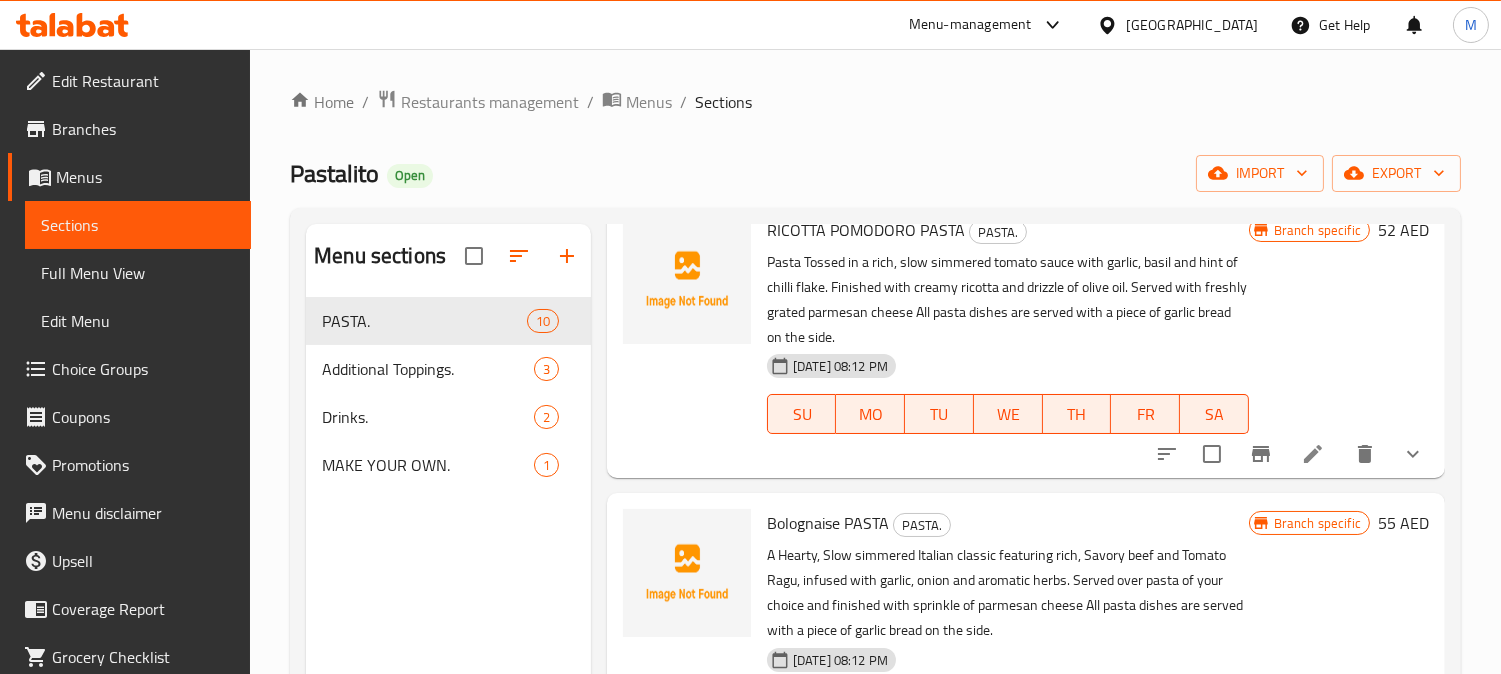 scroll, scrollTop: 2053, scrollLeft: 0, axis: vertical 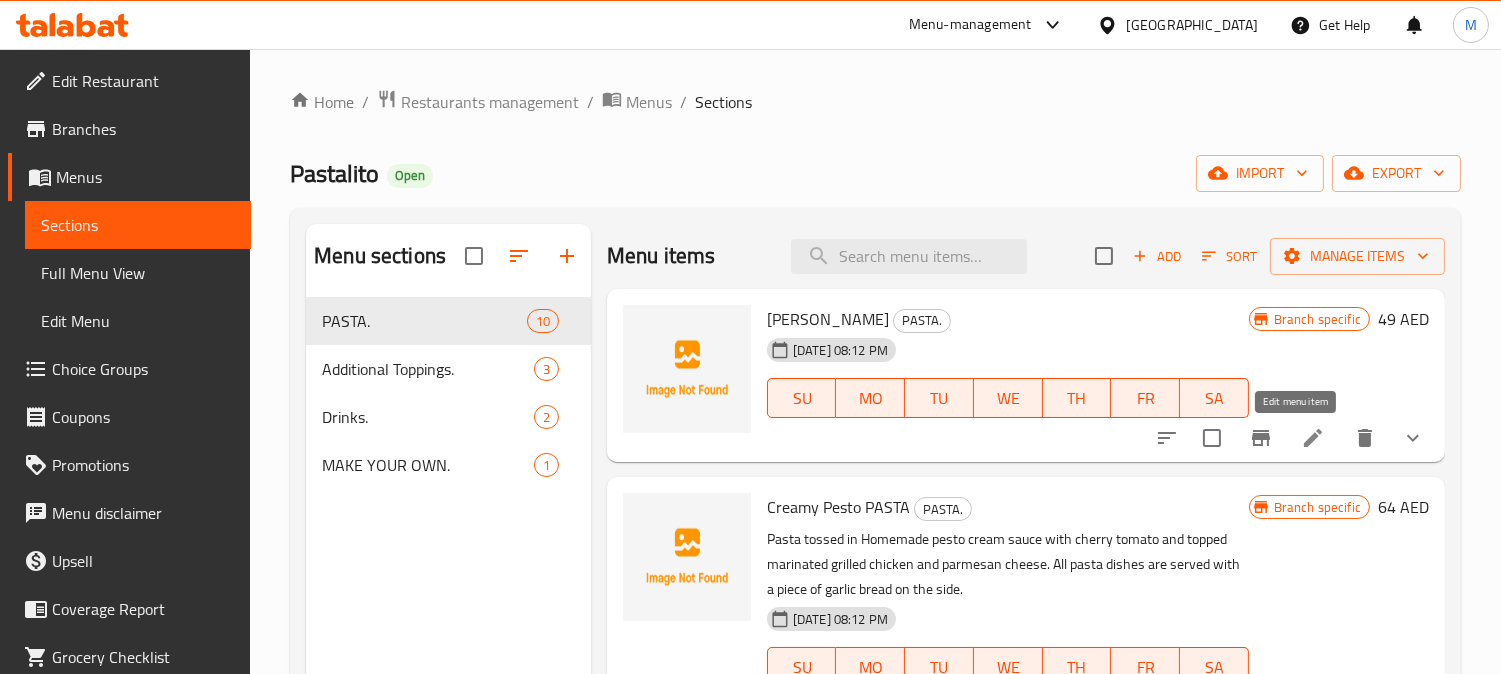 click 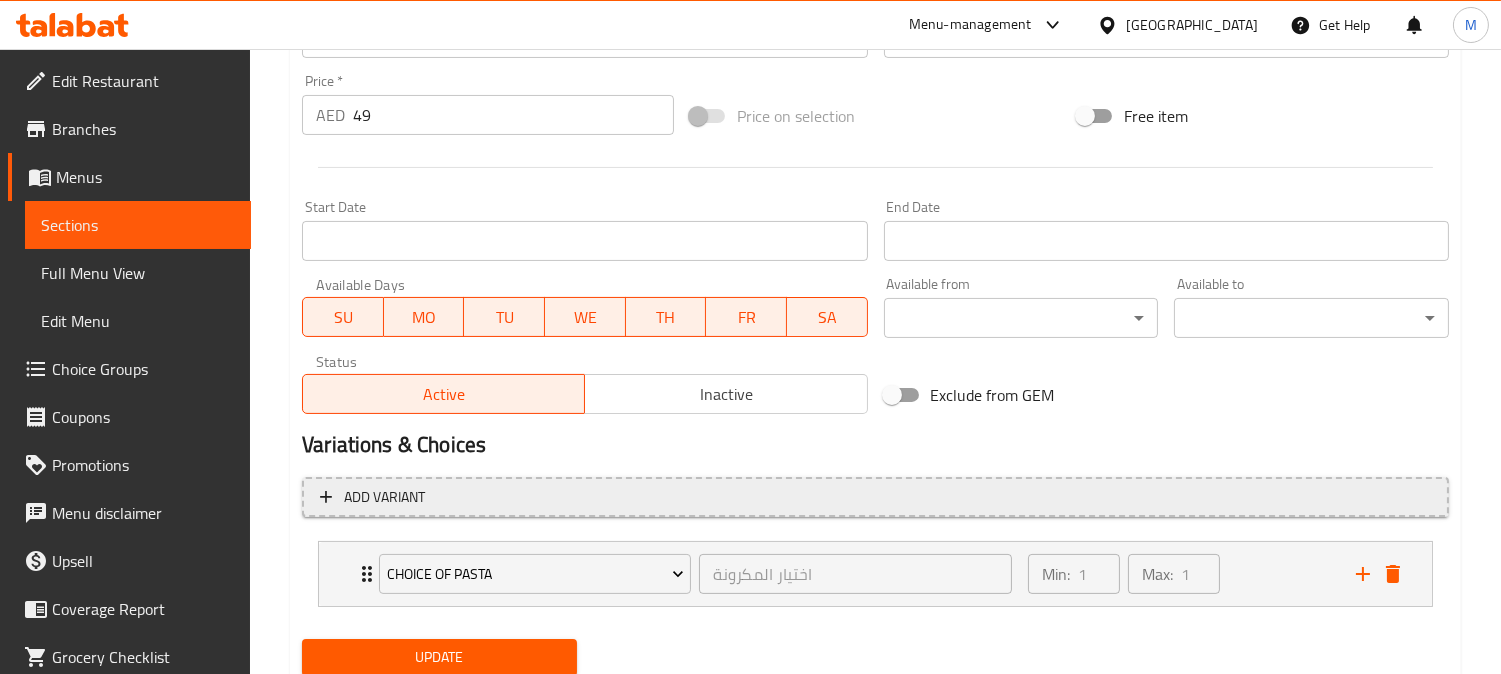 scroll, scrollTop: 770, scrollLeft: 0, axis: vertical 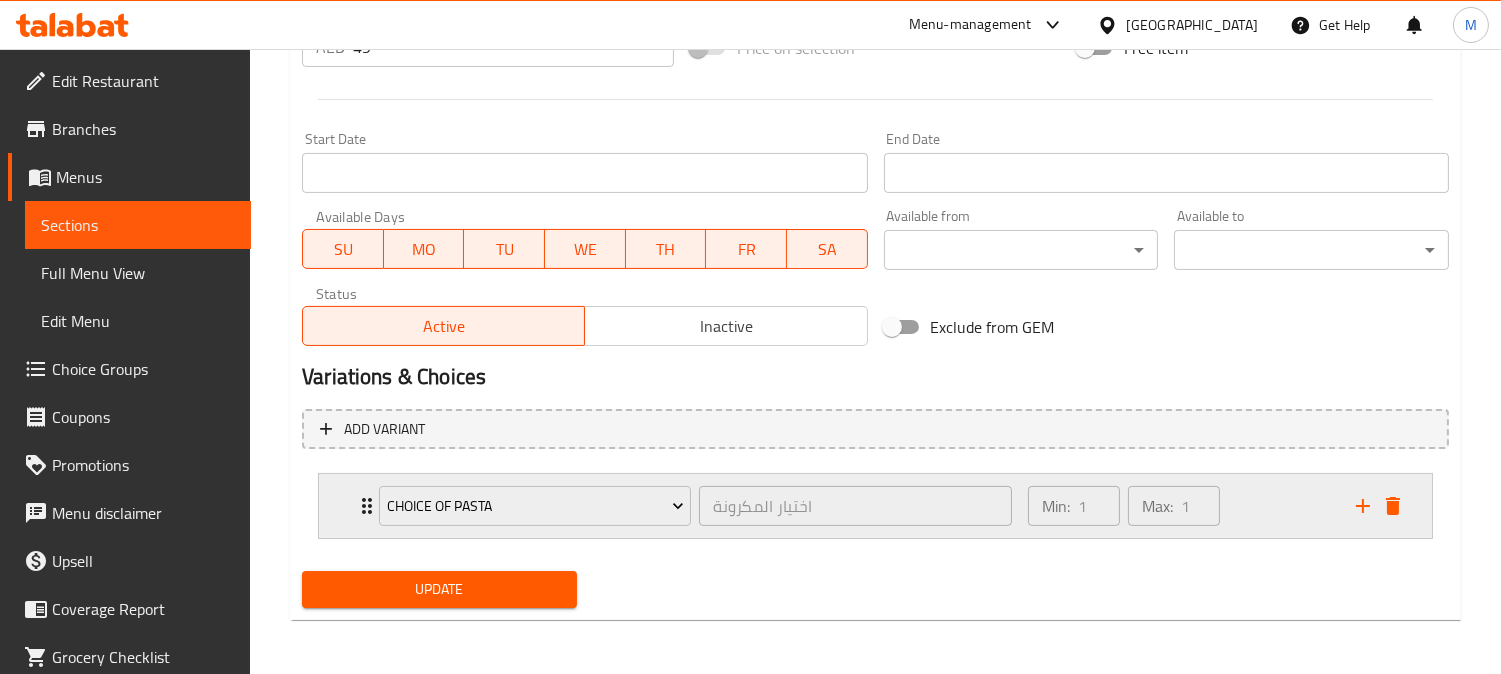 click on "Choice of Pasta اختيار المكرونة ​ Min: 1 ​ Max: 1 ​" at bounding box center [875, 506] 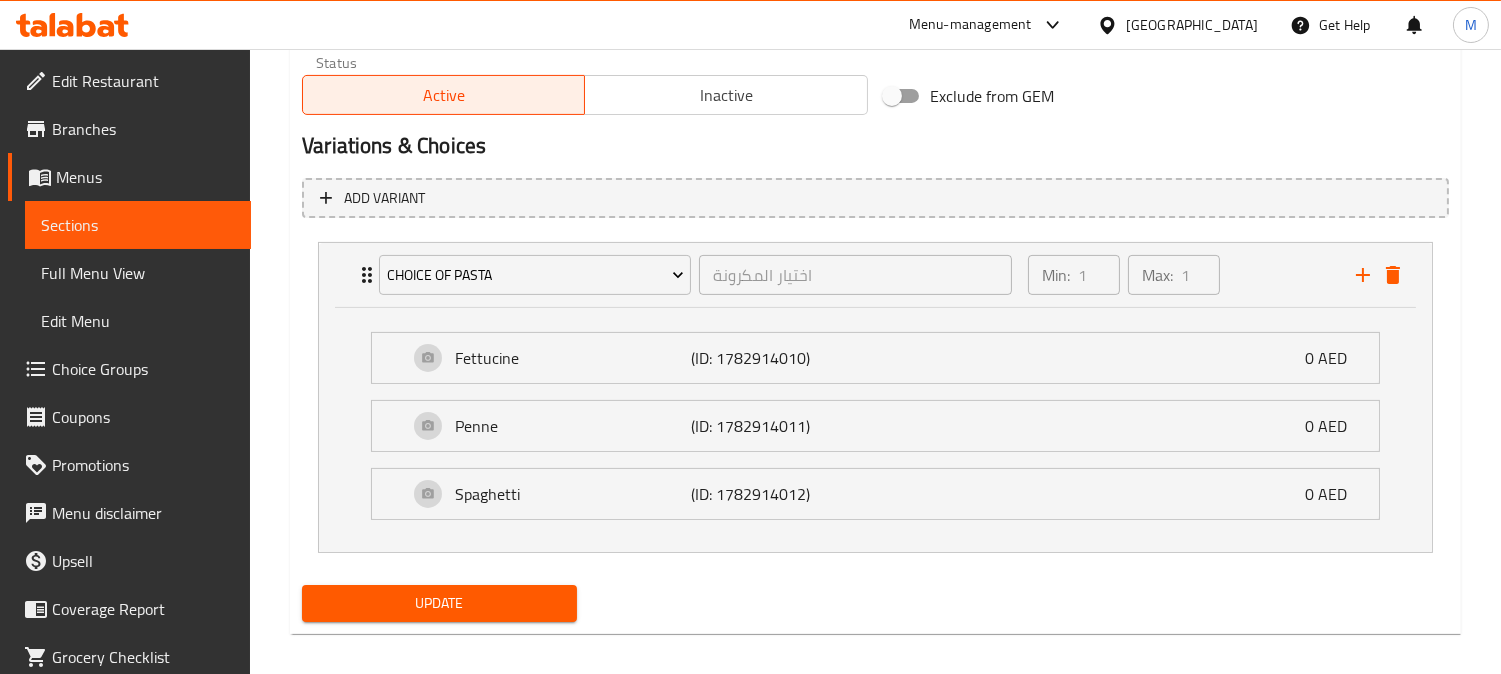 scroll, scrollTop: 1015, scrollLeft: 0, axis: vertical 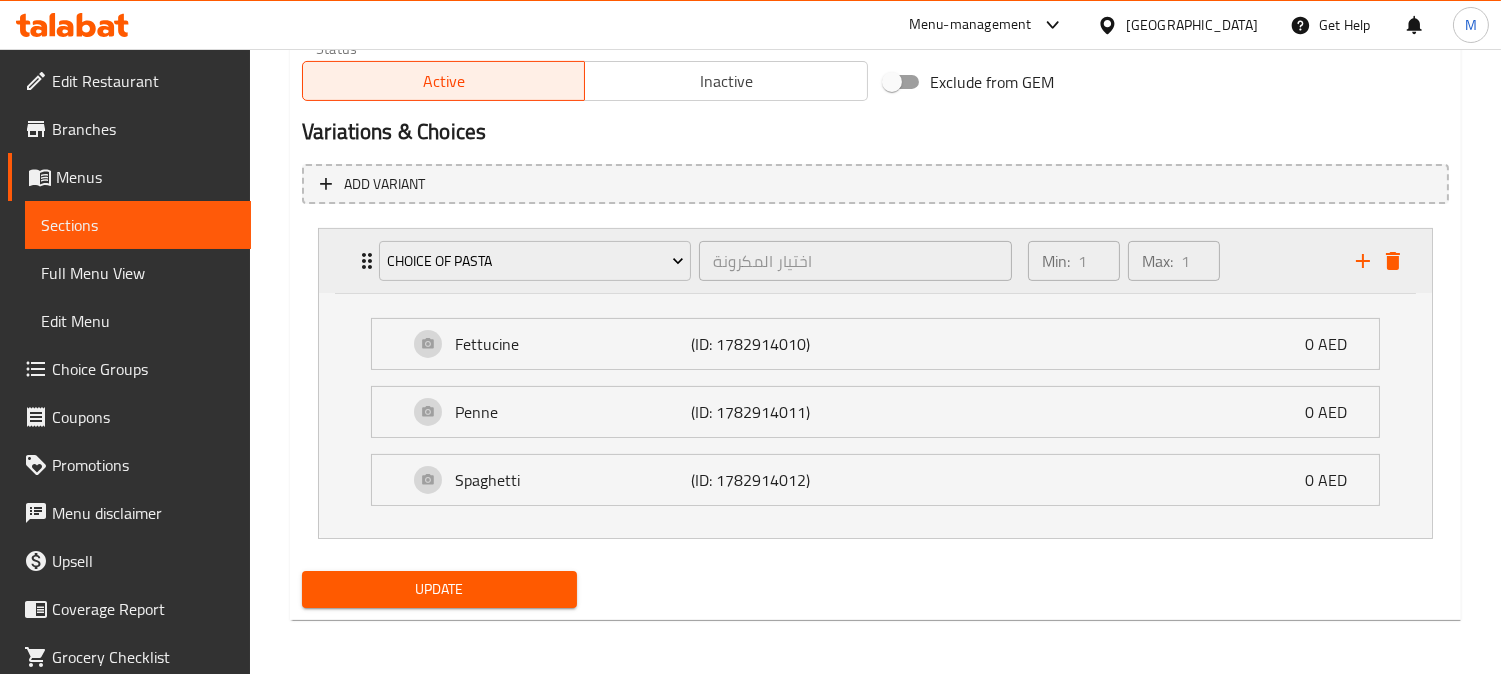 click on "Choice of Pasta اختيار المكرونة ​ Min: 1 ​ Max: 1 ​" at bounding box center [875, 261] 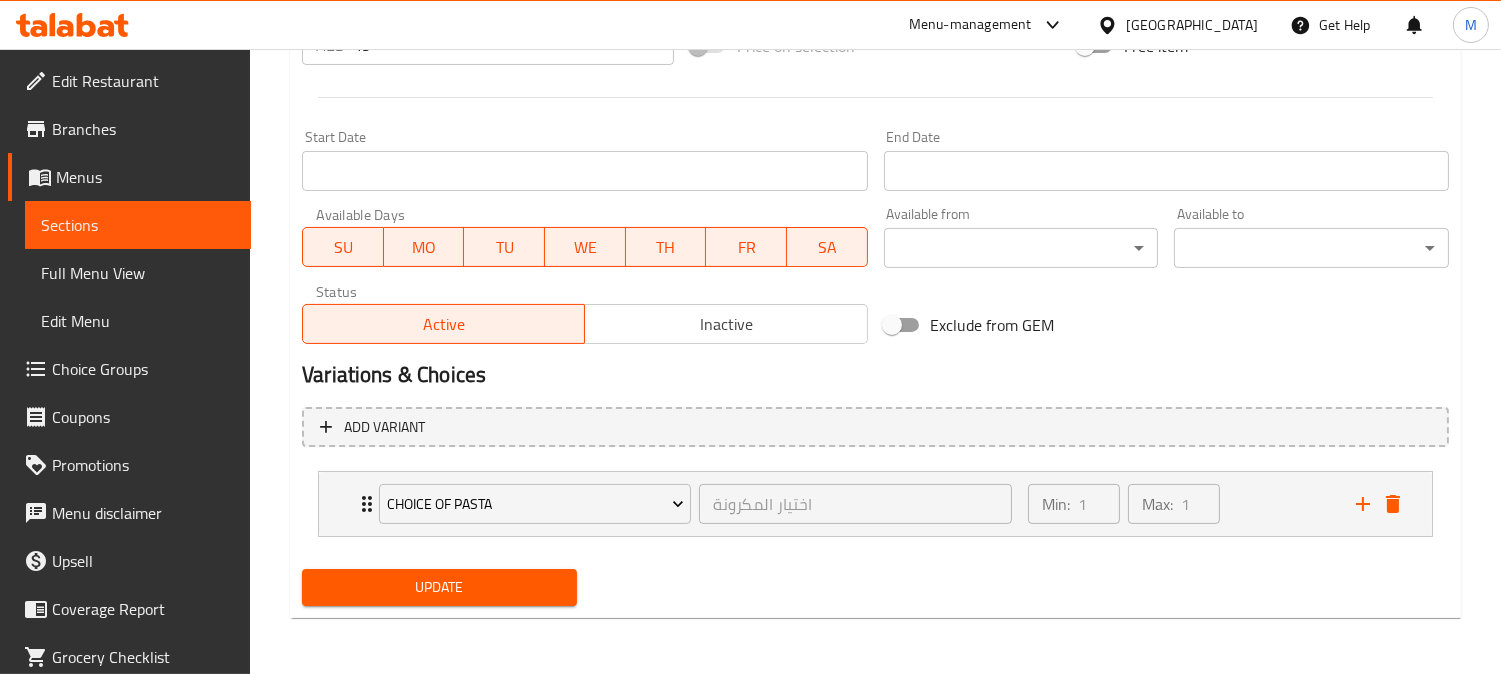 scroll, scrollTop: 770, scrollLeft: 0, axis: vertical 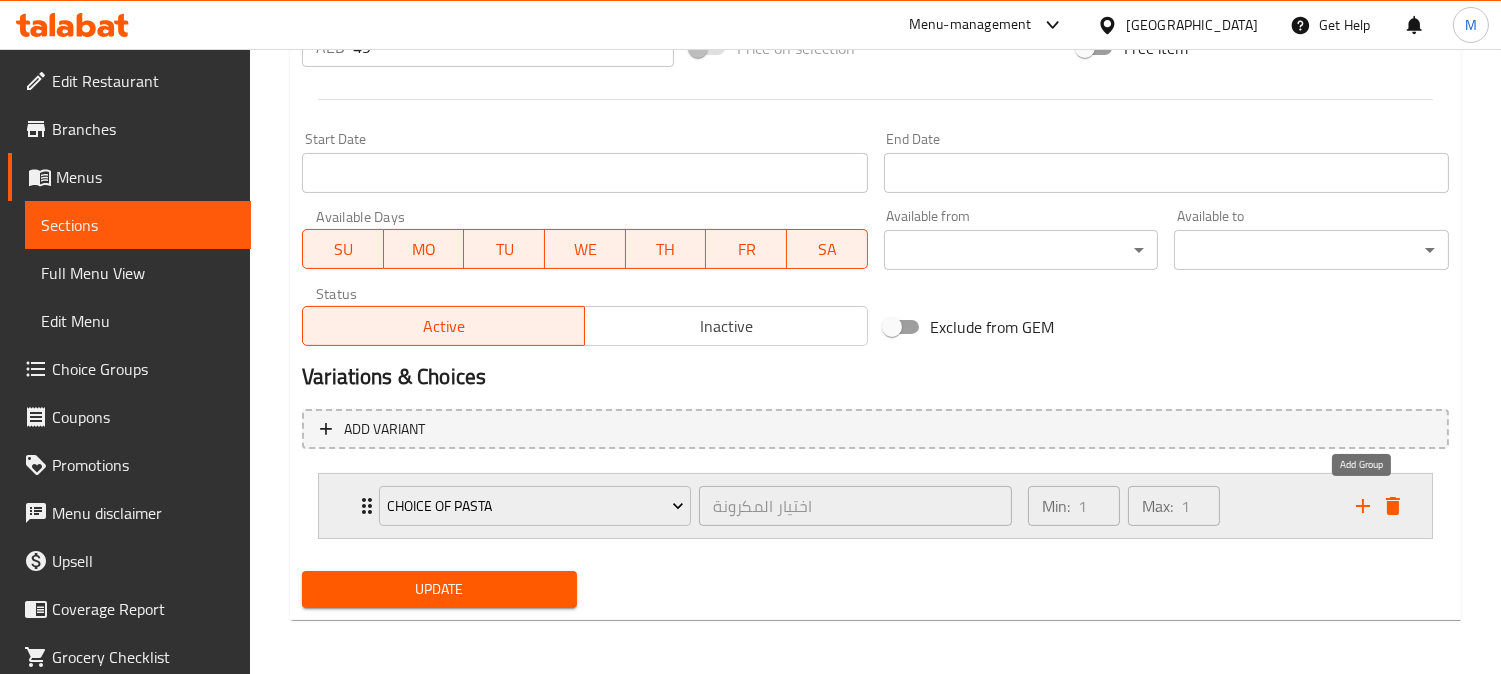 click 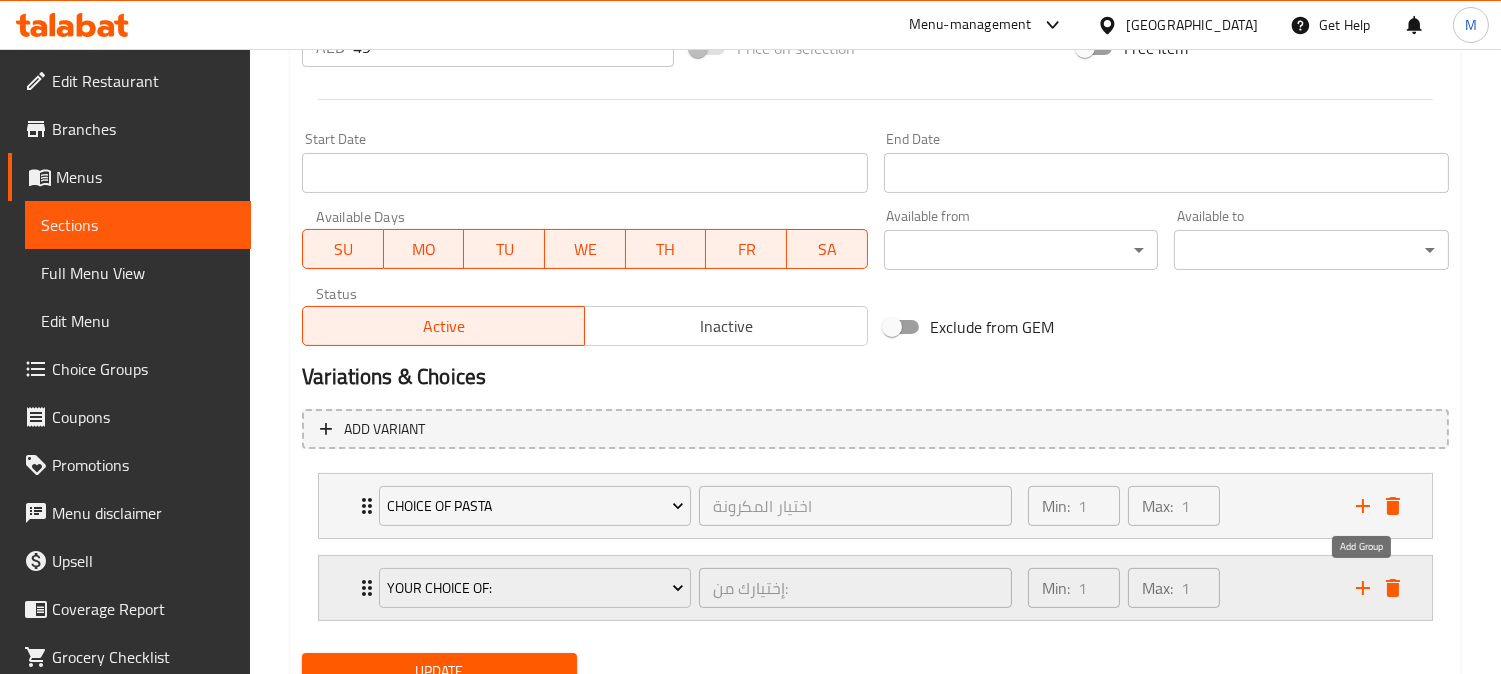 scroll, scrollTop: 852, scrollLeft: 0, axis: vertical 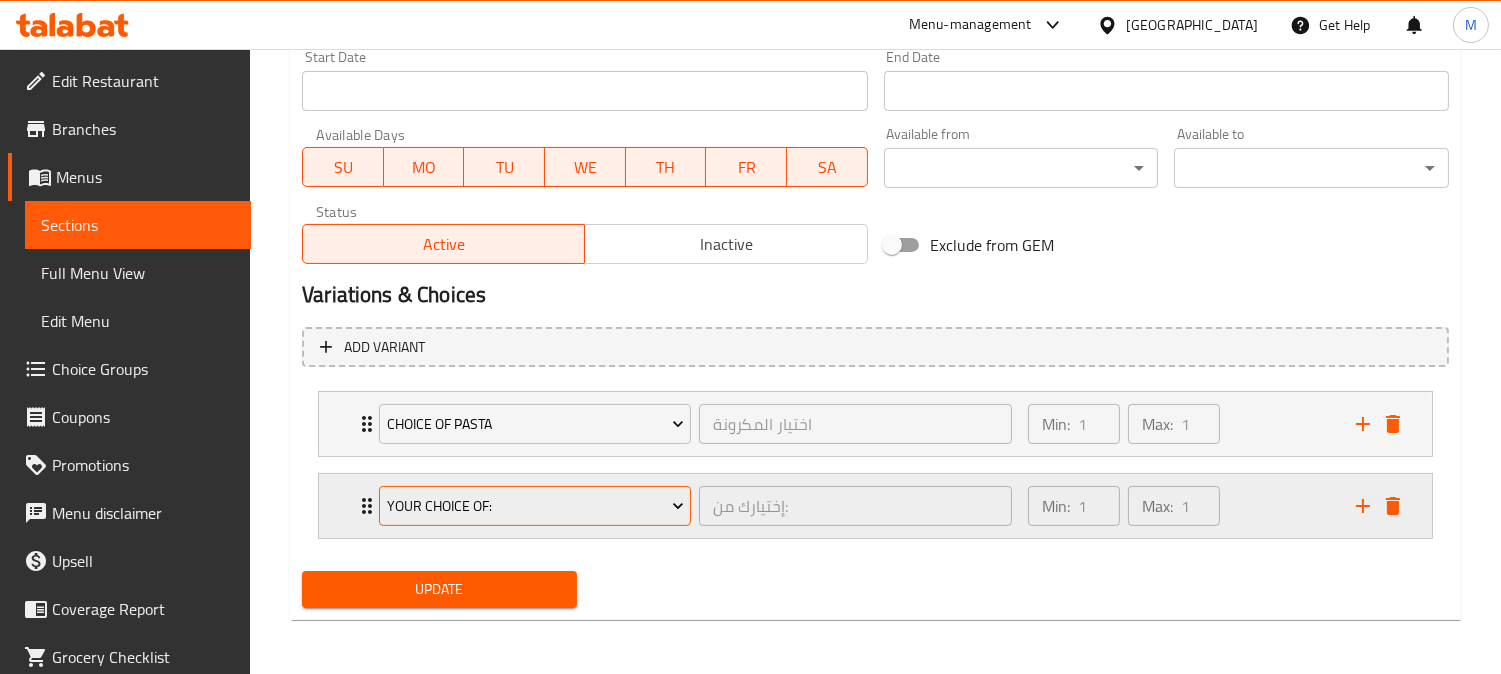 click on "Your Choice Of:" at bounding box center [535, 506] 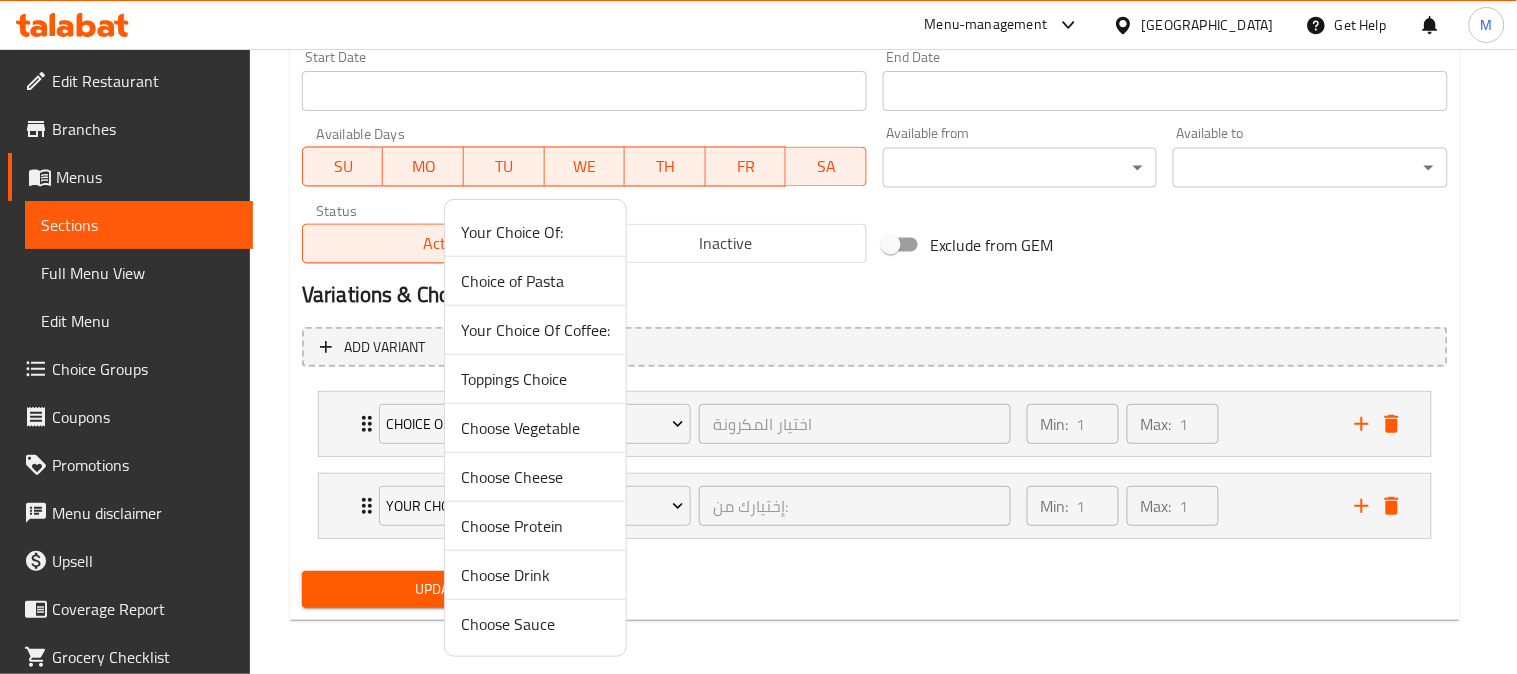 click on "Choose Vegetable" at bounding box center [535, 428] 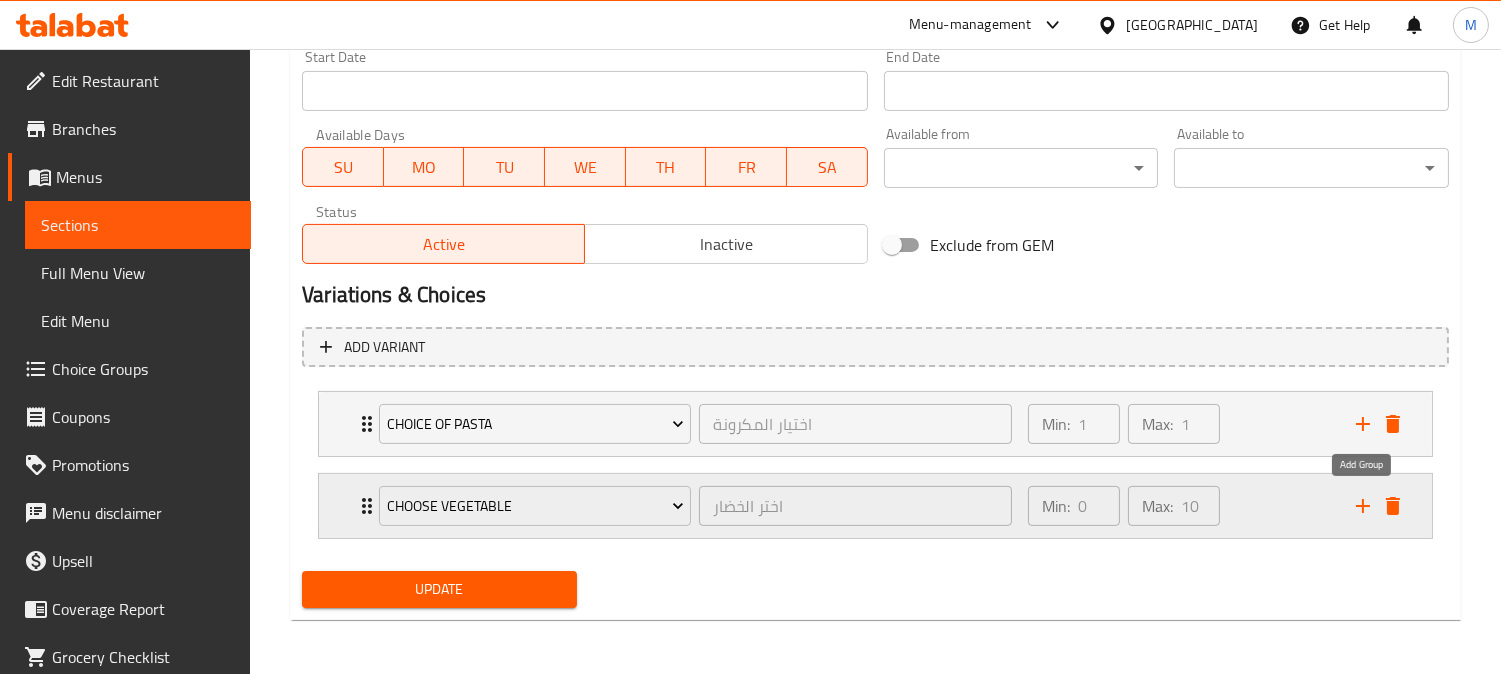 click 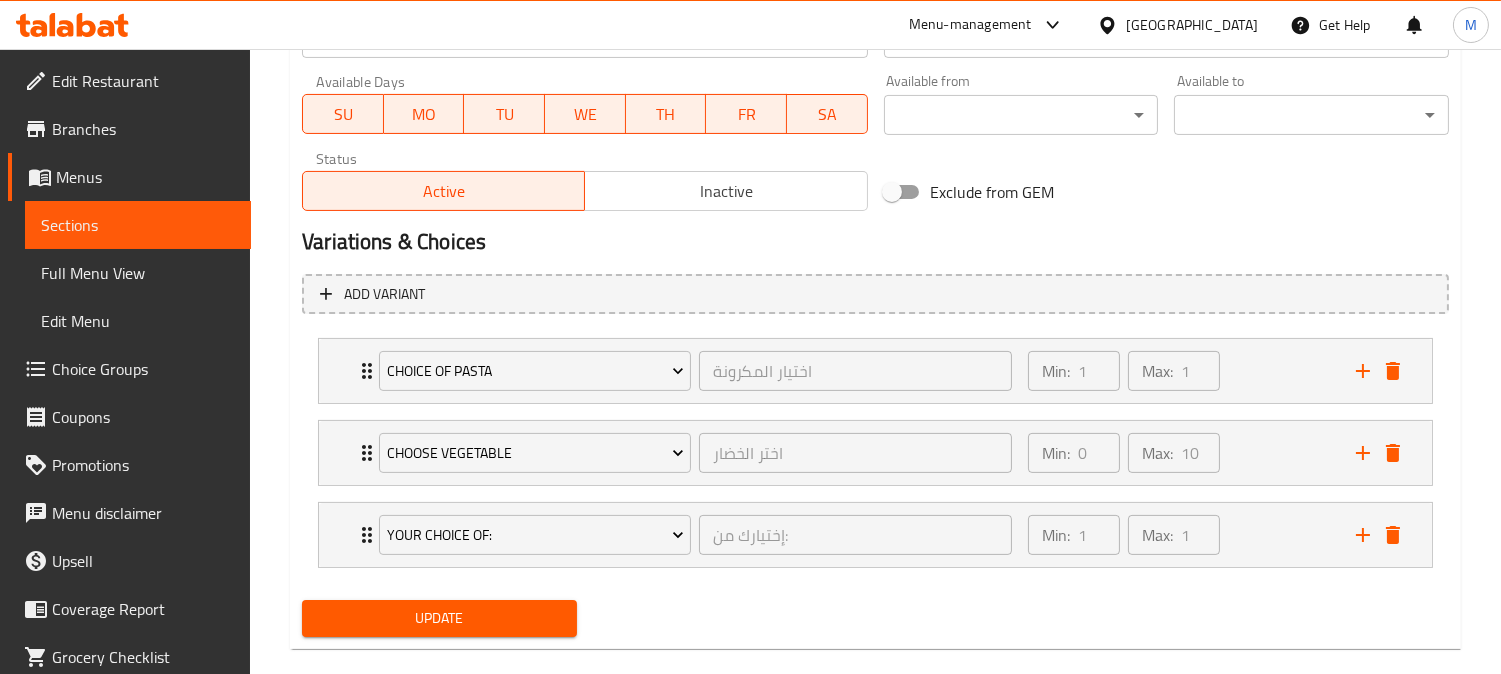 scroll, scrollTop: 934, scrollLeft: 0, axis: vertical 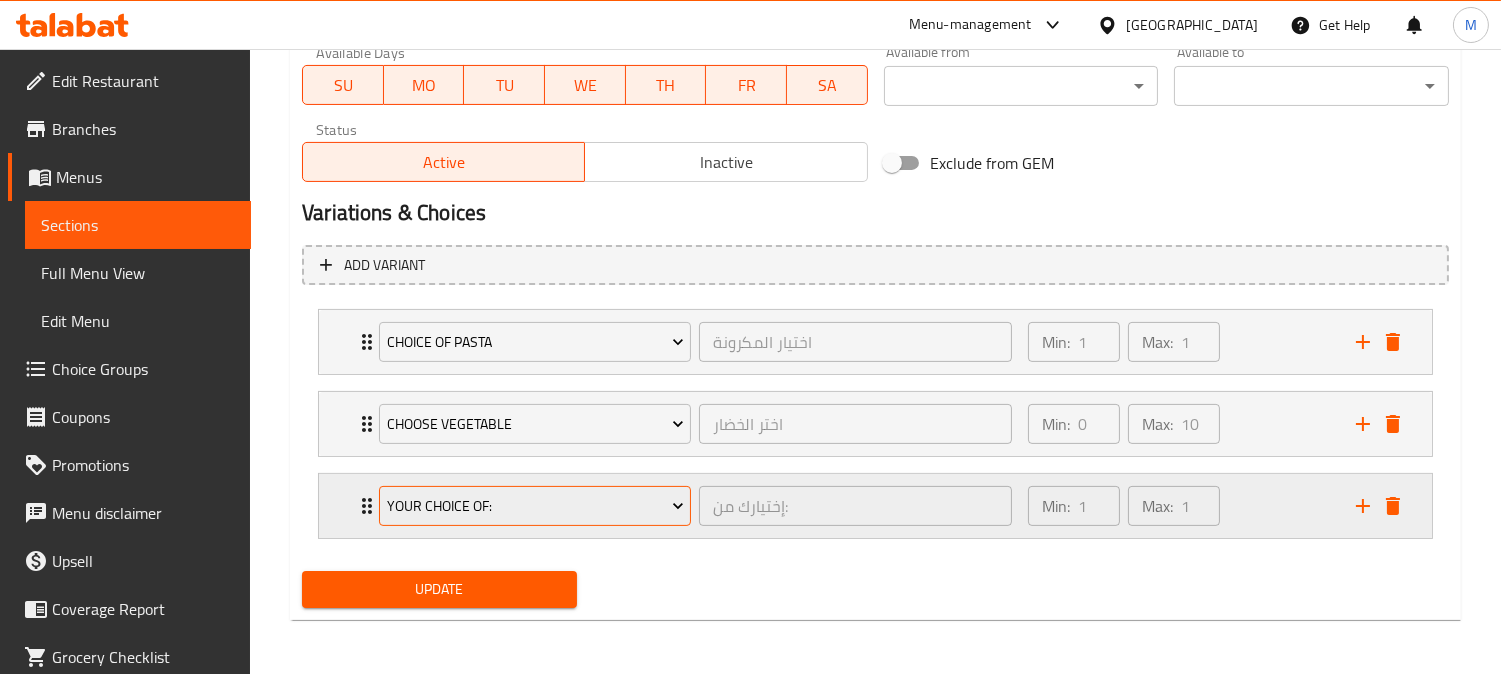 click 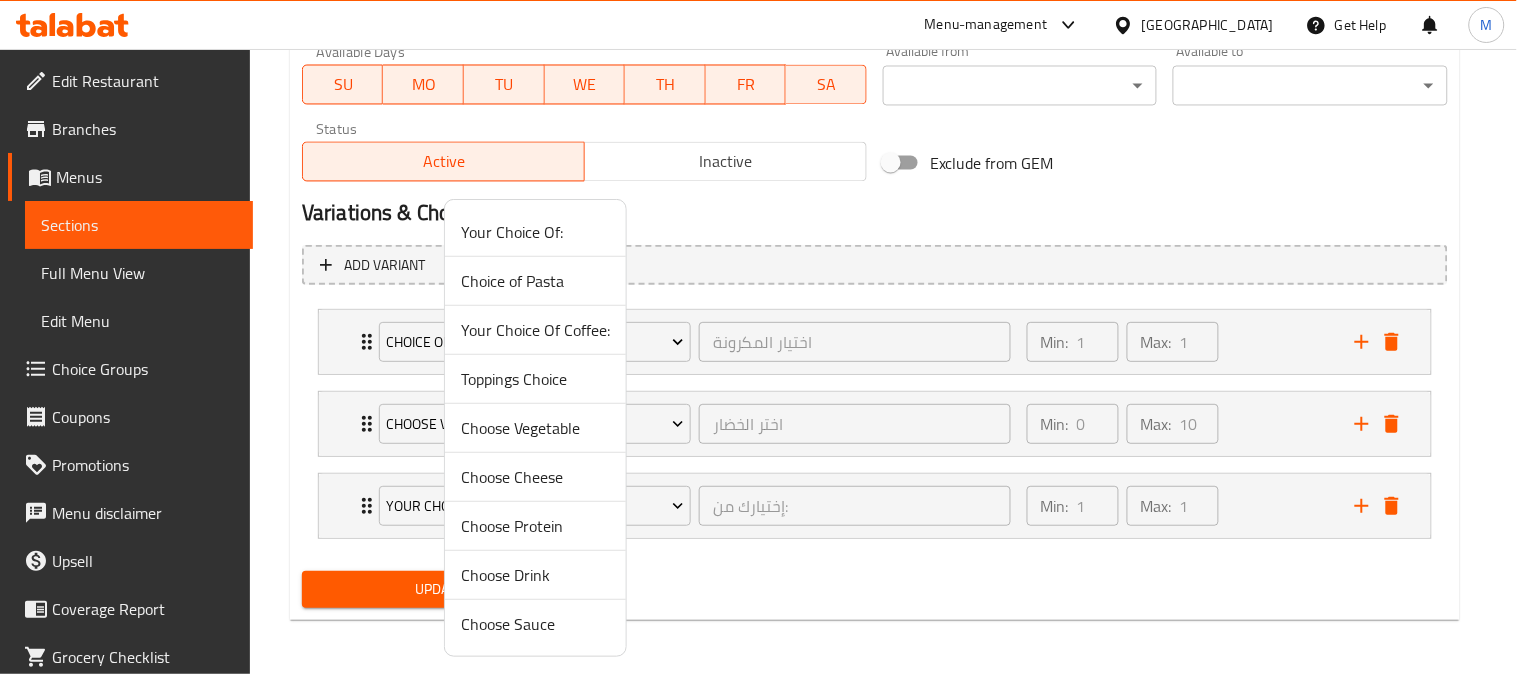 click on "Choose Cheese" at bounding box center (535, 477) 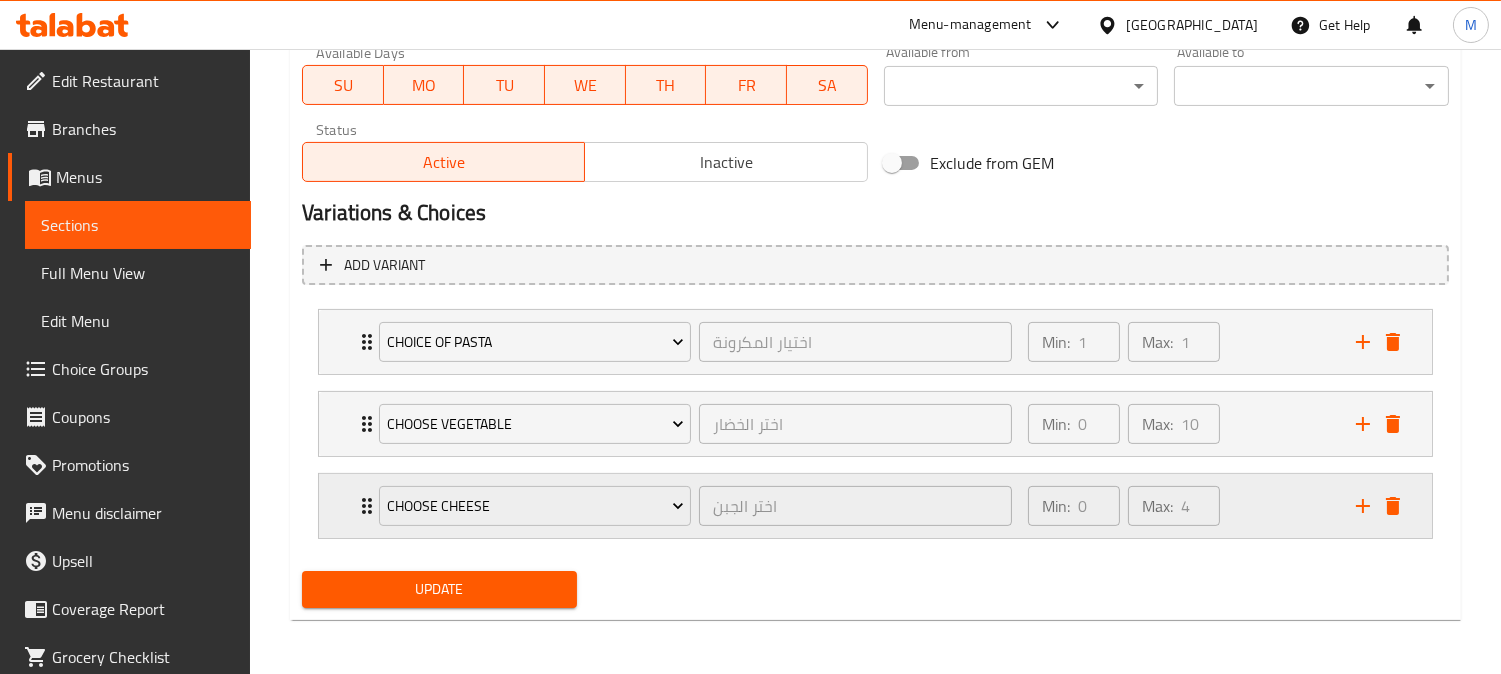 click 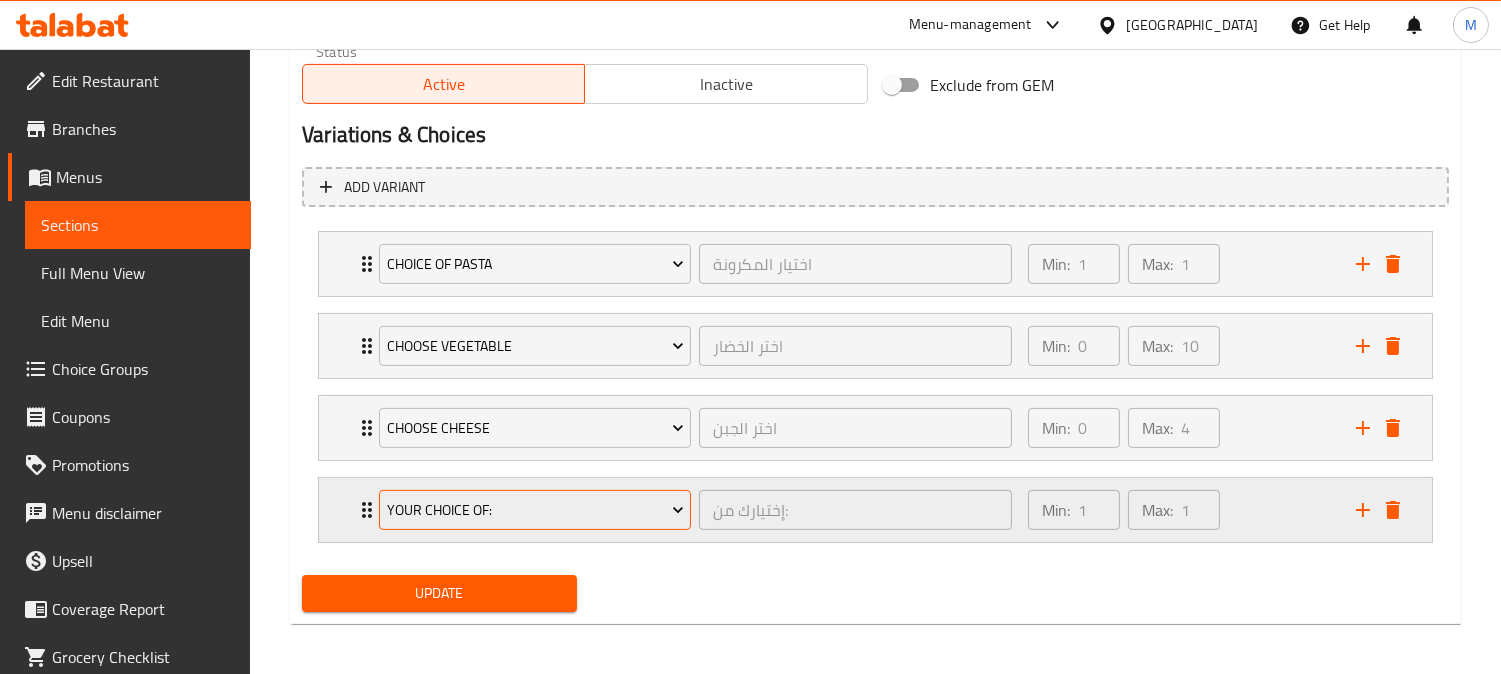 scroll, scrollTop: 1016, scrollLeft: 0, axis: vertical 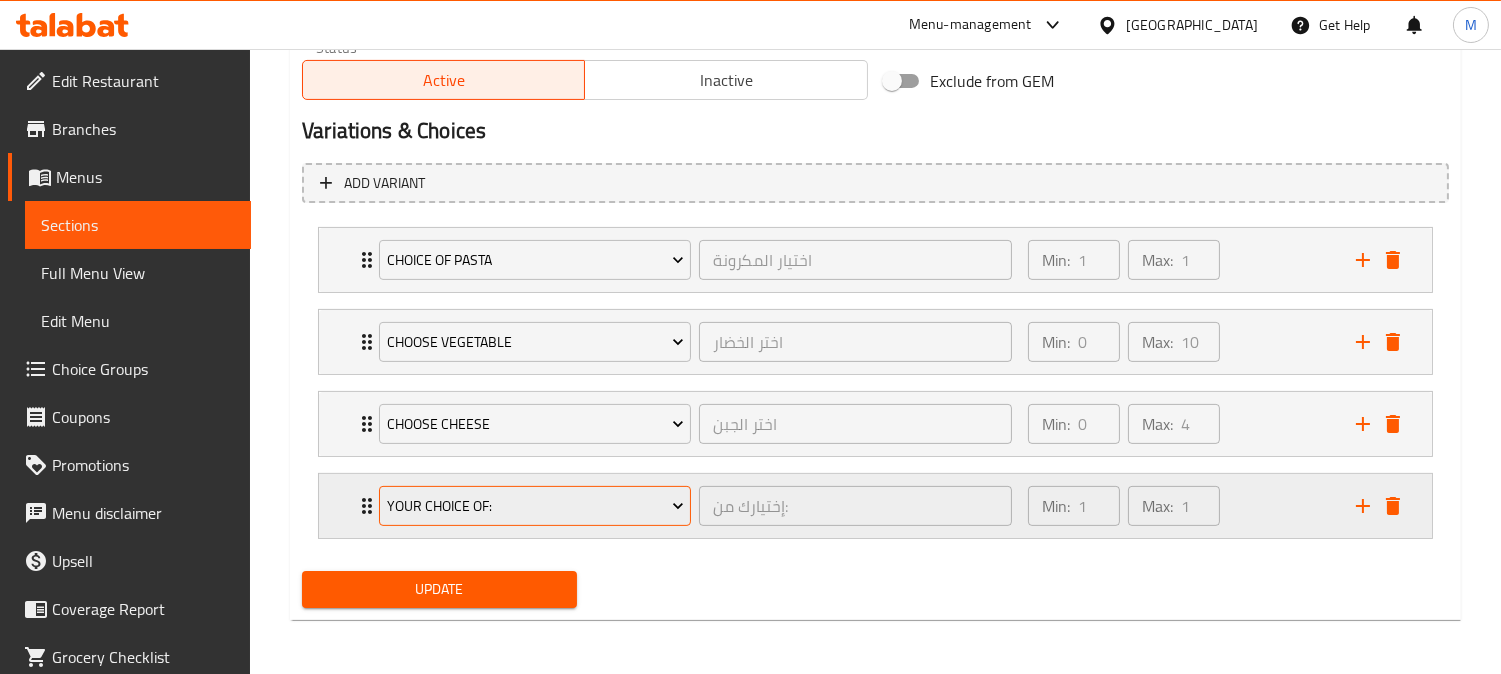 click on "Your Choice Of:" at bounding box center [535, 506] 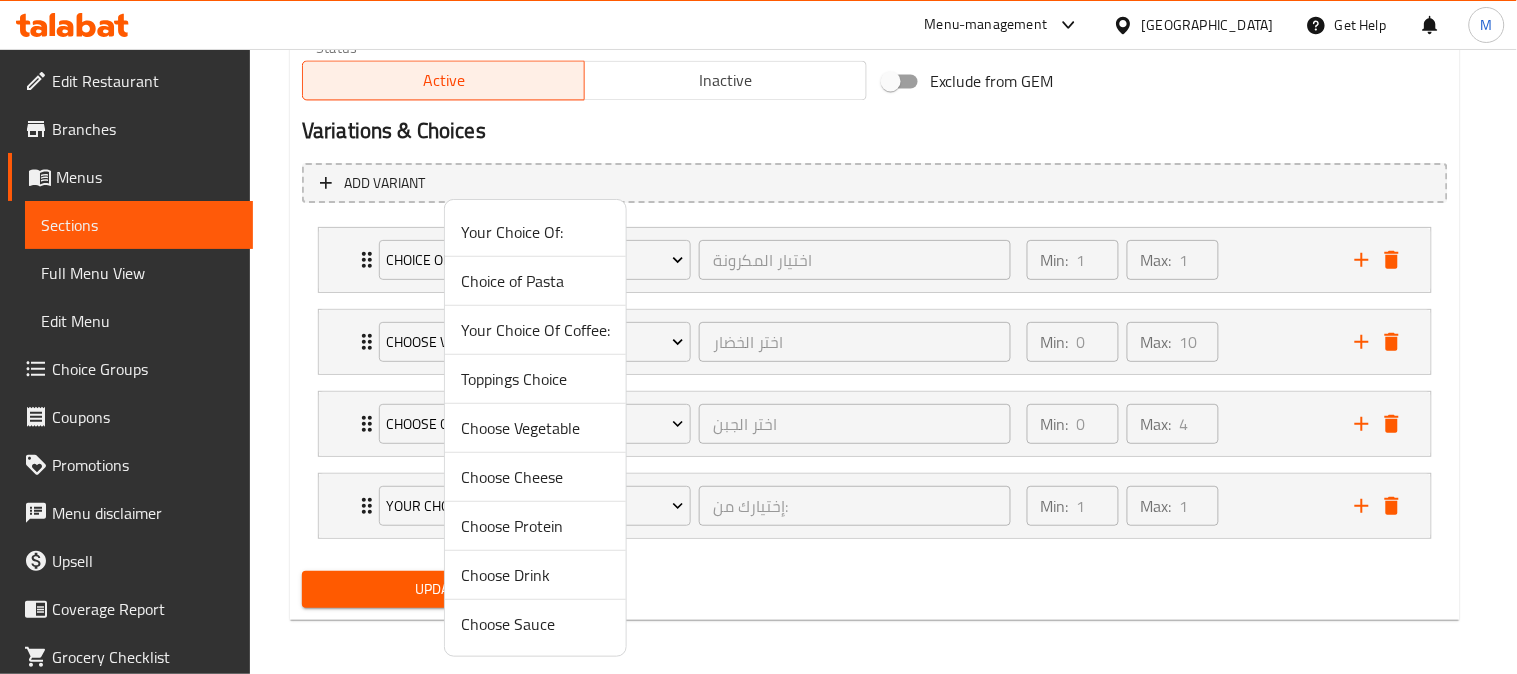 click on "Choose Protein" at bounding box center (535, 526) 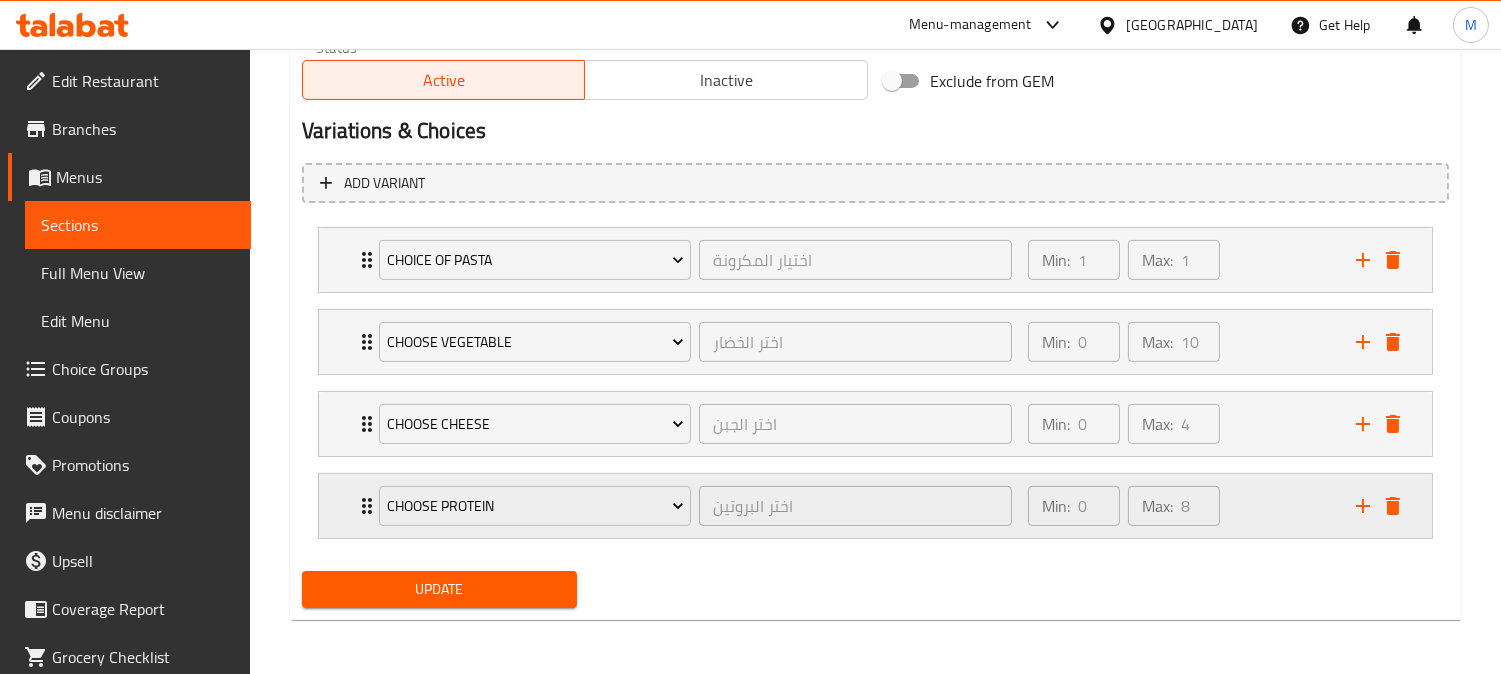 click on "Choose Protein اختر البروتين ​ Min: 0 ​ Max: 8 ​" at bounding box center [875, 260] 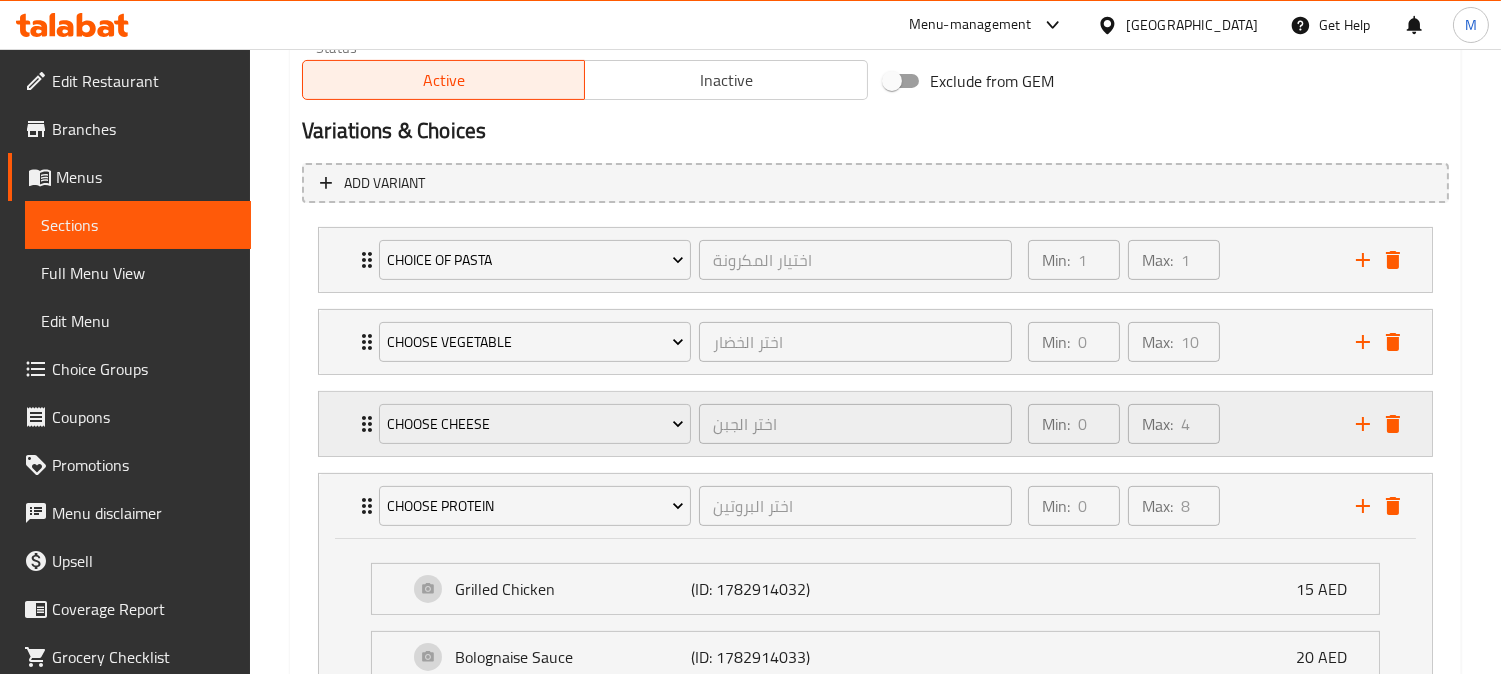 click on "Choose Cheese اختر الجبن ​ Min: 0 ​ Max: 4 ​" at bounding box center (875, 260) 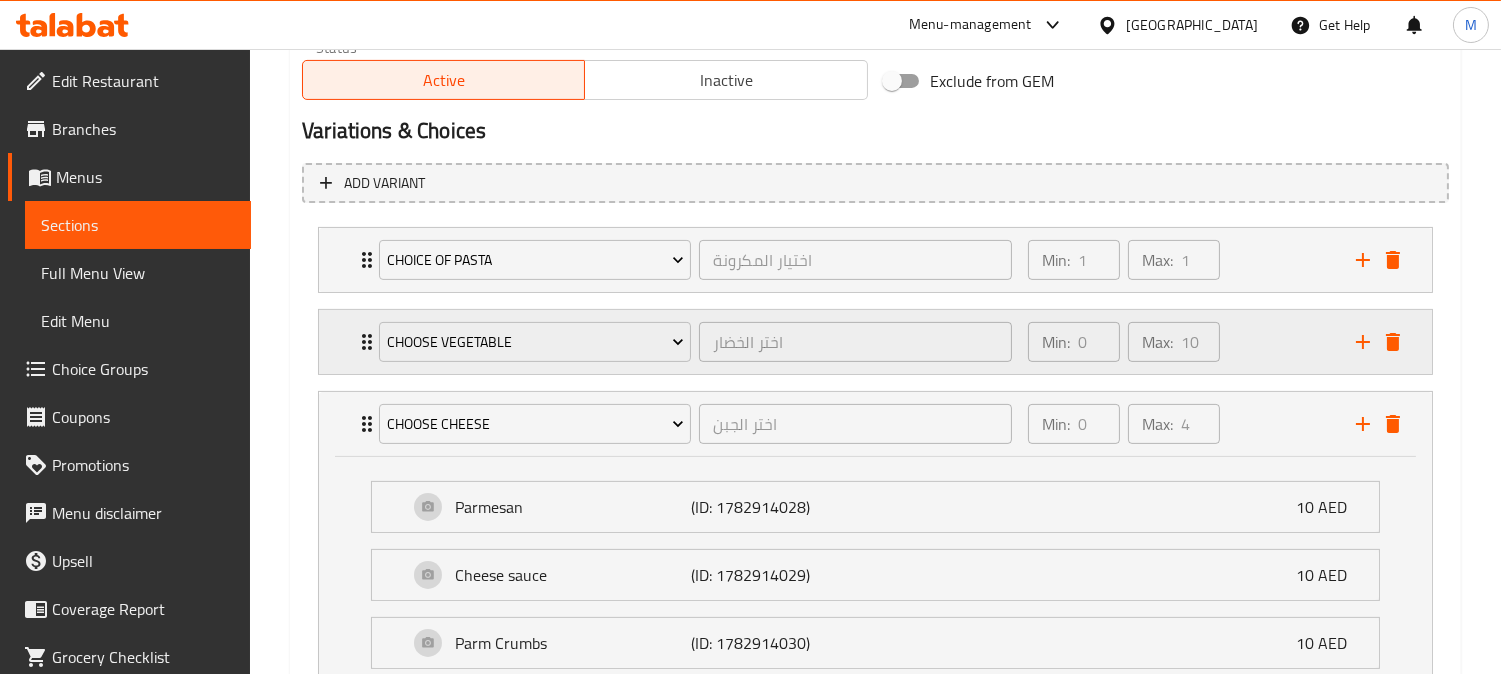 click on "Choose Vegetable اختر الخضار ​ Min: 0 ​ Max: 10 ​" at bounding box center [875, 260] 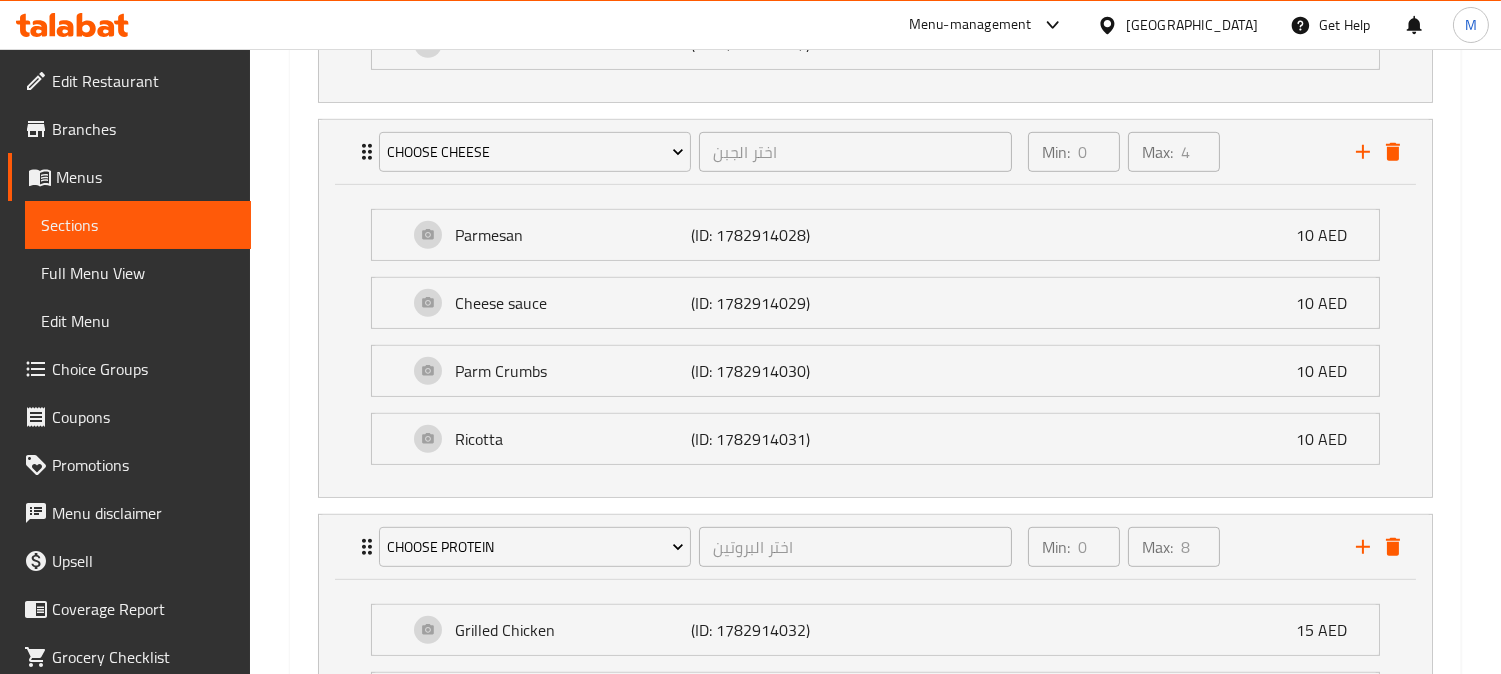 scroll, scrollTop: 1905, scrollLeft: 0, axis: vertical 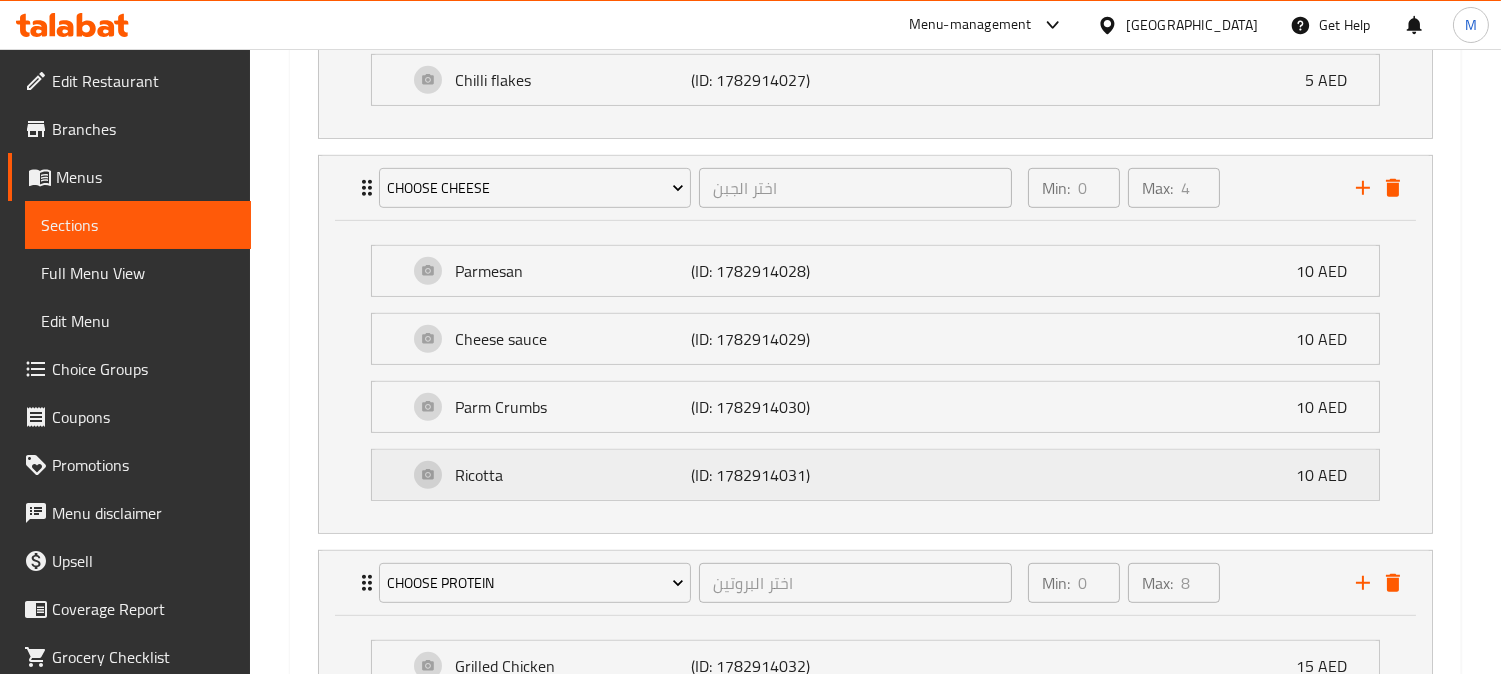click on "Ricotta" at bounding box center [572, 475] 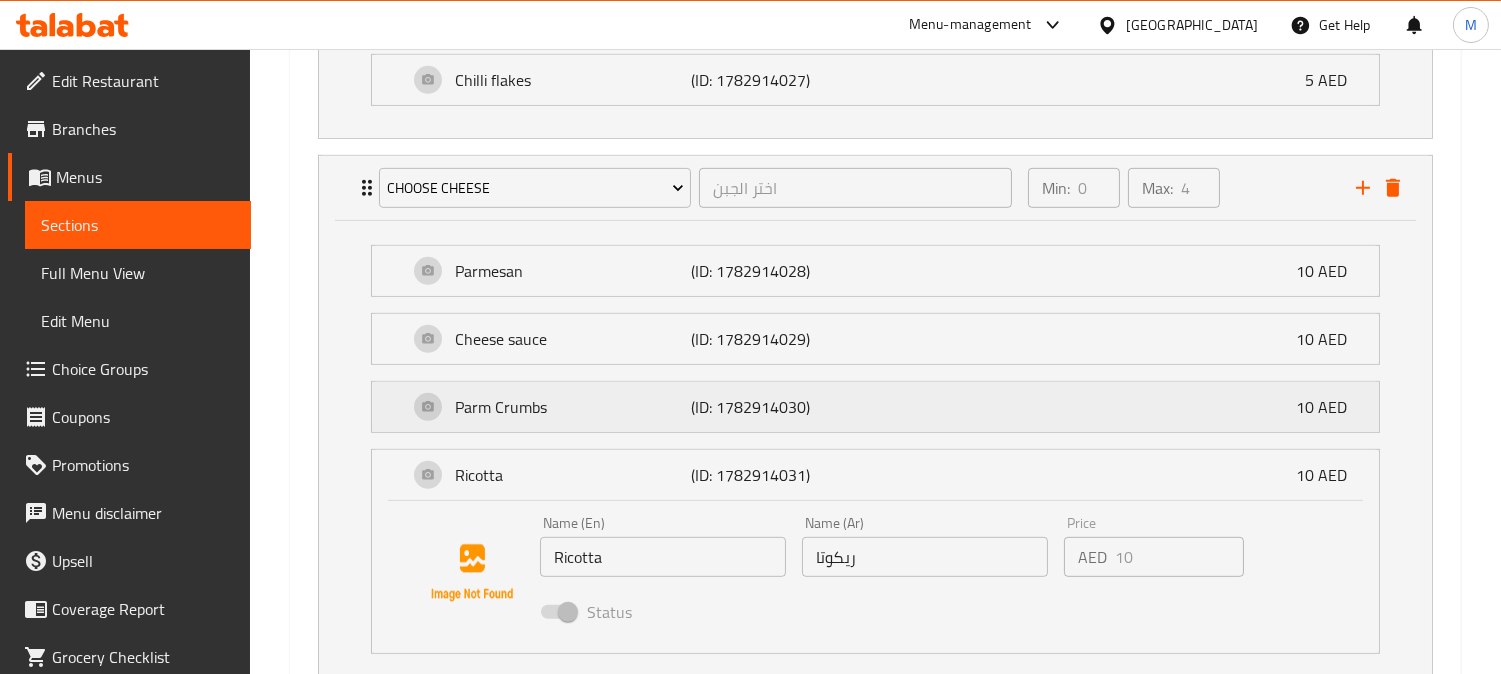 click on "Parm Crumbs" at bounding box center (572, 407) 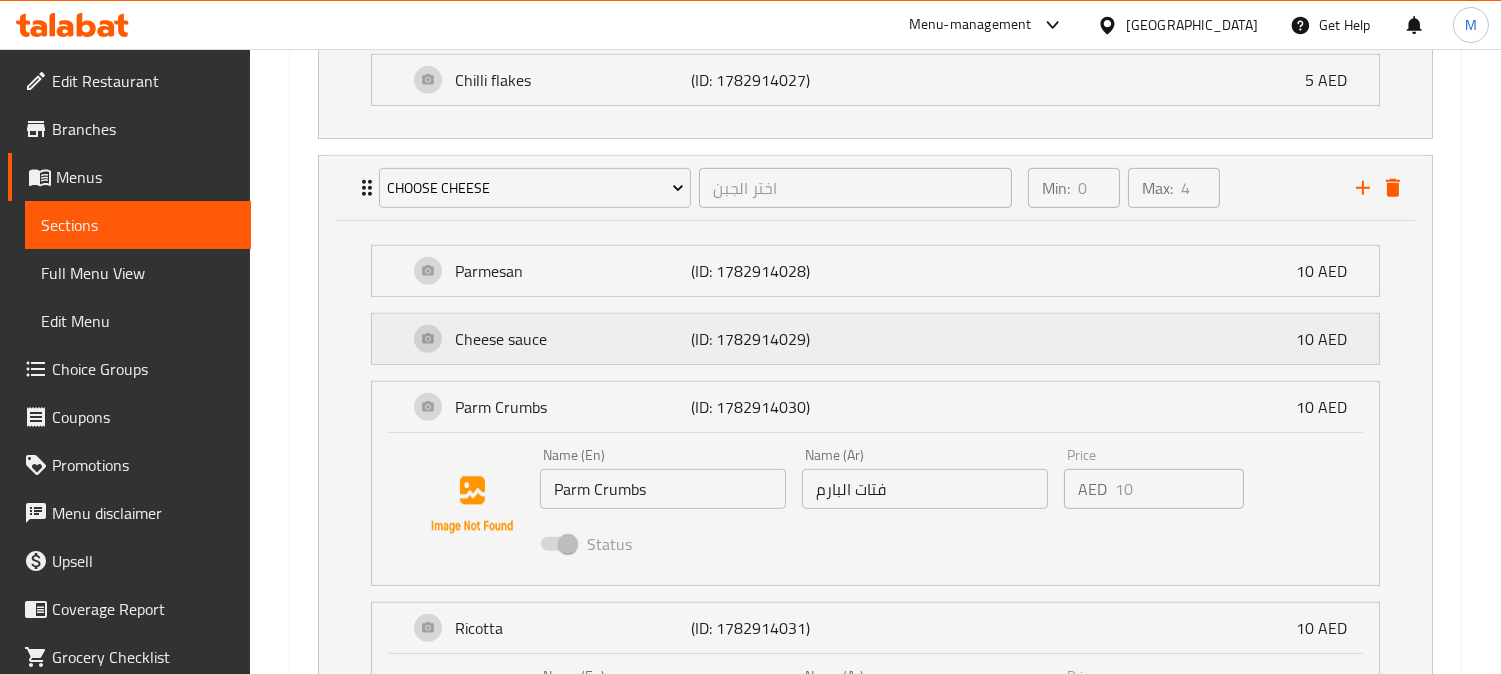 click on "Cheese sauce" at bounding box center [572, 339] 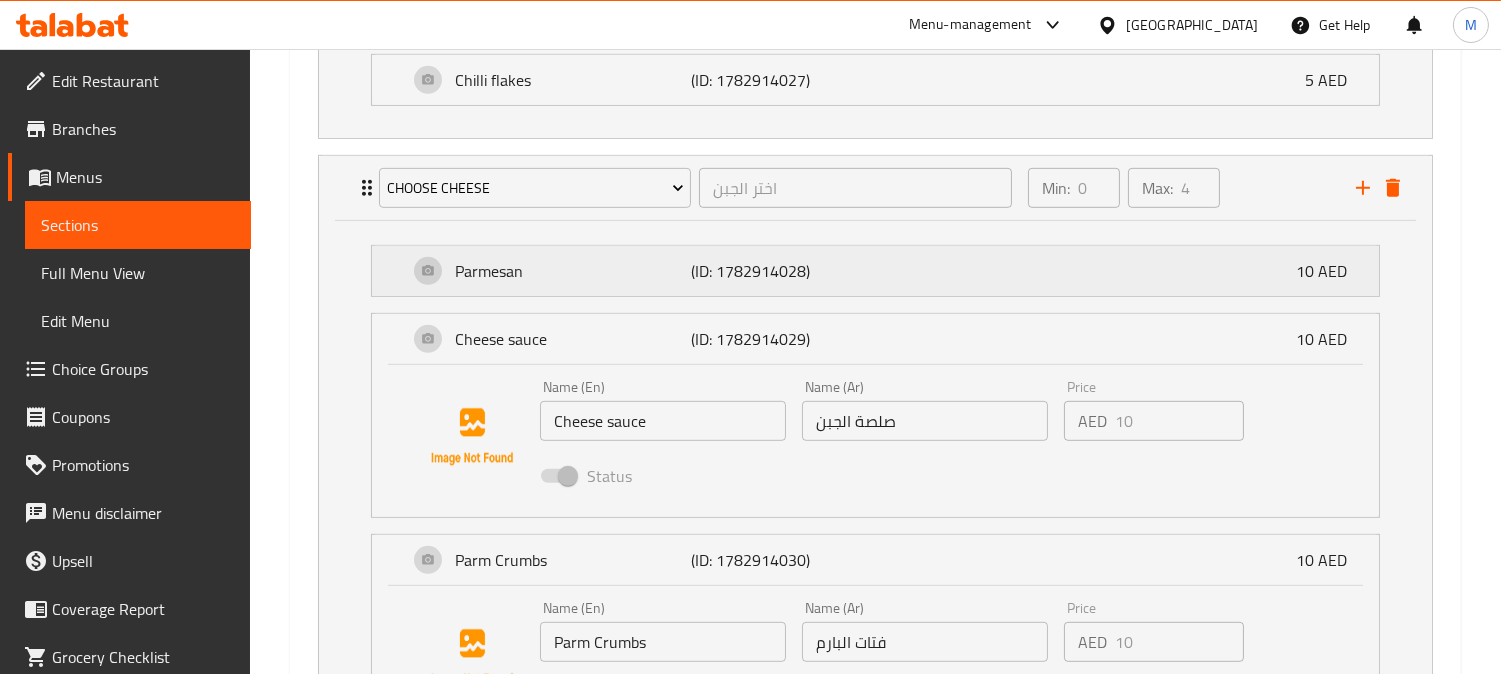 click on "Parmesan" at bounding box center [572, 271] 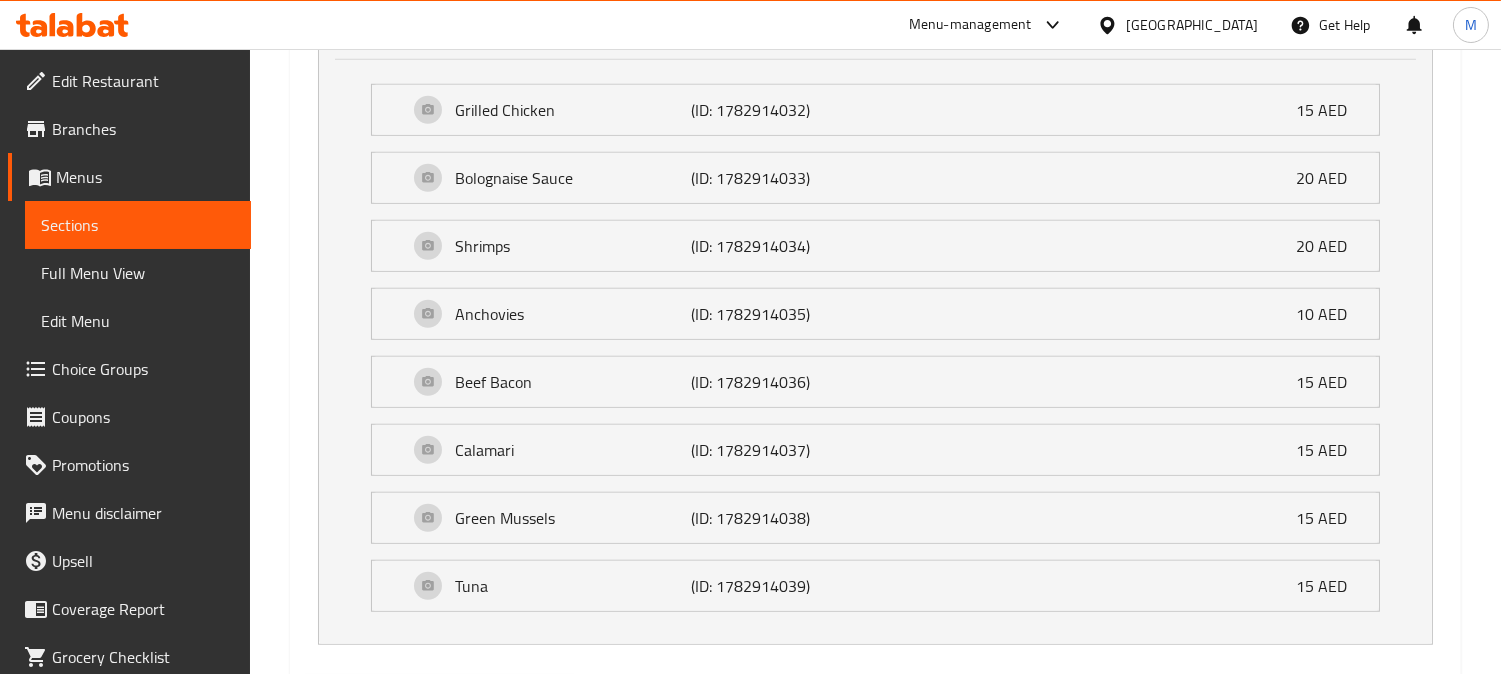scroll, scrollTop: 3127, scrollLeft: 0, axis: vertical 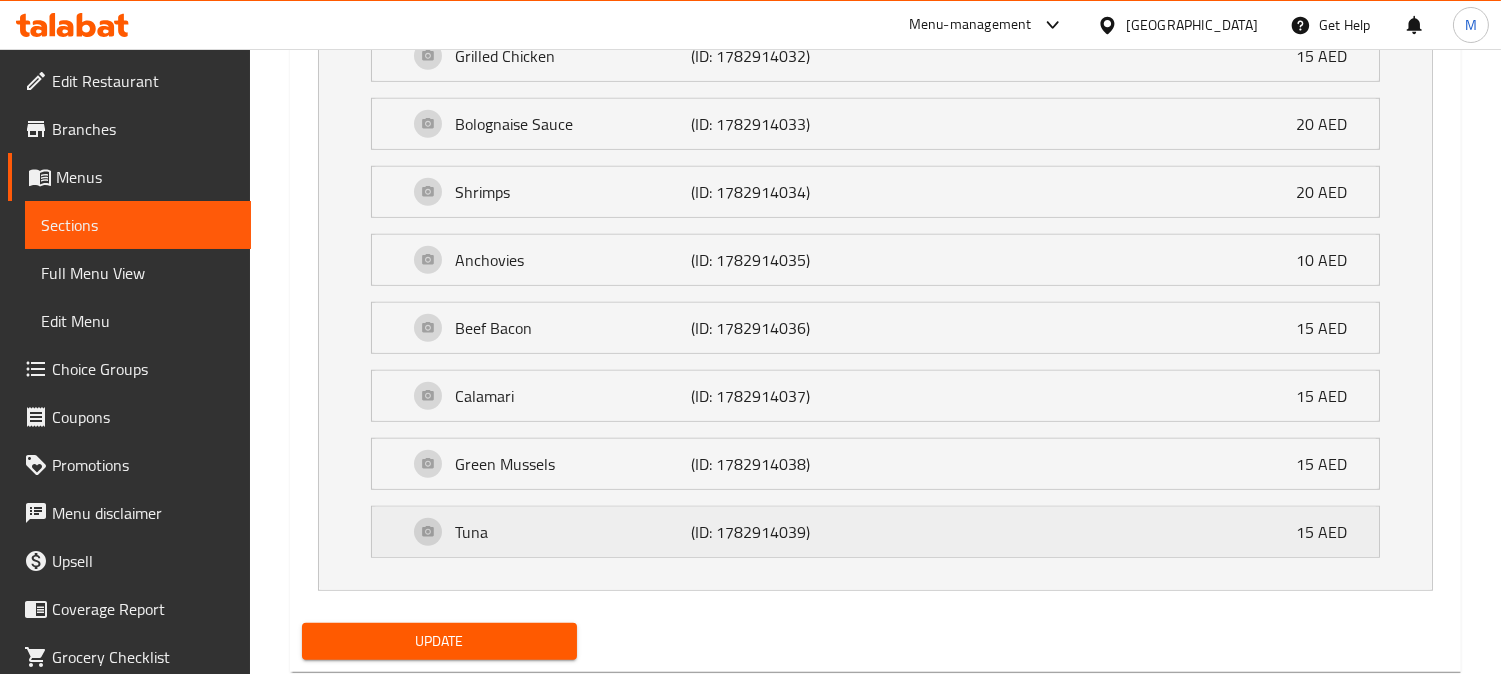 click on "Tuna" at bounding box center [572, 532] 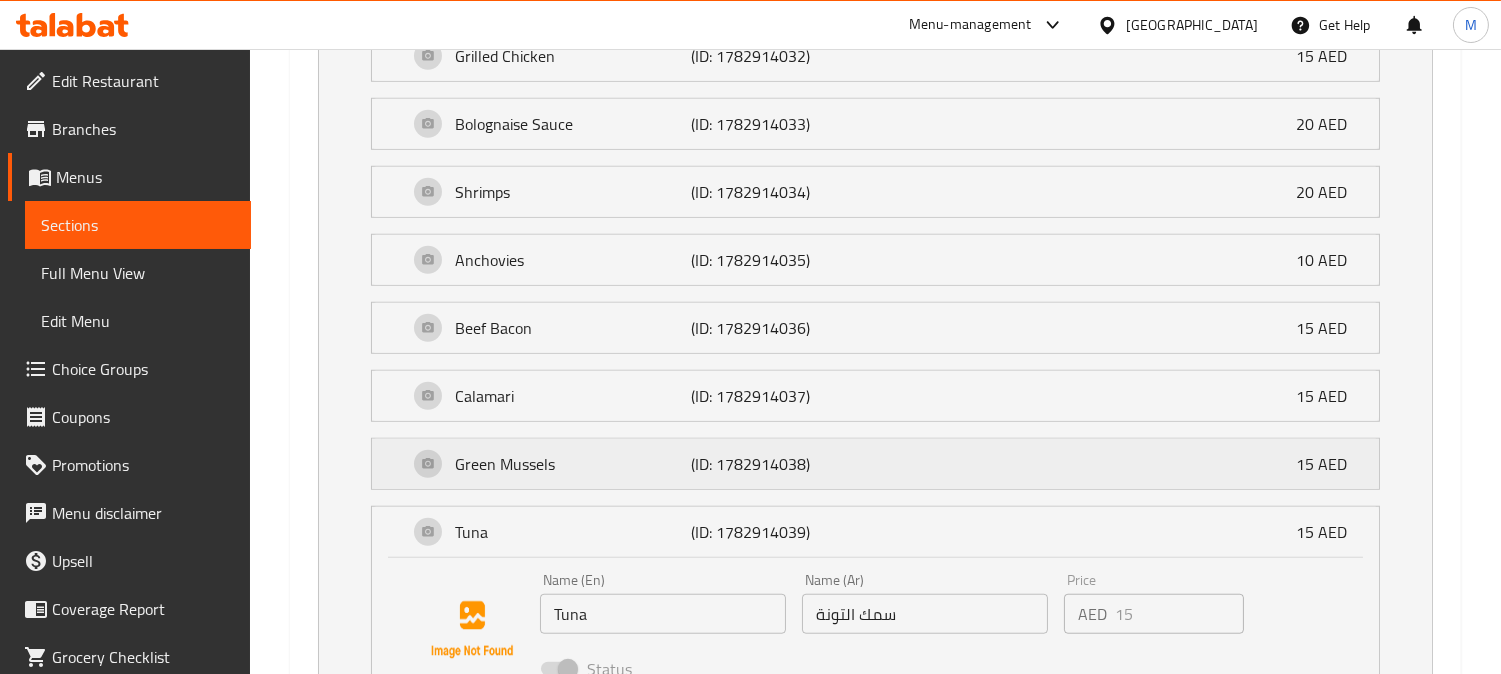click on "Green Mussels (ID: 1782914038) 15 AED" at bounding box center [881, 464] 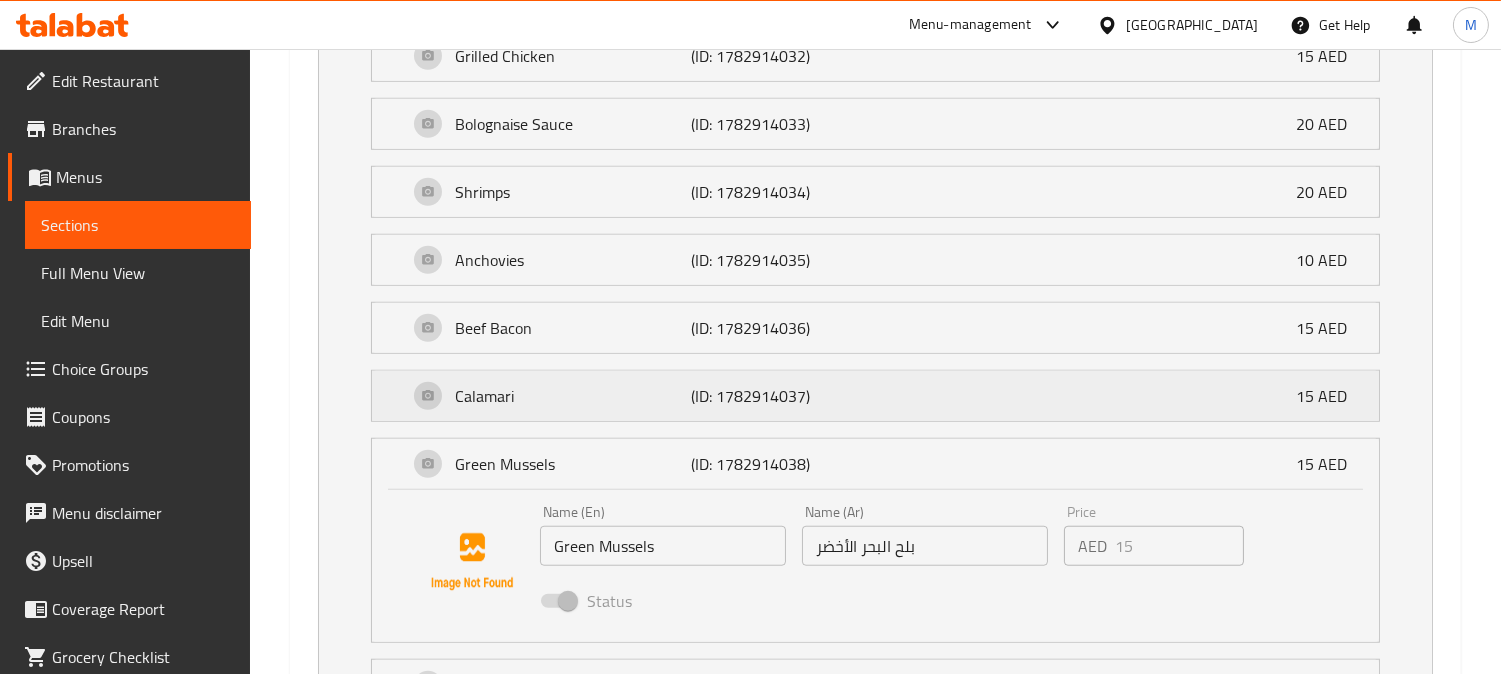 click on "Calamari" at bounding box center (572, 396) 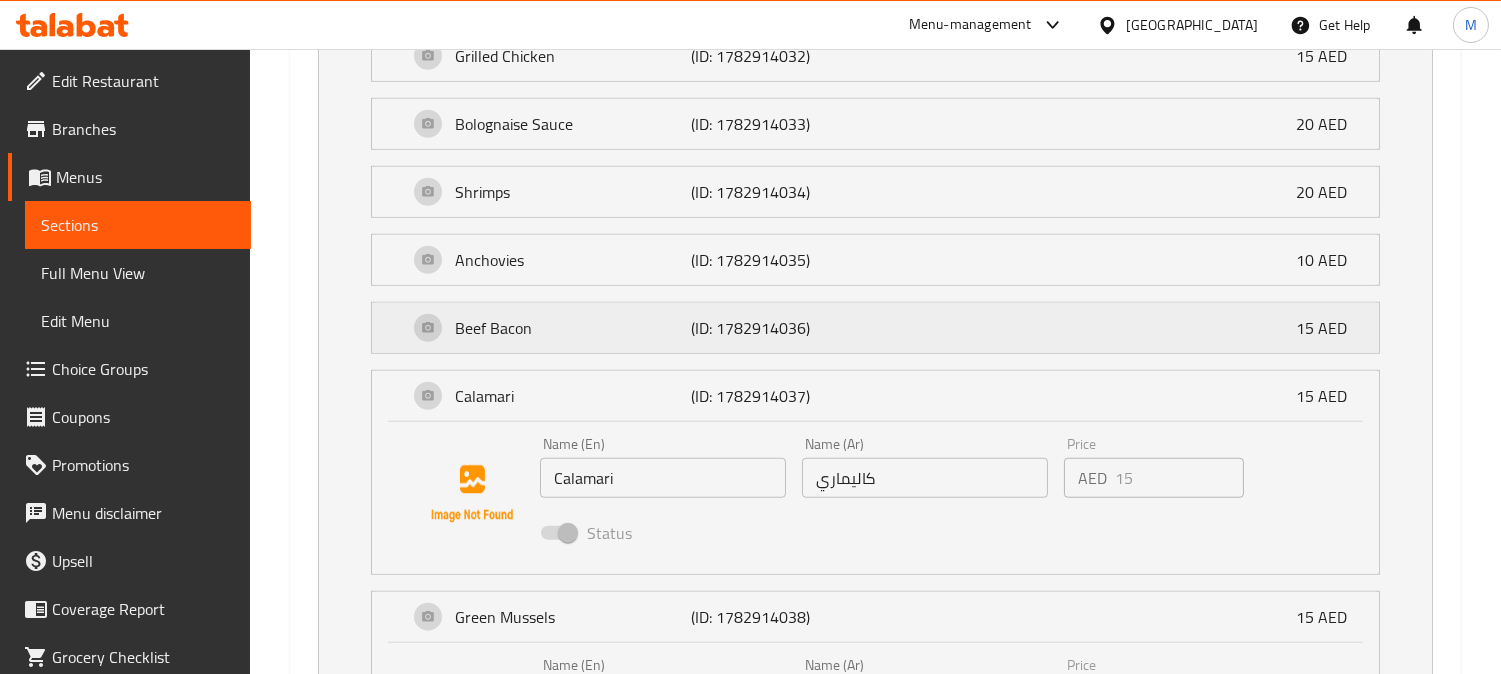 click on "Beef Bacon" at bounding box center (572, 328) 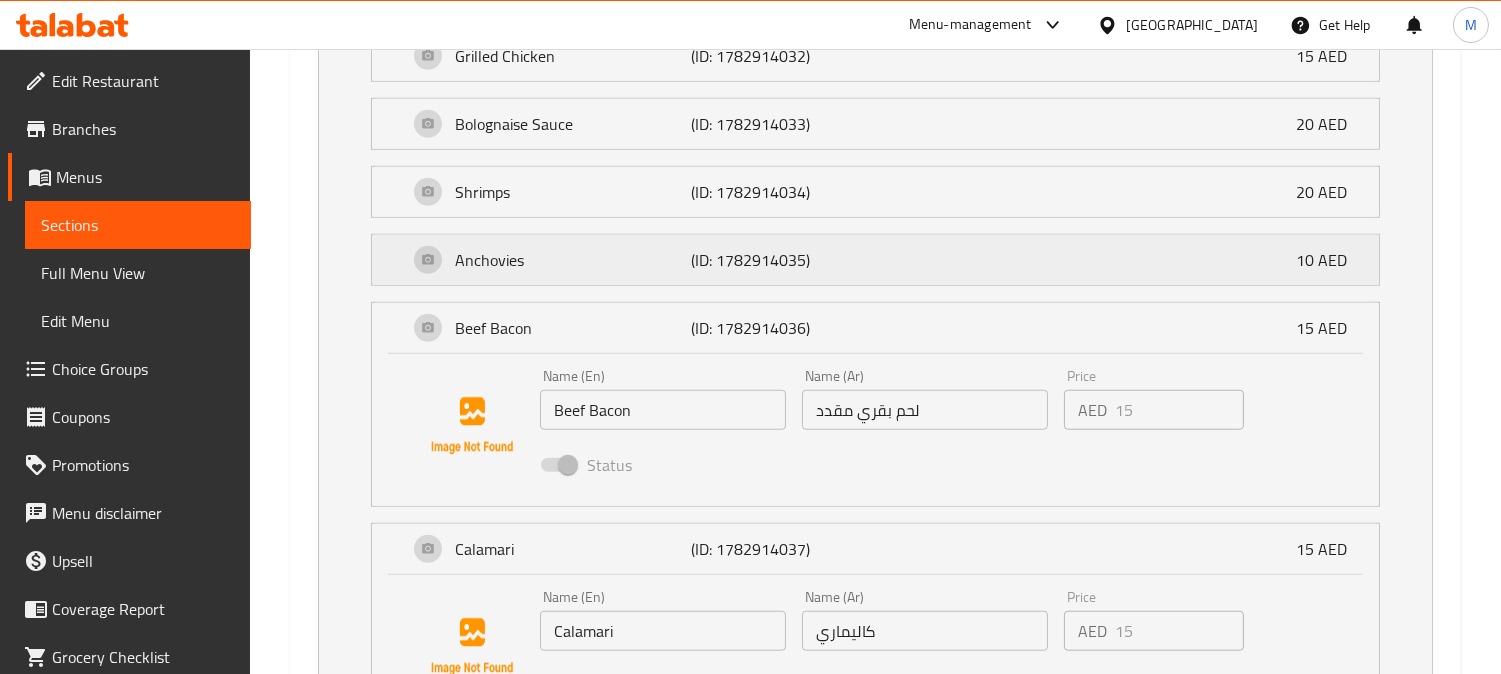 click on "Anchovies (ID: 1782914035) 10 AED" at bounding box center [881, 260] 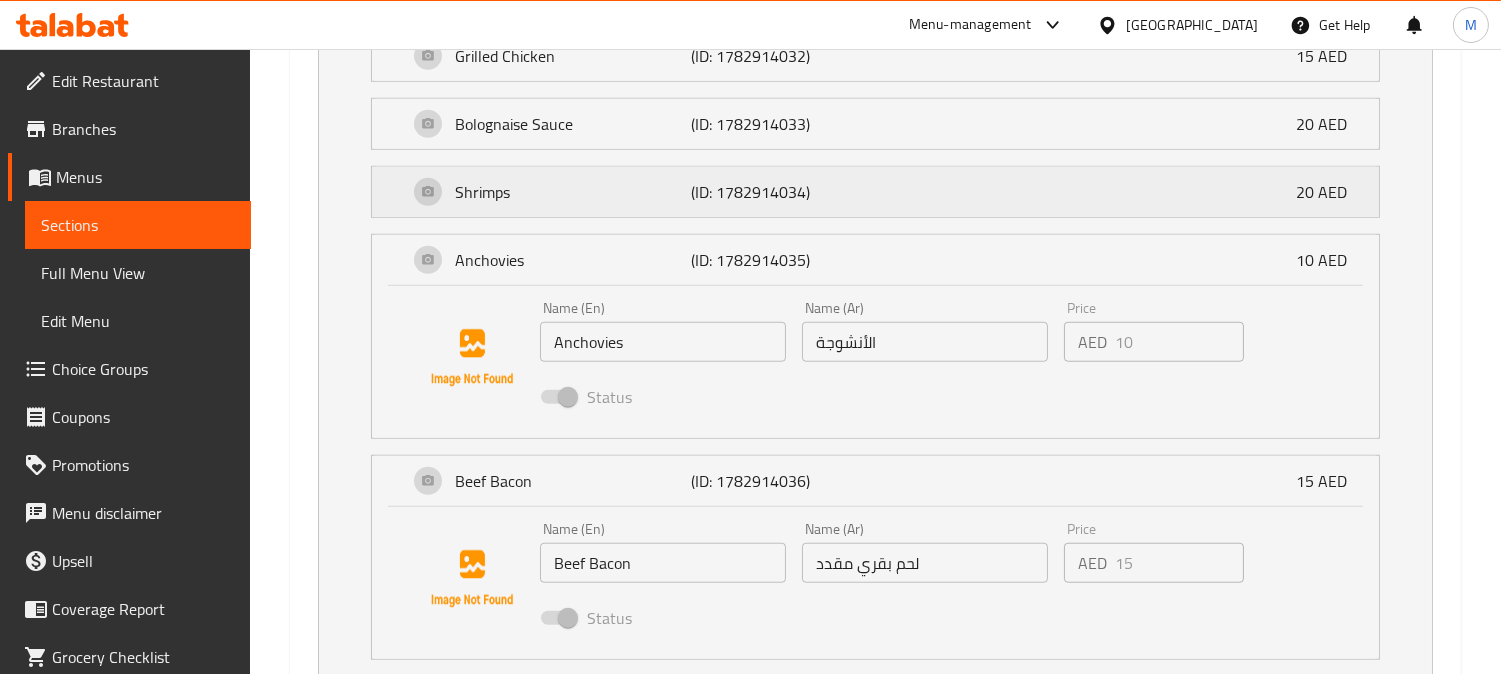 click on "Shrimps (ID: 1782914034) 20 AED" at bounding box center (881, 192) 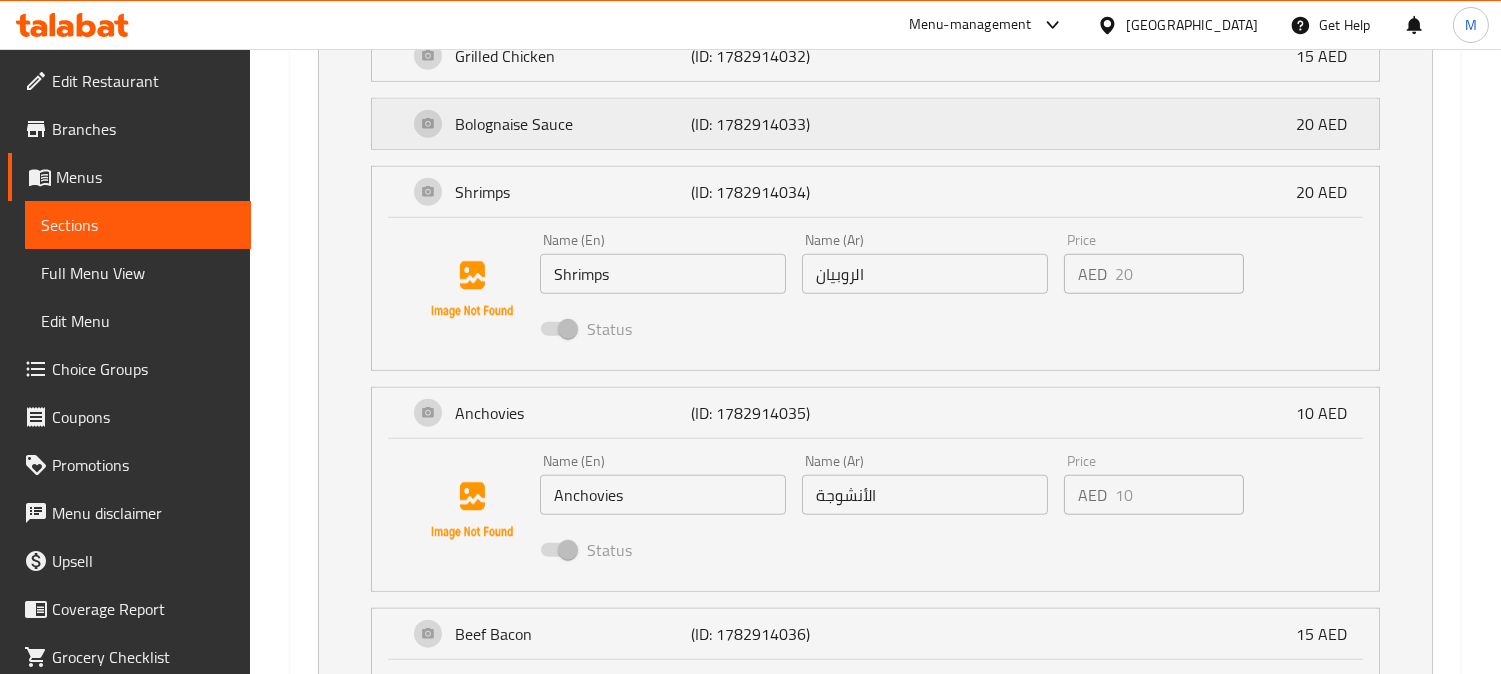 click on "Bolognaise Sauce (ID: 1782914033) 20 AED" at bounding box center (881, 124) 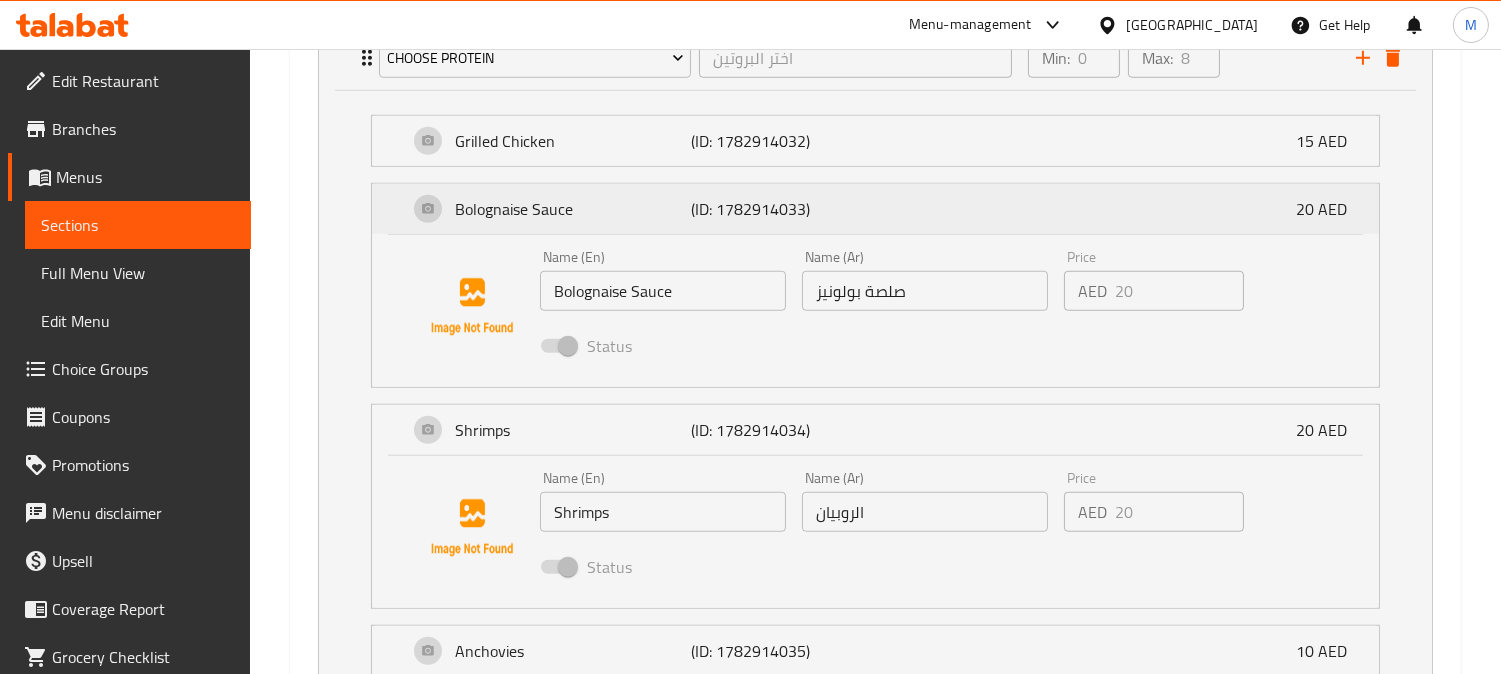 scroll, scrollTop: 3016, scrollLeft: 0, axis: vertical 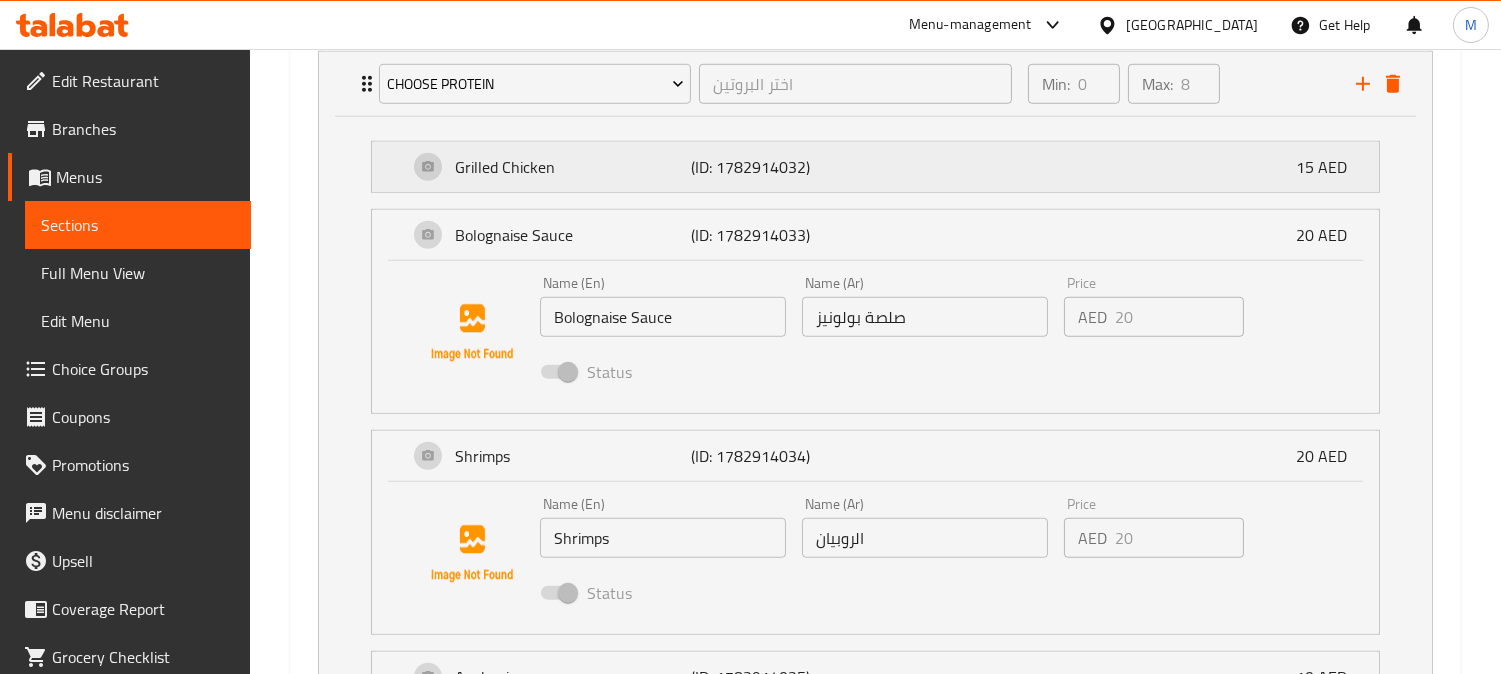 click on "Grilled Chicken (ID: 1782914032) 15 AED" at bounding box center (881, 167) 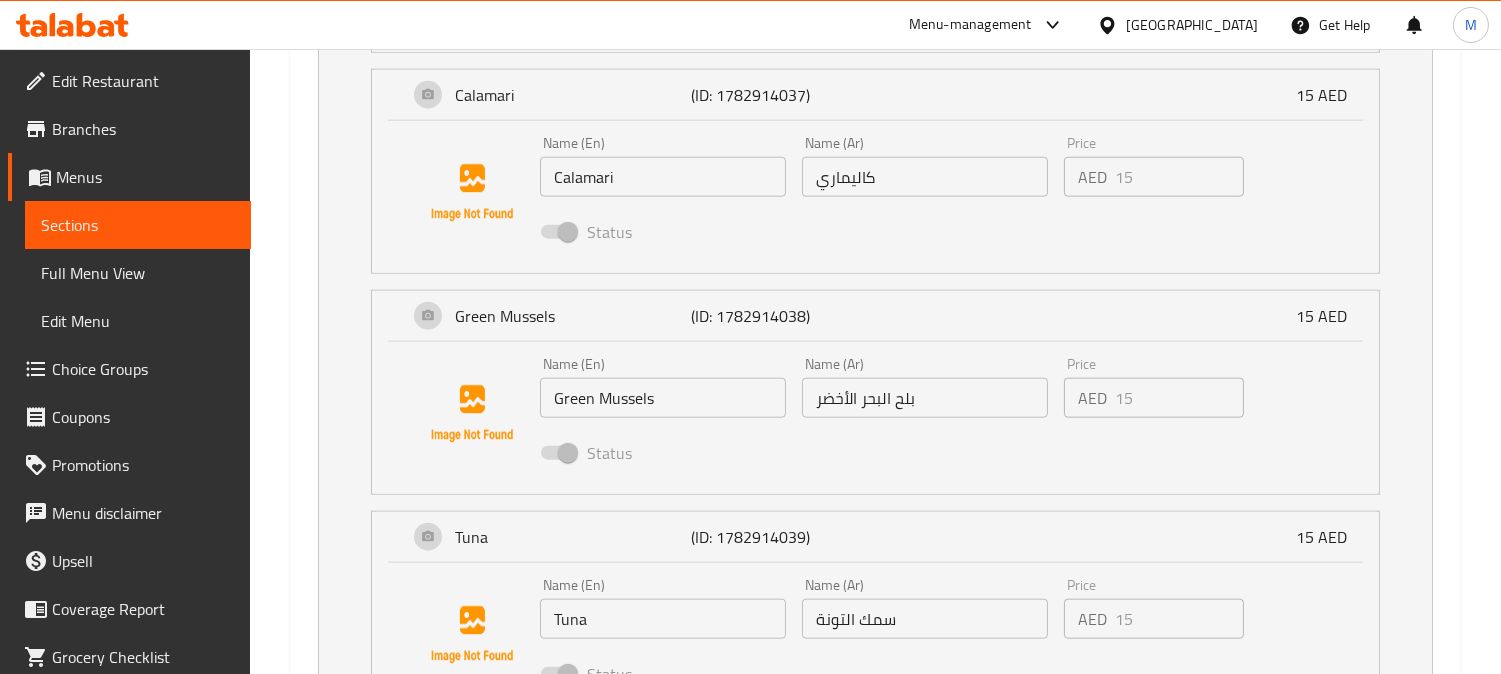 scroll, scrollTop: 4184, scrollLeft: 0, axis: vertical 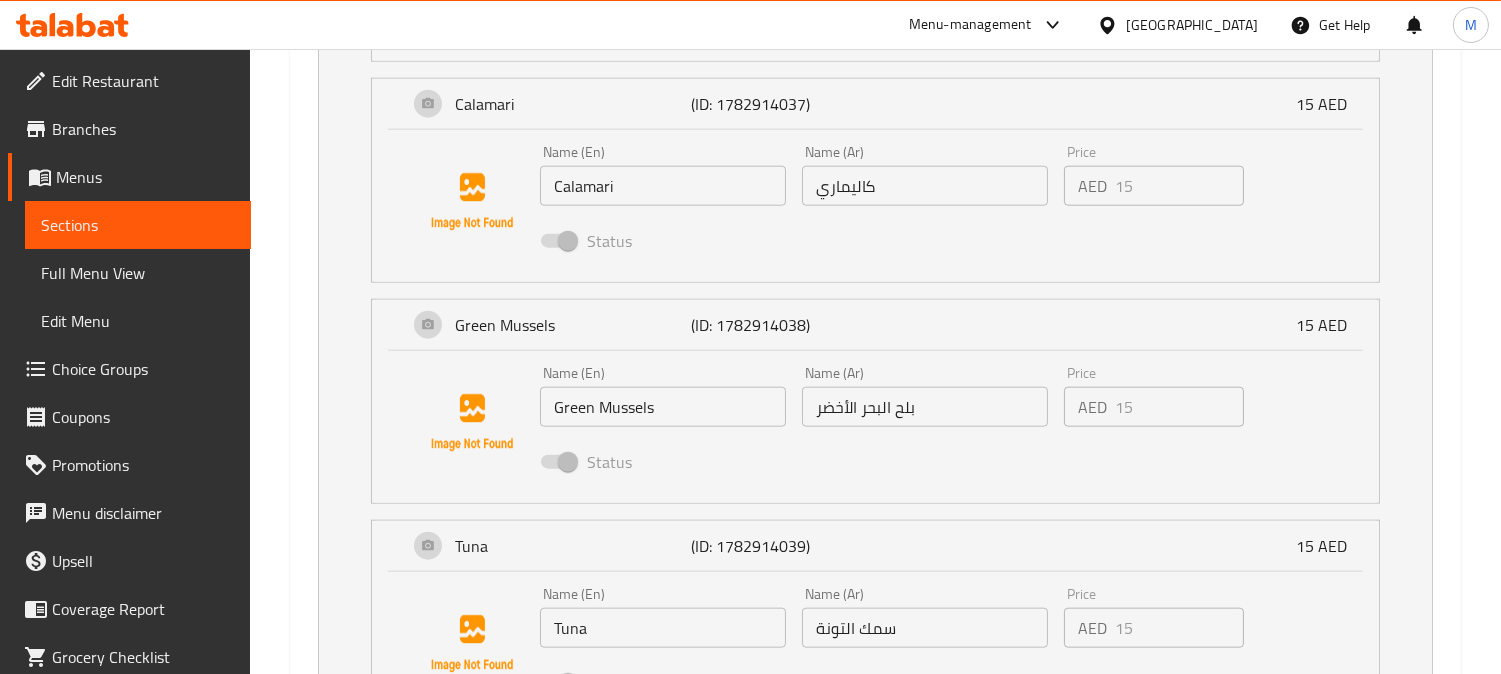 click on "Choice Groups" at bounding box center (129, 369) 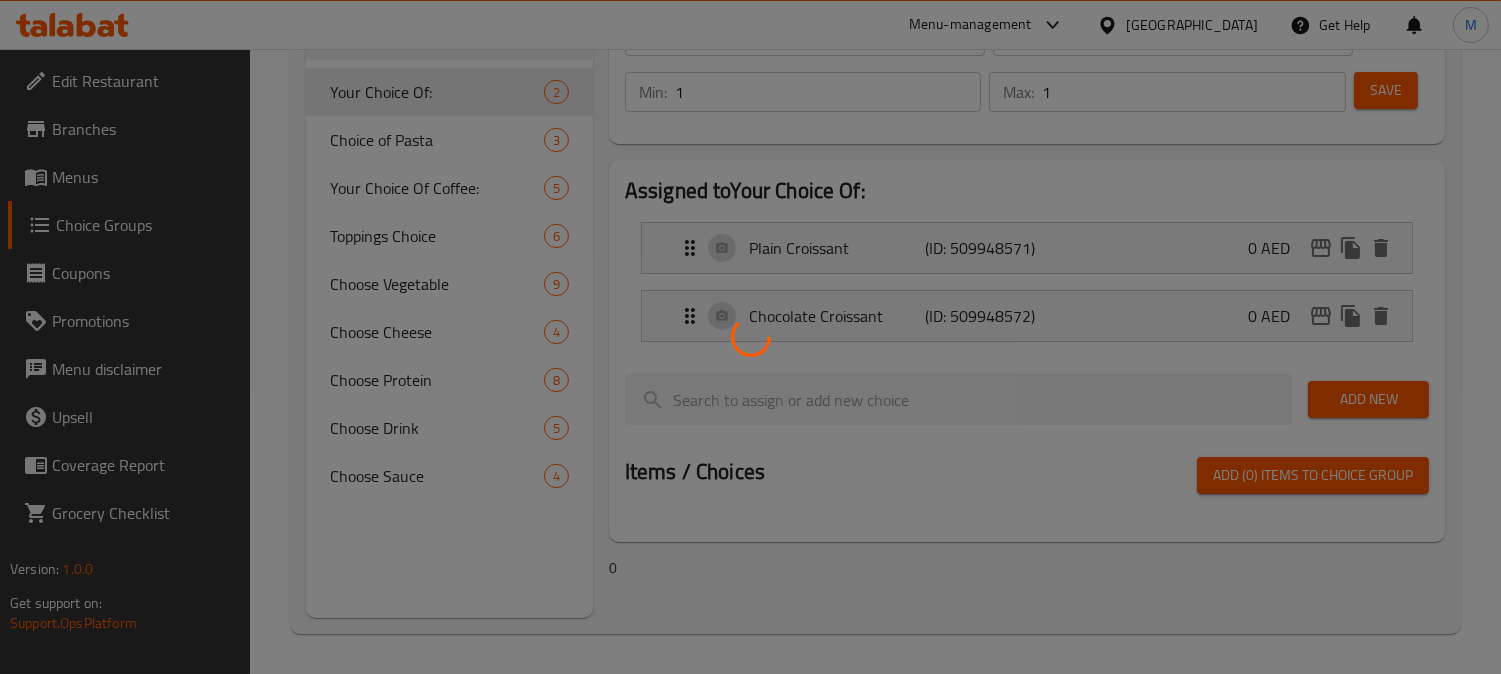 scroll, scrollTop: 283, scrollLeft: 0, axis: vertical 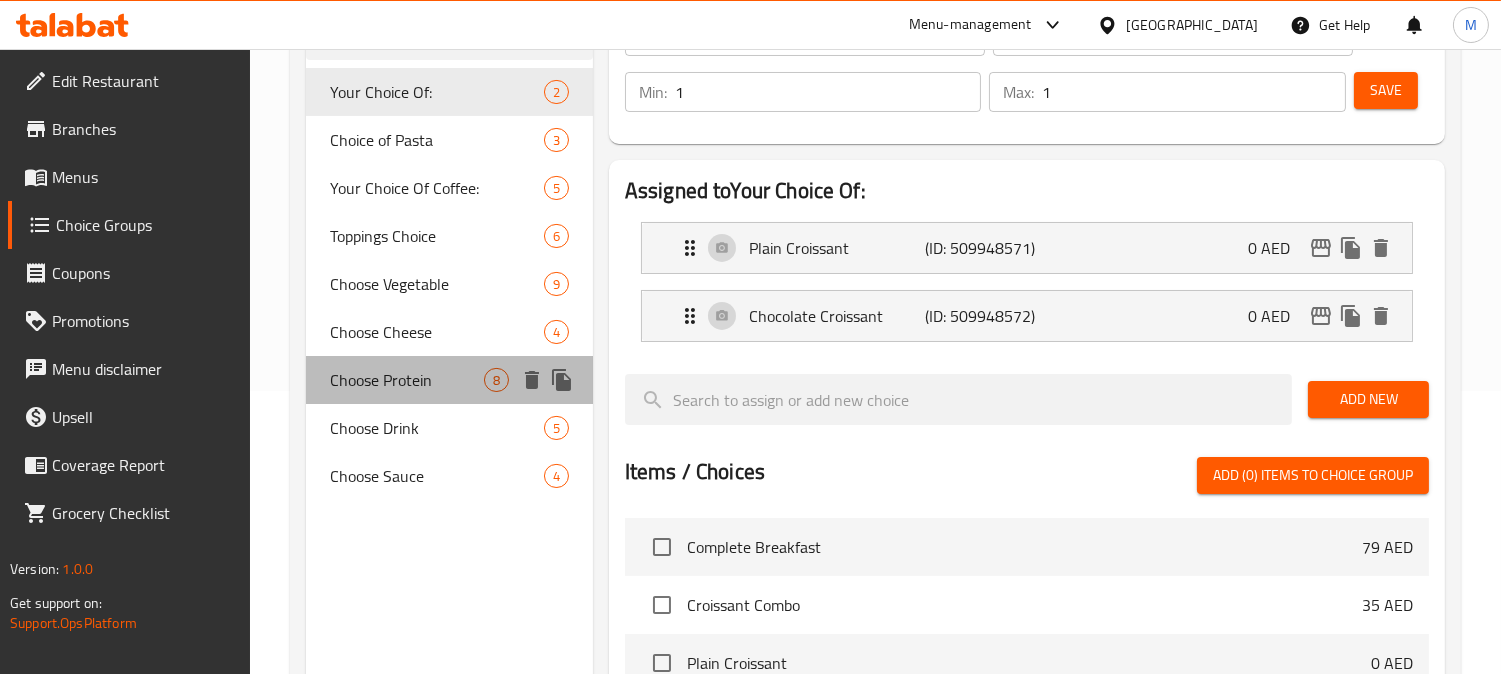 click on "Choose Protein" at bounding box center (407, 380) 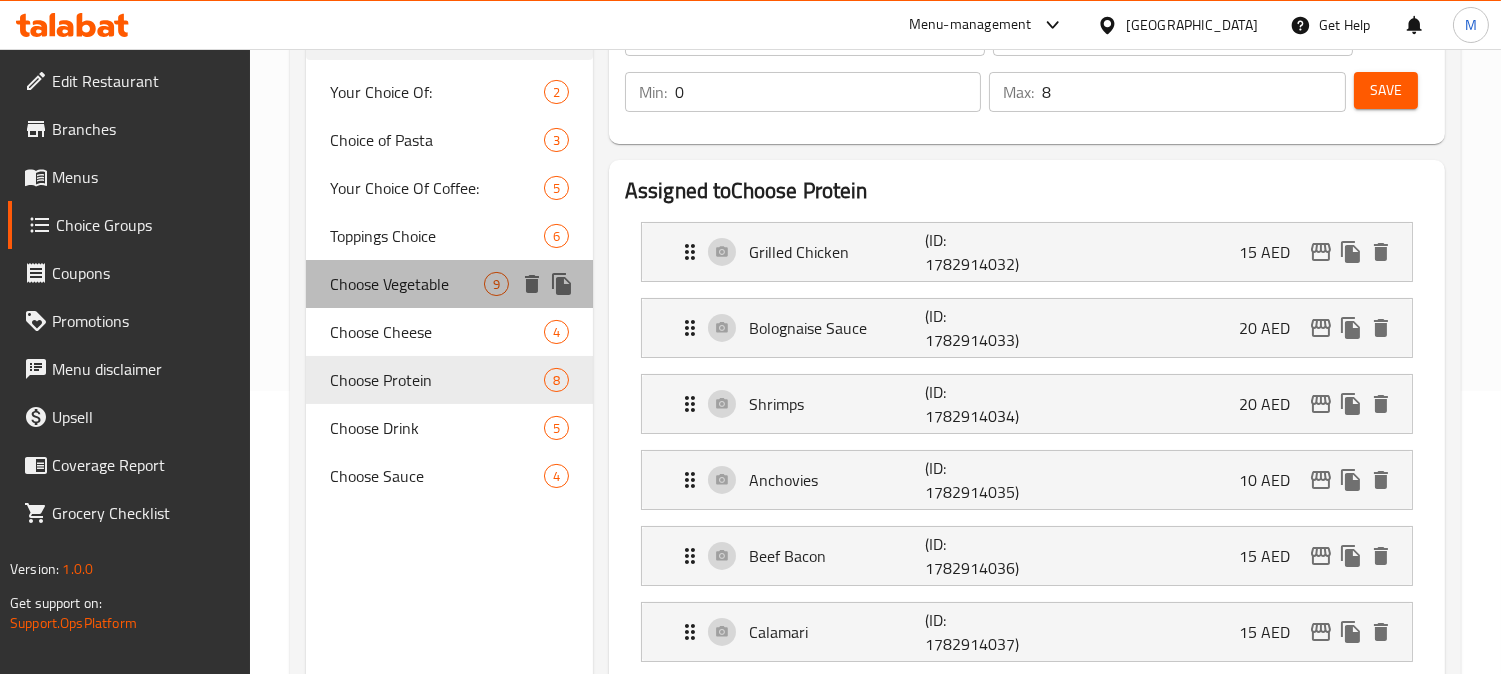 click on "Choose Vegetable" at bounding box center (407, 284) 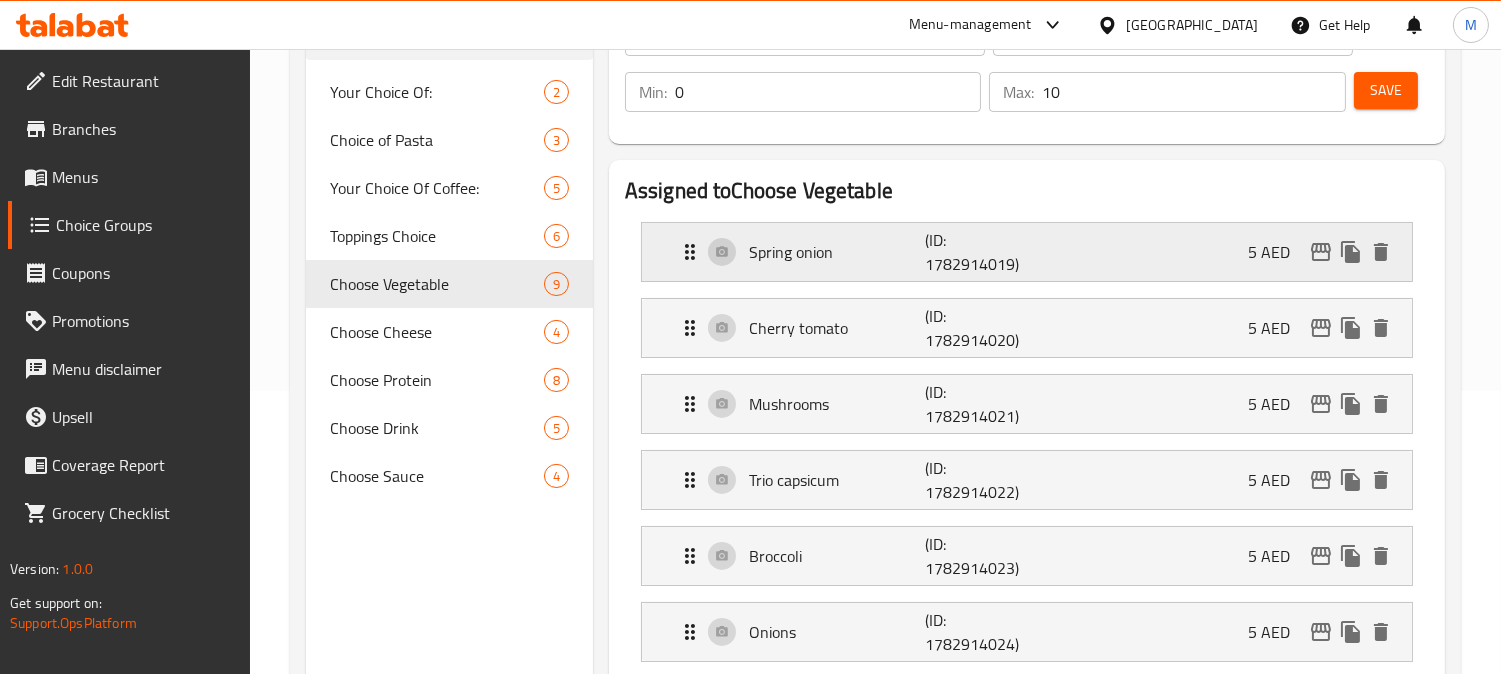 click on "Spring onion" at bounding box center [837, 252] 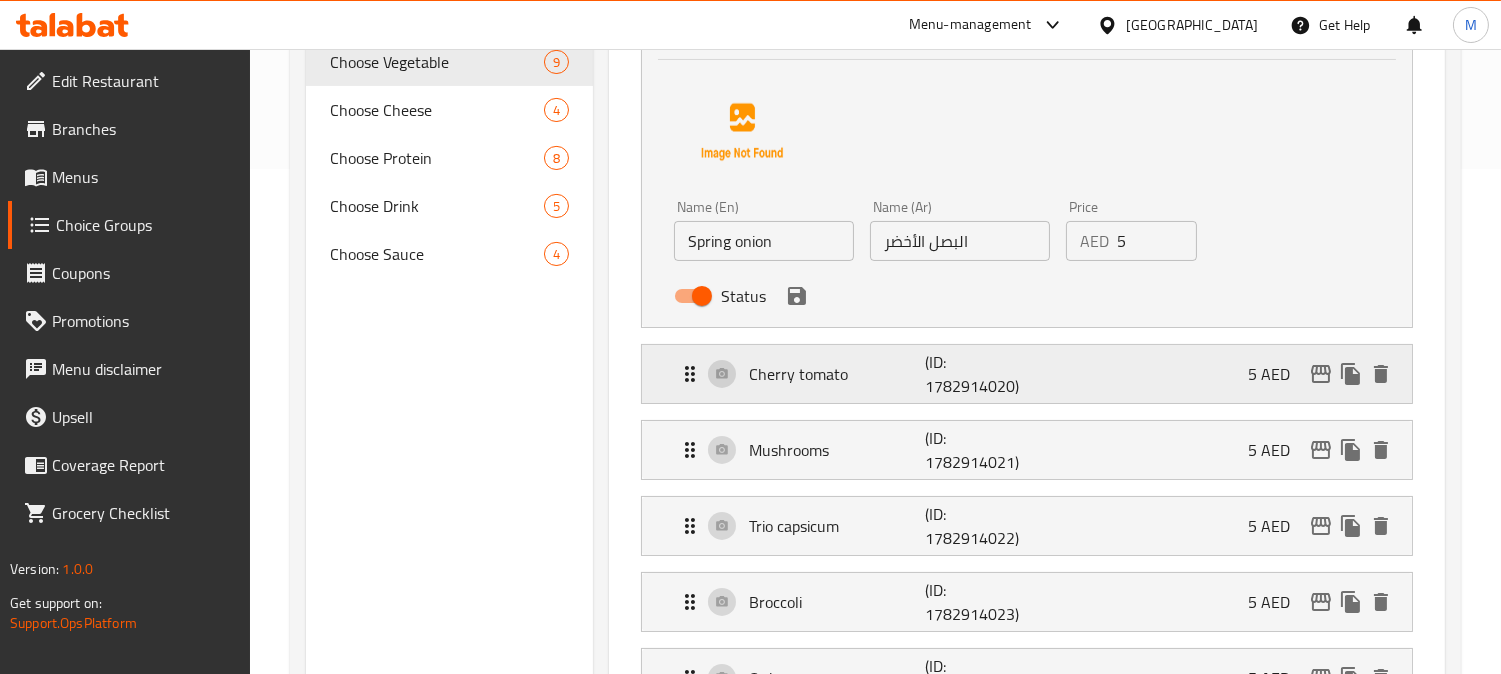 click on "Cherry tomato (ID: 1782914020) 5 AED" at bounding box center [1033, 374] 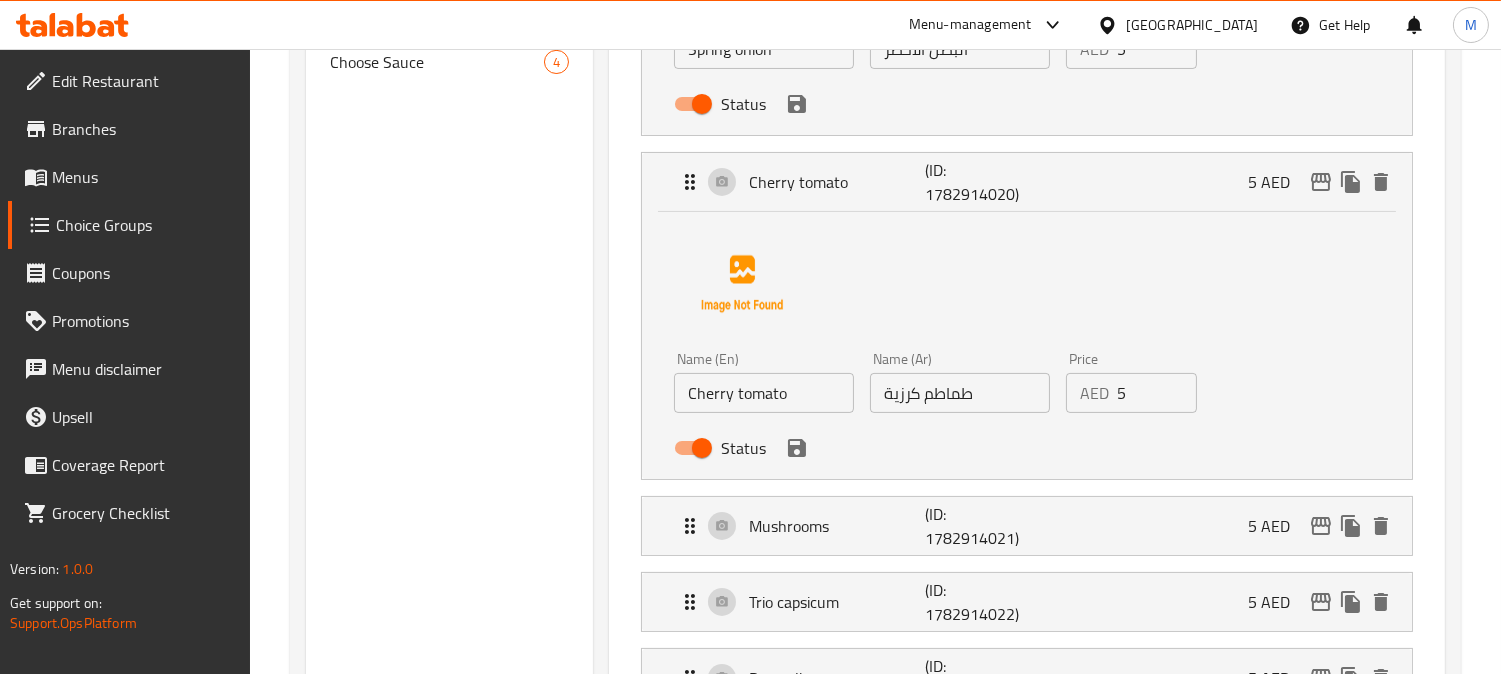 scroll, scrollTop: 727, scrollLeft: 0, axis: vertical 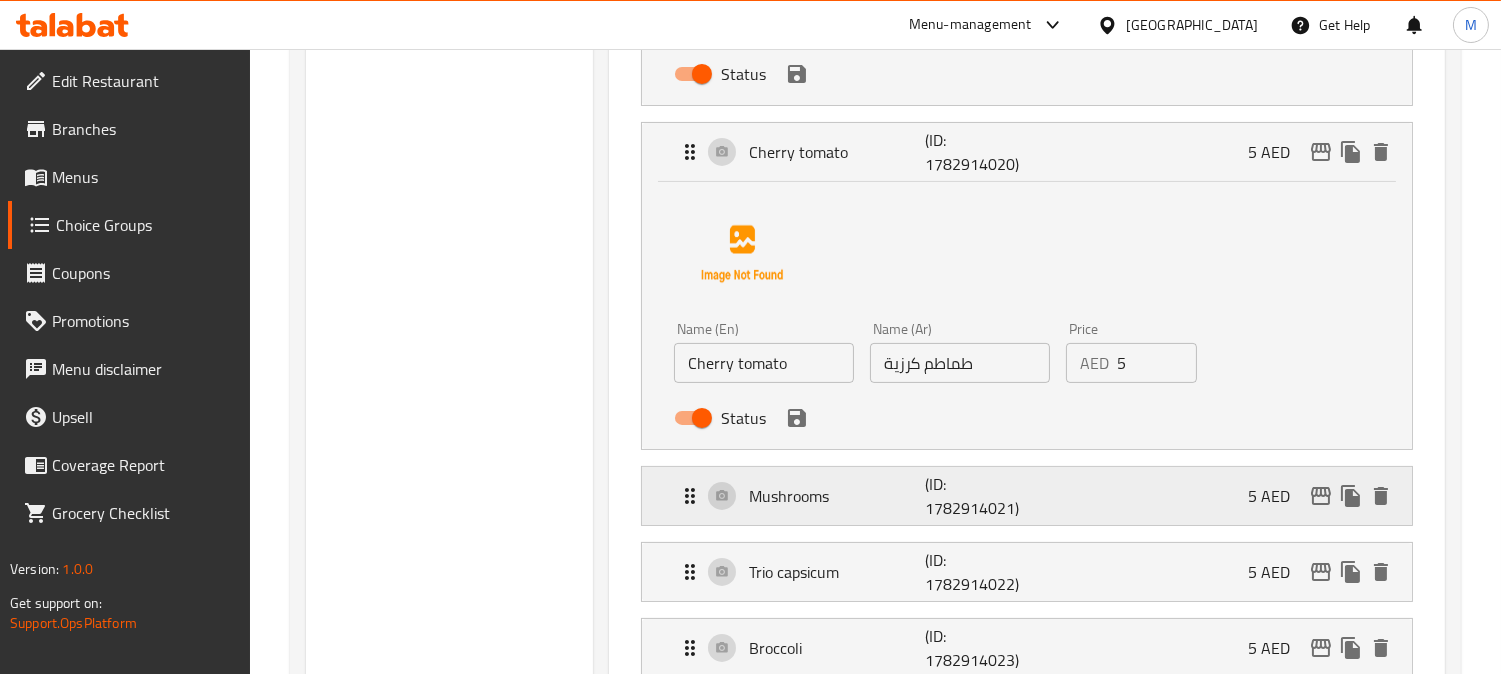 click on "Mushrooms" at bounding box center [837, 496] 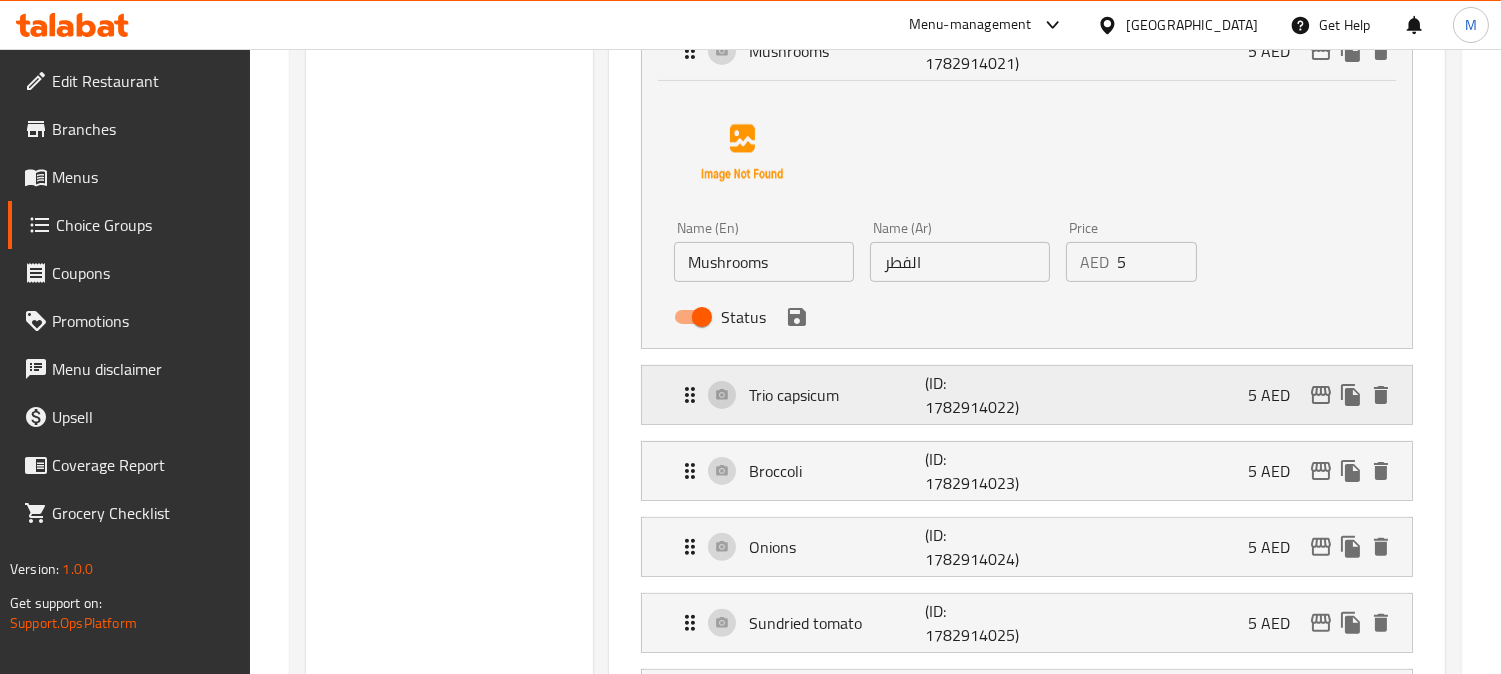 click on "Trio capsicum (ID: 1782914022) 5 AED" at bounding box center [1033, 395] 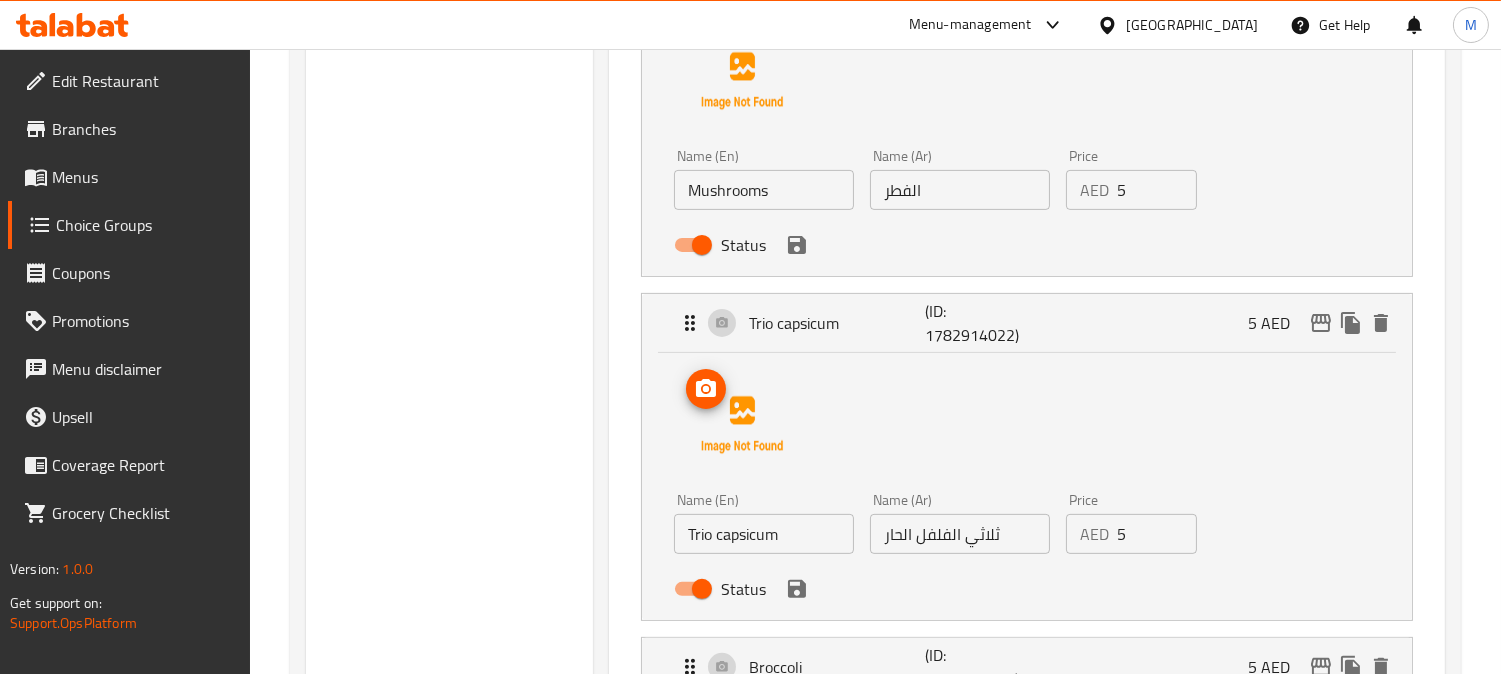 scroll, scrollTop: 1283, scrollLeft: 0, axis: vertical 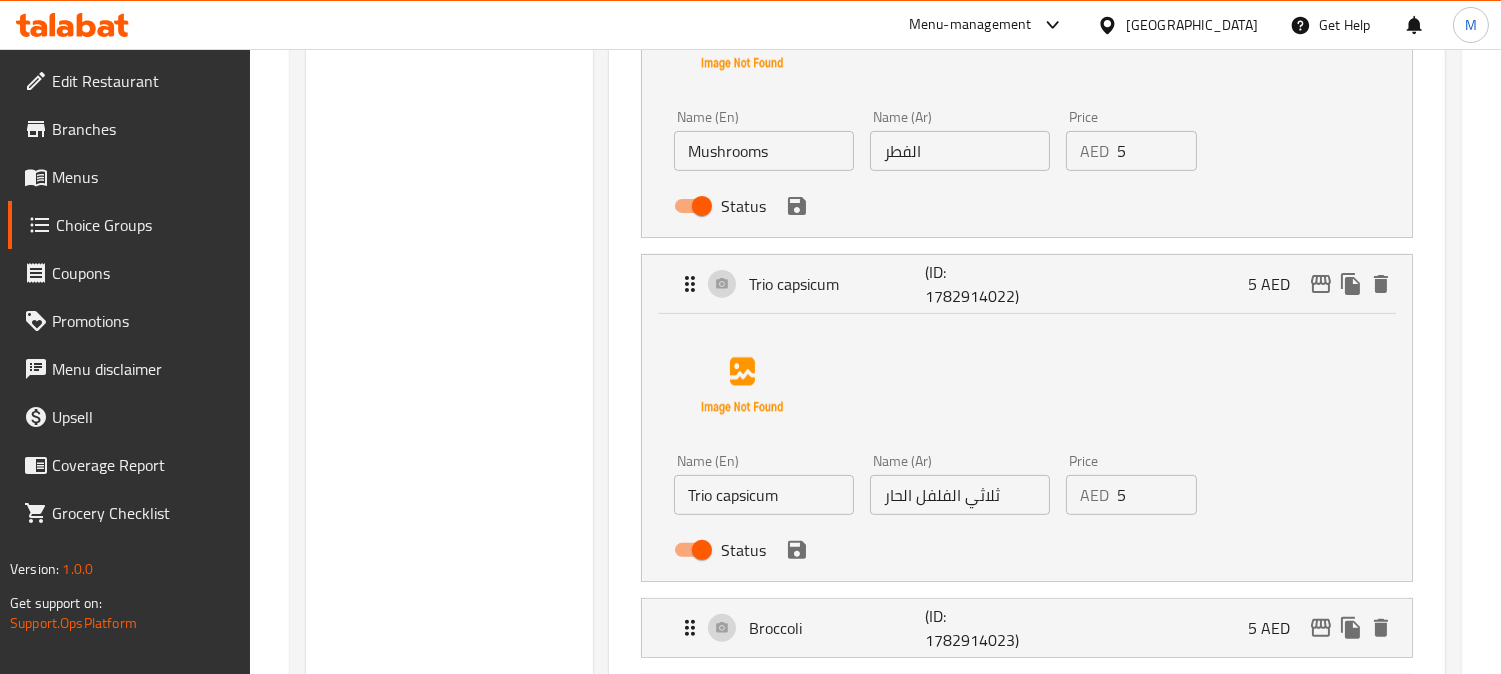 click on "ثلاثي الفلفل الحار" at bounding box center [960, 495] 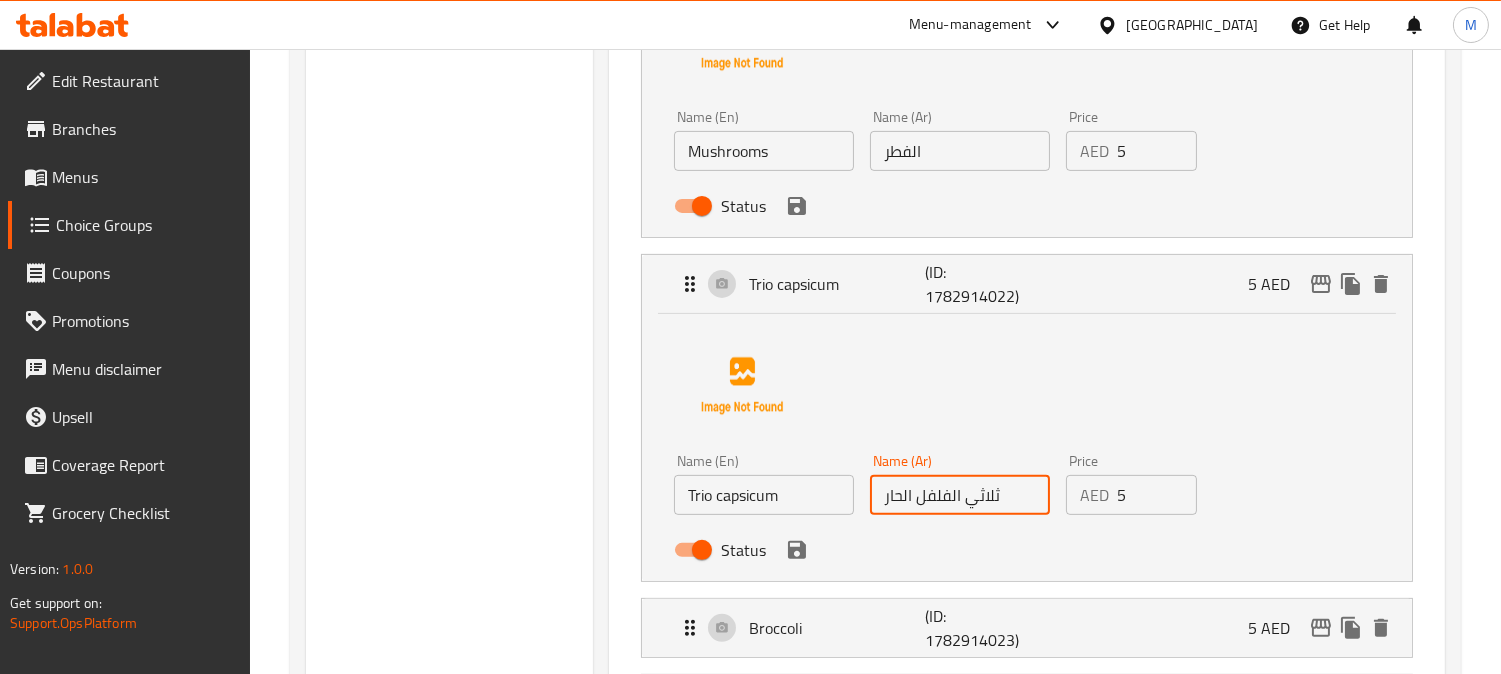click on "ثلاثي الفلفل الحار" at bounding box center (960, 495) 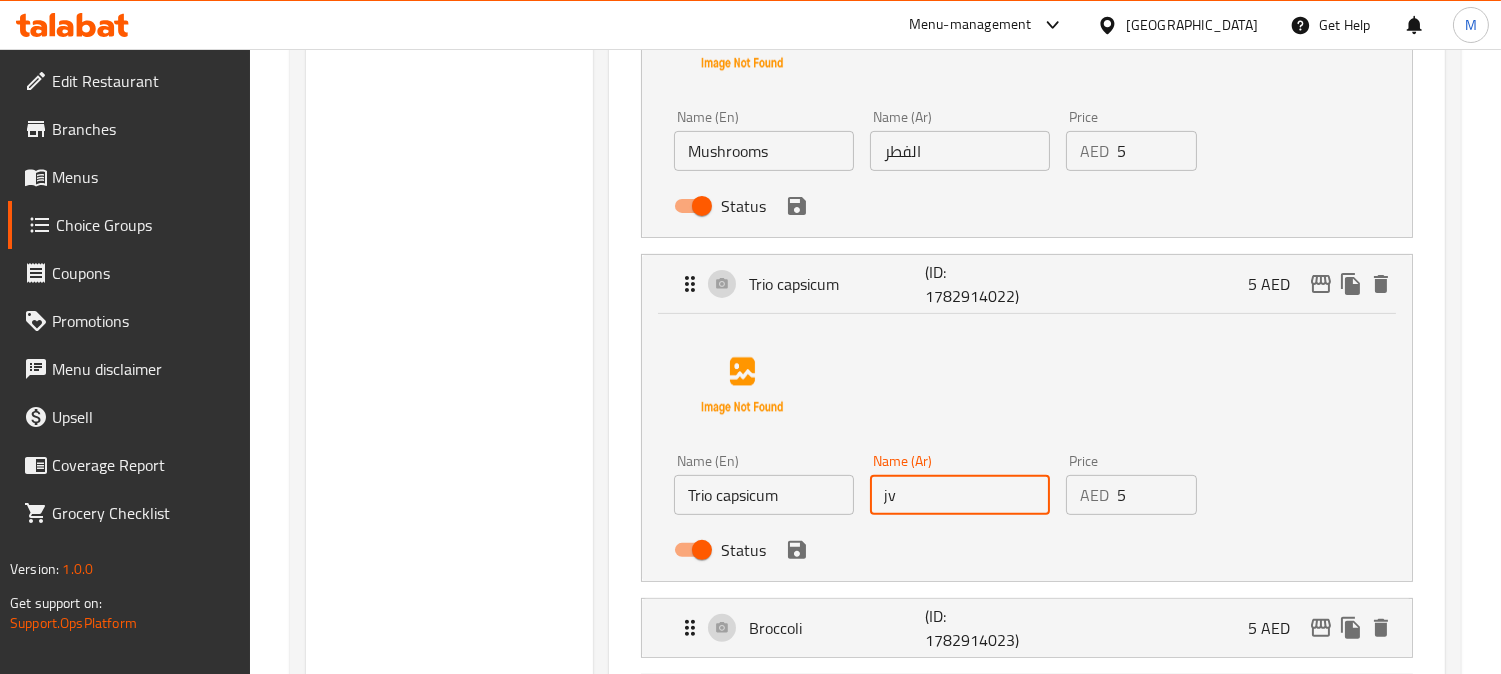 type on "j" 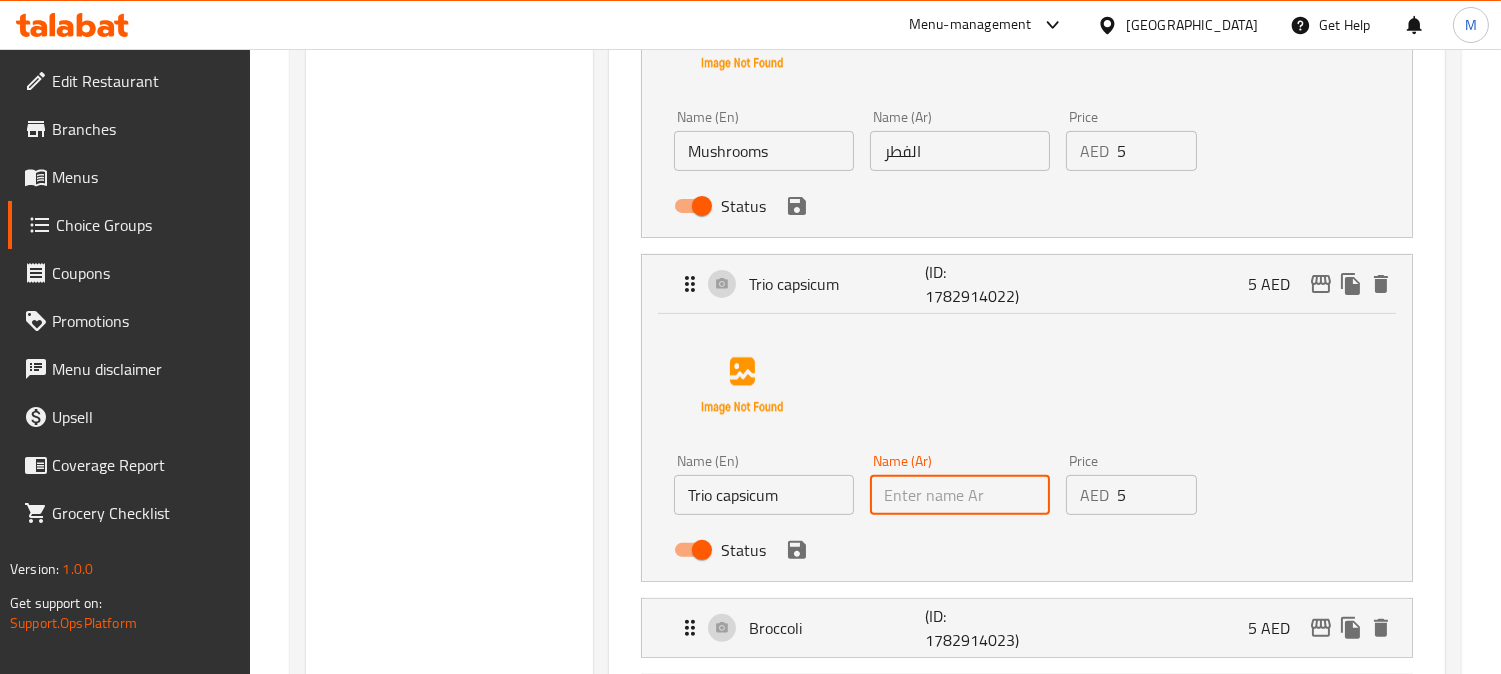 drag, startPoint x: 930, startPoint y: 474, endPoint x: 941, endPoint y: 497, distance: 25.495098 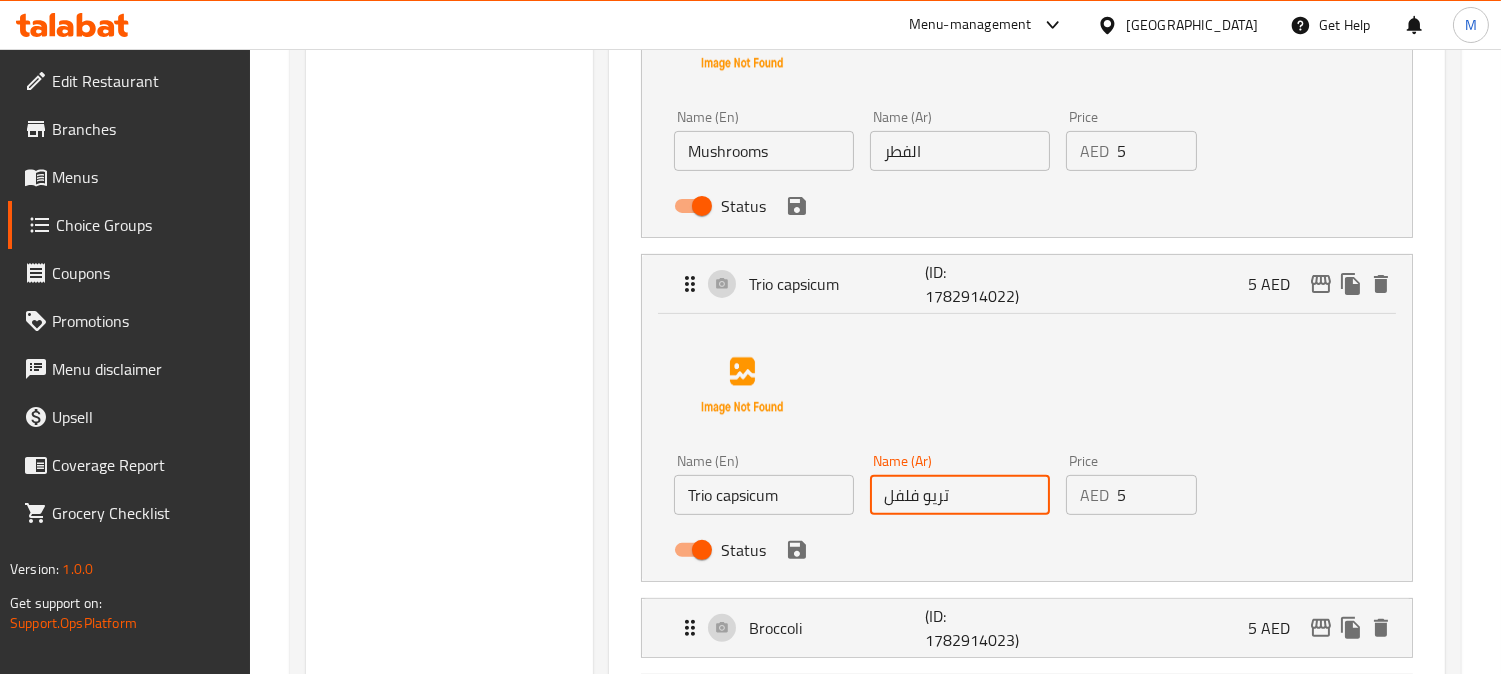 type on "تريو فلفل" 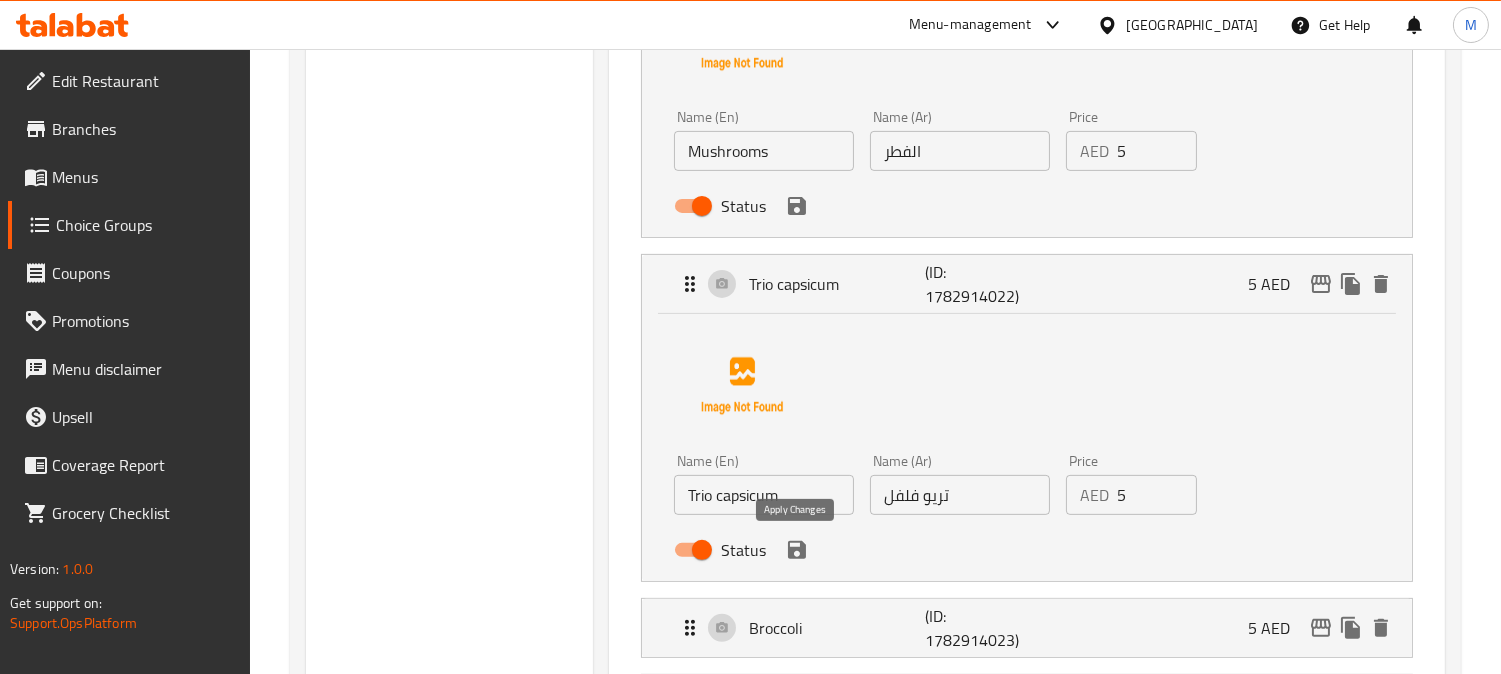 scroll, scrollTop: 1616, scrollLeft: 0, axis: vertical 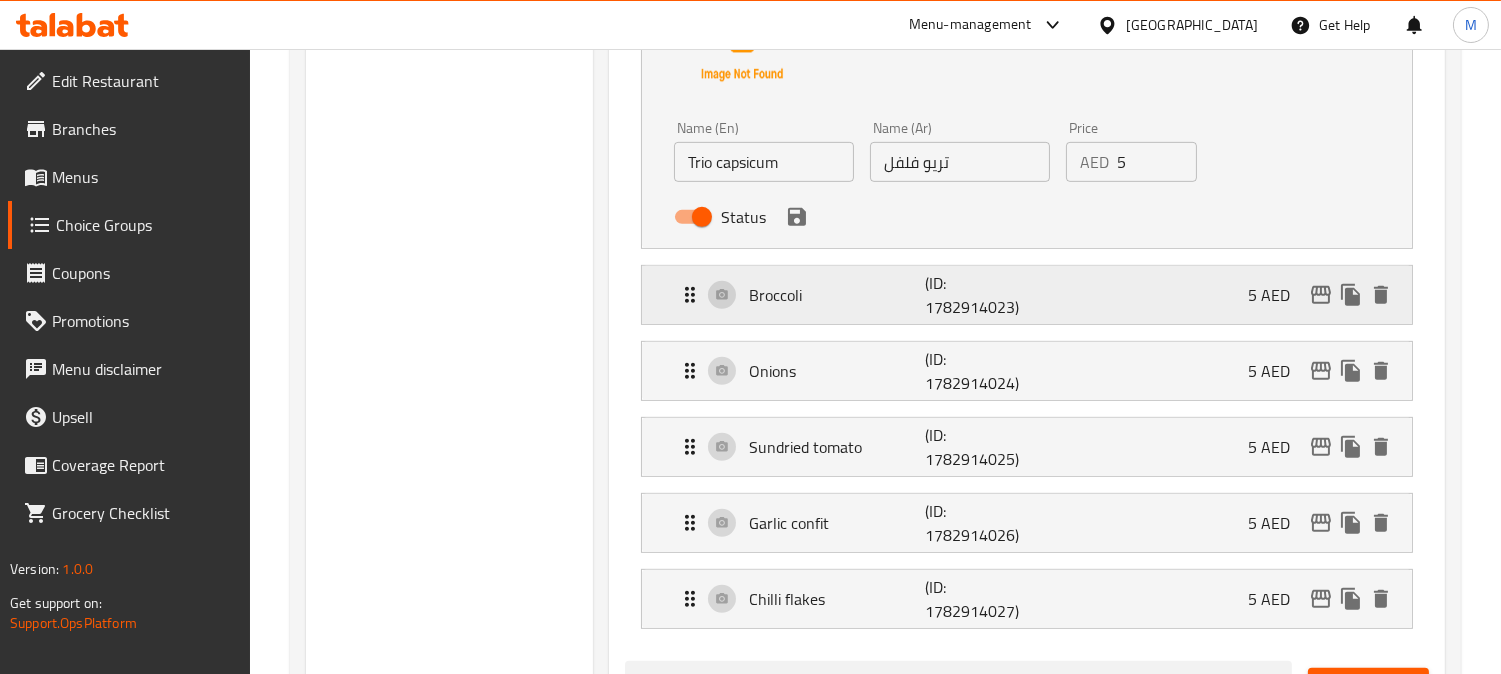 click on "Broccoli" at bounding box center (837, 295) 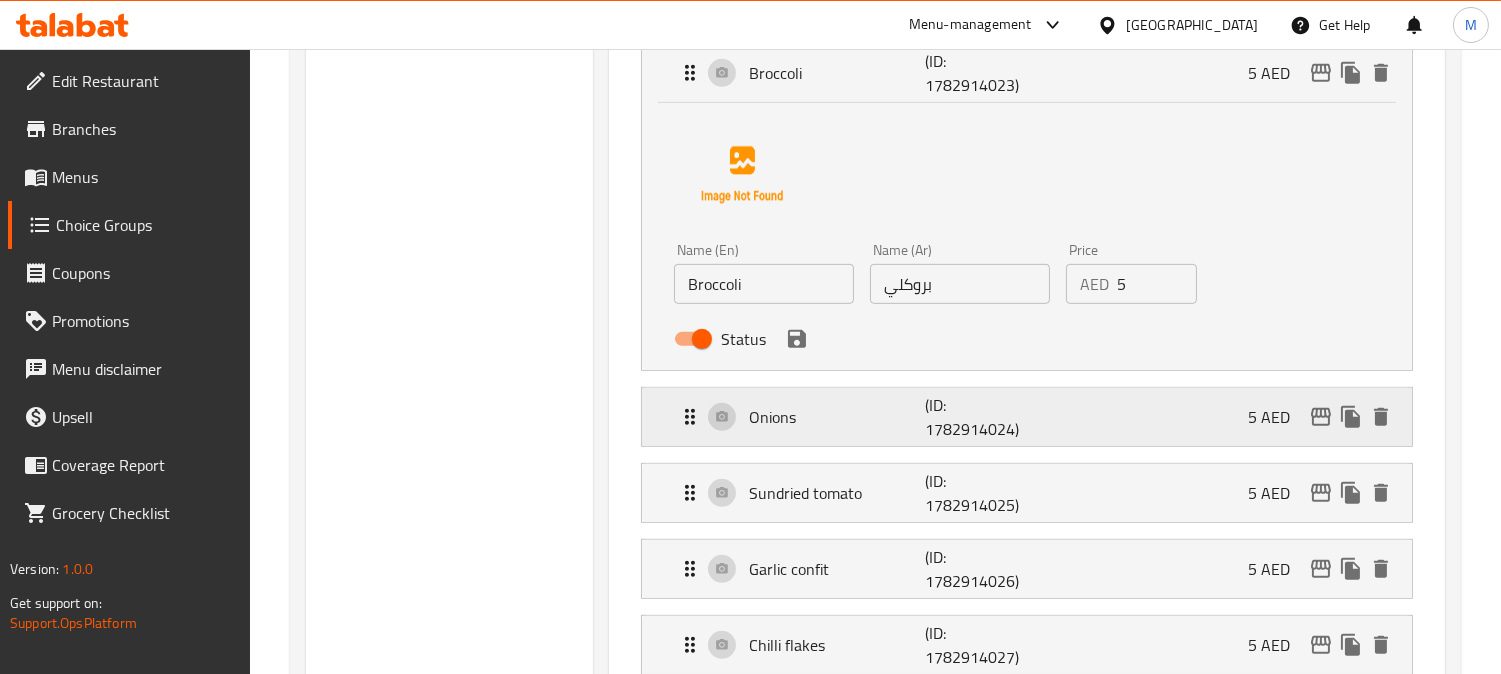 click on "Onions" at bounding box center (837, 417) 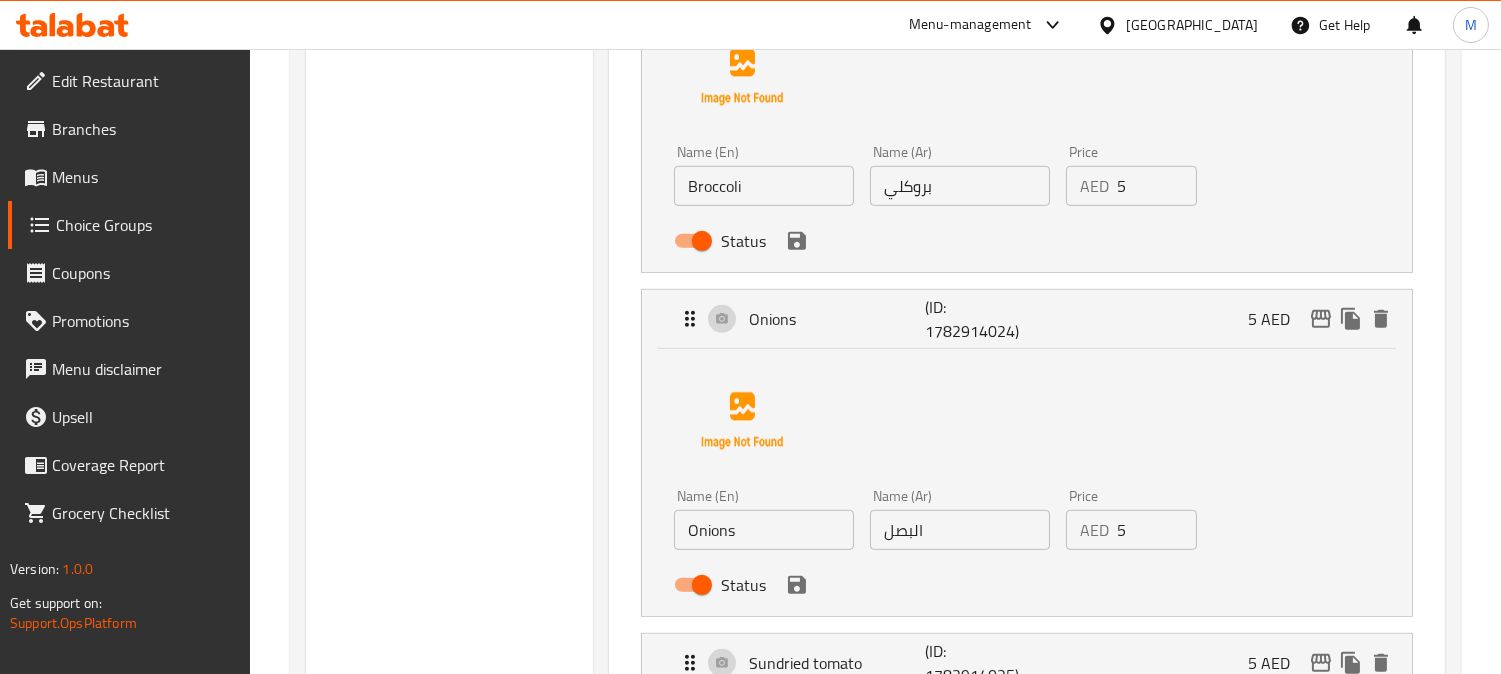 scroll, scrollTop: 2061, scrollLeft: 0, axis: vertical 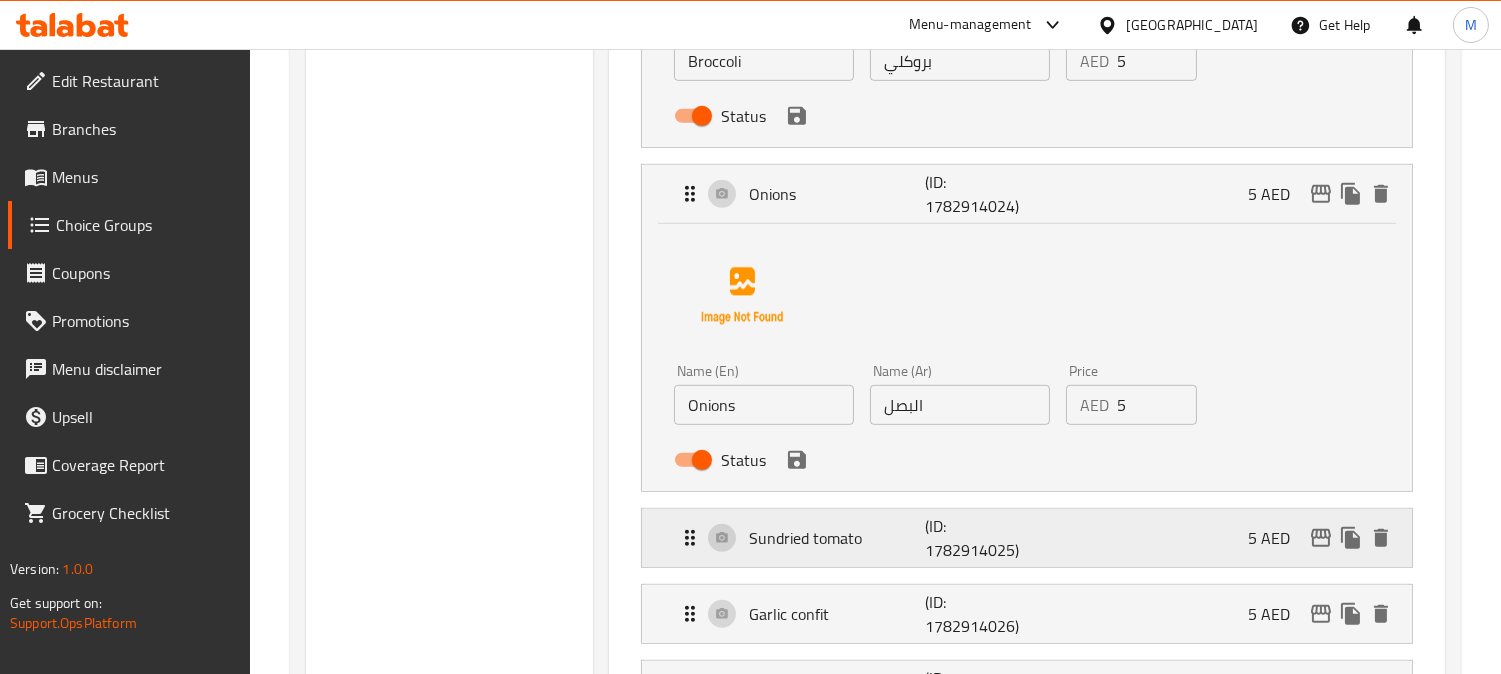 click on "Sundried tomato (ID: 1782914025) 5 AED" at bounding box center [1033, 538] 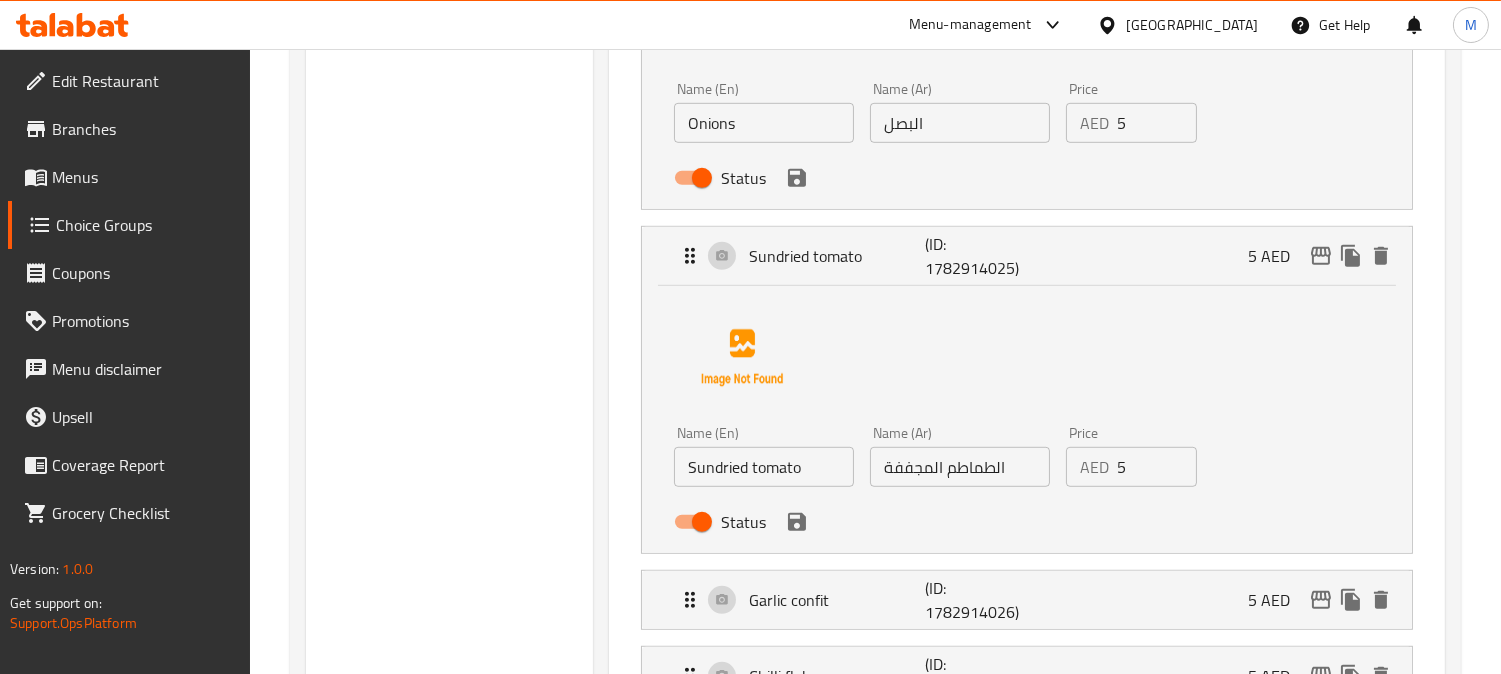 scroll, scrollTop: 2394, scrollLeft: 0, axis: vertical 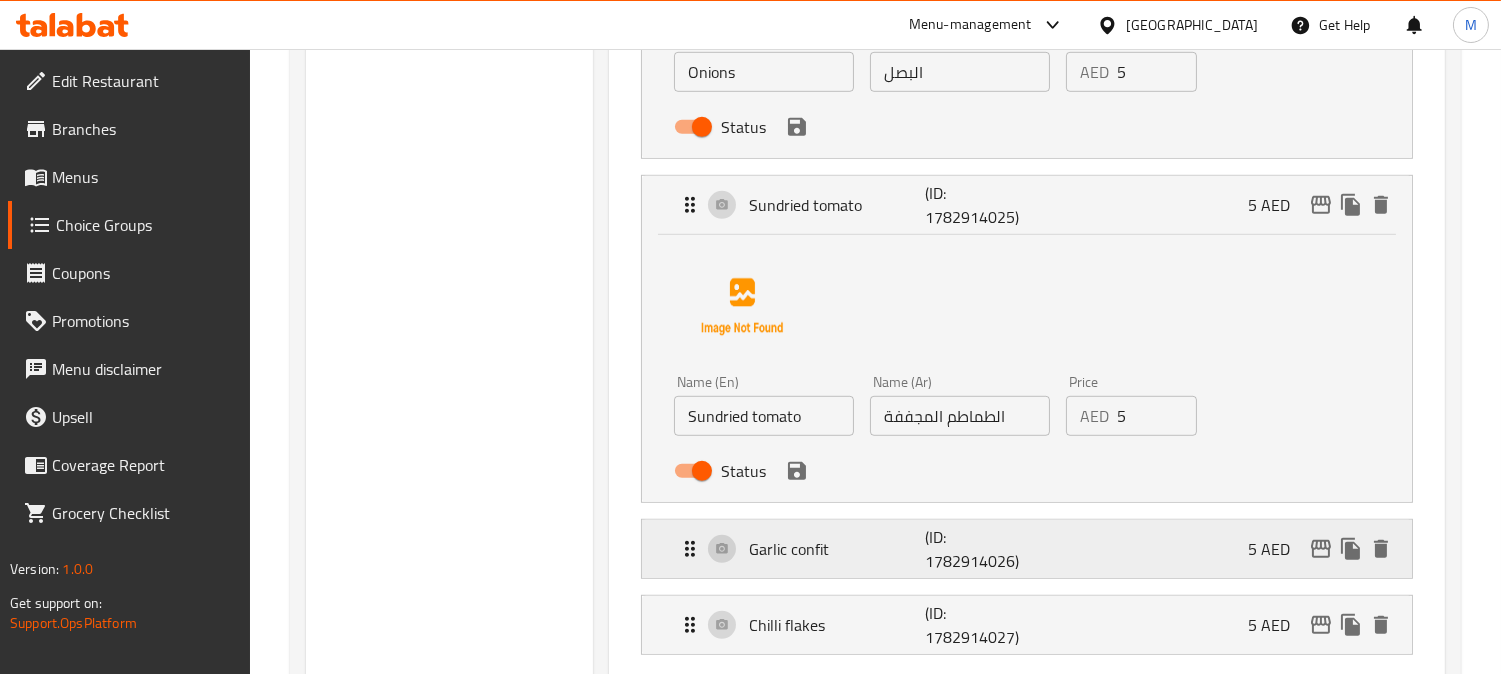 click on "Garlic confit" at bounding box center (837, 549) 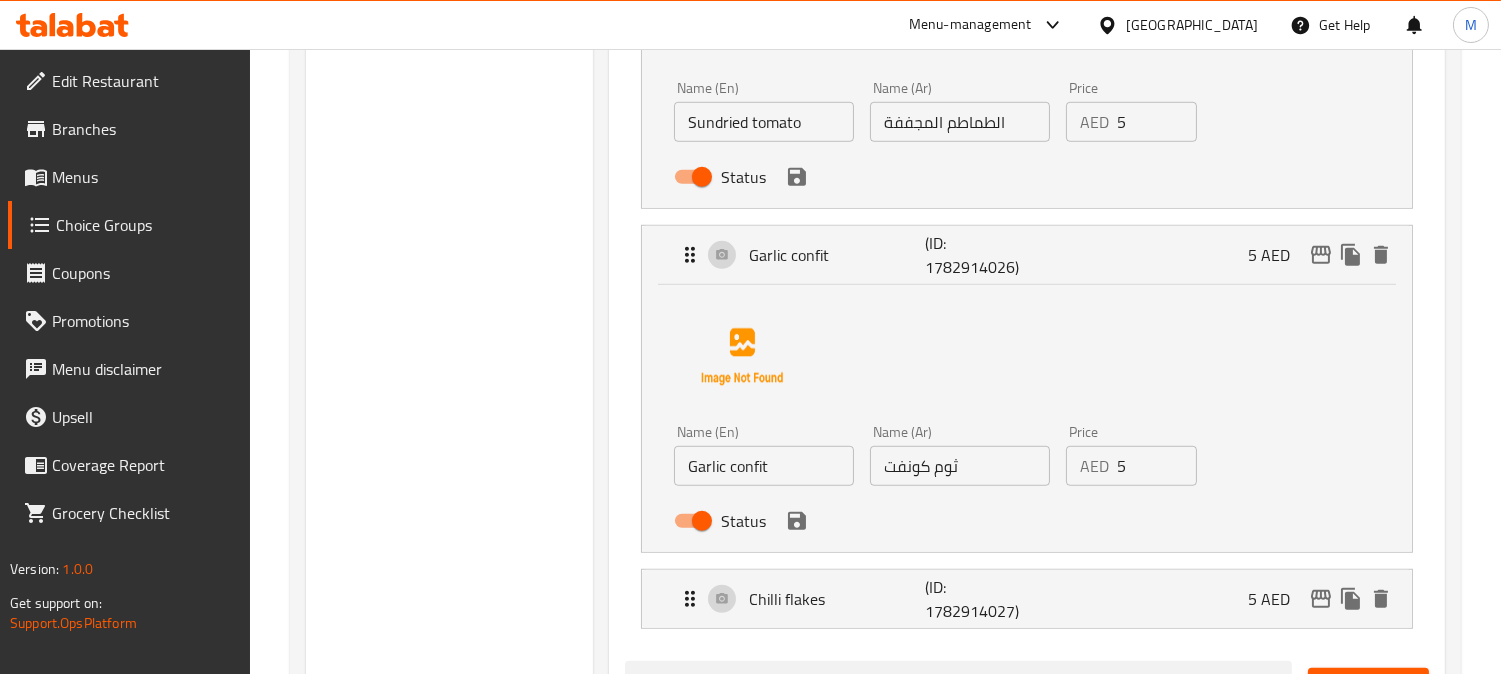 scroll, scrollTop: 2727, scrollLeft: 0, axis: vertical 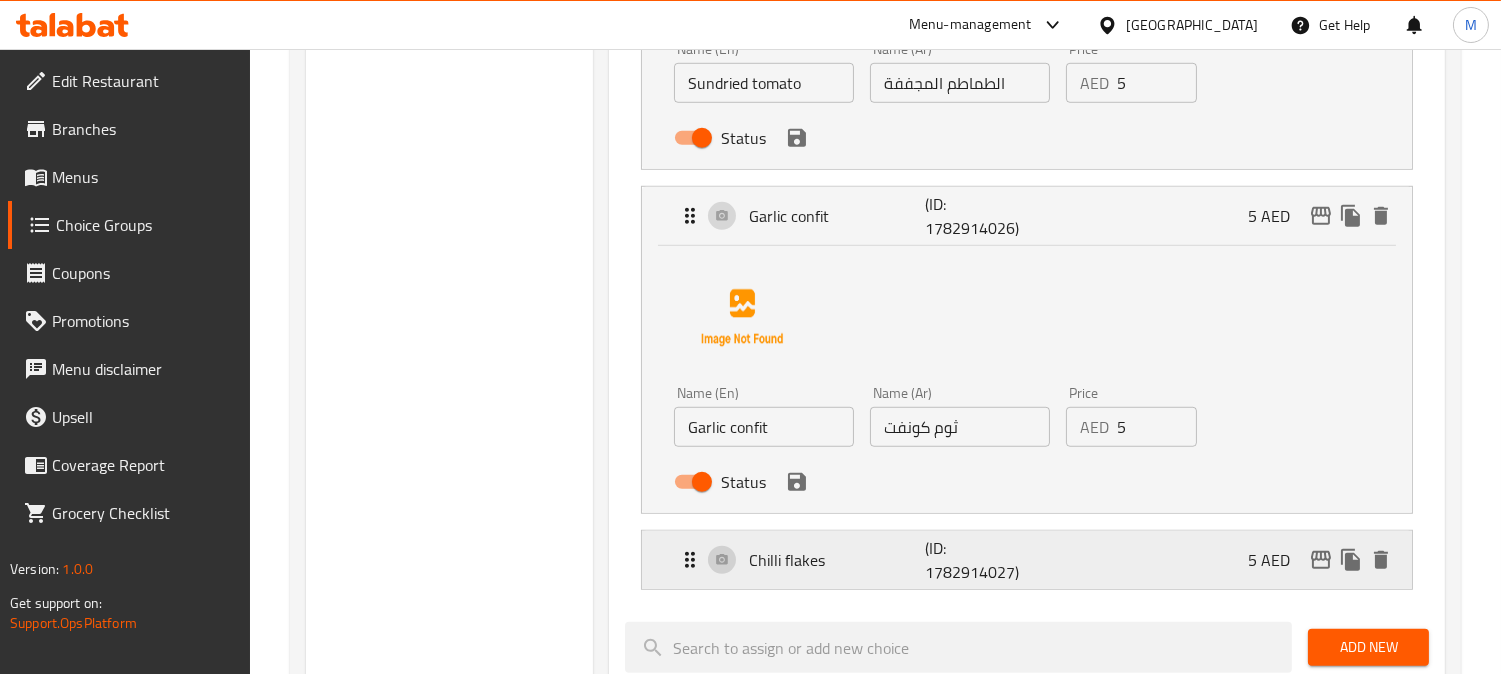 click on "Chilli flakes" at bounding box center (837, 560) 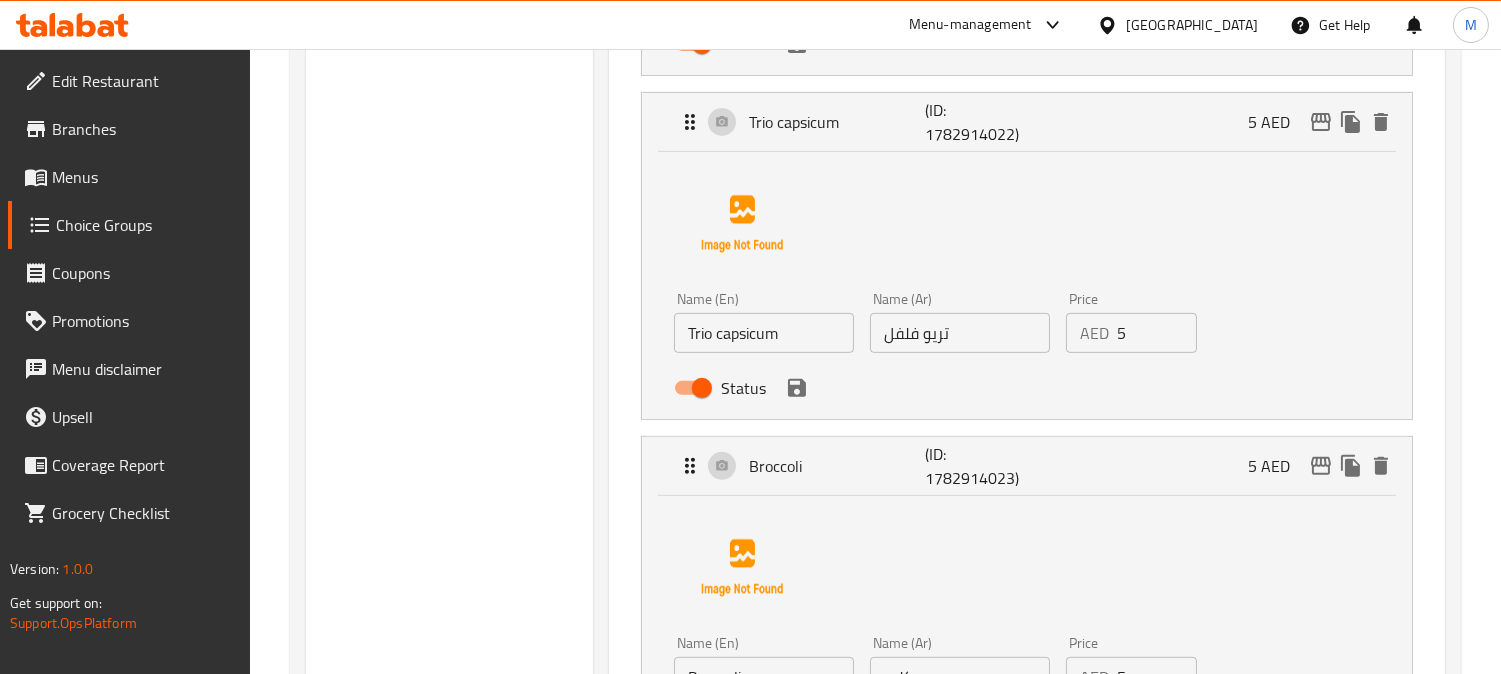 scroll, scrollTop: 1394, scrollLeft: 0, axis: vertical 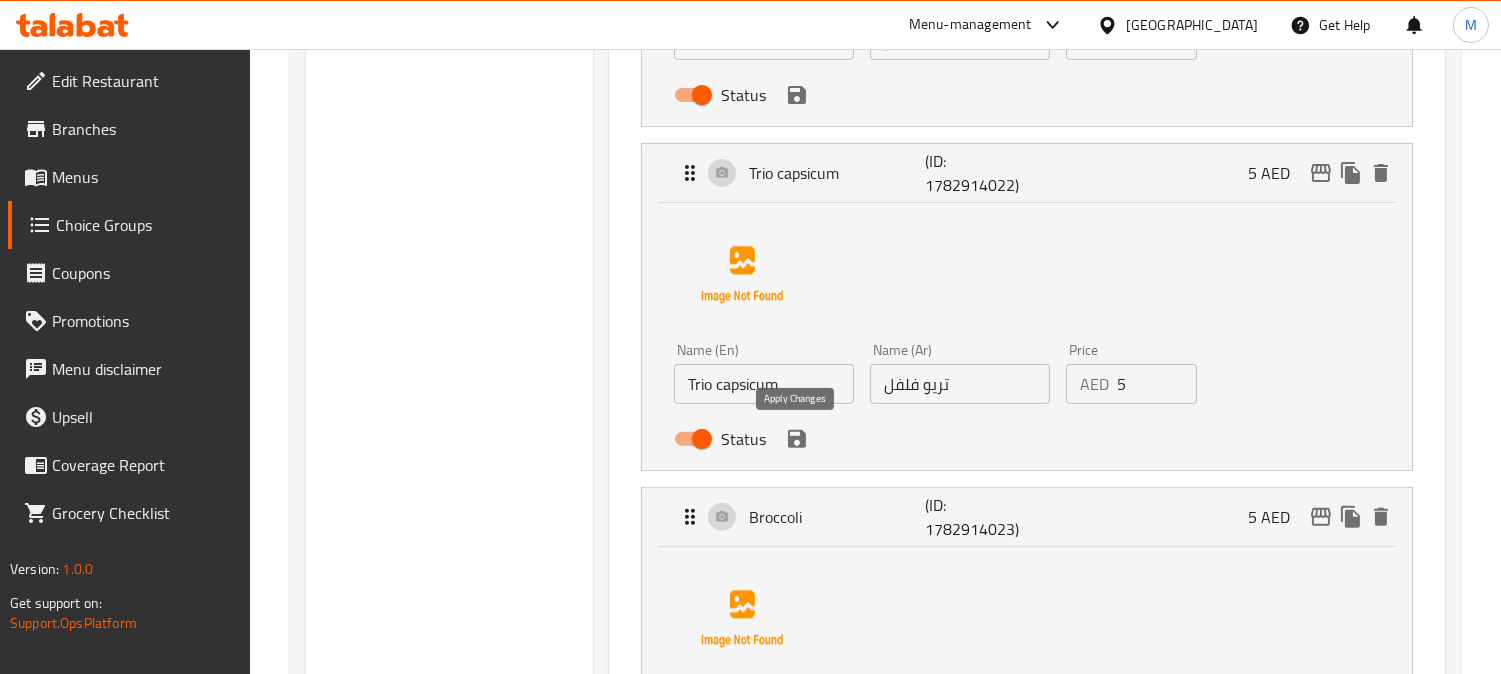 click 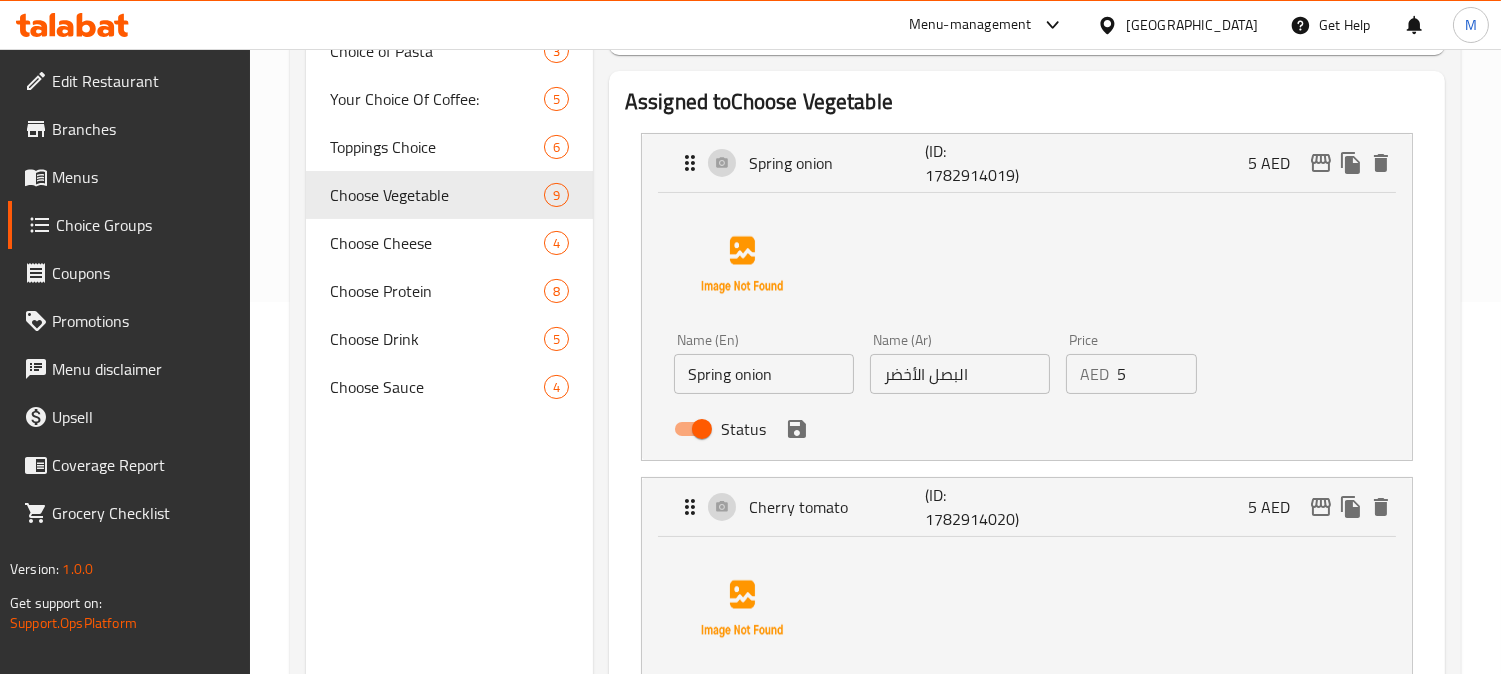 scroll, scrollTop: 505, scrollLeft: 0, axis: vertical 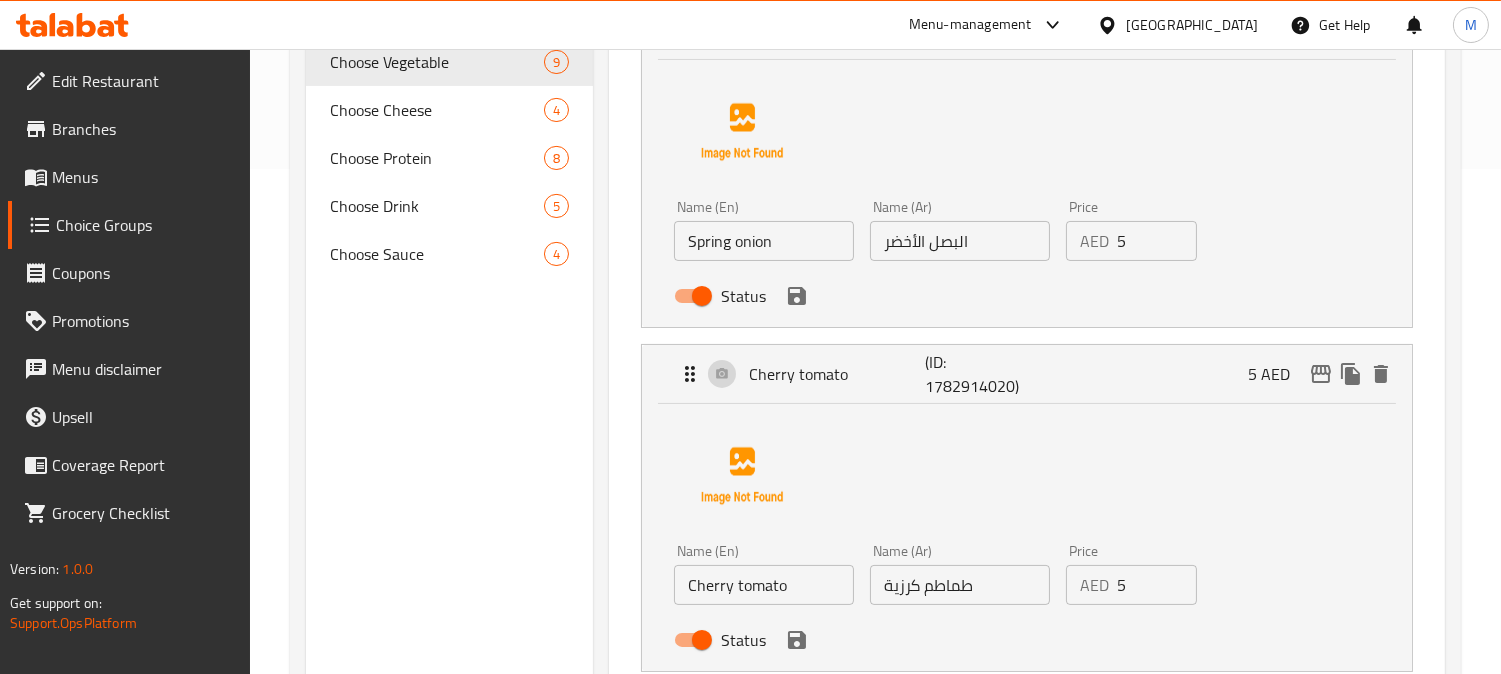 click 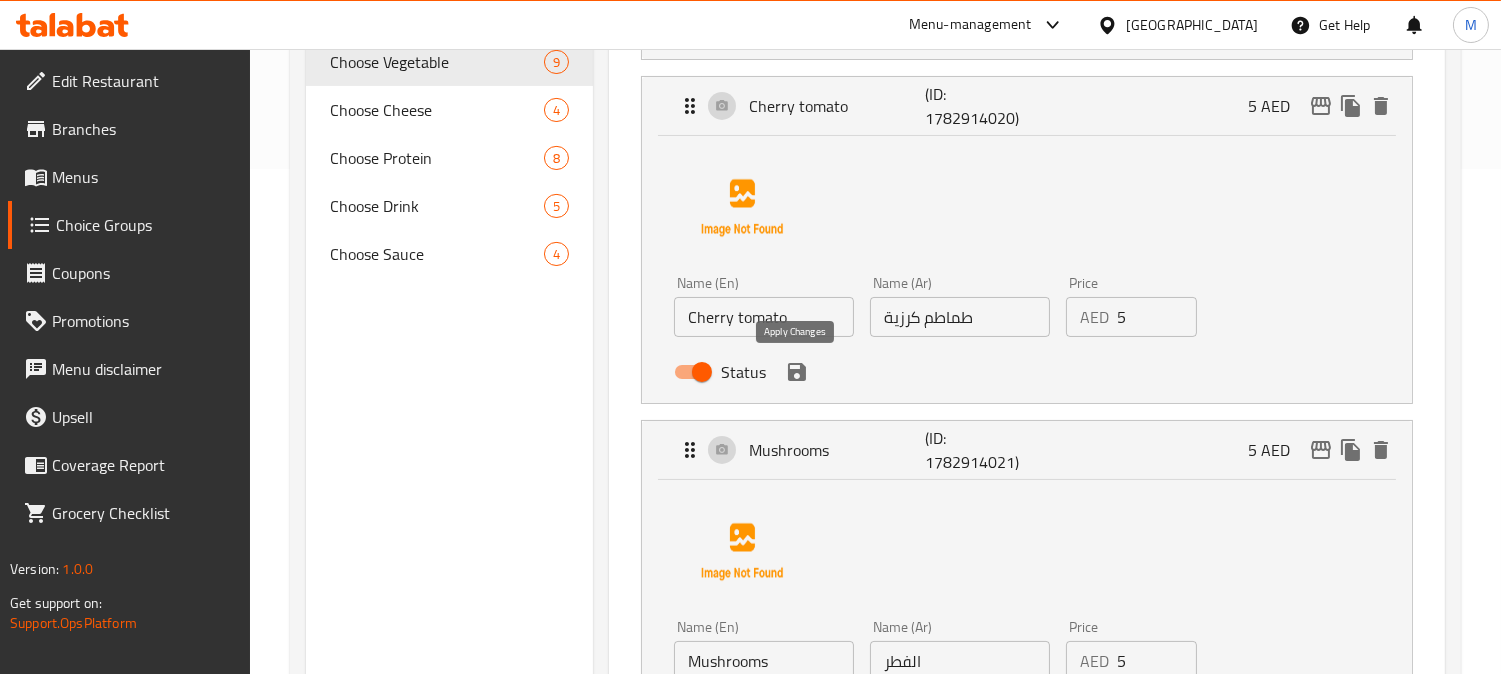 click 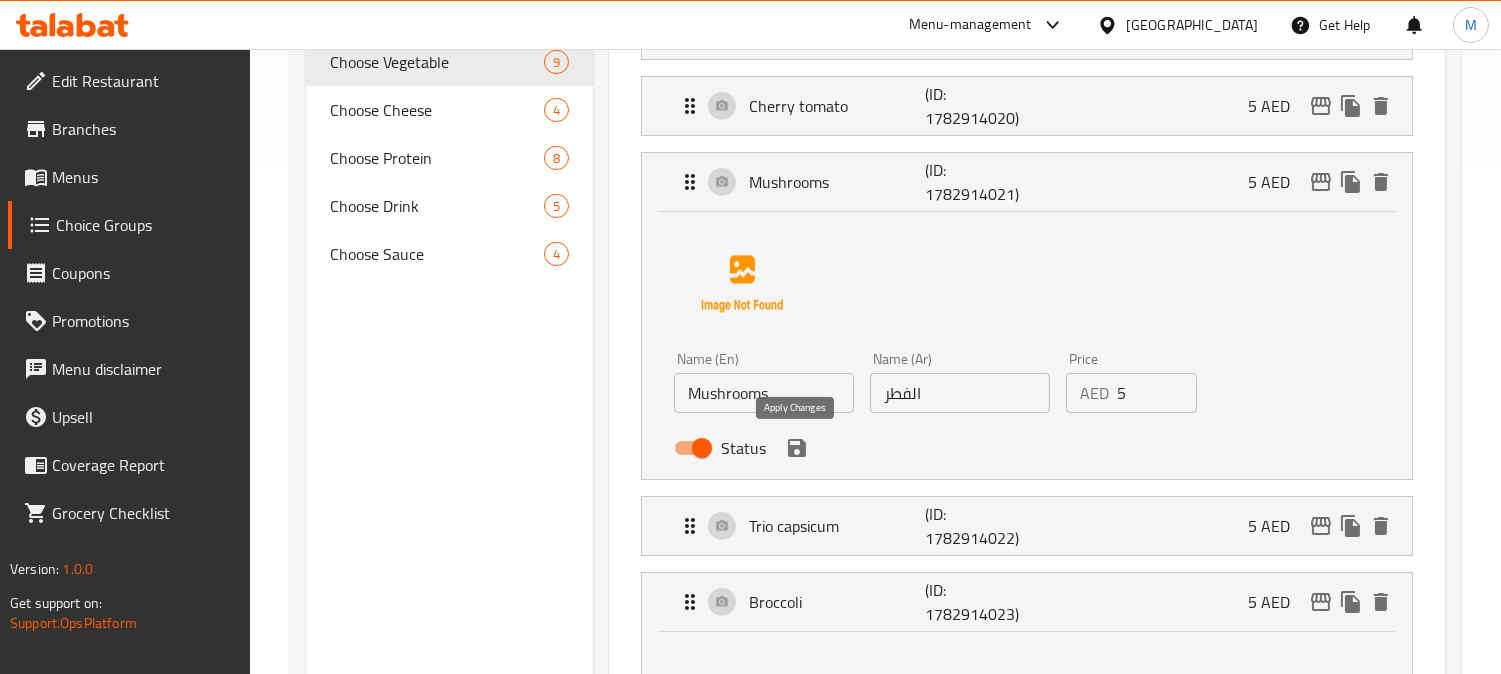 click 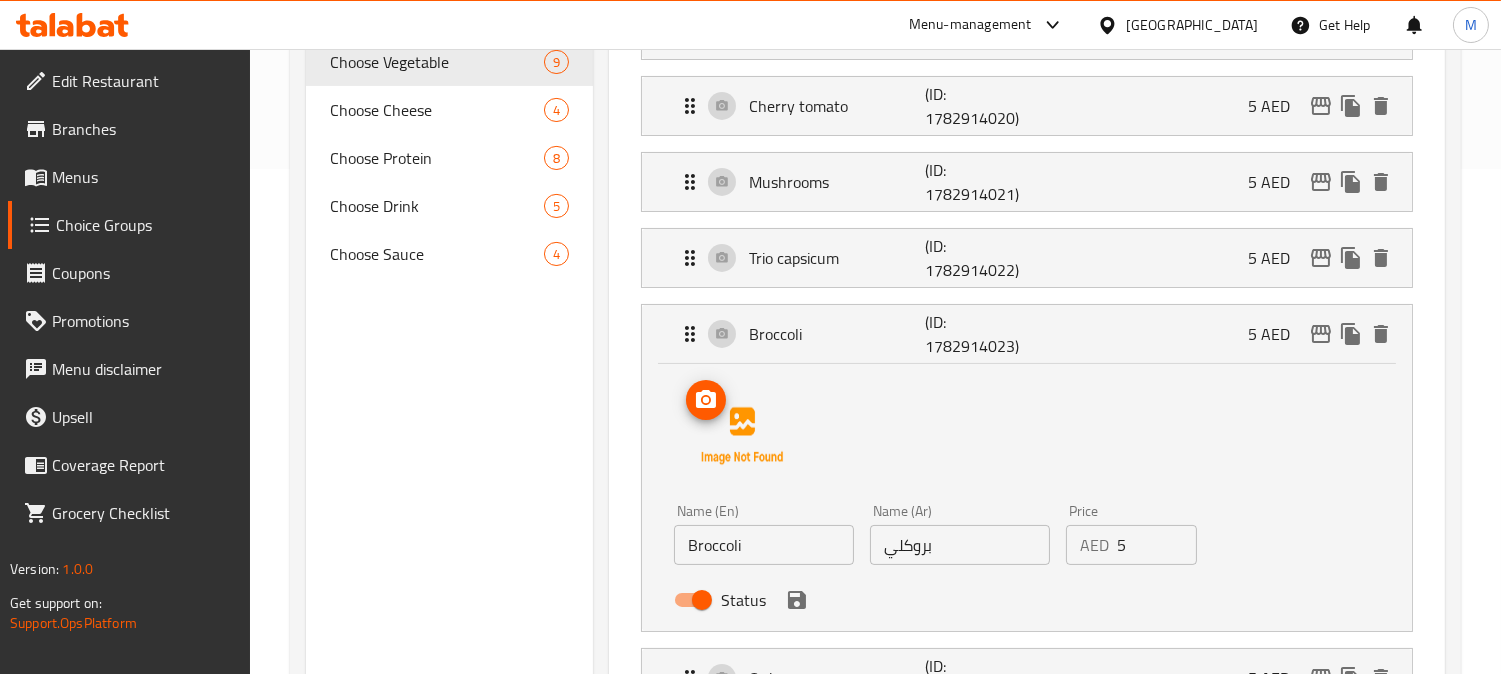 scroll, scrollTop: 727, scrollLeft: 0, axis: vertical 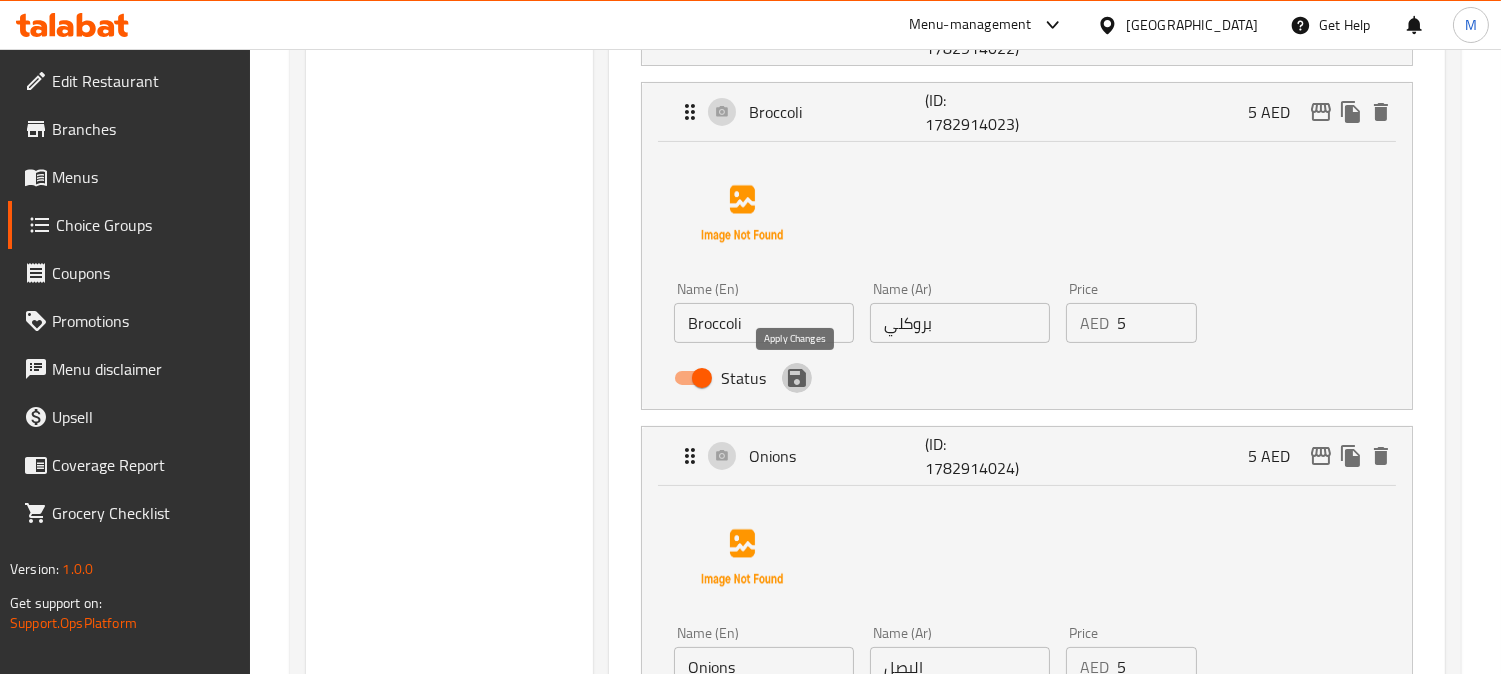 click 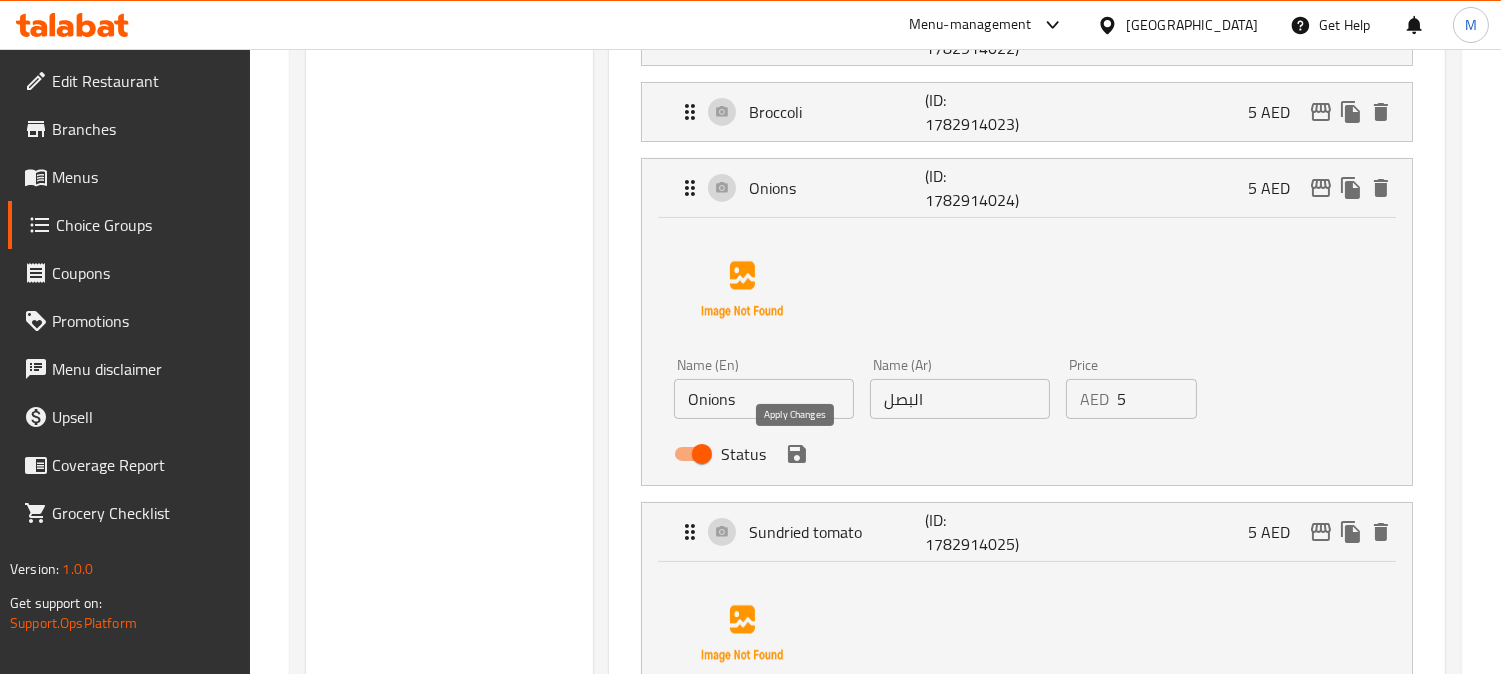 click 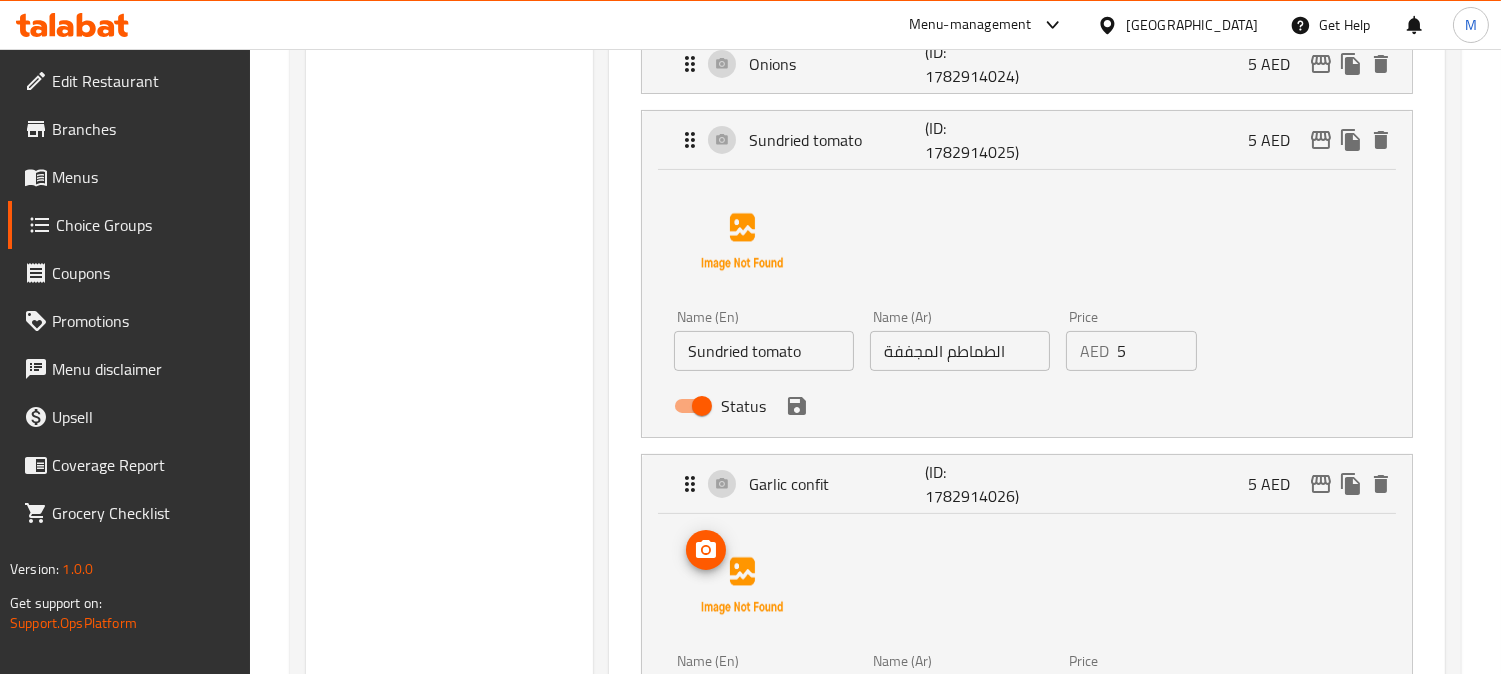 scroll, scrollTop: 1061, scrollLeft: 0, axis: vertical 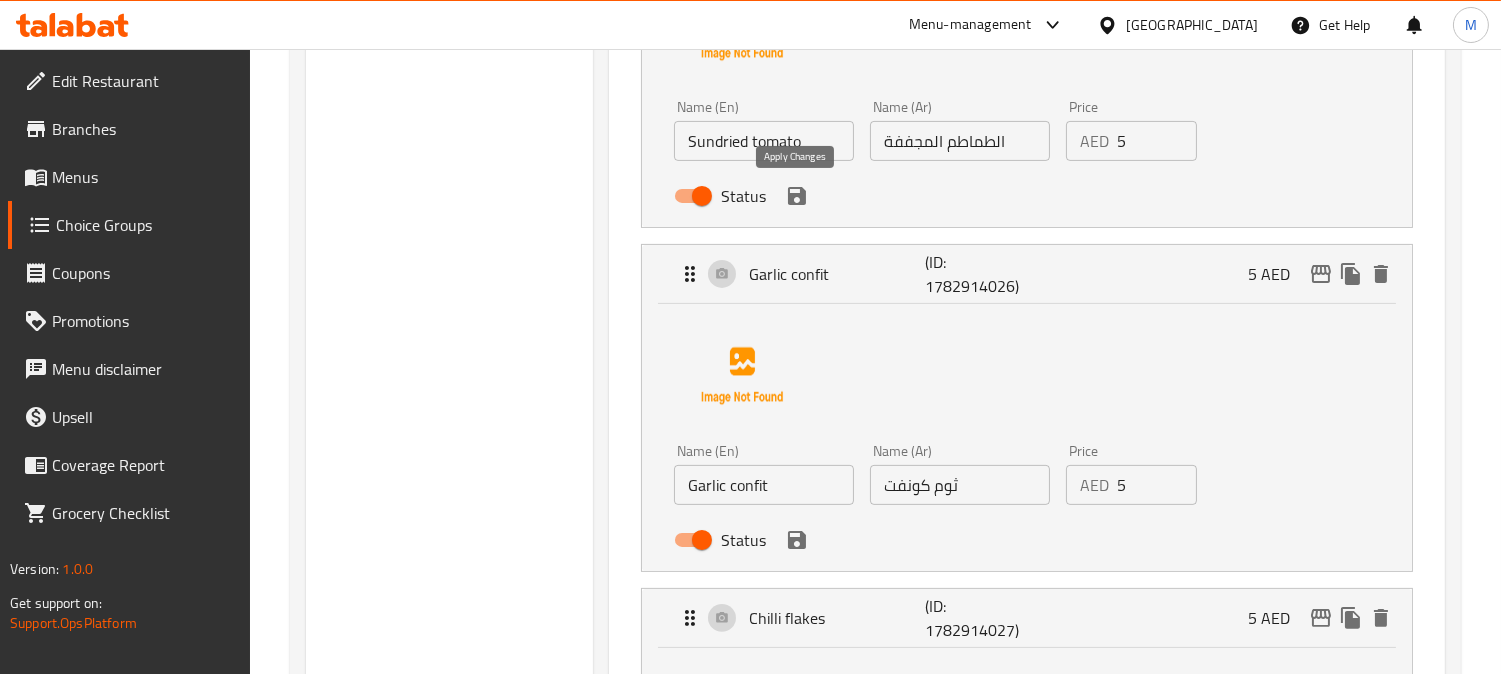 click 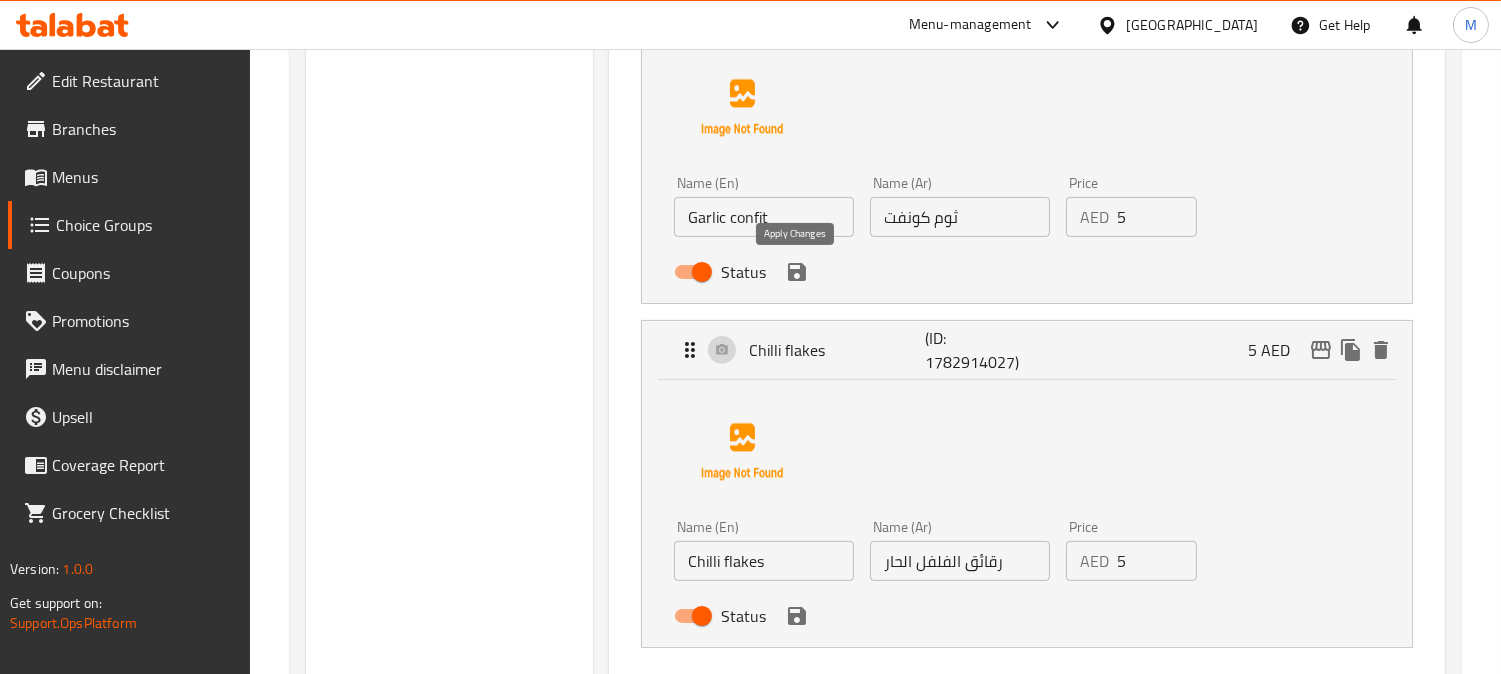 click 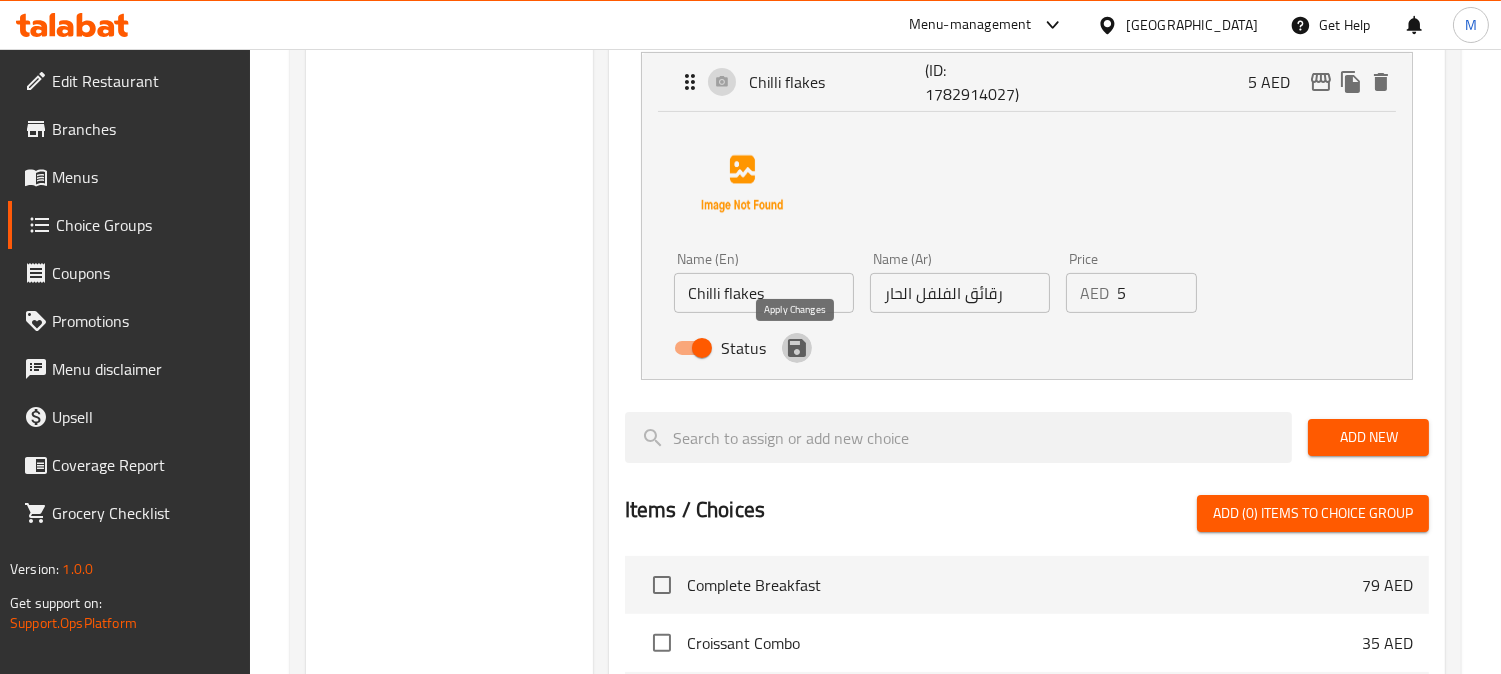 click at bounding box center [797, 348] 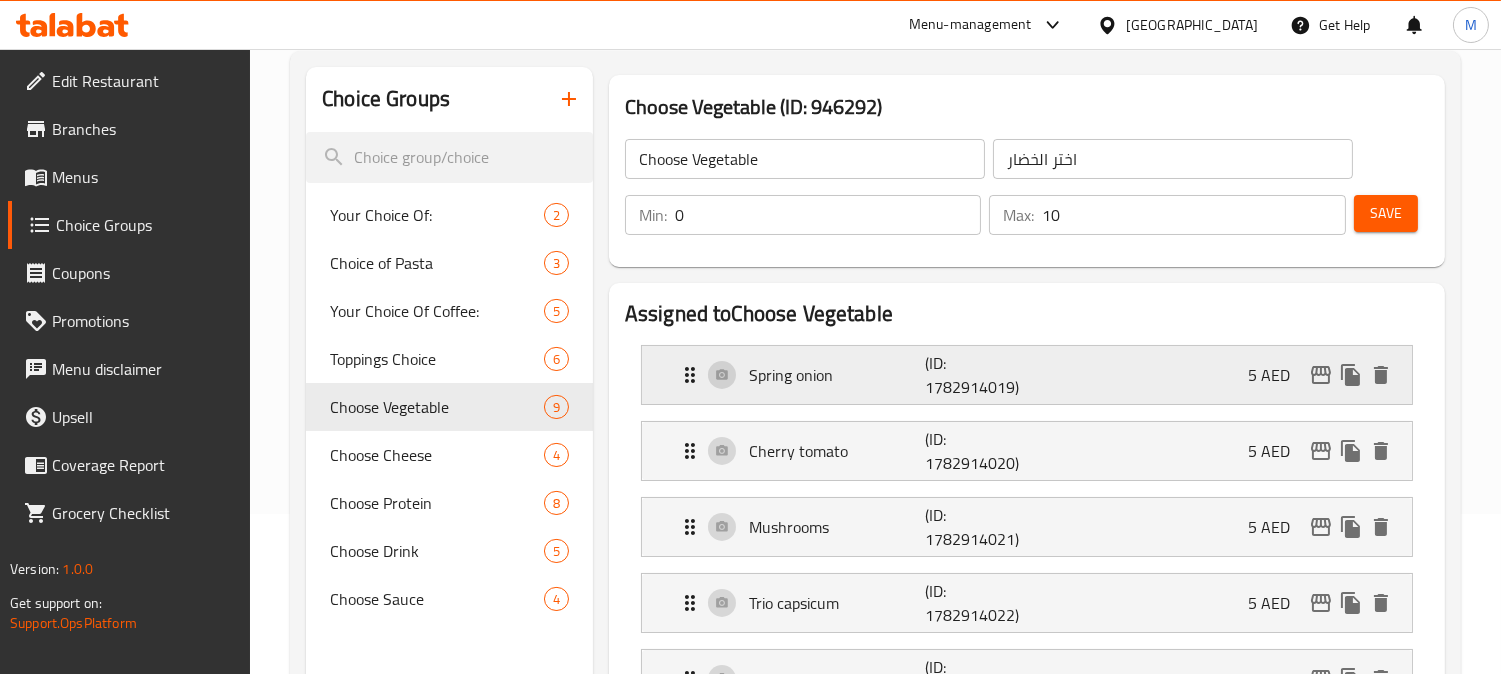 scroll, scrollTop: 0, scrollLeft: 0, axis: both 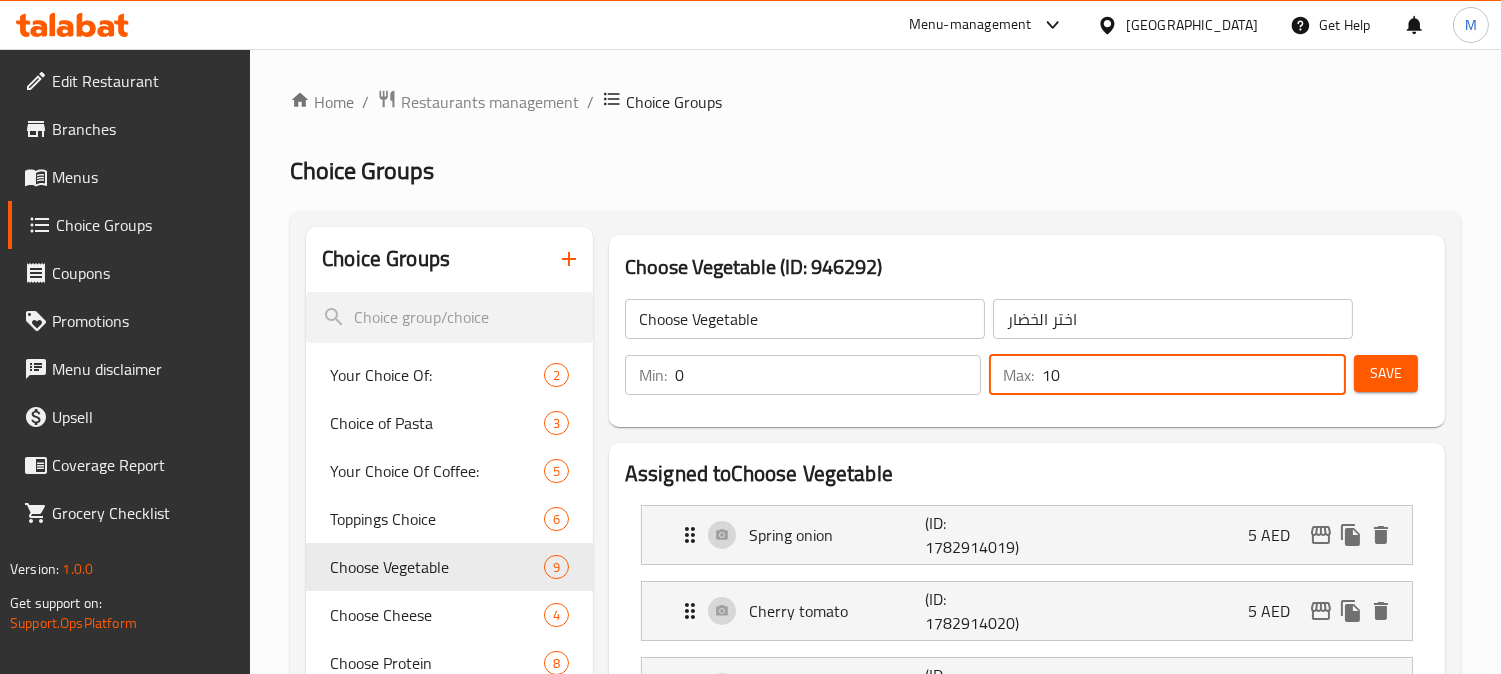 drag, startPoint x: 1085, startPoint y: 384, endPoint x: 867, endPoint y: 384, distance: 218 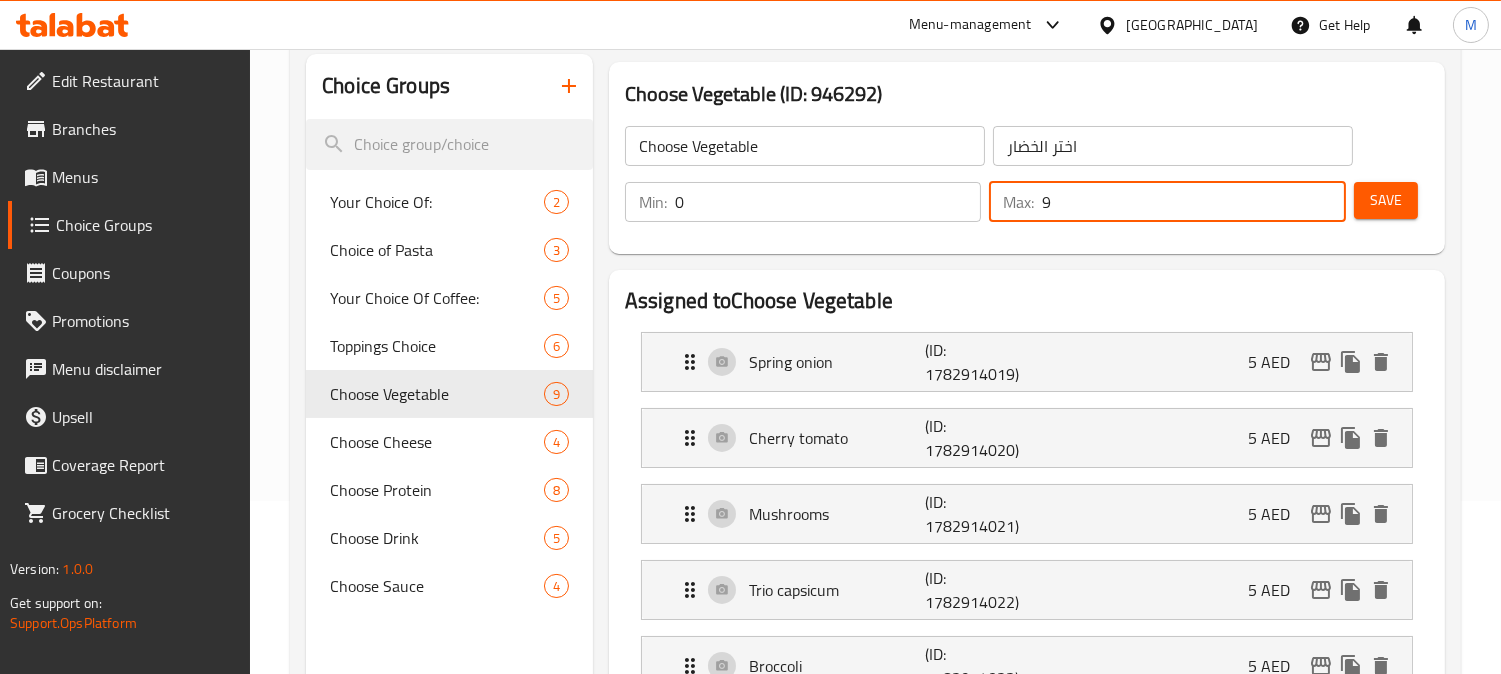 scroll, scrollTop: 0, scrollLeft: 0, axis: both 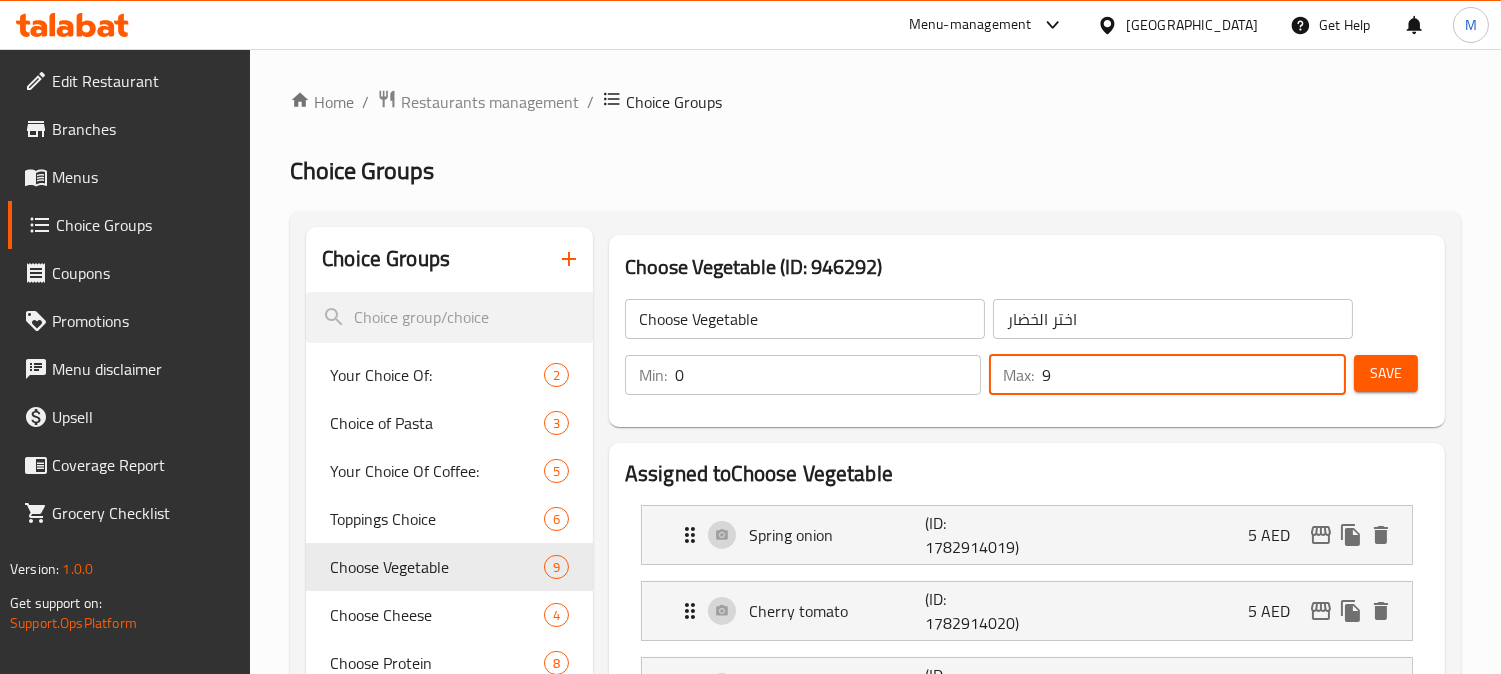type on "9" 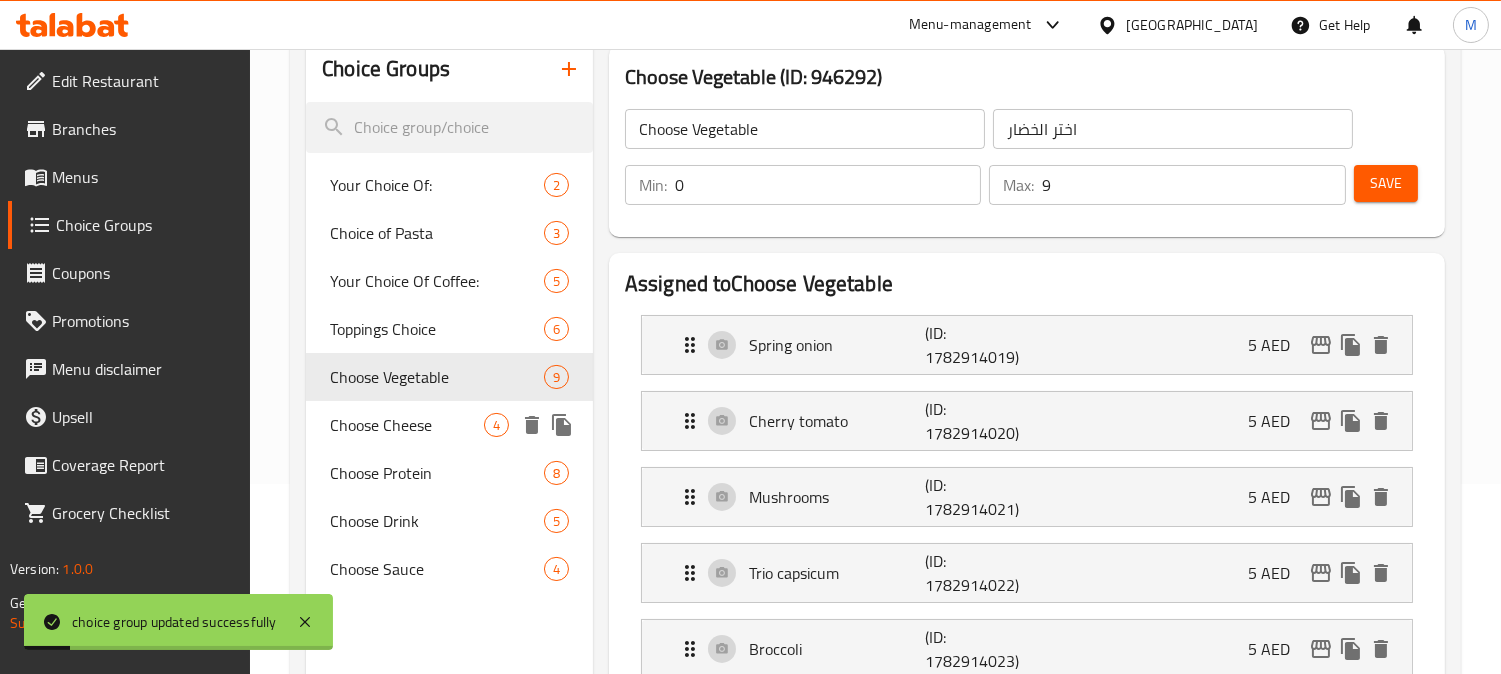 scroll, scrollTop: 222, scrollLeft: 0, axis: vertical 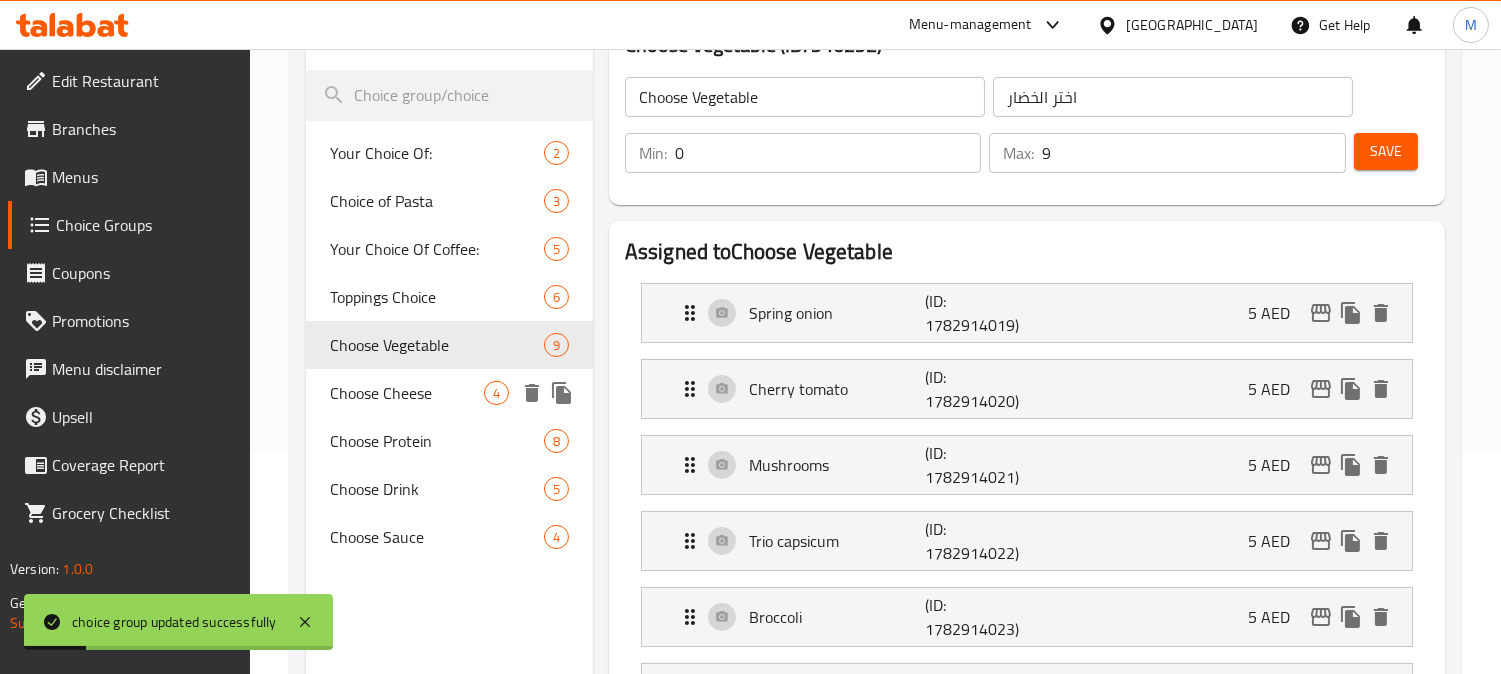 click on "Choose Cheese" at bounding box center (407, 393) 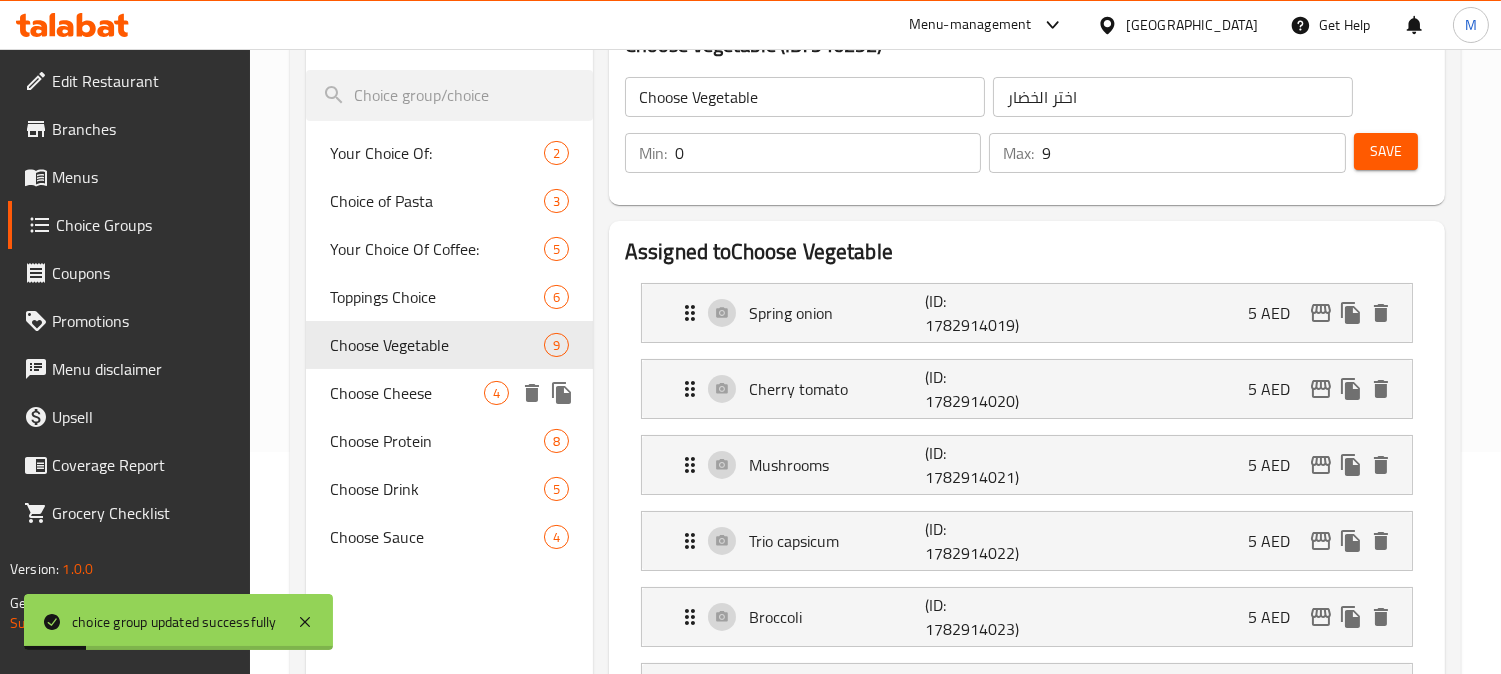 type on "اختر الجبن" 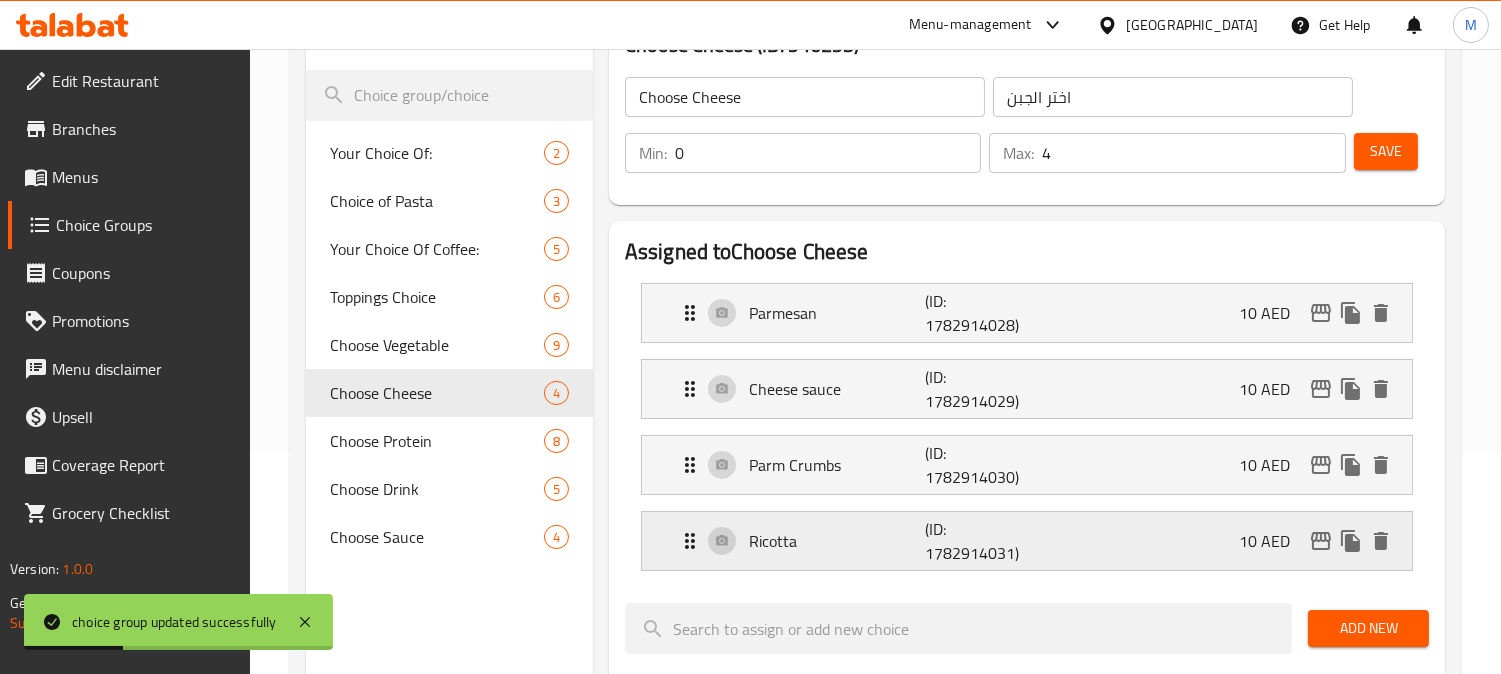 click on "Ricotta" at bounding box center (837, 541) 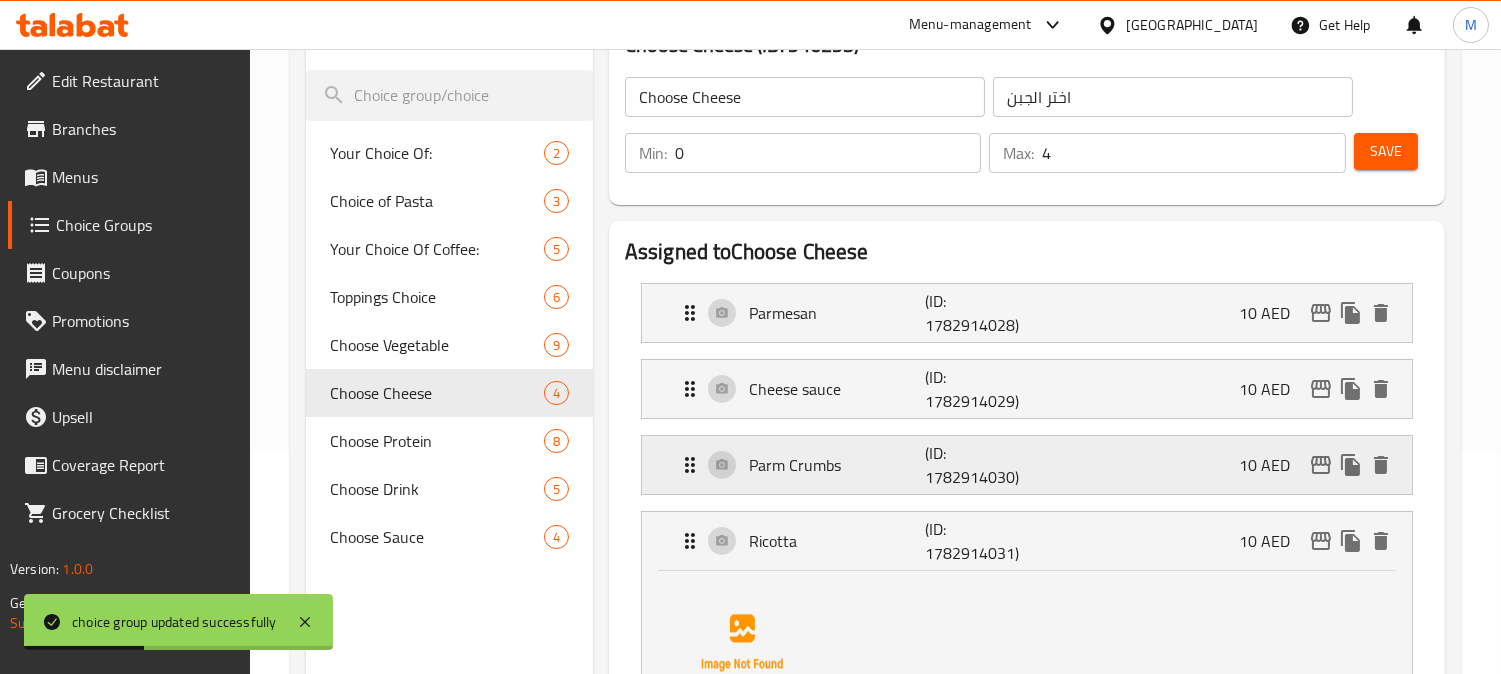 click on "Parm Crumbs" at bounding box center [837, 465] 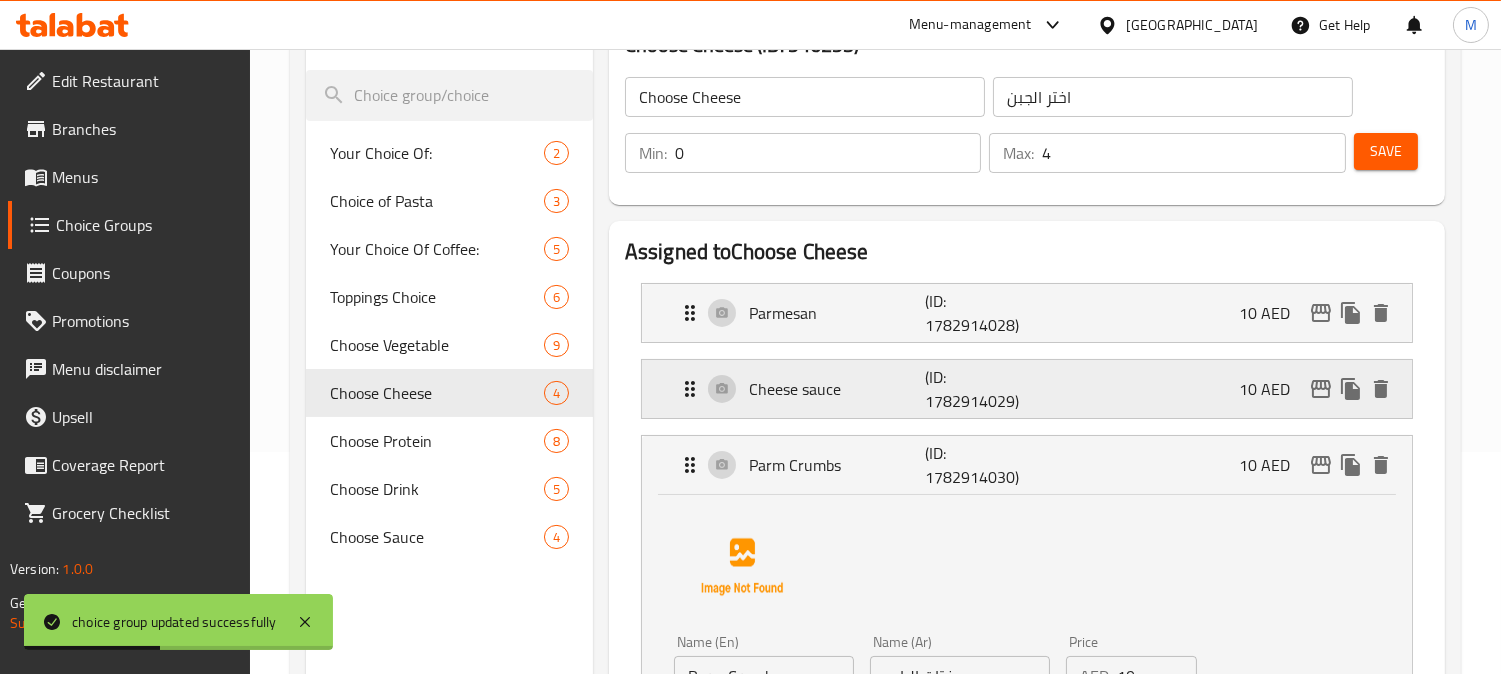 click on "Cheese sauce" at bounding box center (837, 389) 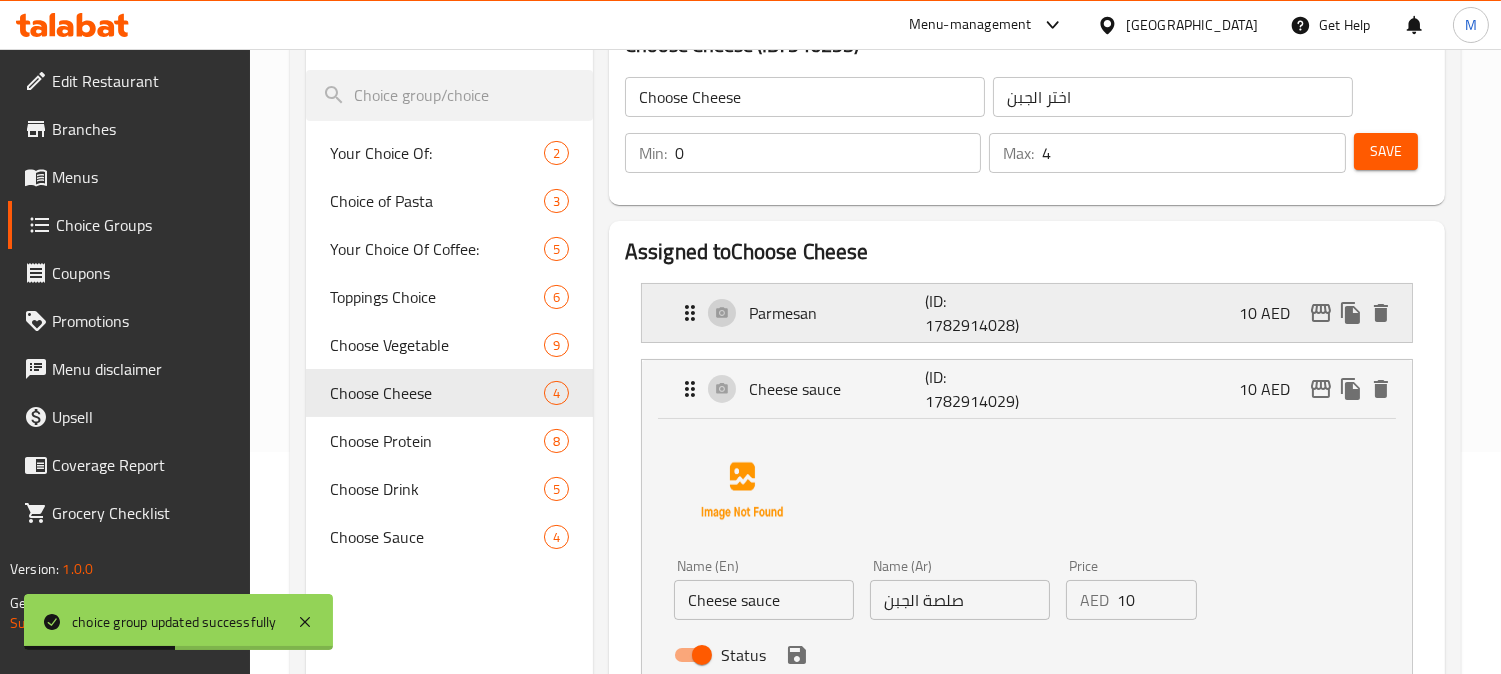 click on "Parmesan (ID: 1782914028) 10 AED" at bounding box center (1033, 313) 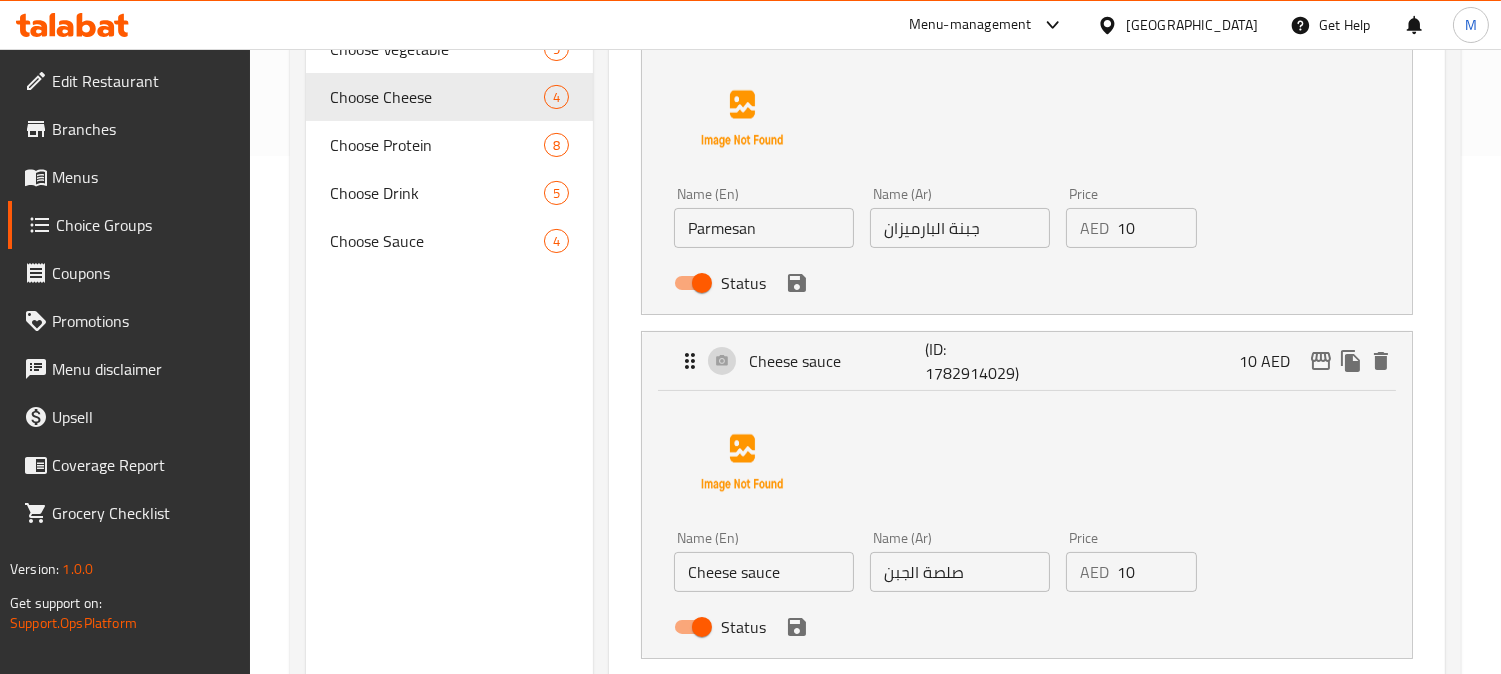 scroll, scrollTop: 555, scrollLeft: 0, axis: vertical 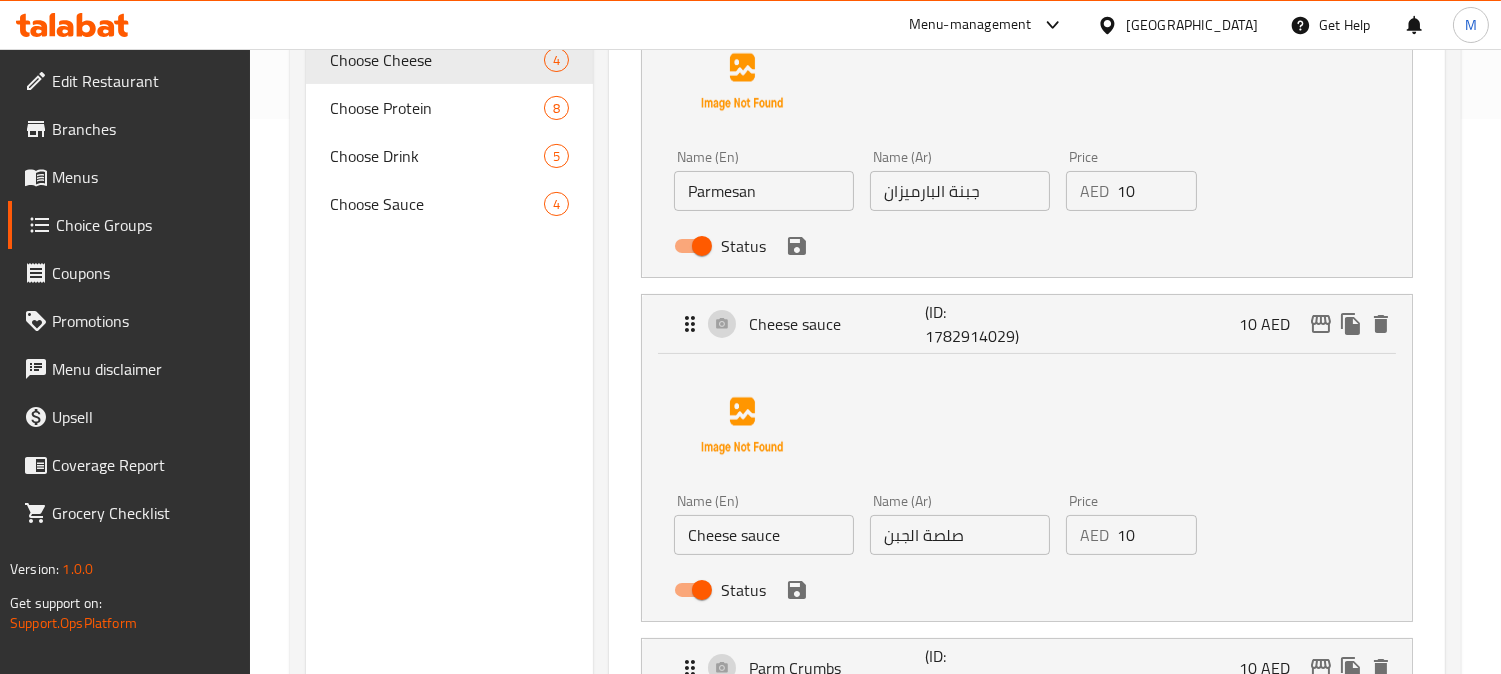 click on "جبنة البارميزان" at bounding box center [960, 191] 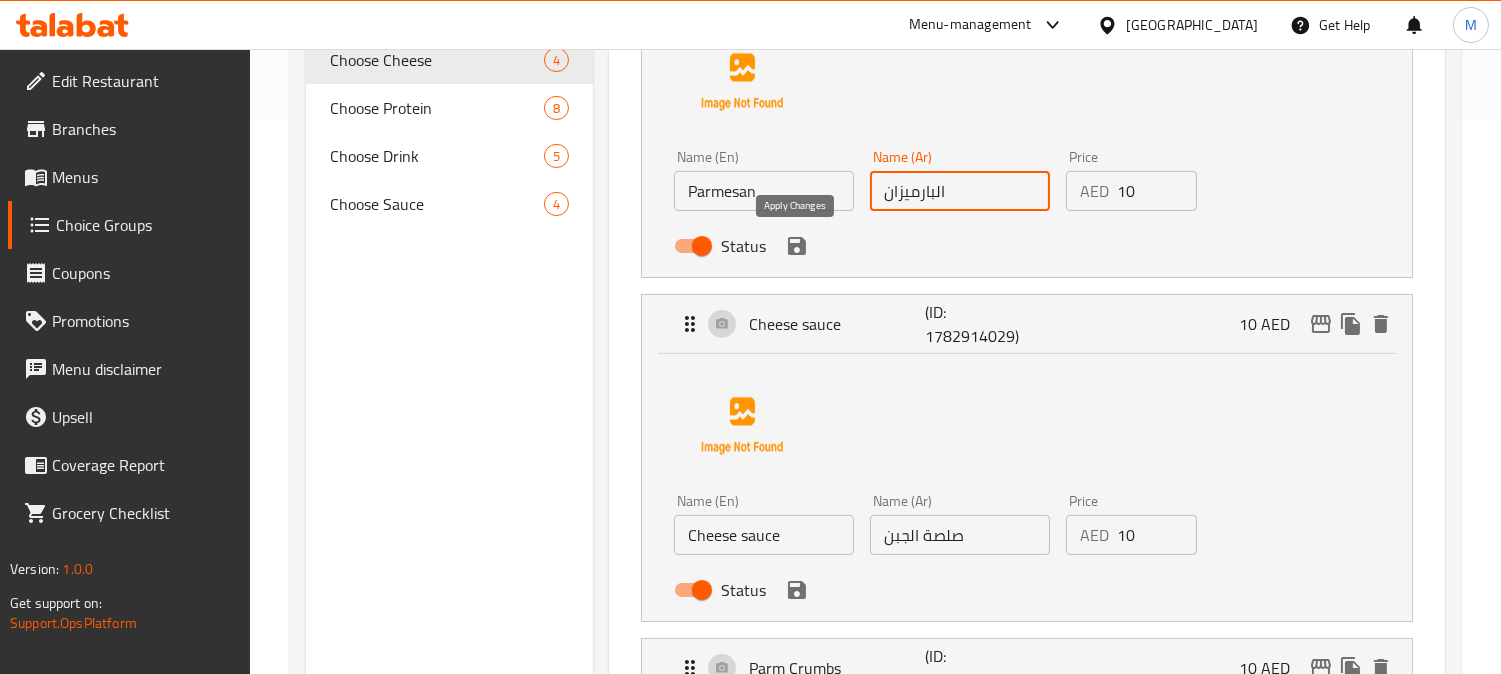 click 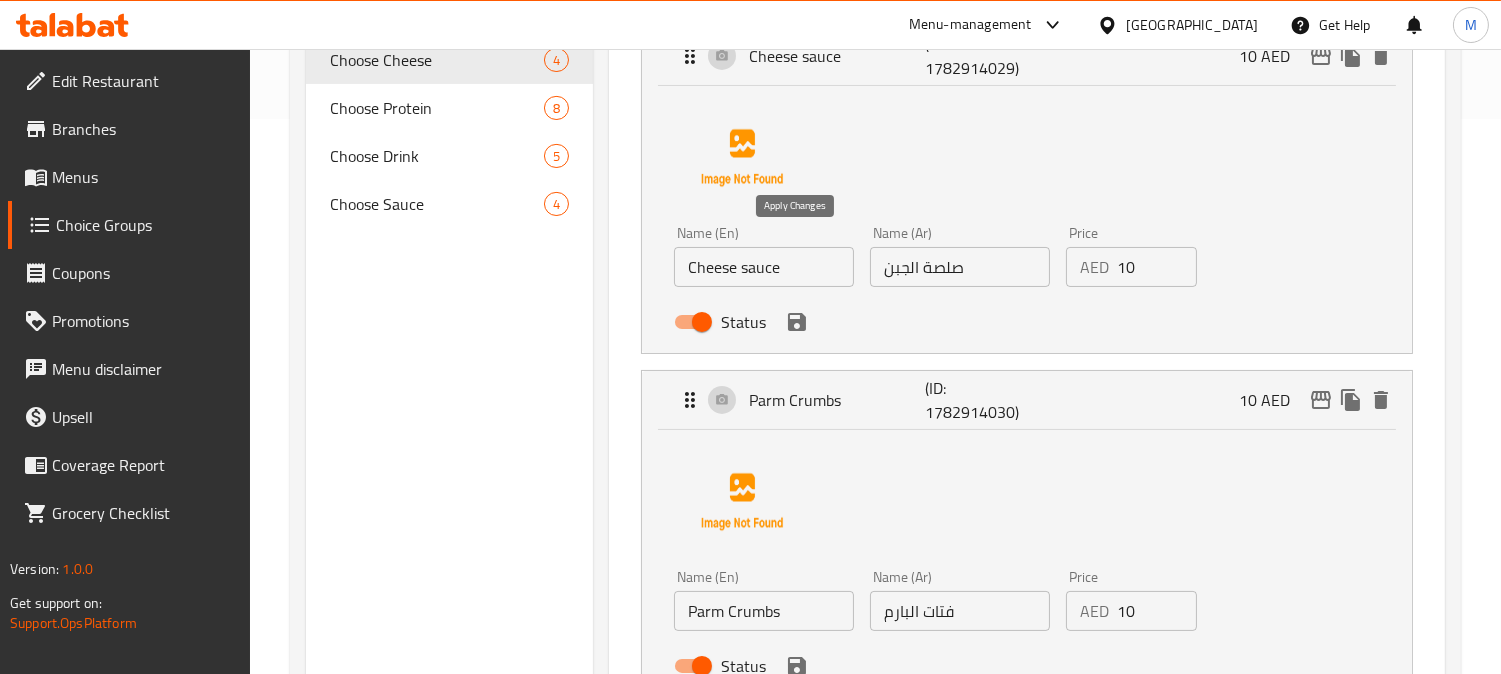 type on "البارميزان" 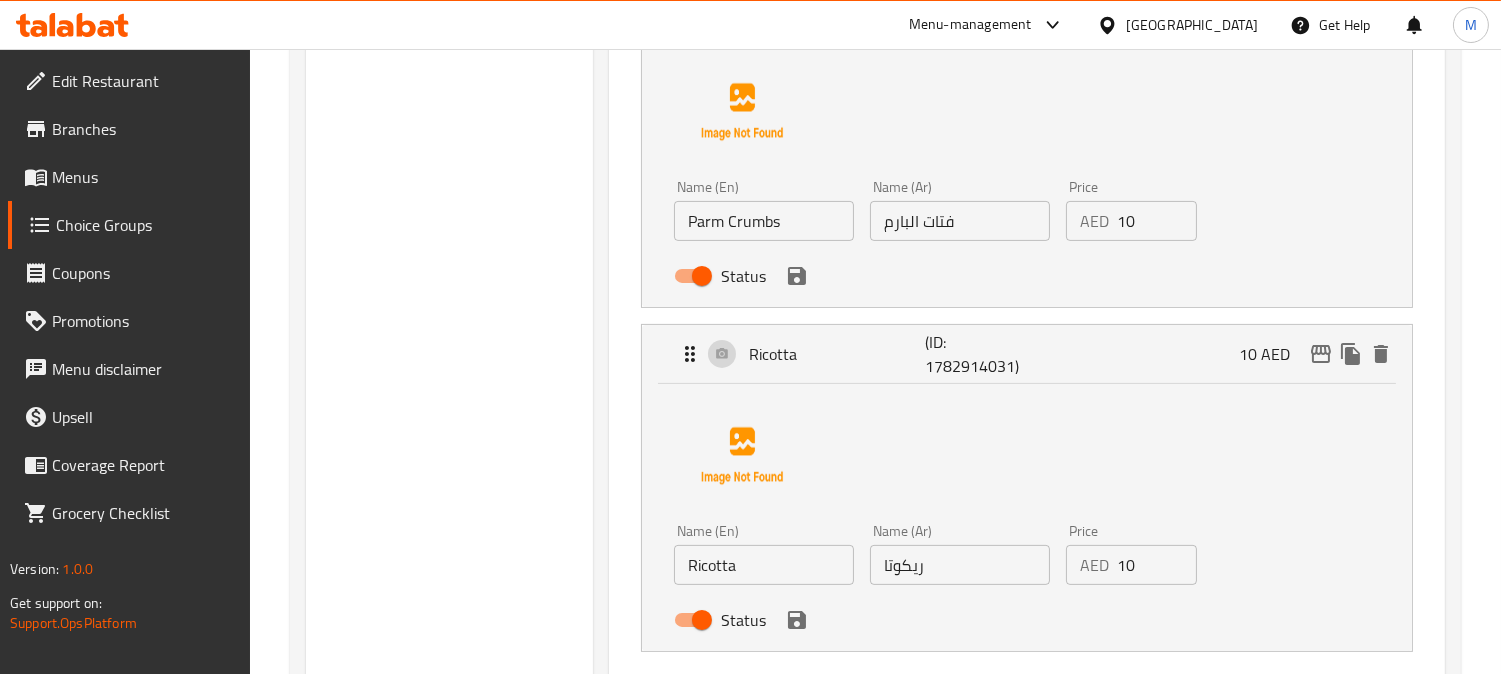 scroll, scrollTop: 1000, scrollLeft: 0, axis: vertical 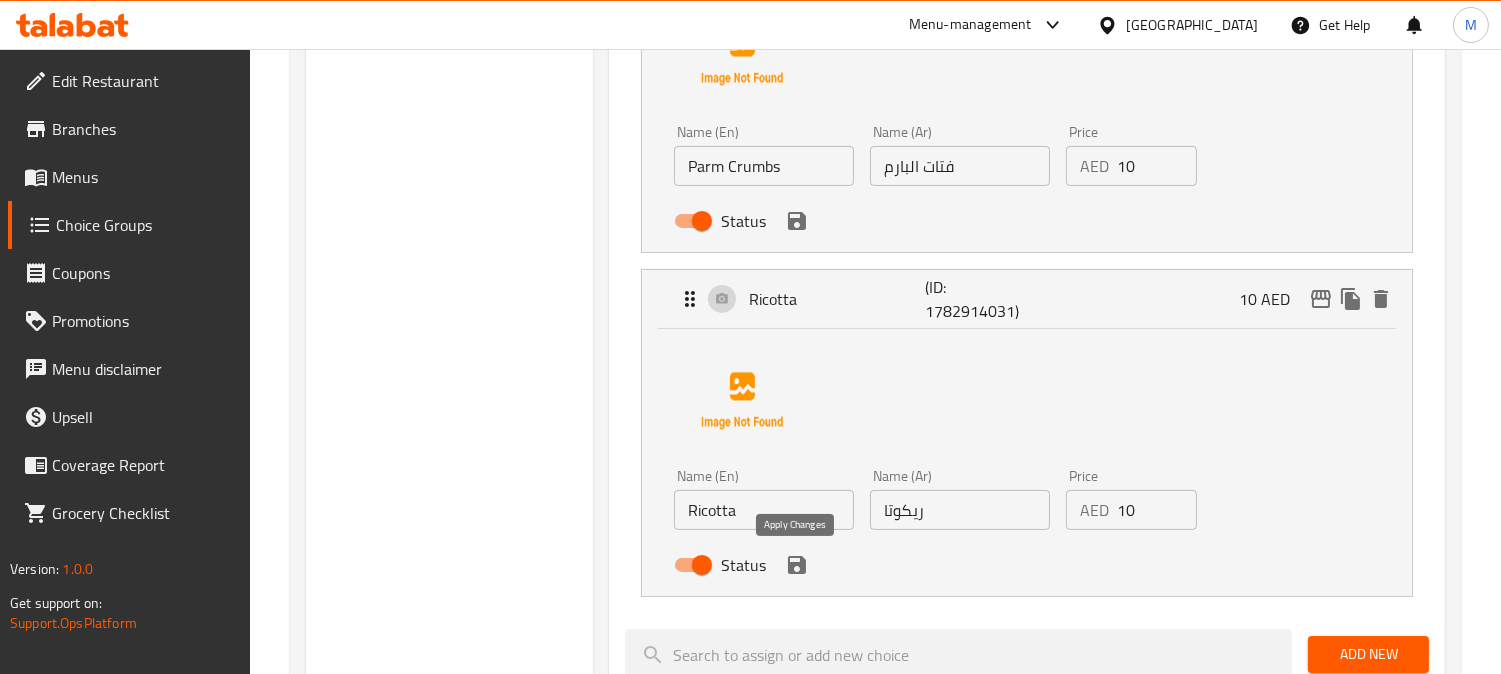 click 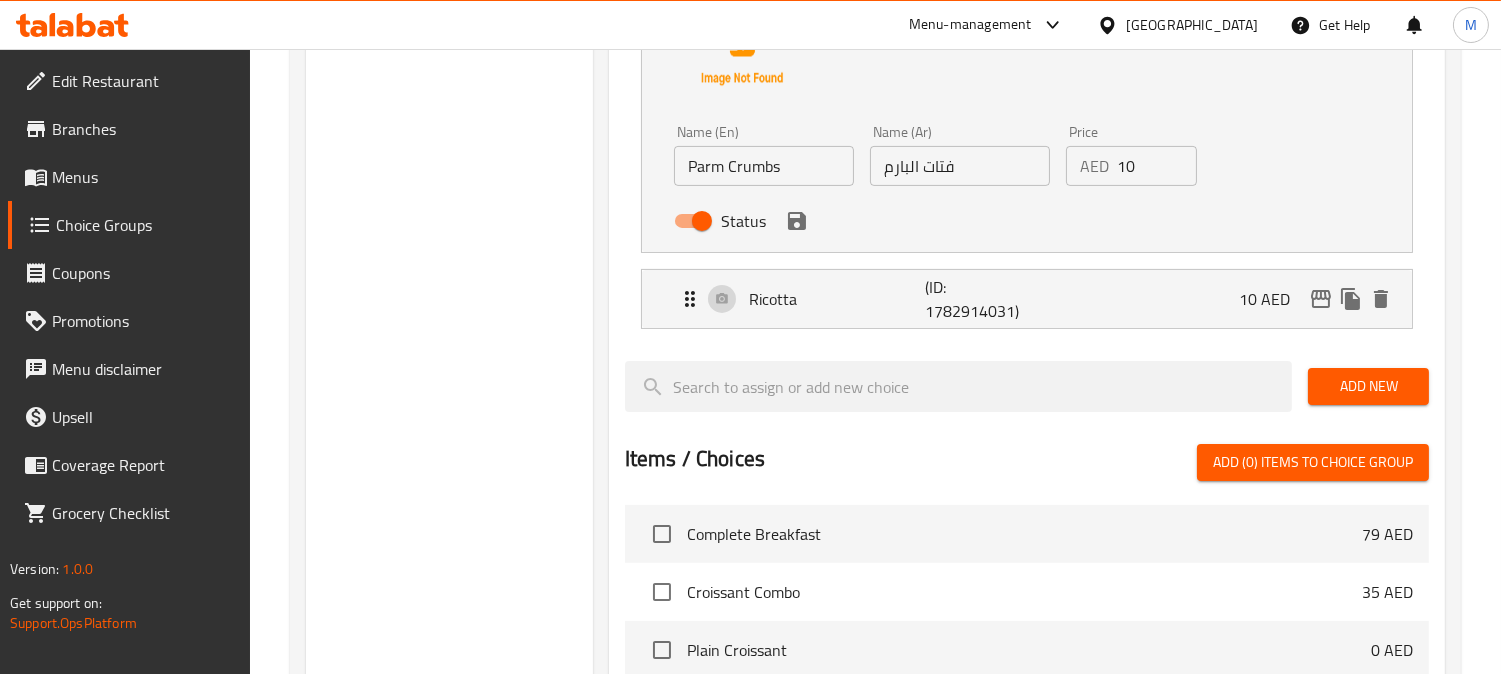 click on "Status" at bounding box center (960, 221) 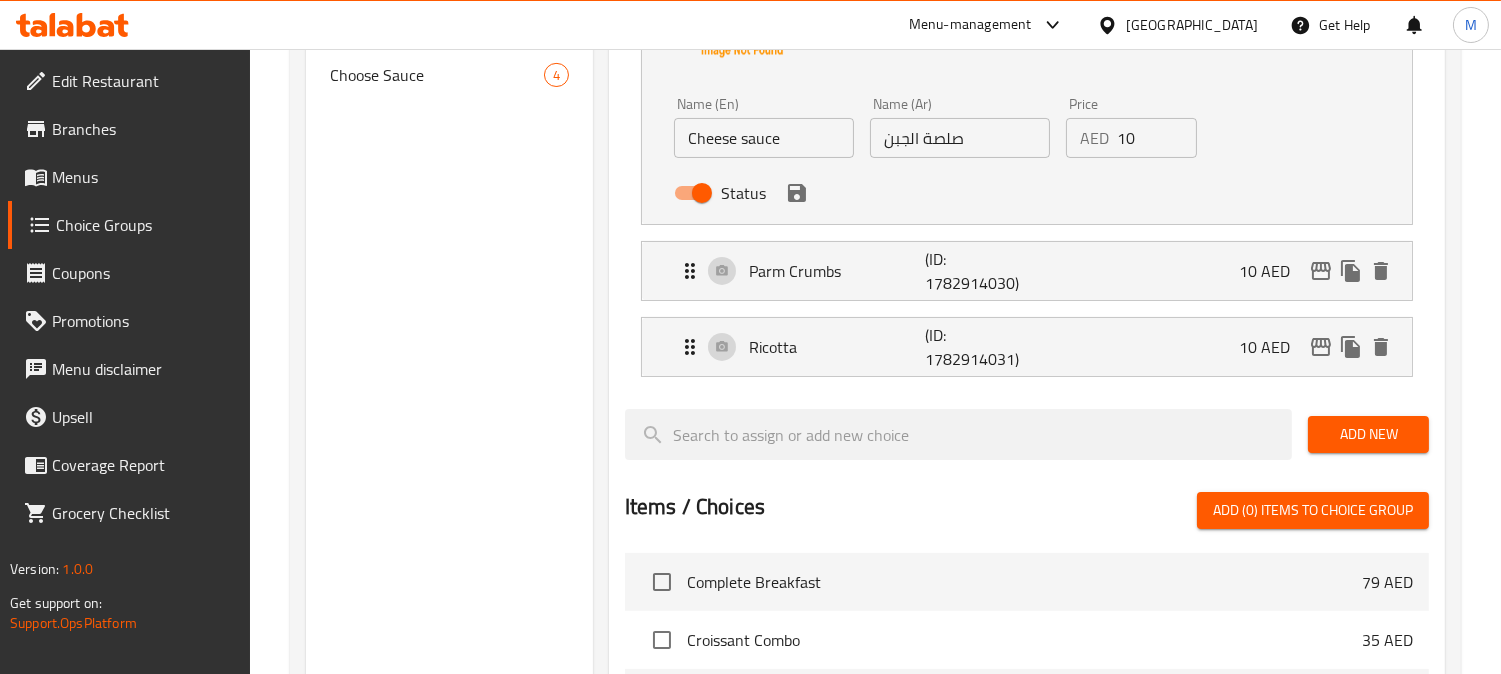 scroll, scrollTop: 555, scrollLeft: 0, axis: vertical 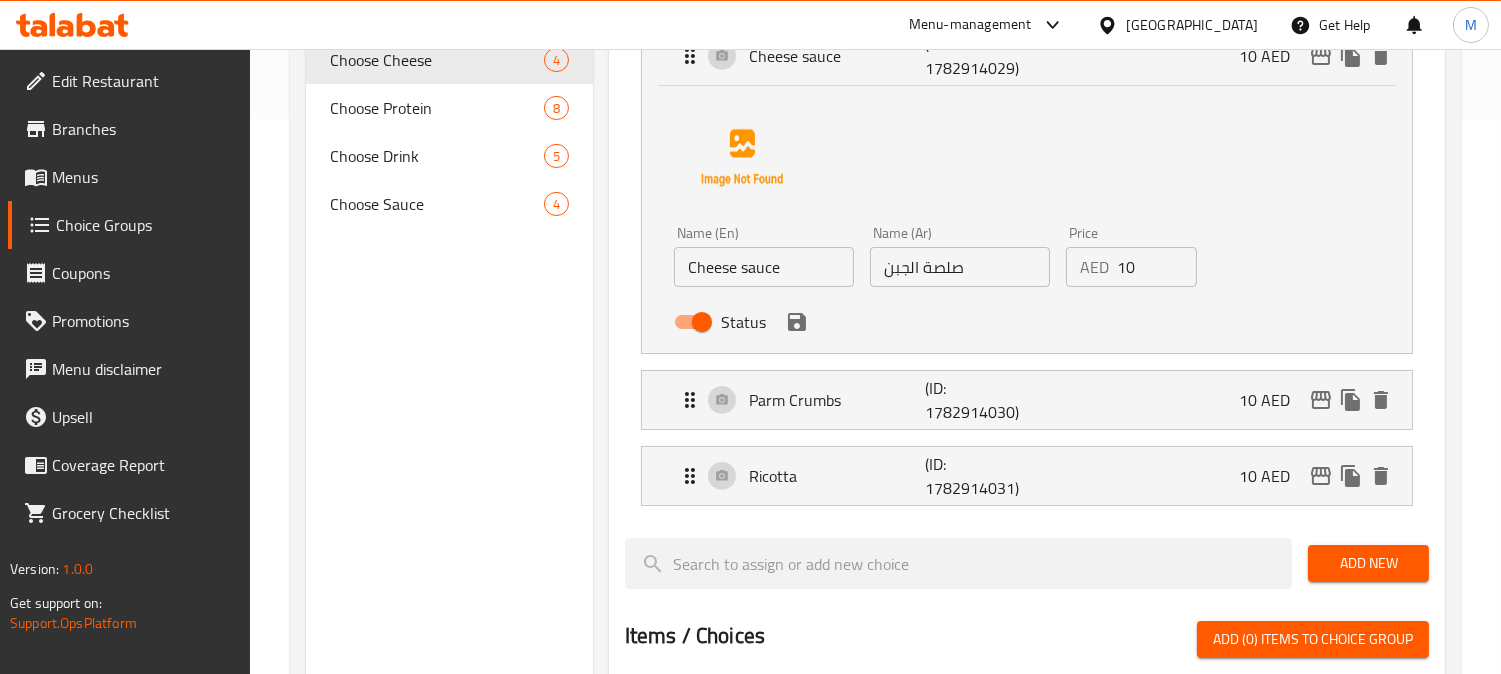 click 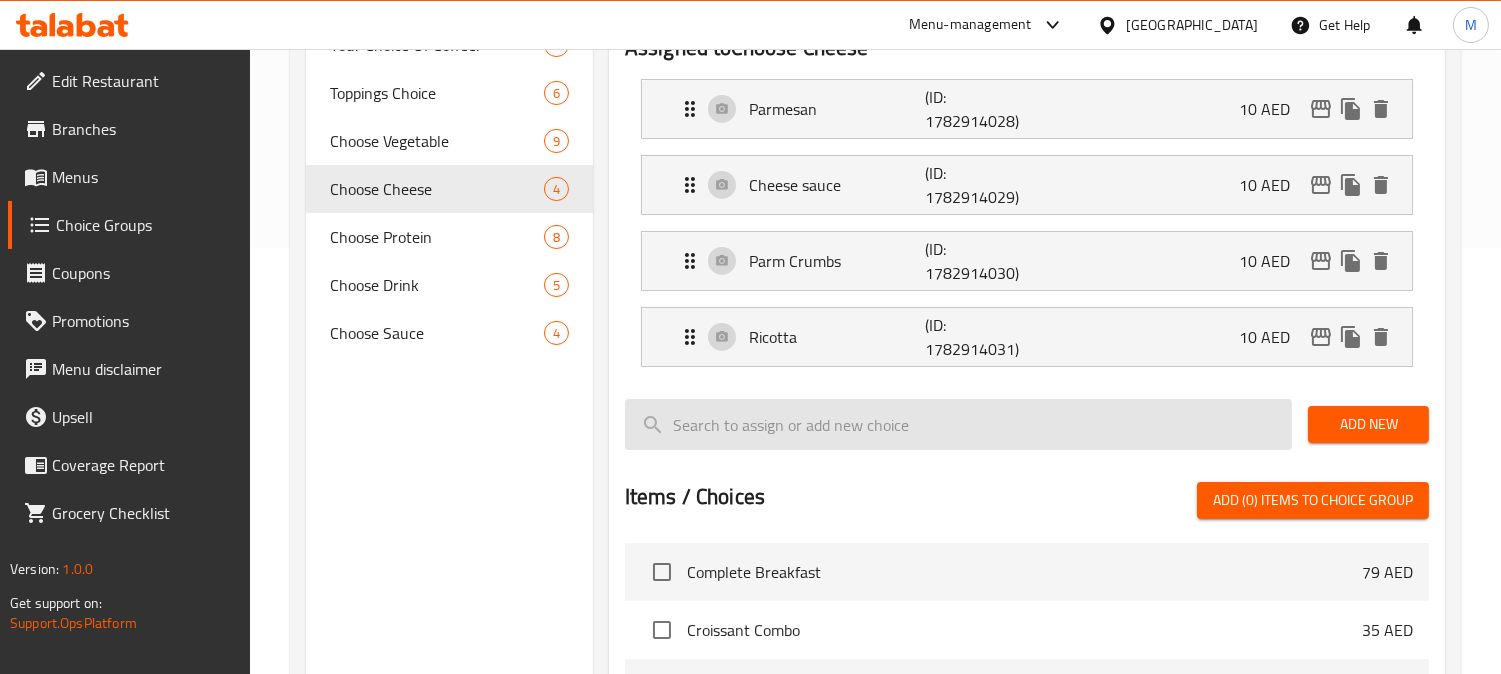 scroll, scrollTop: 222, scrollLeft: 0, axis: vertical 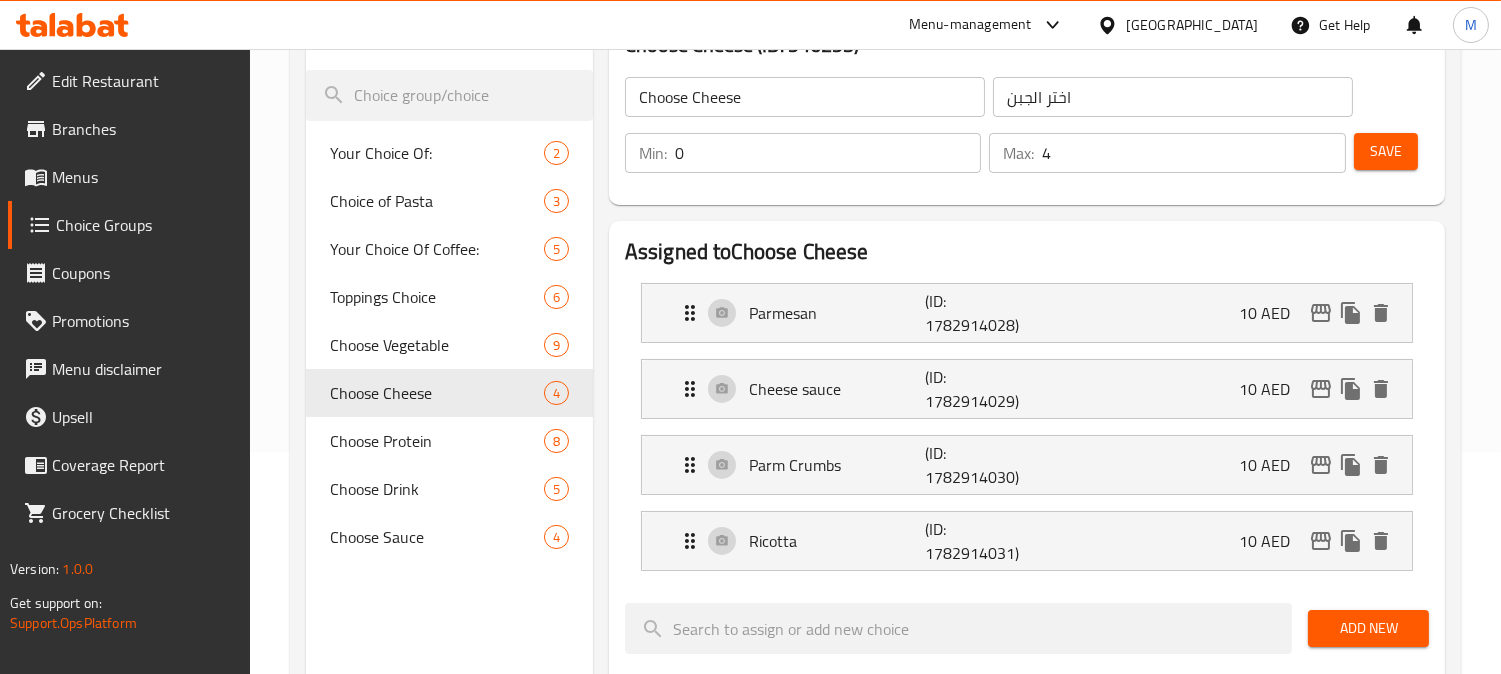 click on "Save" at bounding box center [1386, 151] 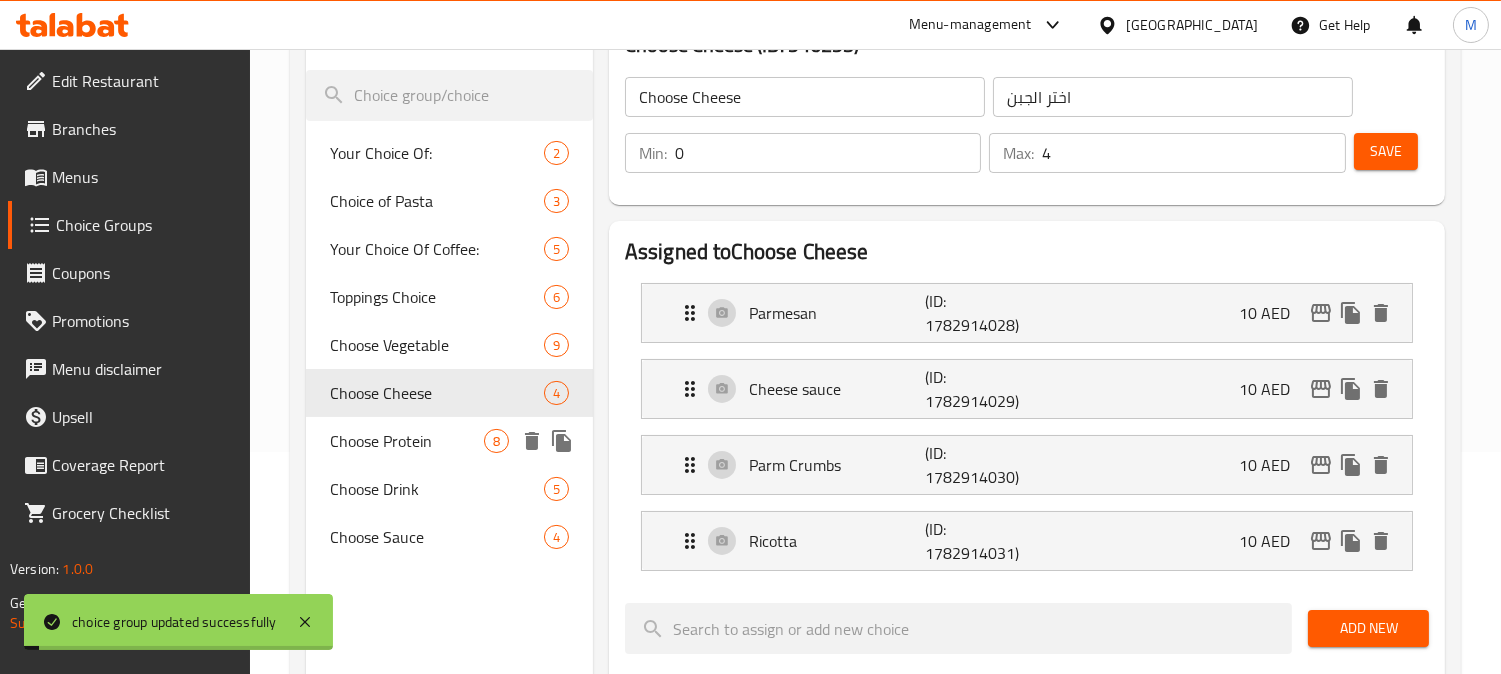 click on "Choose Protein" at bounding box center (407, 441) 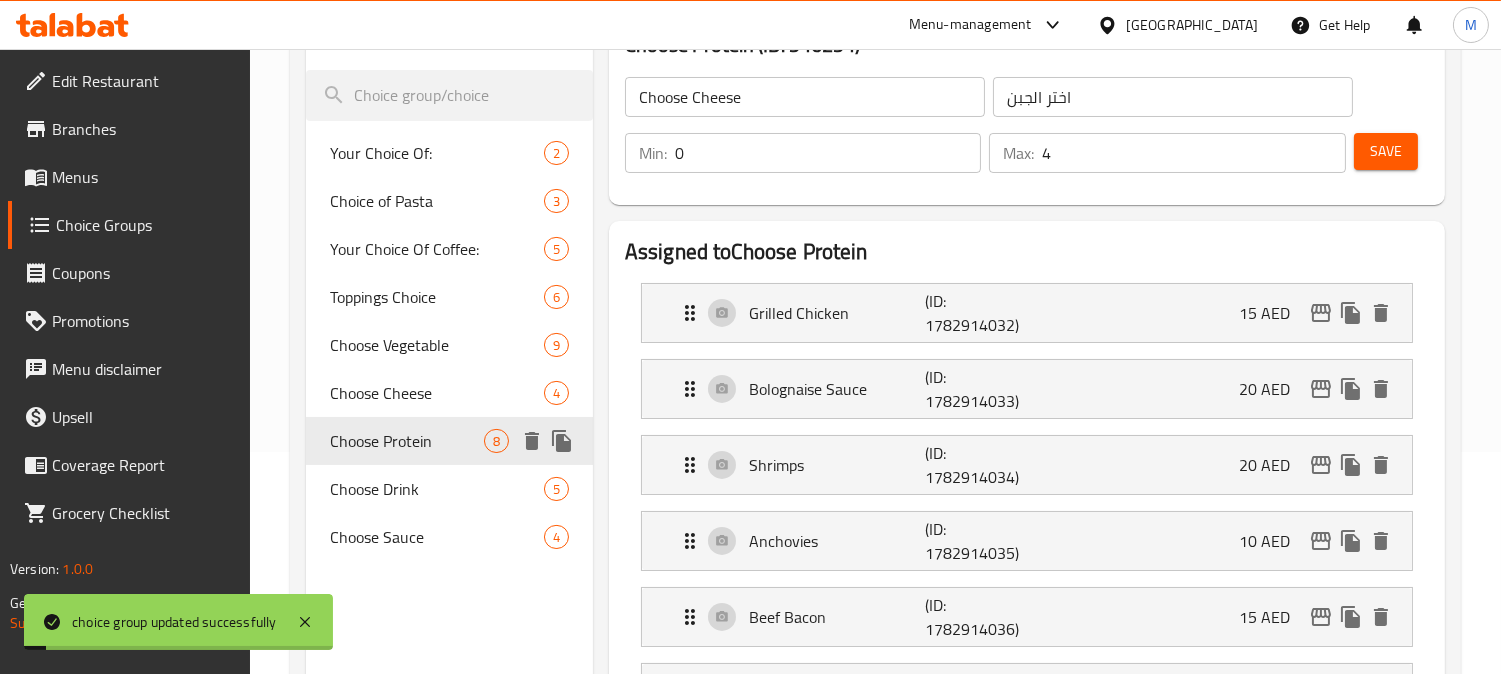 type on "Choose Protein" 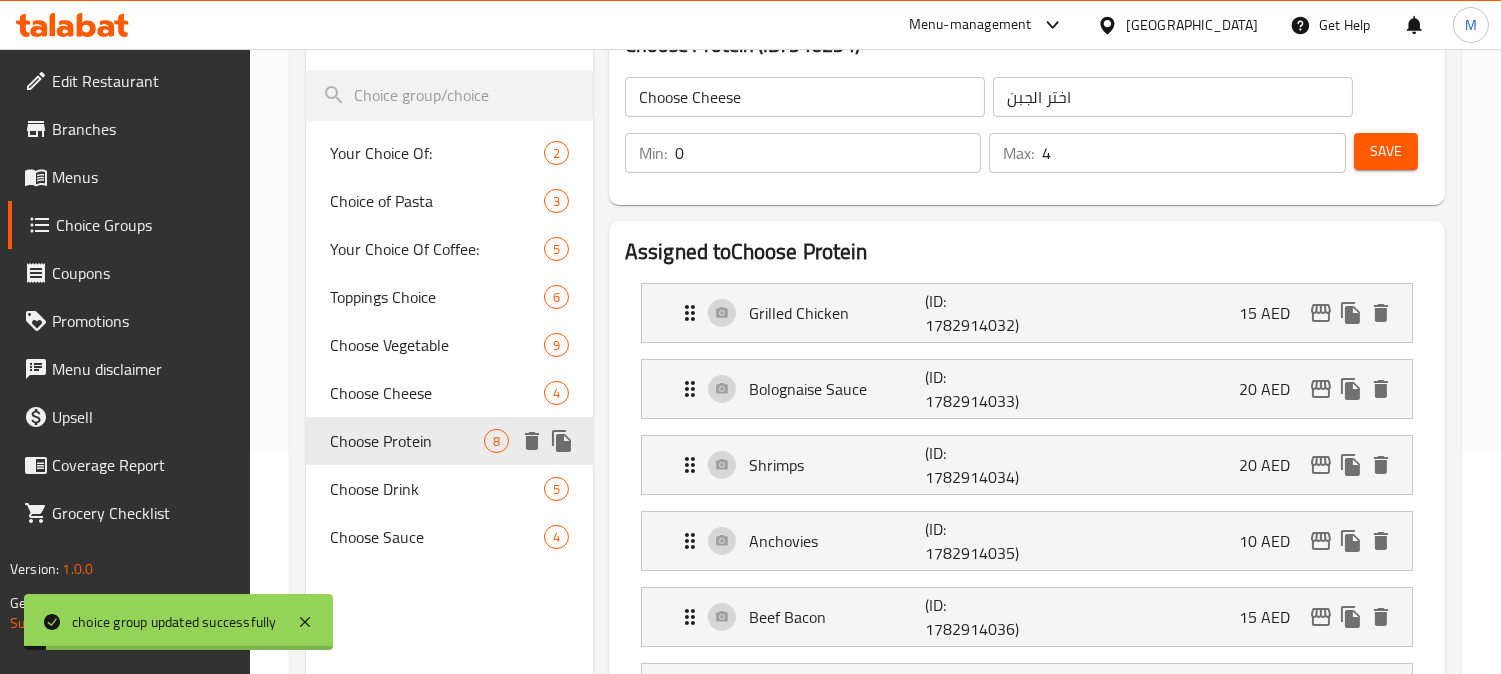 type on "اختر البروتين" 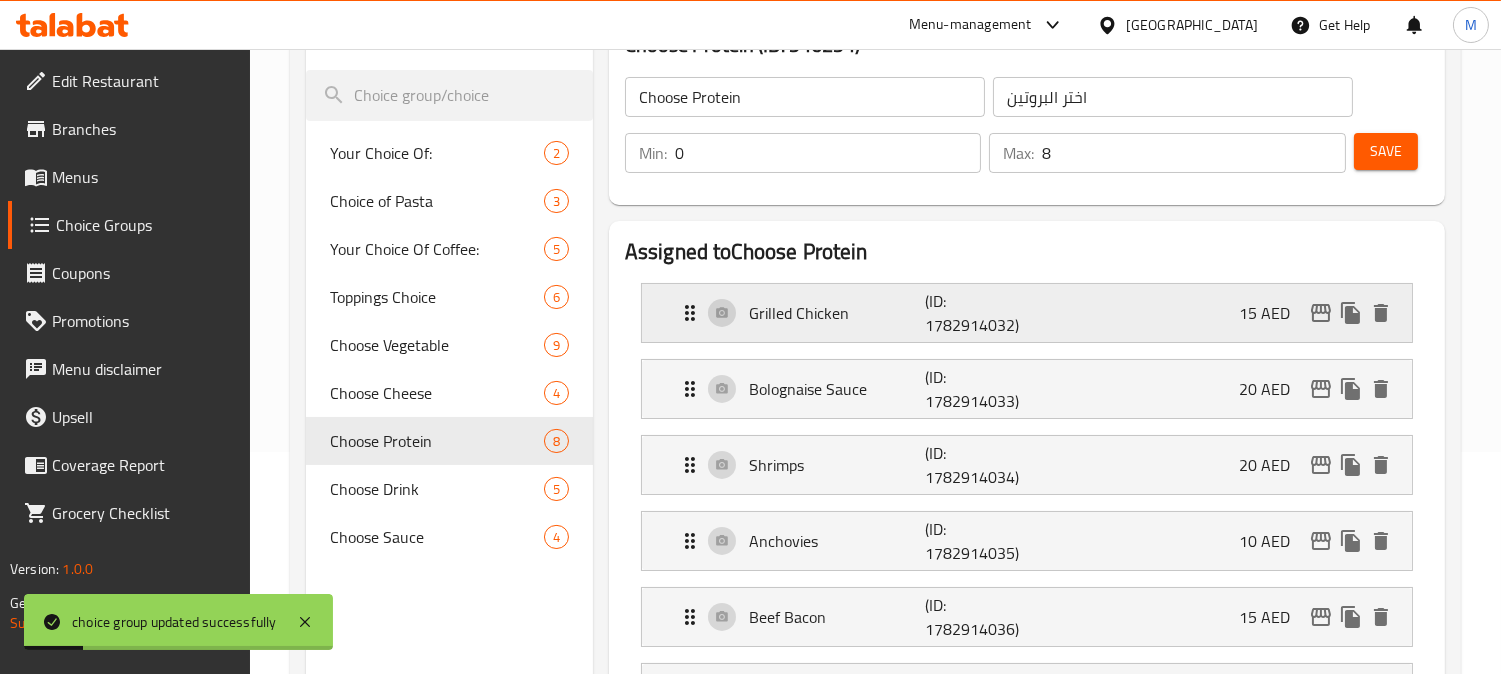 click on "Grilled Chicken (ID: 1782914032) 15 AED" at bounding box center (1033, 313) 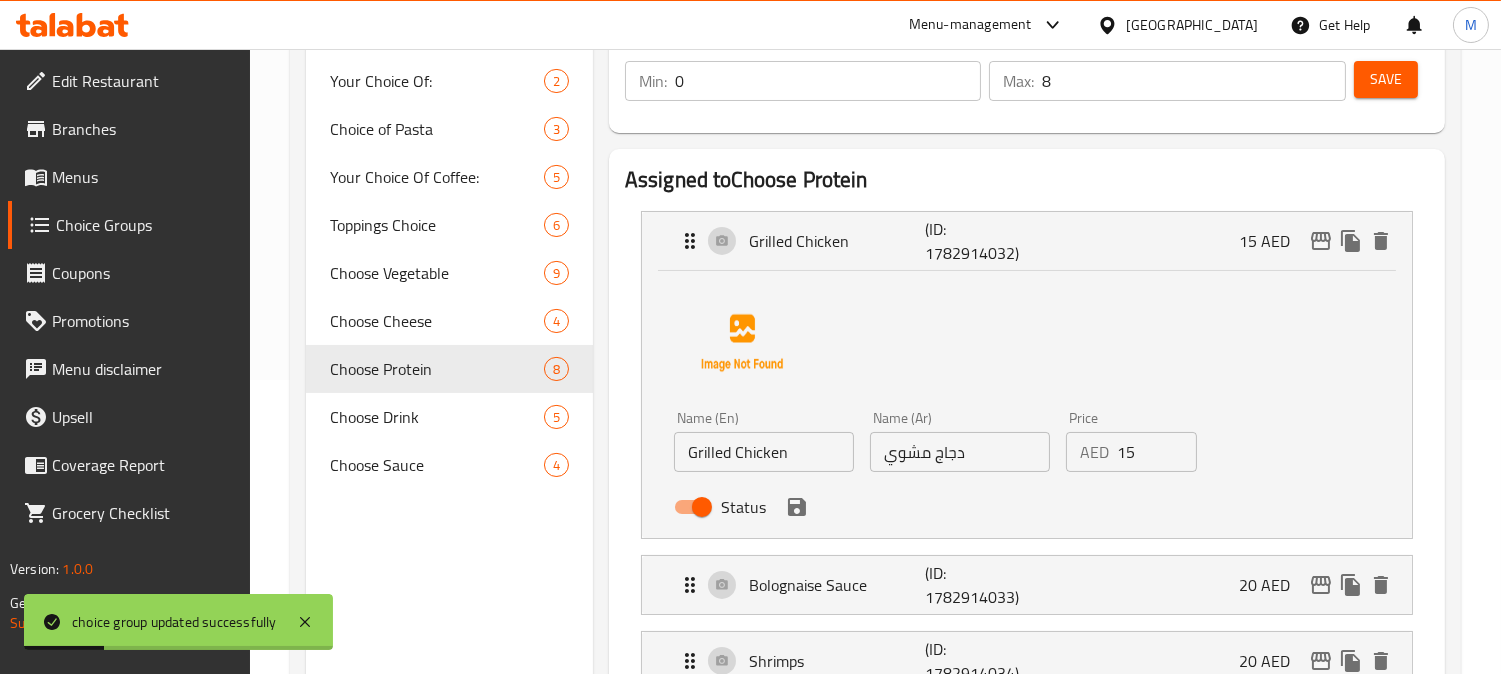 scroll, scrollTop: 333, scrollLeft: 0, axis: vertical 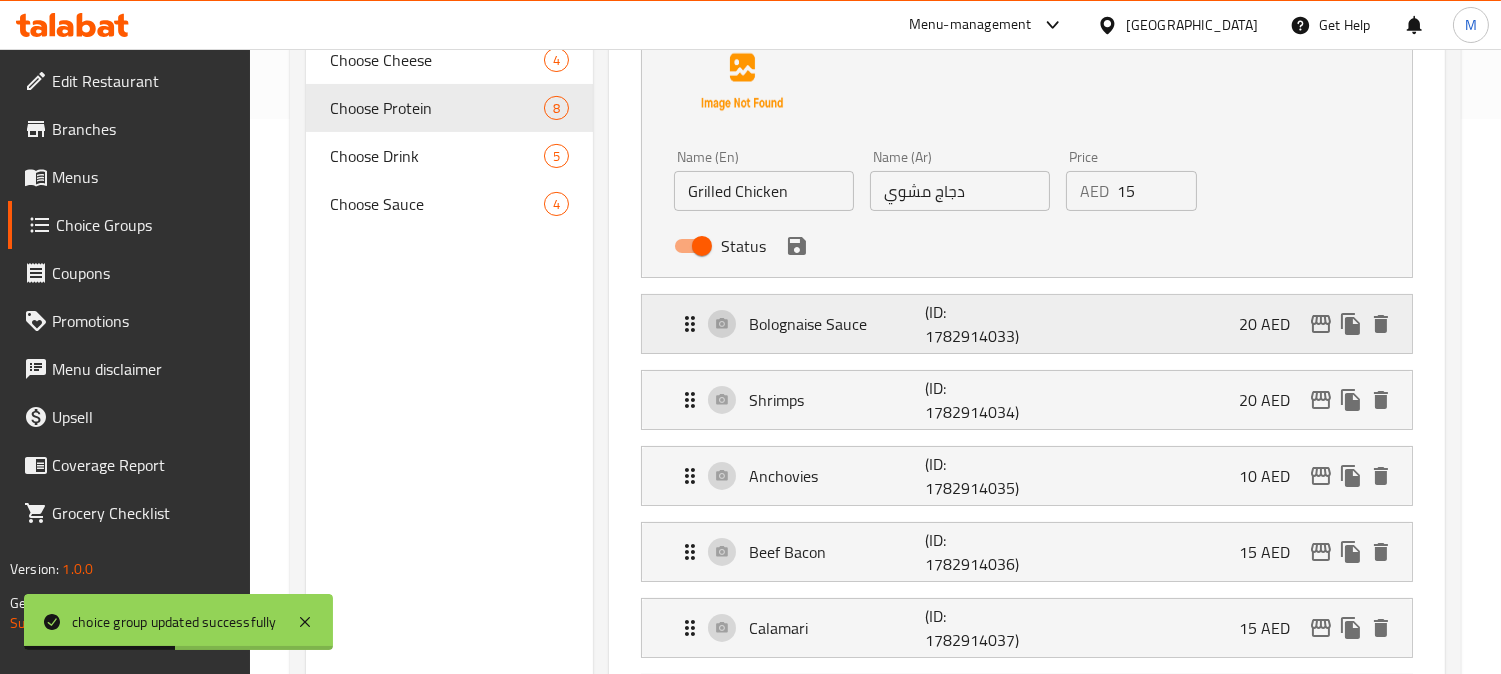 click on "Bolognaise Sauce (ID: 1782914033) 20 AED" at bounding box center [1033, 324] 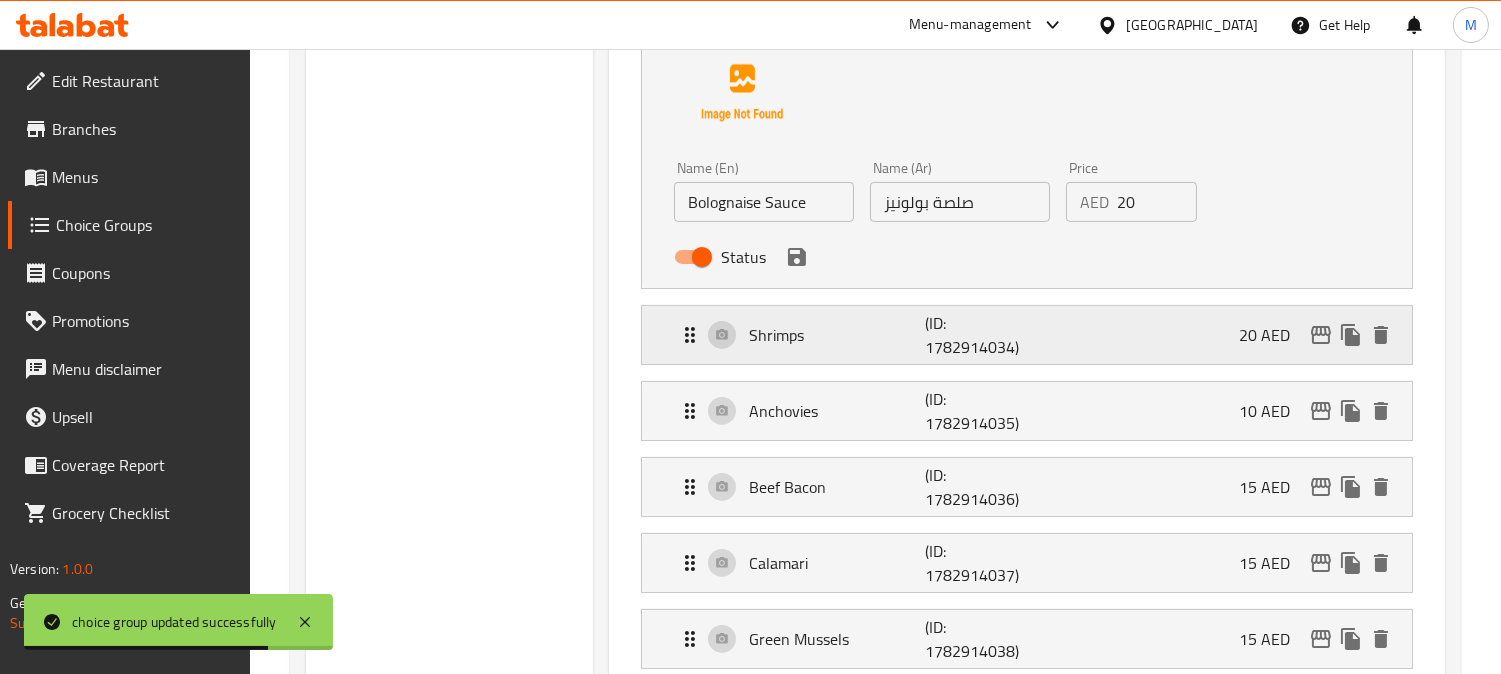 click on "Shrimps" at bounding box center [837, 335] 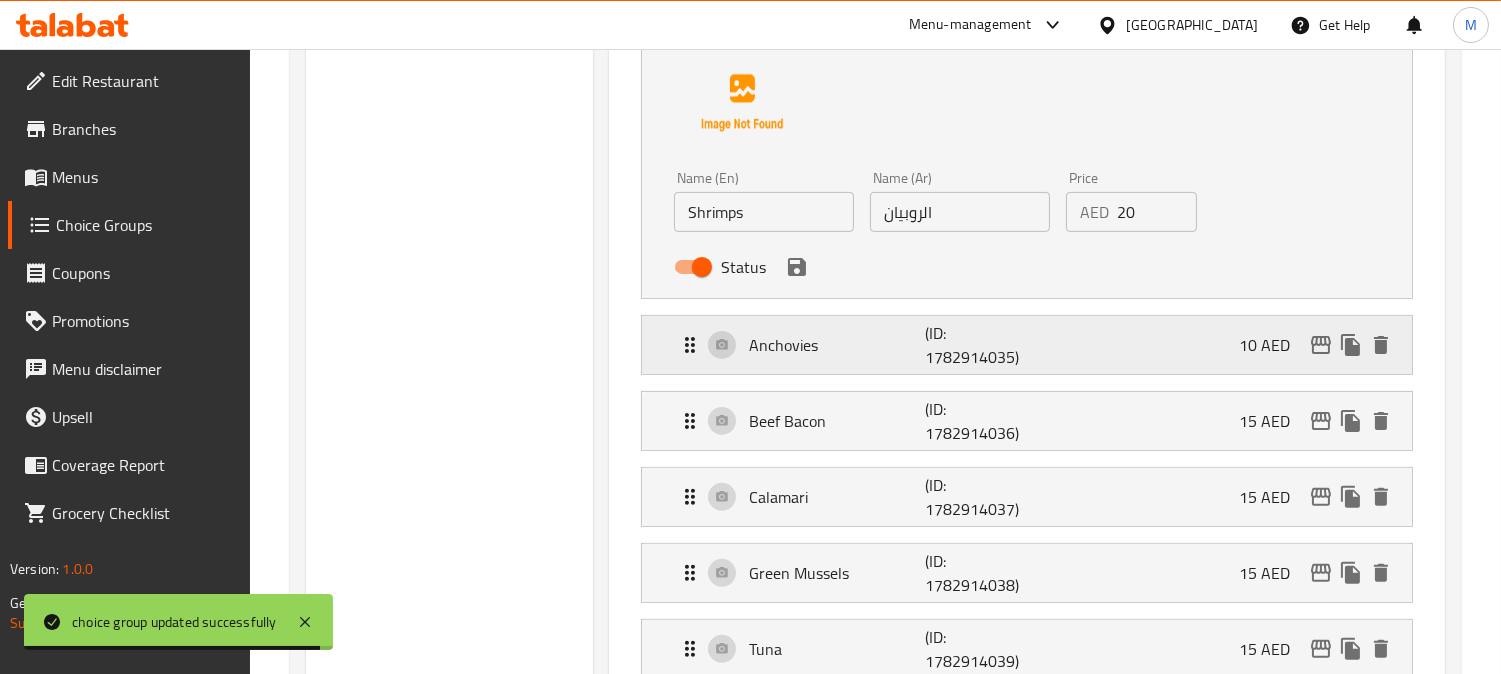 click on "Anchovies" at bounding box center [837, 345] 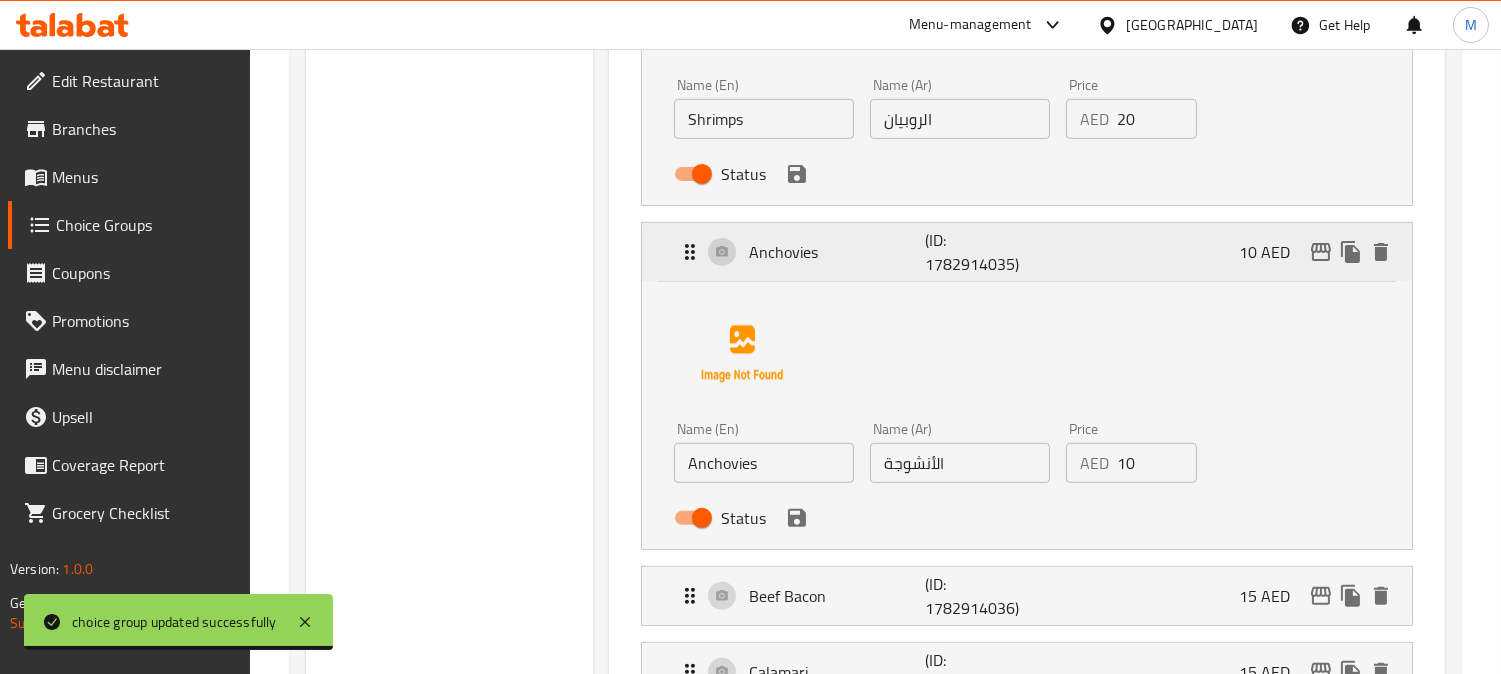 scroll, scrollTop: 1444, scrollLeft: 0, axis: vertical 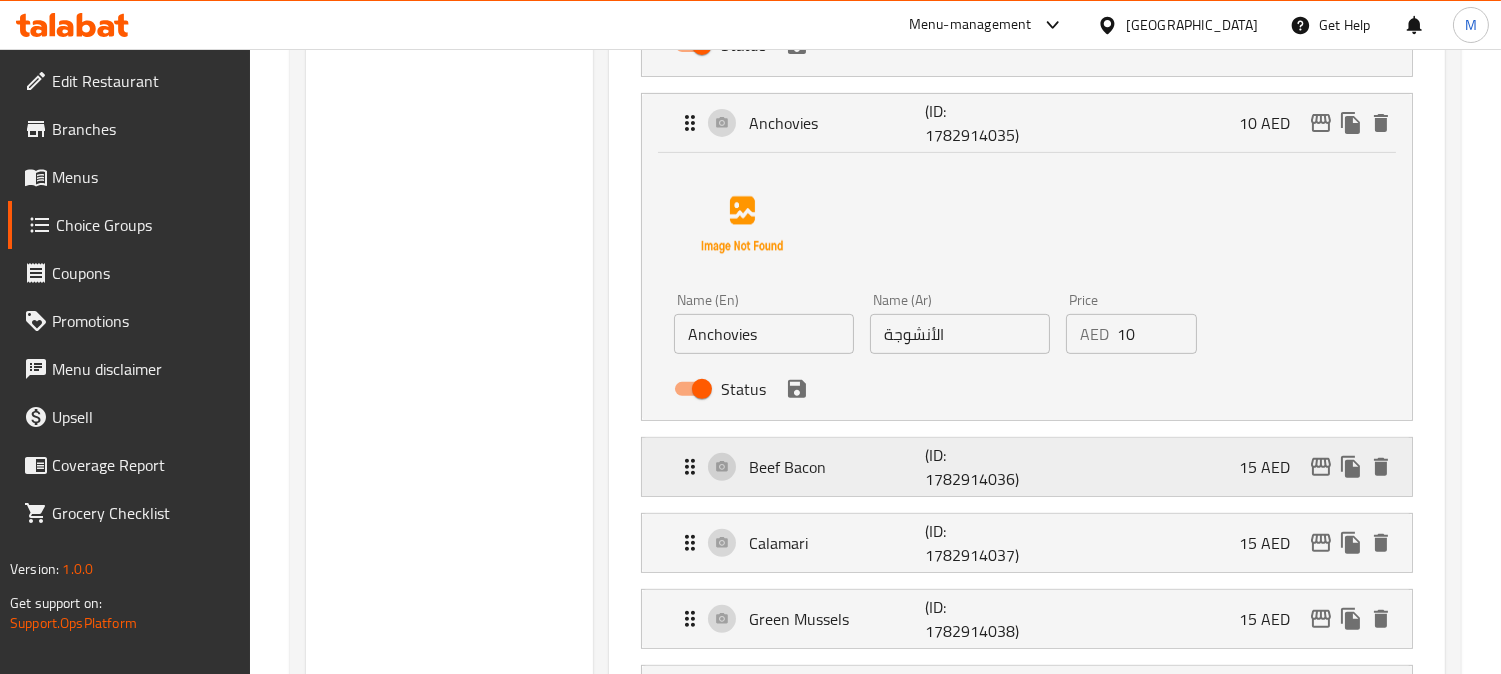 click on "Beef Bacon" at bounding box center [837, 467] 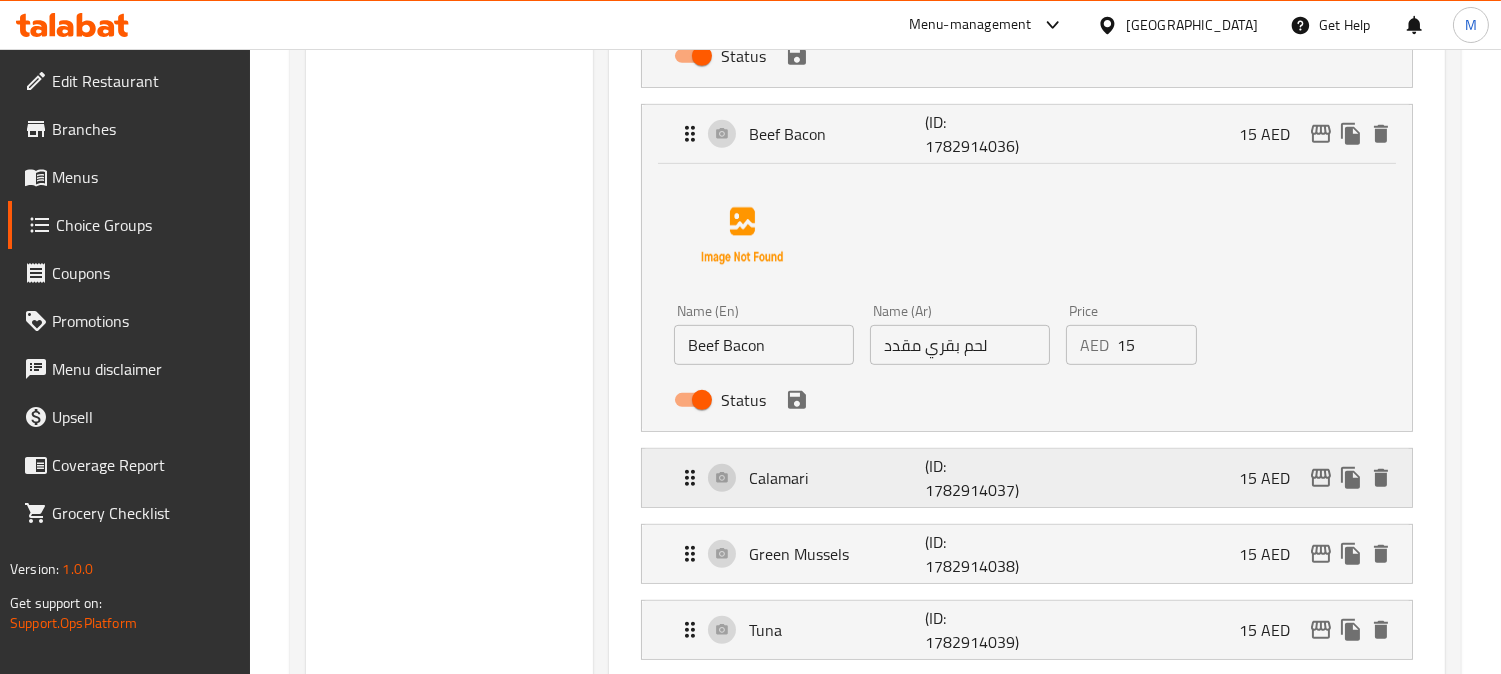 click on "Calamari" at bounding box center (837, 478) 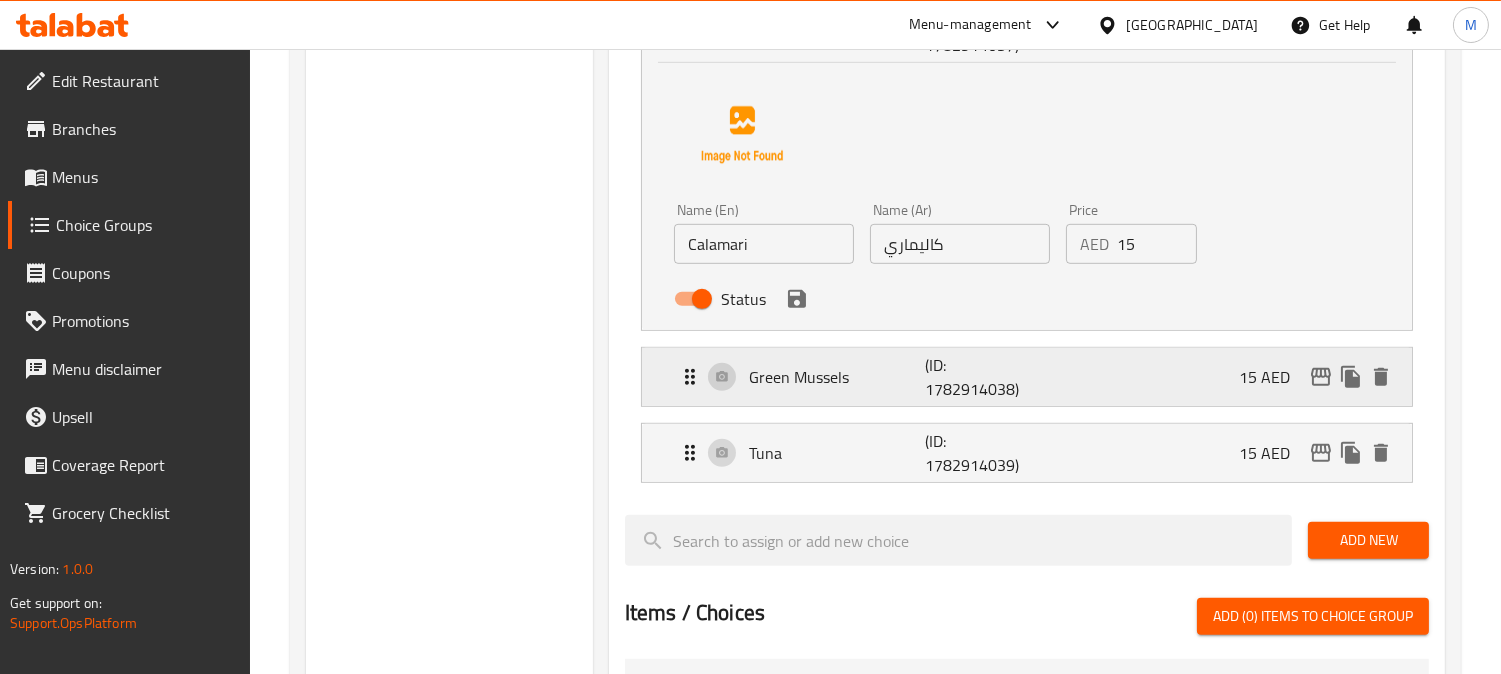 click on "Green Mussels (ID: 1782914038) 15 AED" at bounding box center [1033, 377] 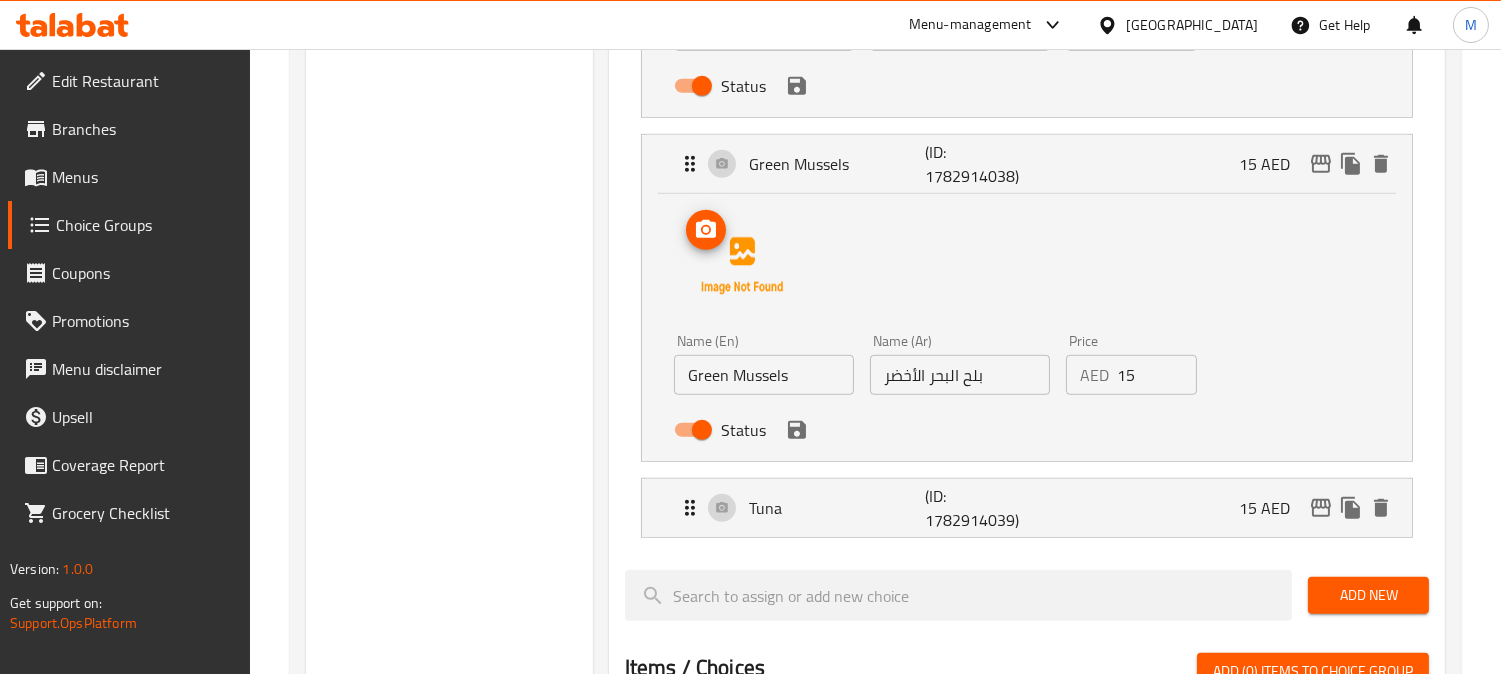 scroll, scrollTop: 2444, scrollLeft: 0, axis: vertical 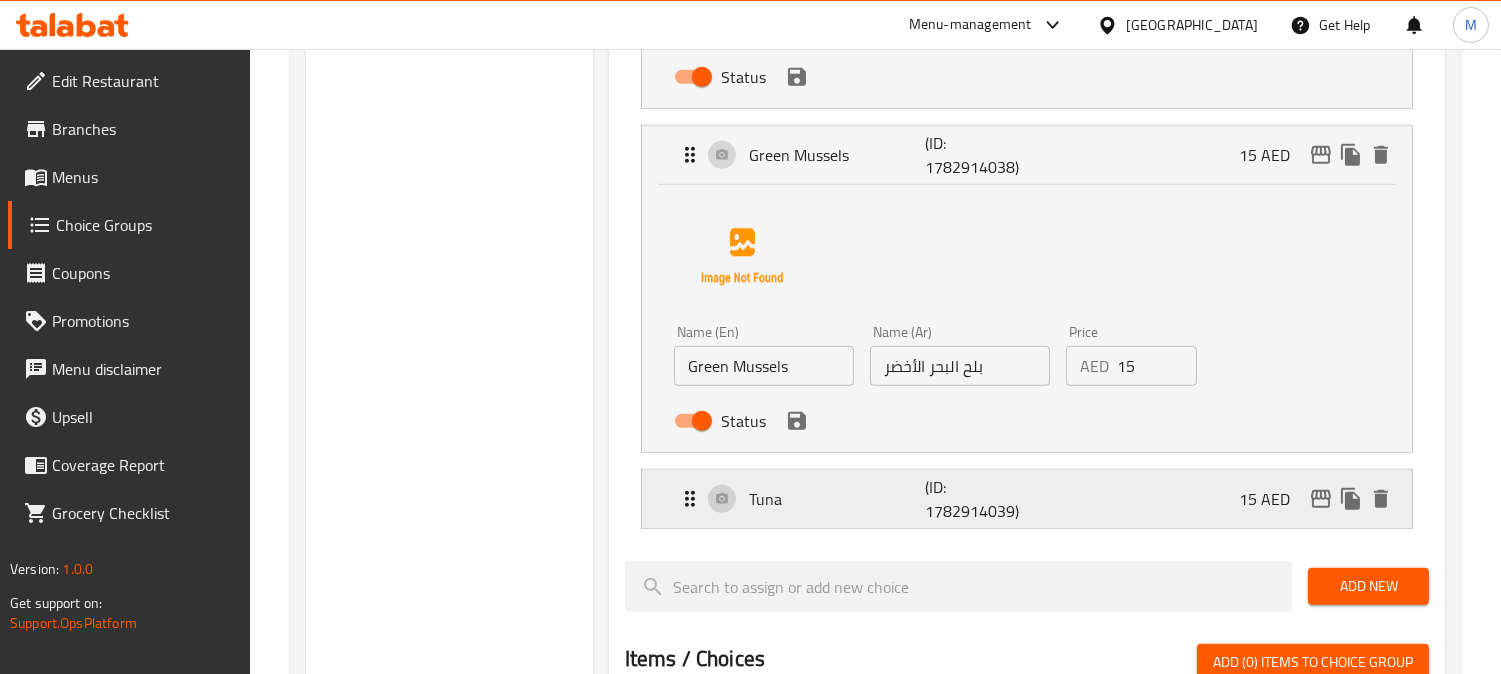 click on "Tuna" at bounding box center [837, 499] 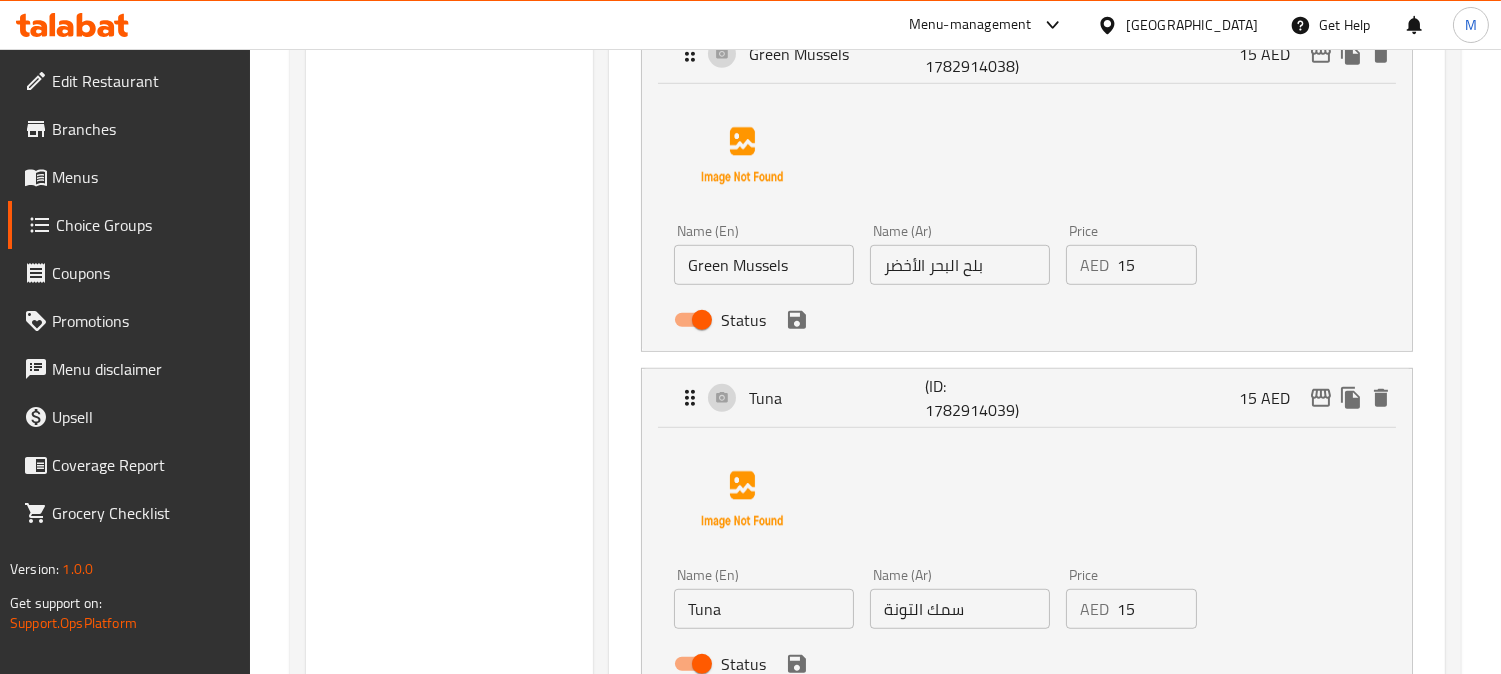 scroll, scrollTop: 2666, scrollLeft: 0, axis: vertical 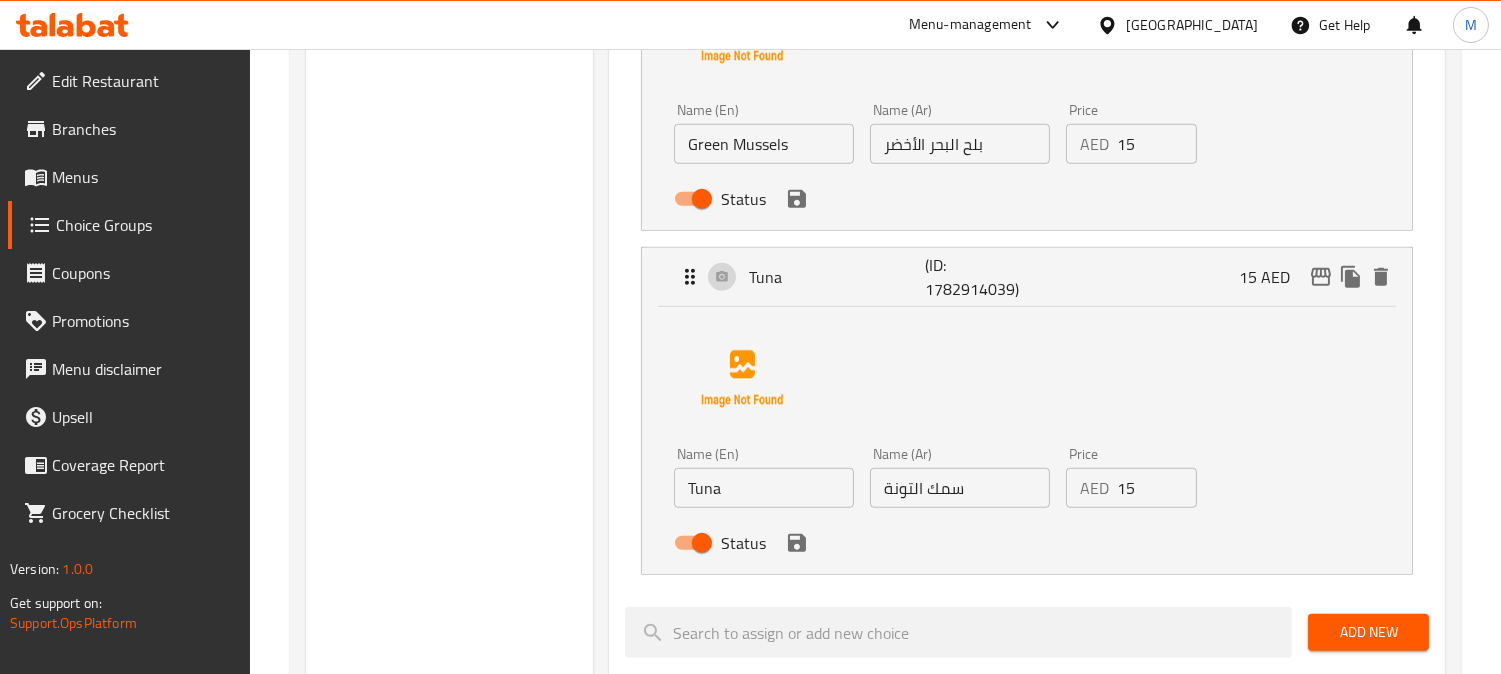 click on "سمك التونة" at bounding box center [960, 488] 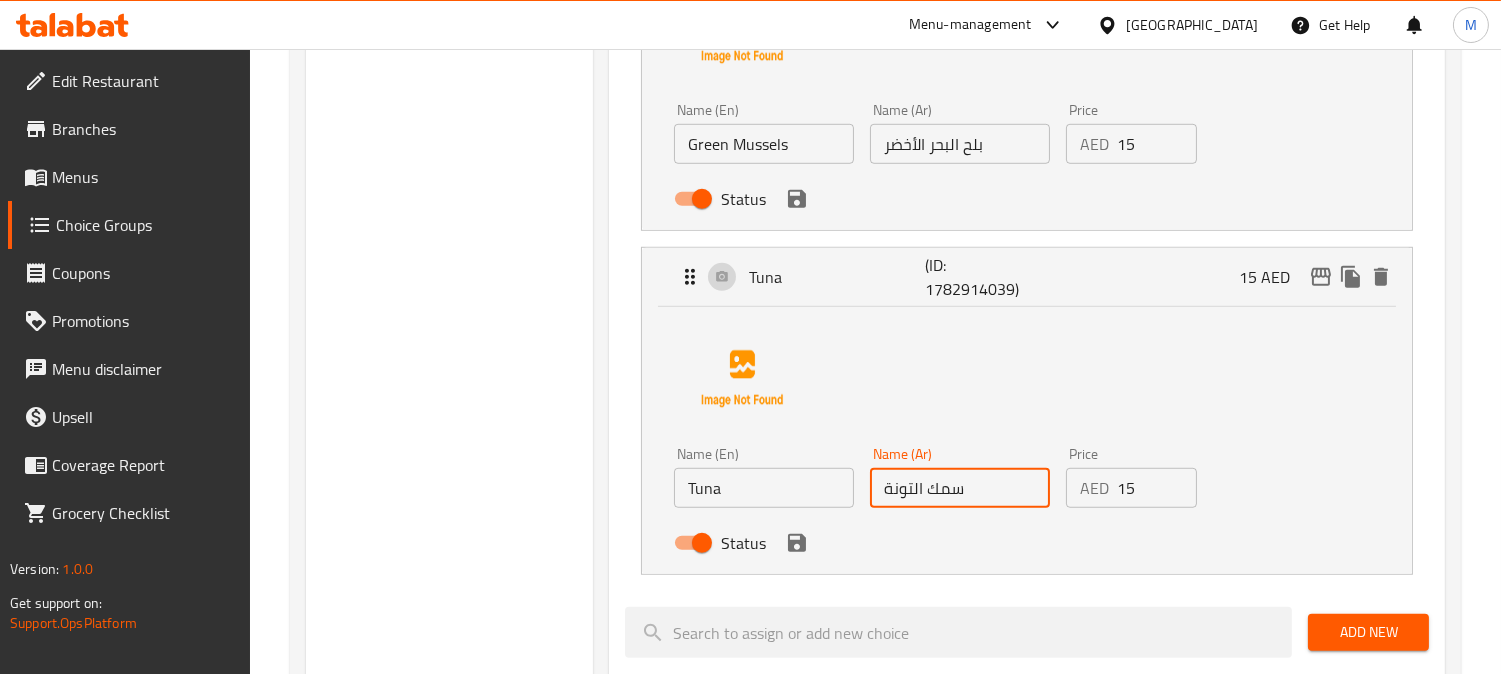 click on "سمك التونة" at bounding box center [960, 488] 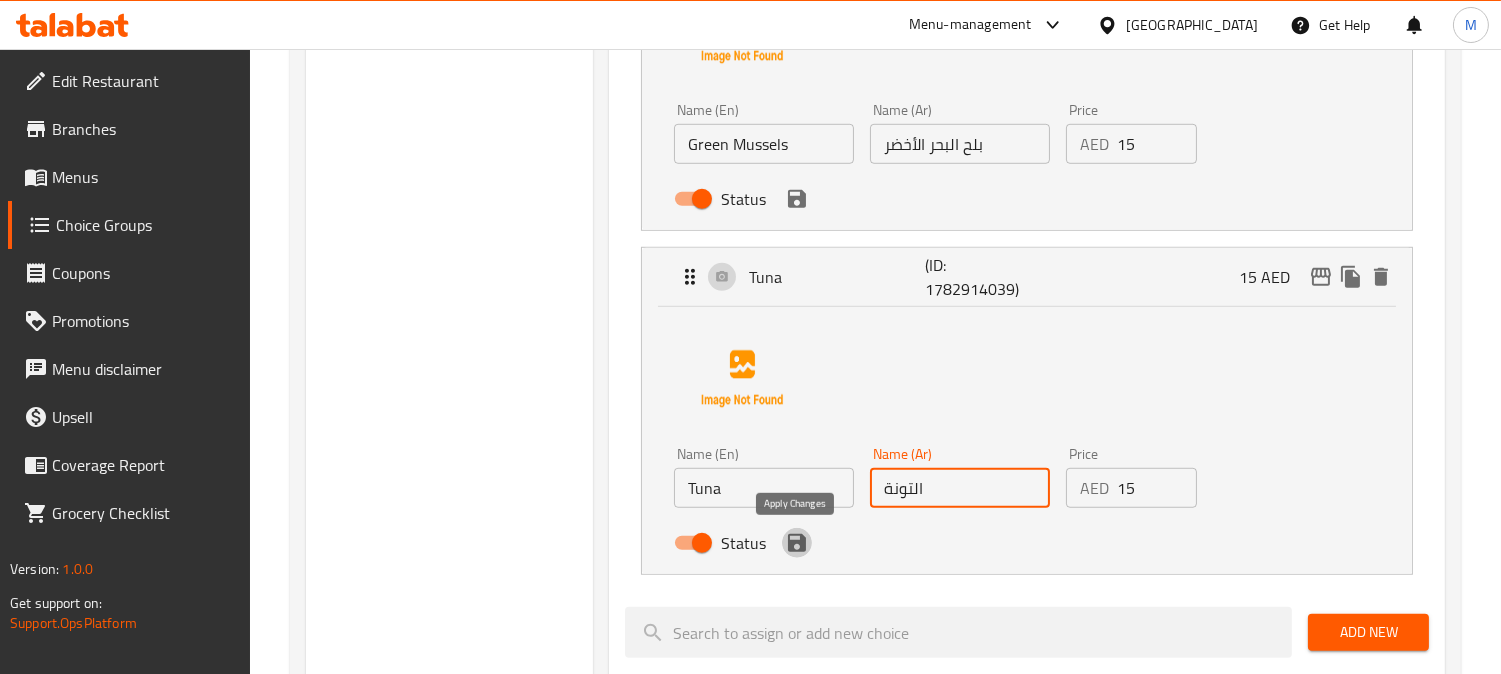 click 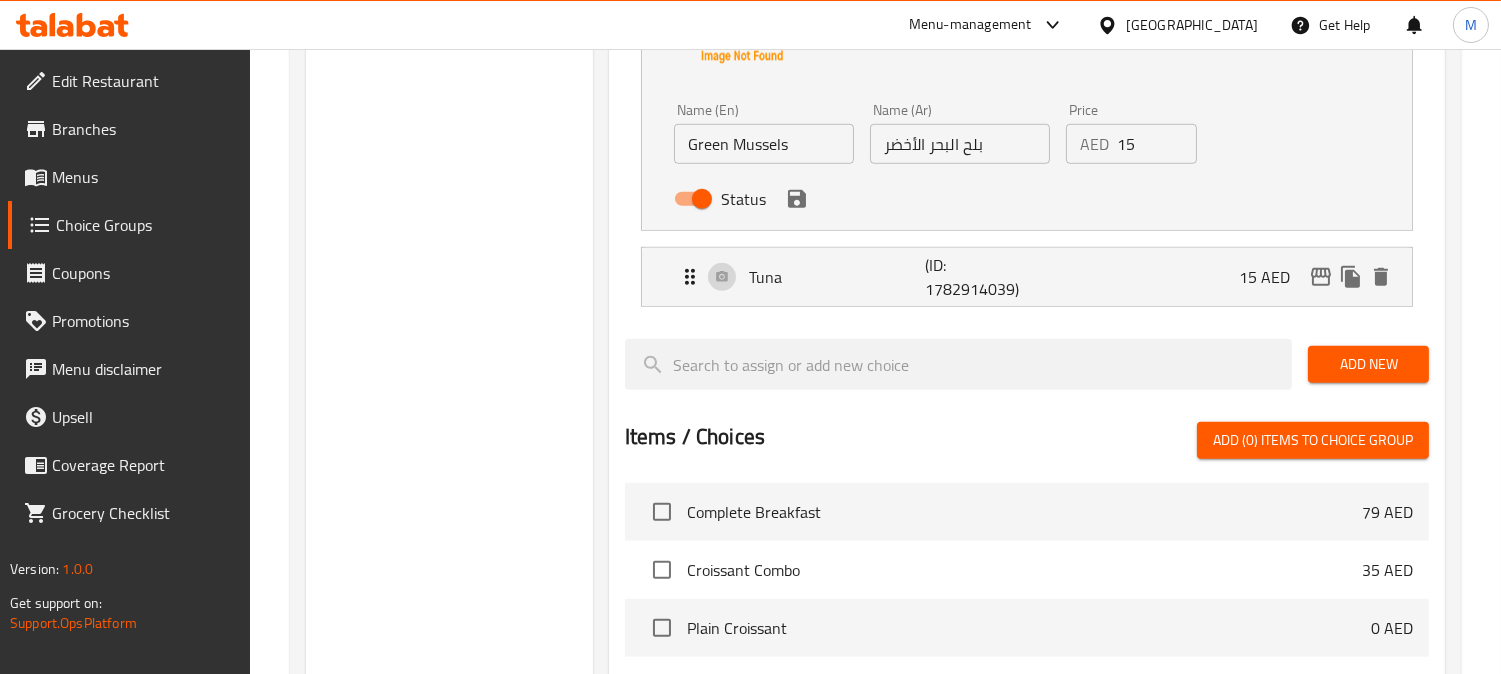 type on "التونة" 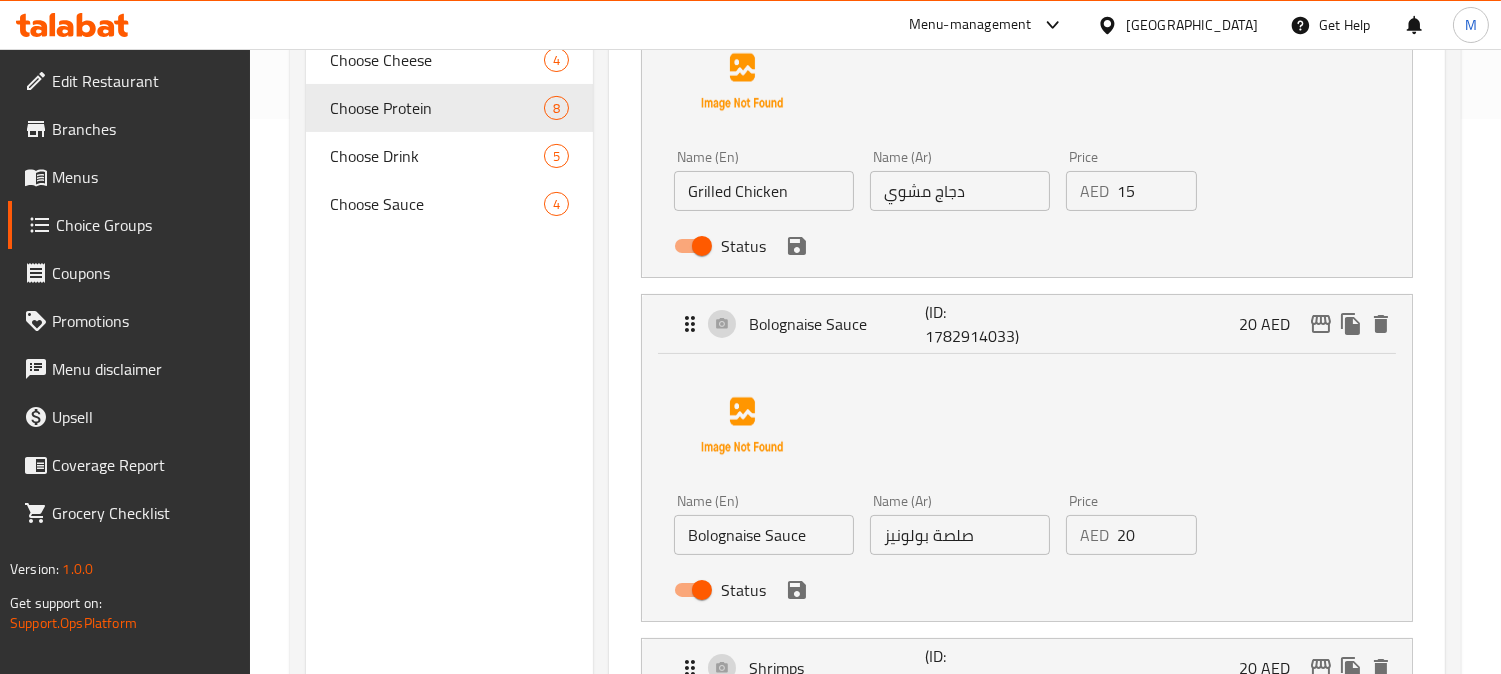 scroll, scrollTop: 0, scrollLeft: 0, axis: both 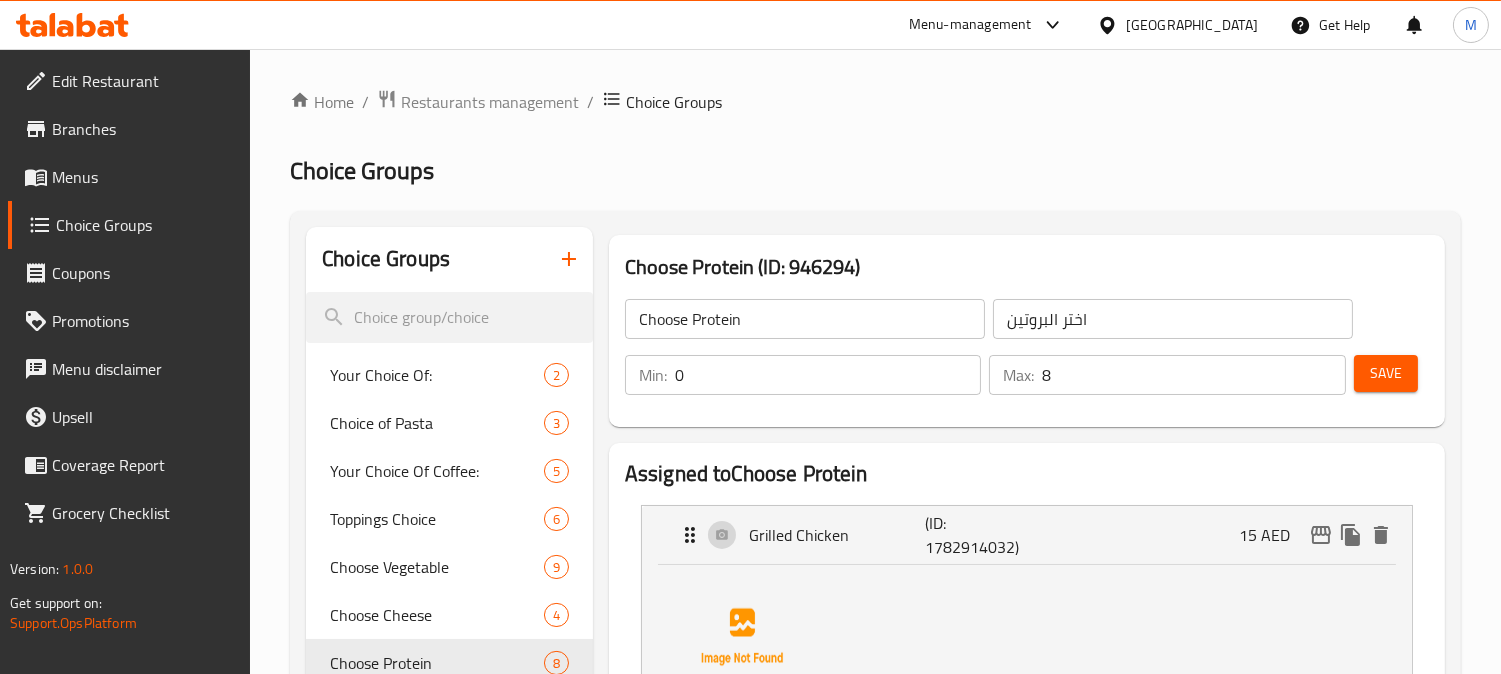 click on "Save" at bounding box center [1386, 373] 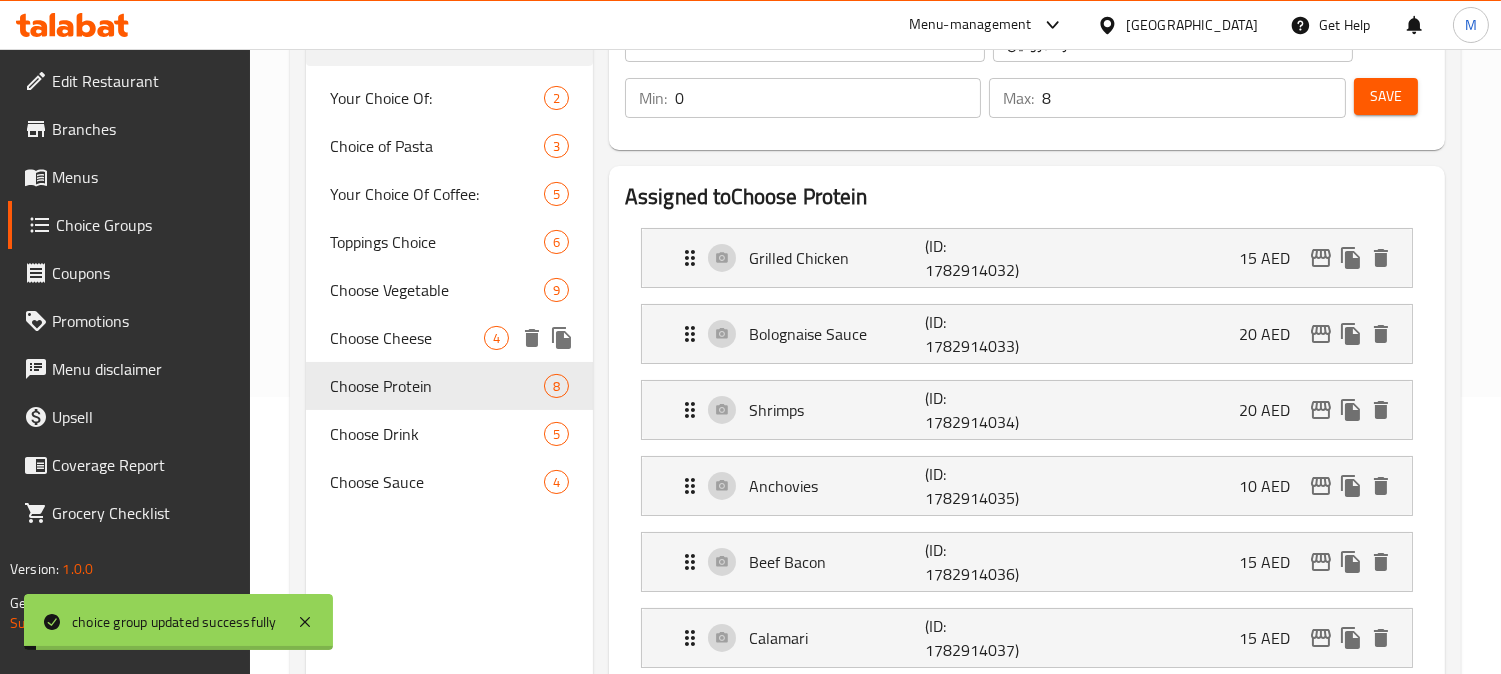 scroll, scrollTop: 333, scrollLeft: 0, axis: vertical 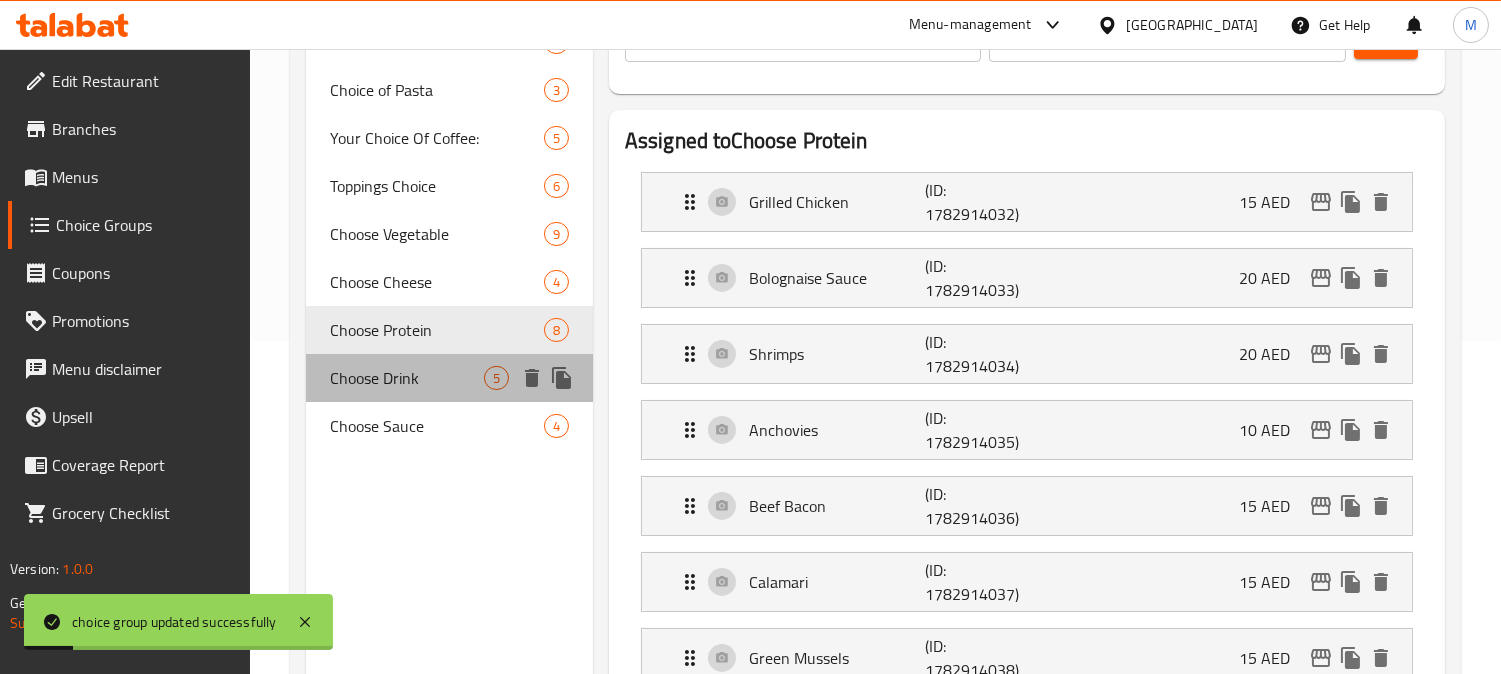 click on "Choose Drink" at bounding box center (407, 378) 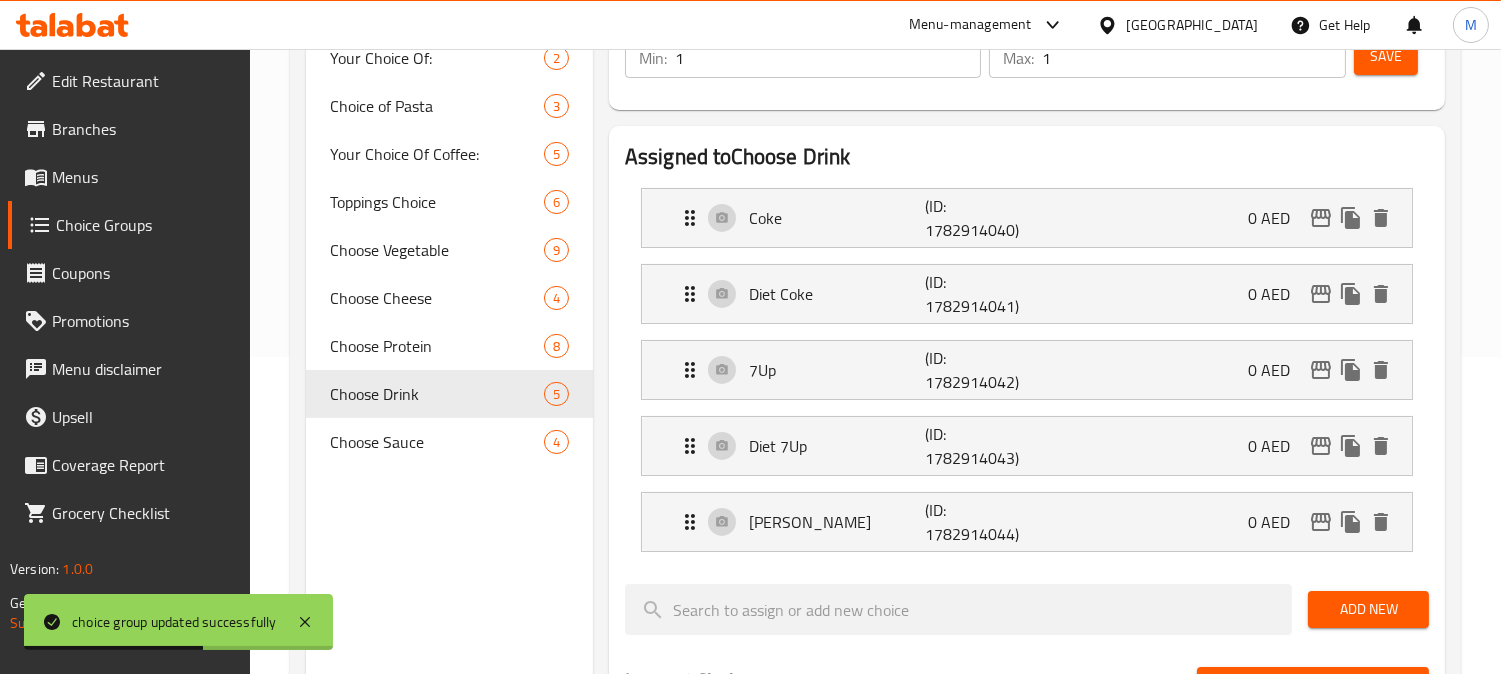 scroll, scrollTop: 333, scrollLeft: 0, axis: vertical 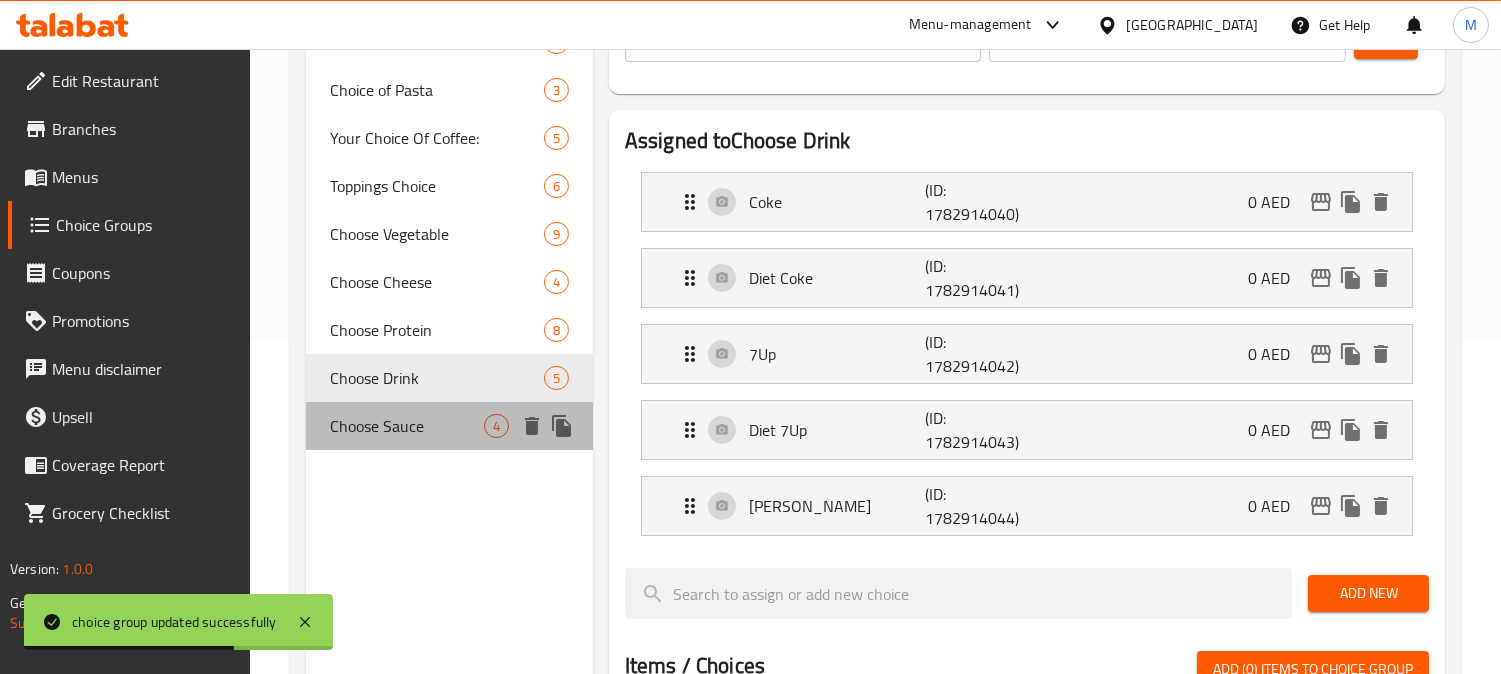 click on "Choose Sauce" at bounding box center [407, 426] 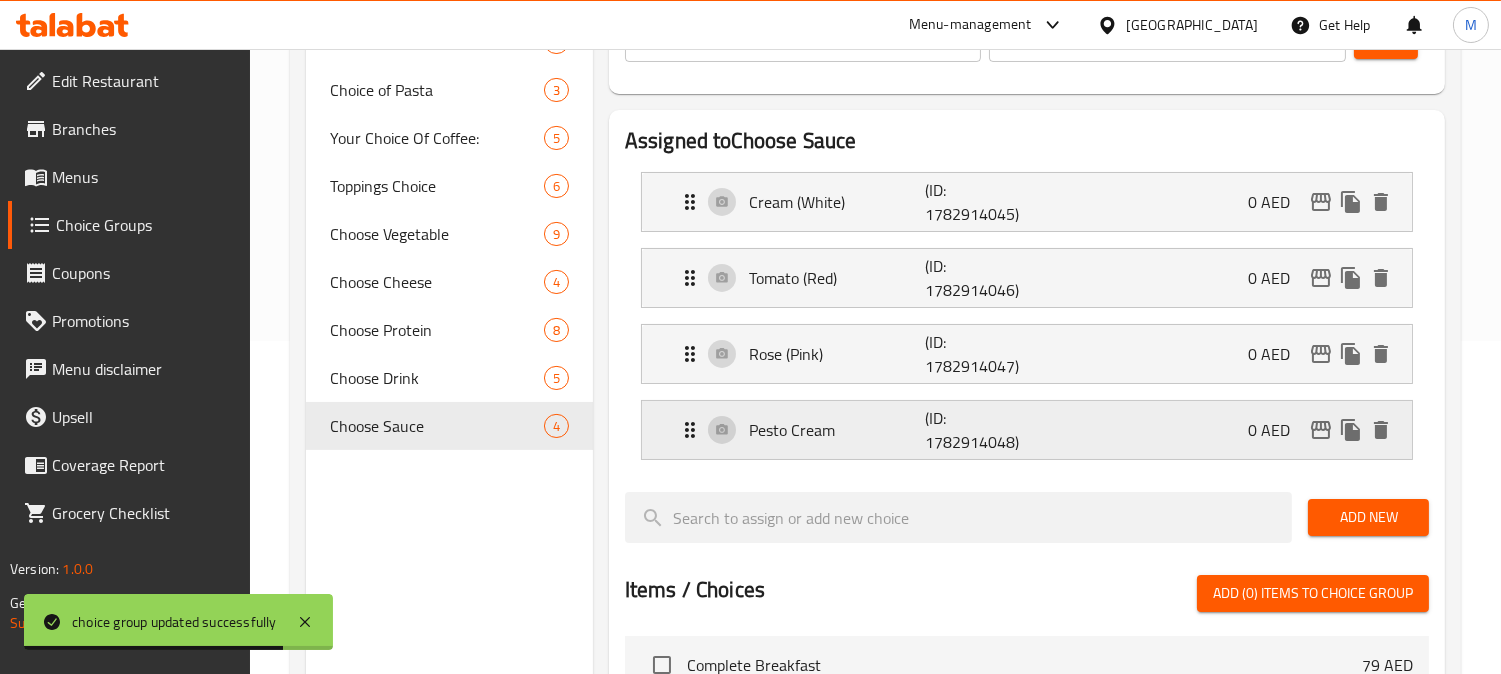 scroll, scrollTop: 222, scrollLeft: 0, axis: vertical 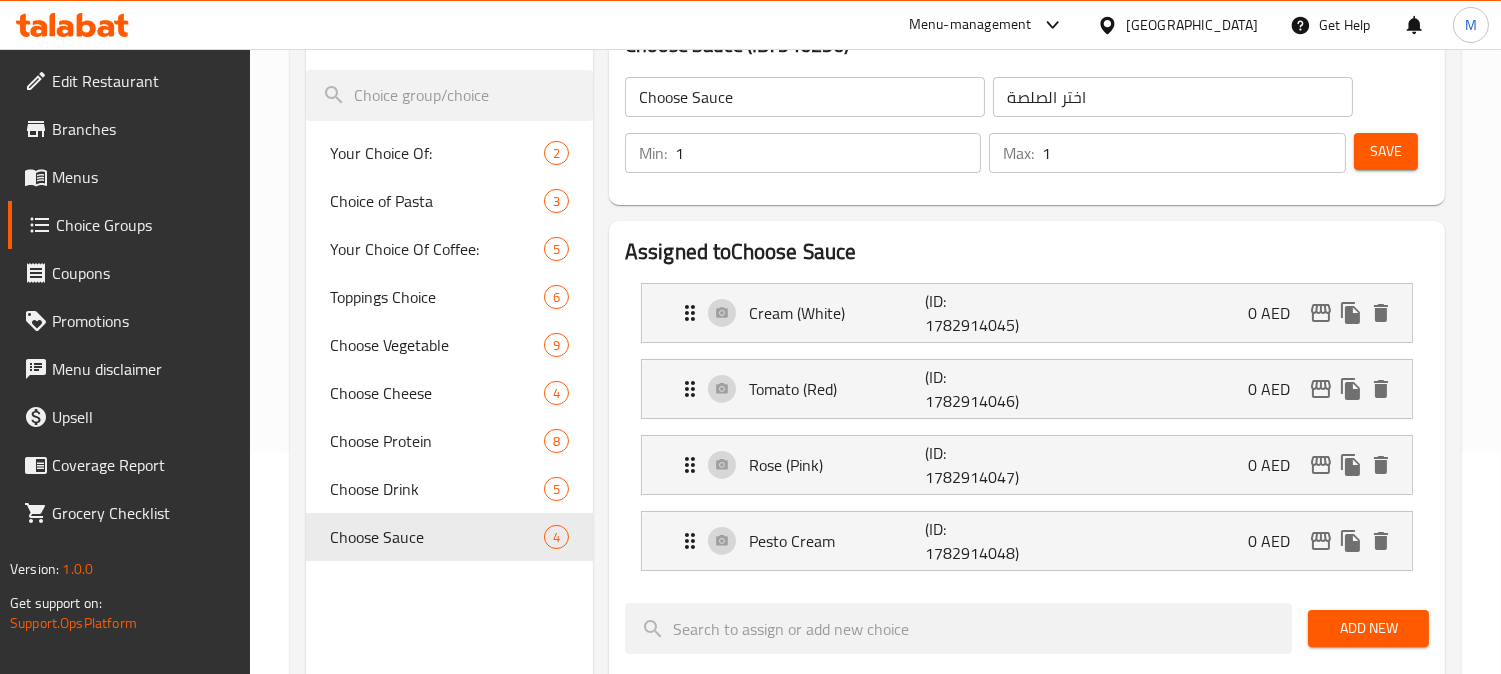 click on "Menus" at bounding box center [143, 177] 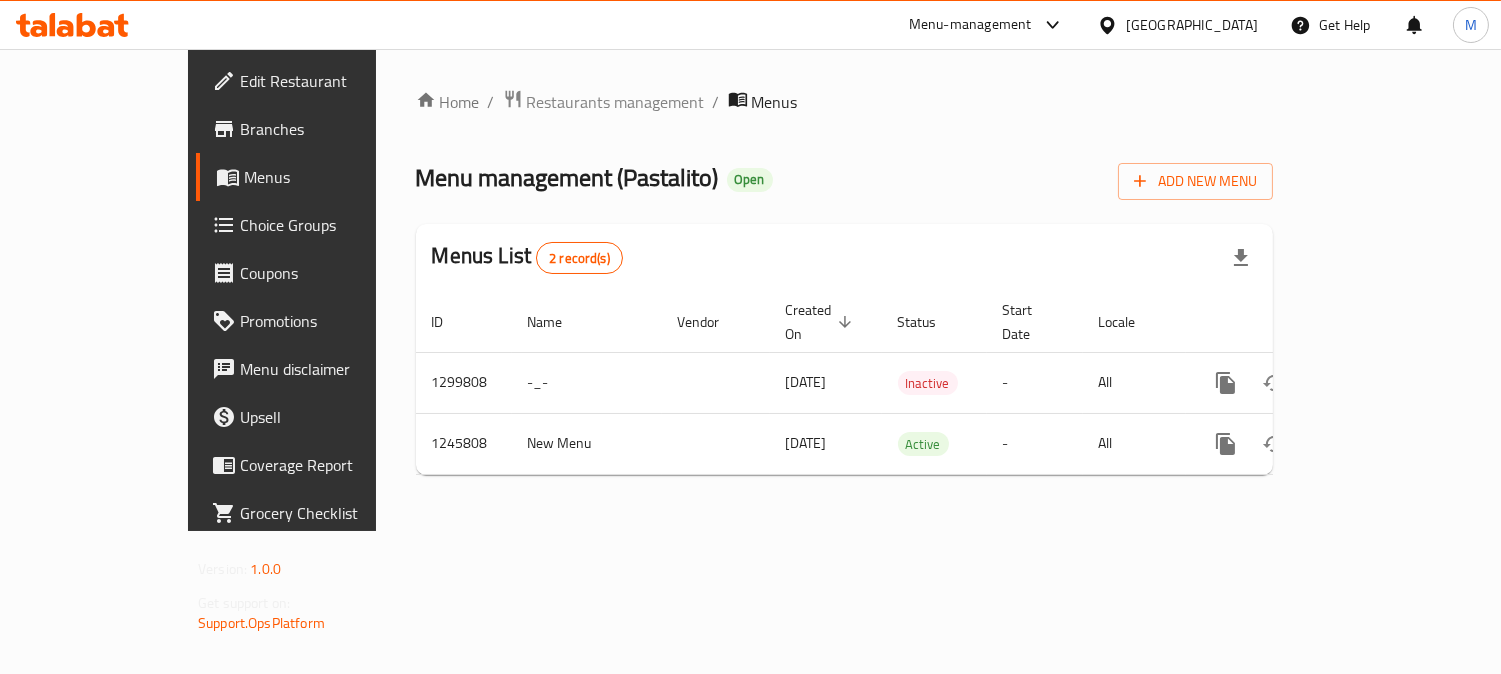 scroll, scrollTop: 0, scrollLeft: 0, axis: both 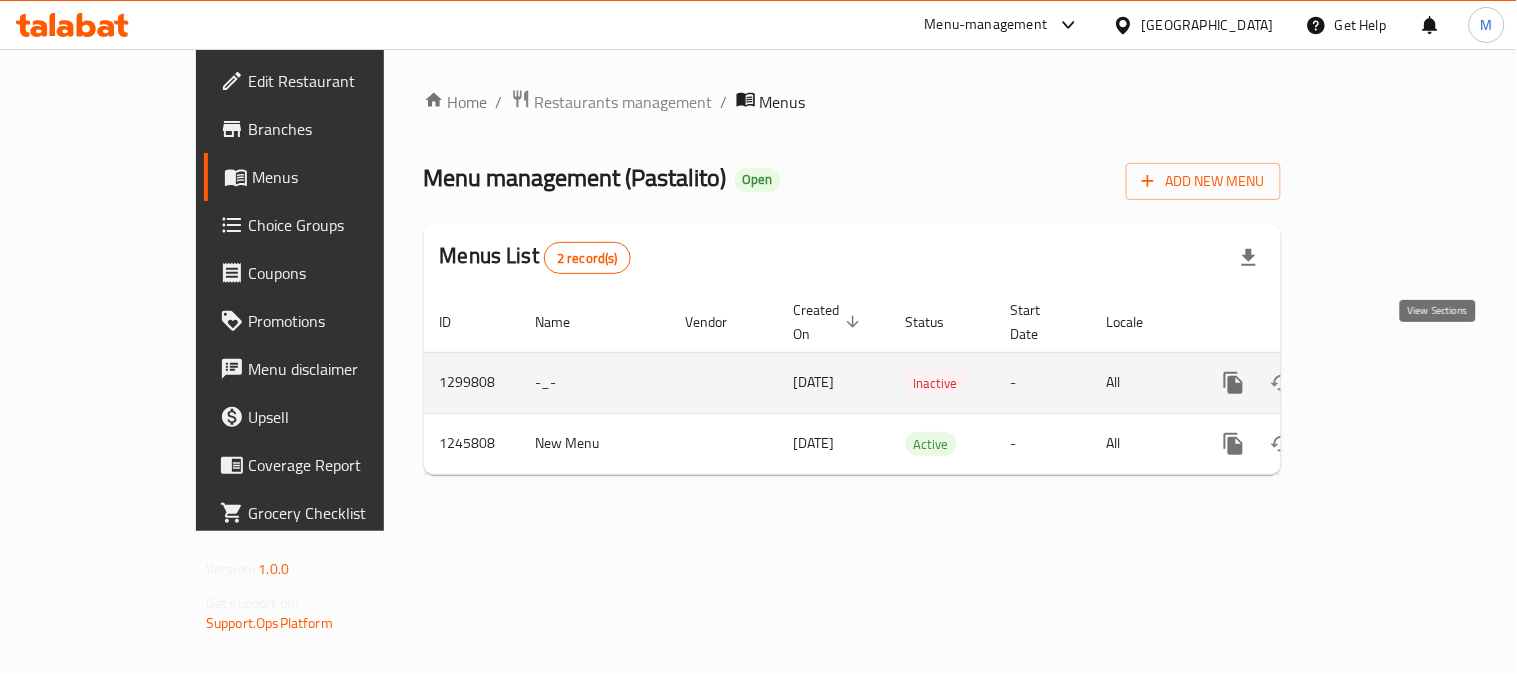 click at bounding box center [1378, 383] 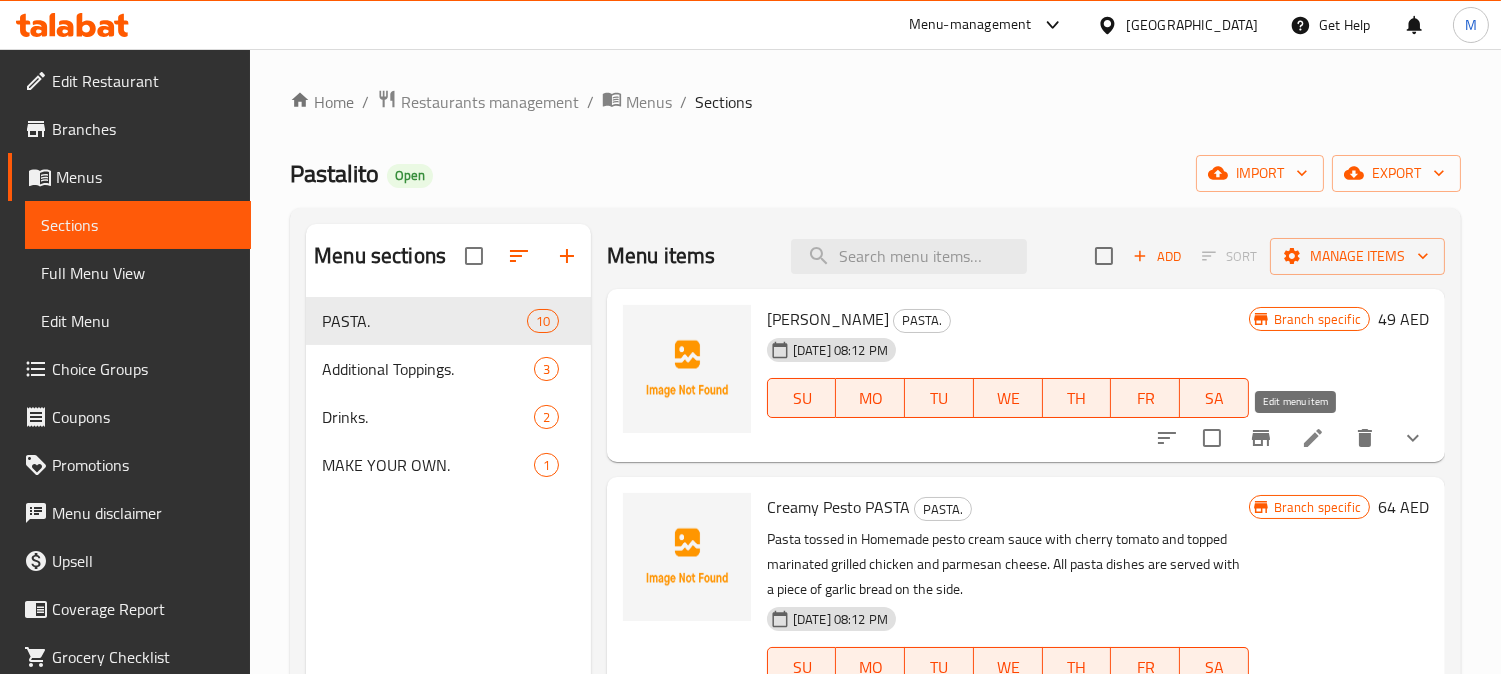 click 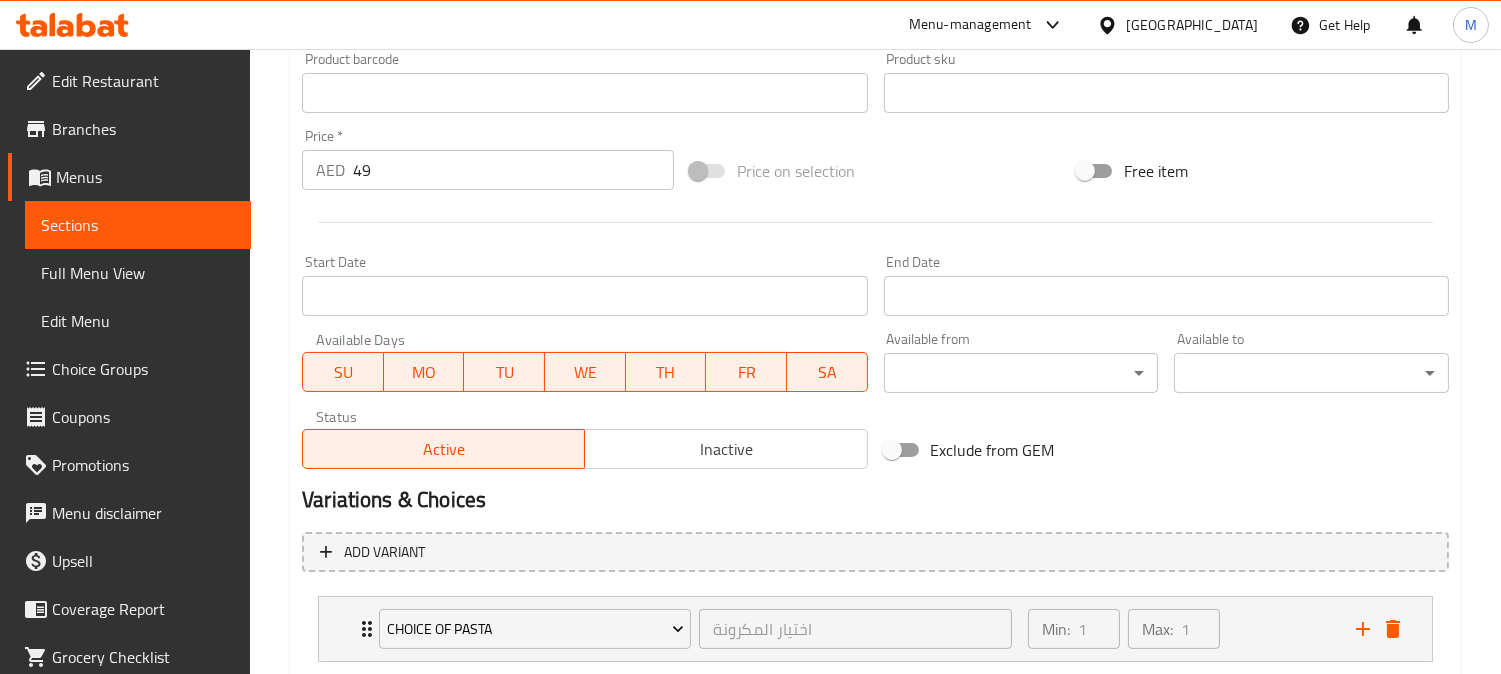 scroll, scrollTop: 770, scrollLeft: 0, axis: vertical 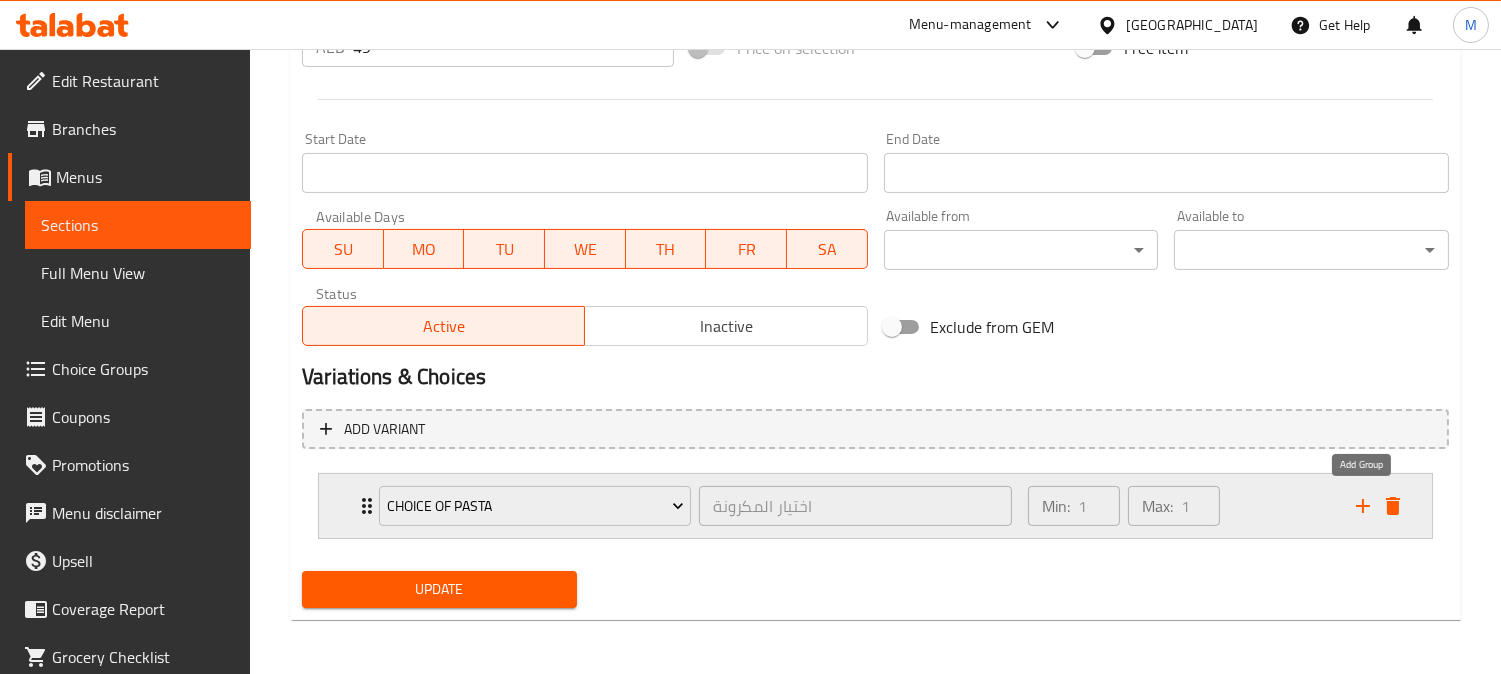 click 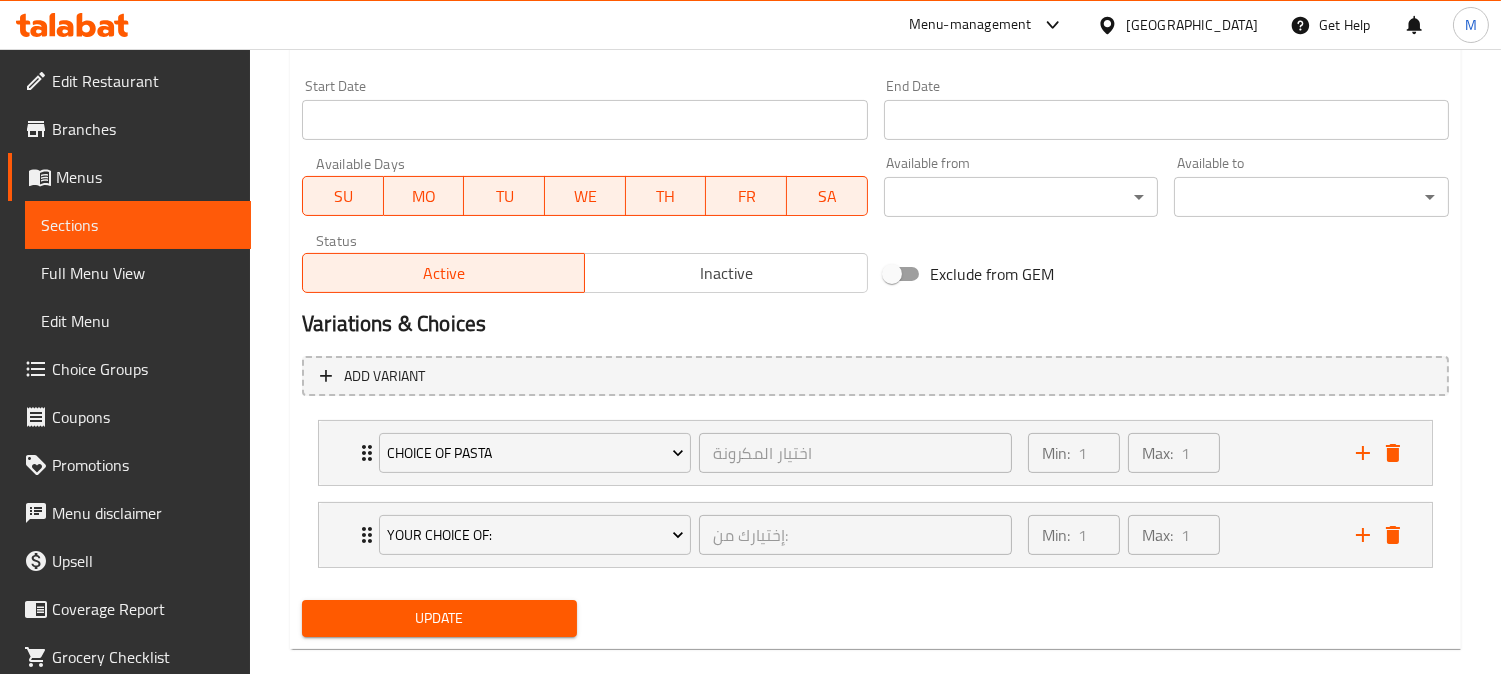 scroll, scrollTop: 852, scrollLeft: 0, axis: vertical 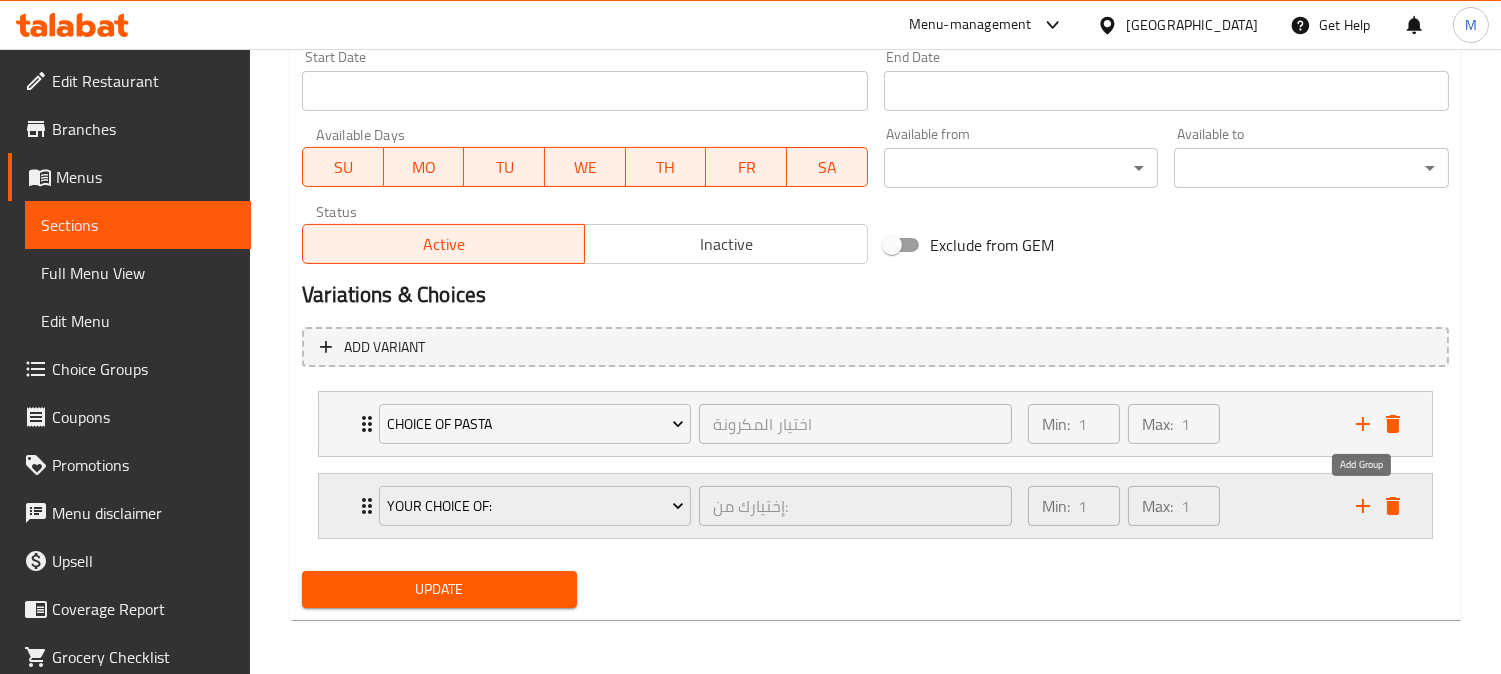 click 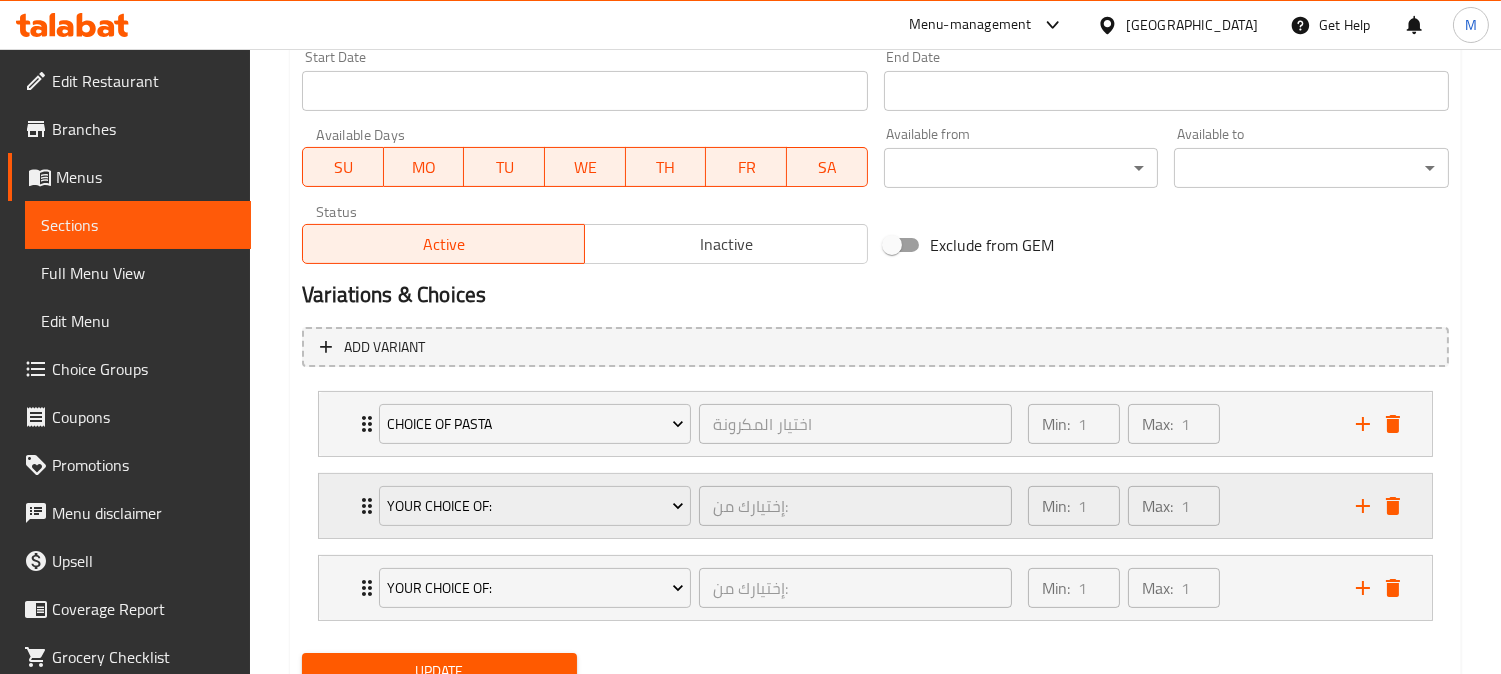 scroll, scrollTop: 934, scrollLeft: 0, axis: vertical 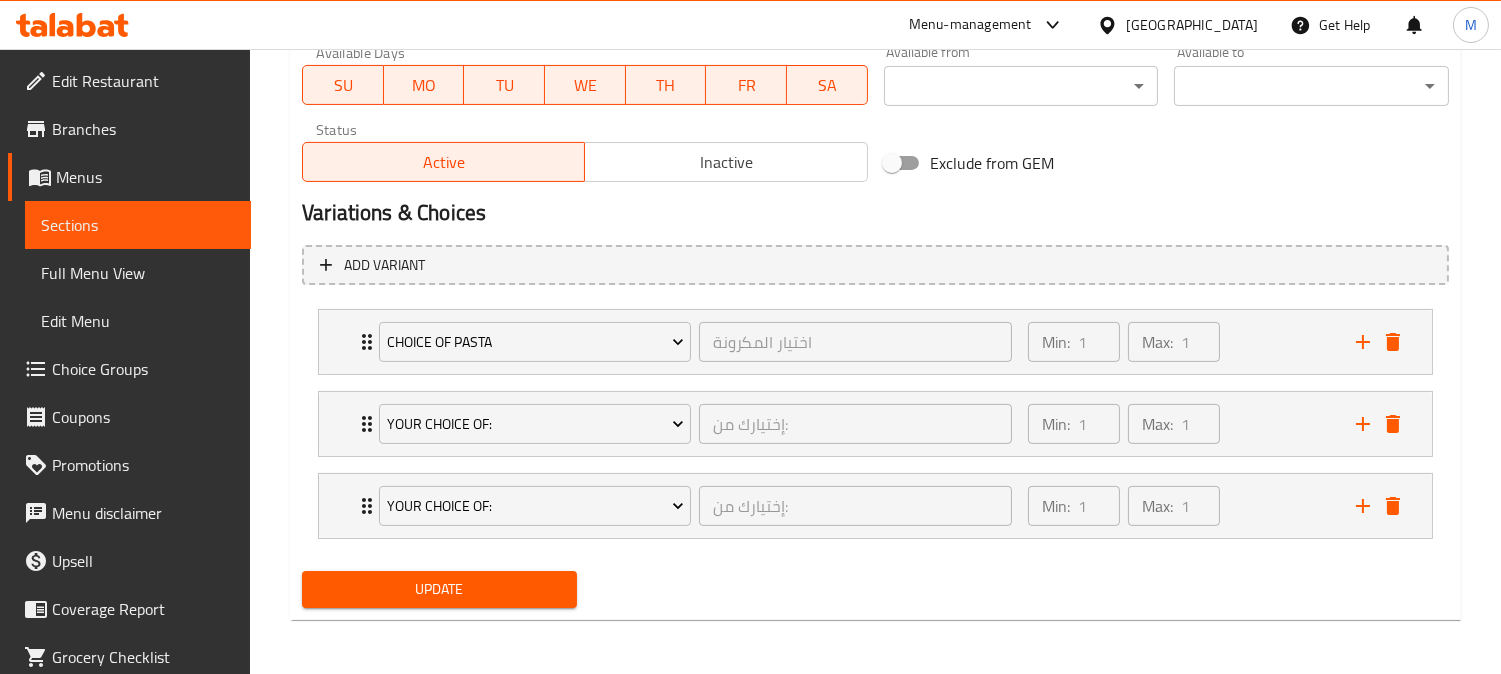 click on "Choice Groups" at bounding box center (143, 369) 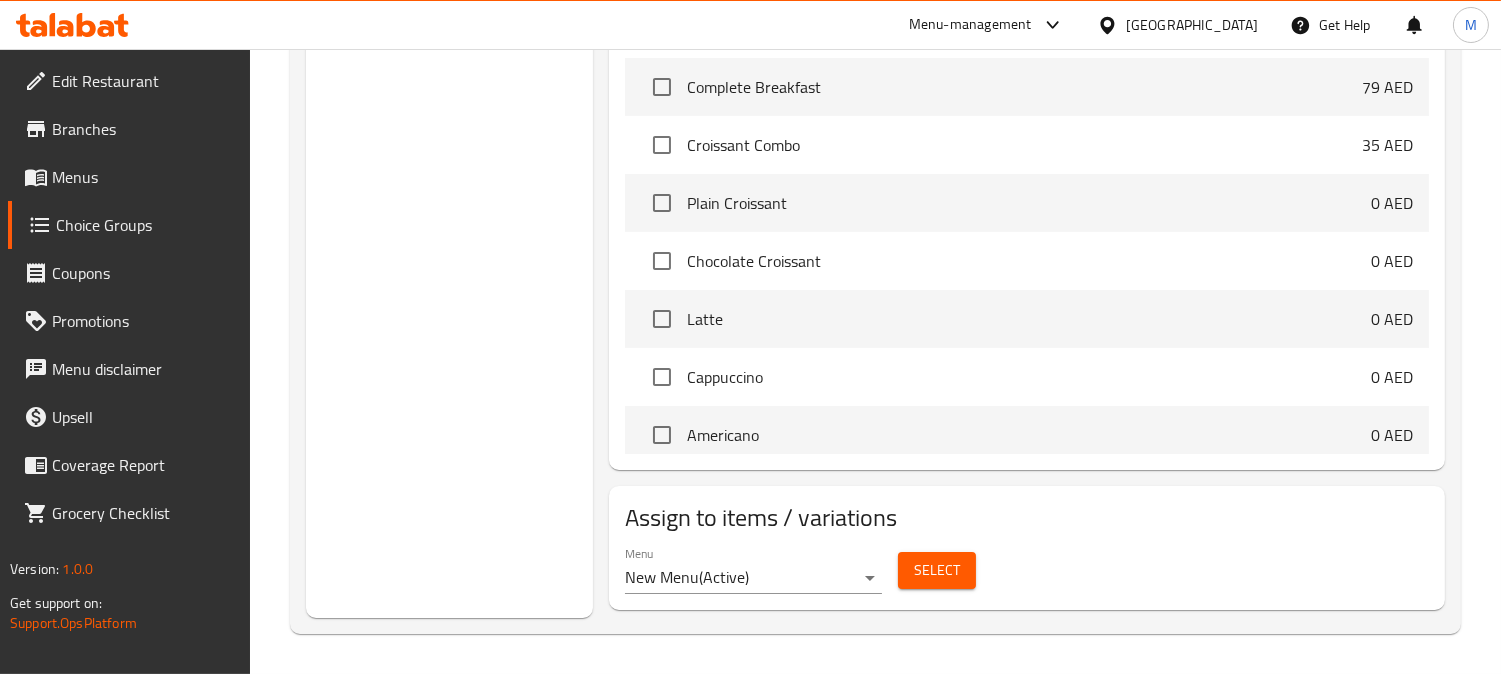 scroll, scrollTop: 283, scrollLeft: 0, axis: vertical 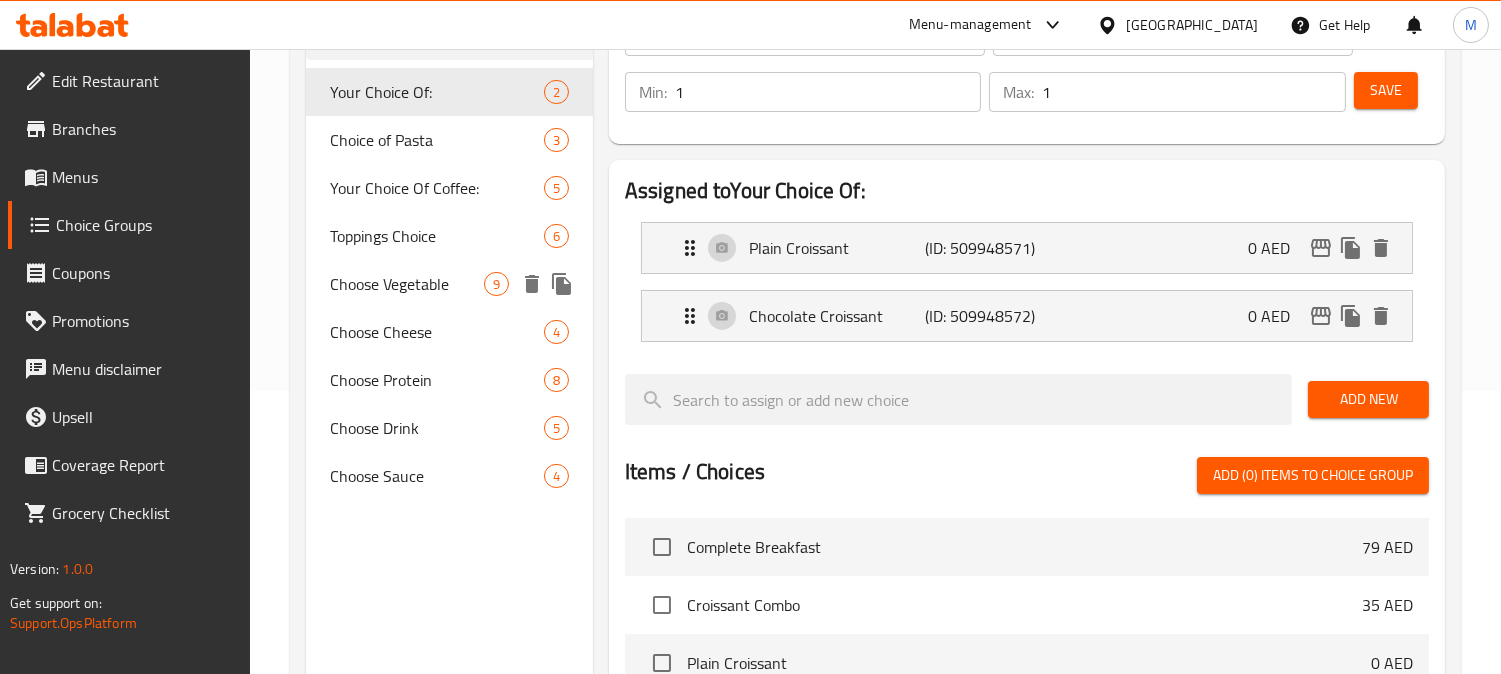 click 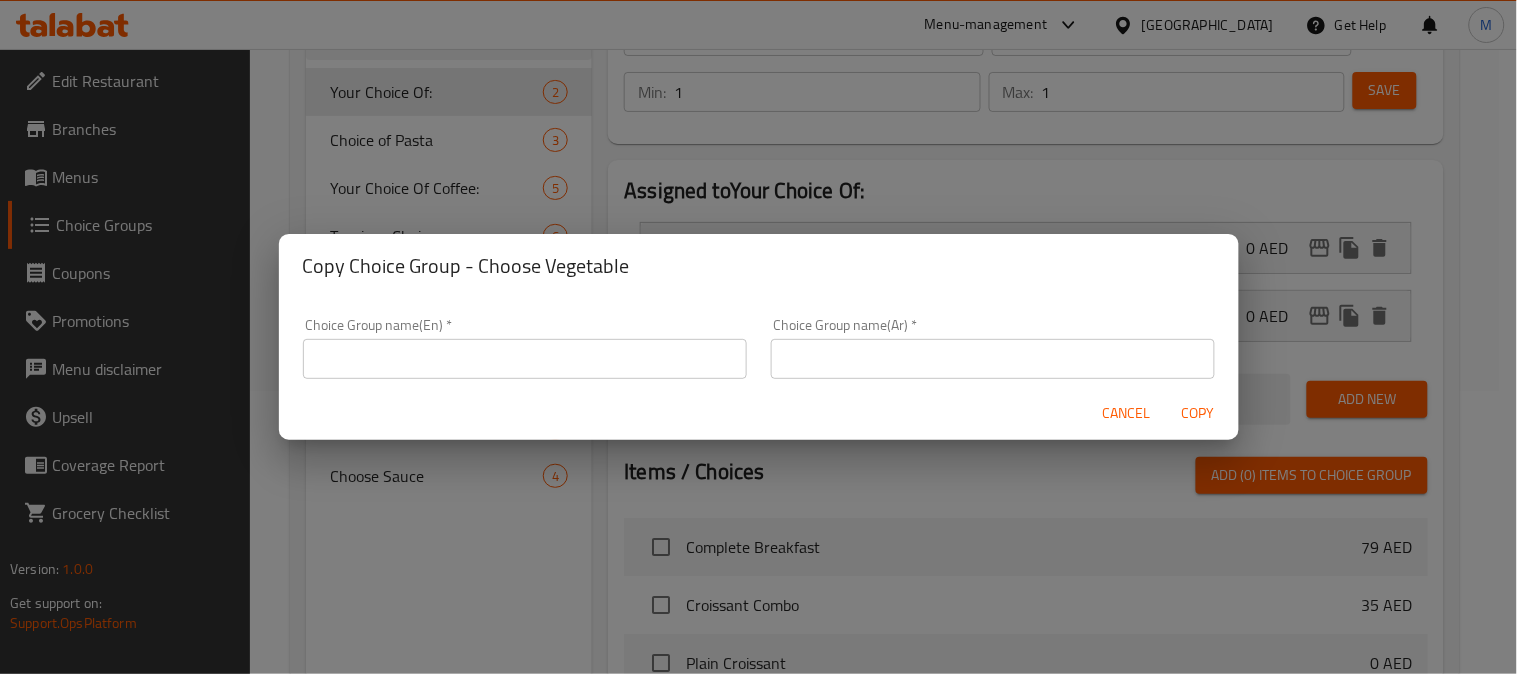 click on "Cancel" at bounding box center (1127, 413) 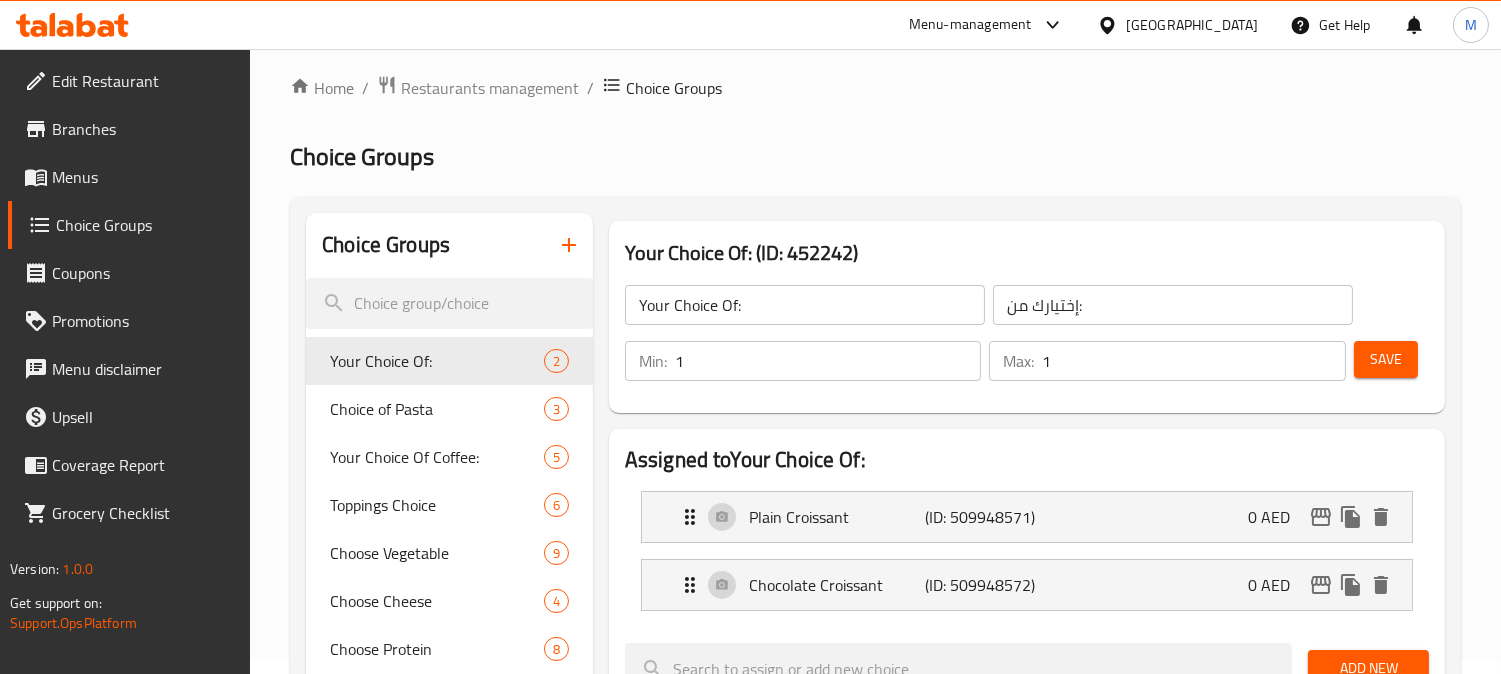 scroll, scrollTop: 0, scrollLeft: 0, axis: both 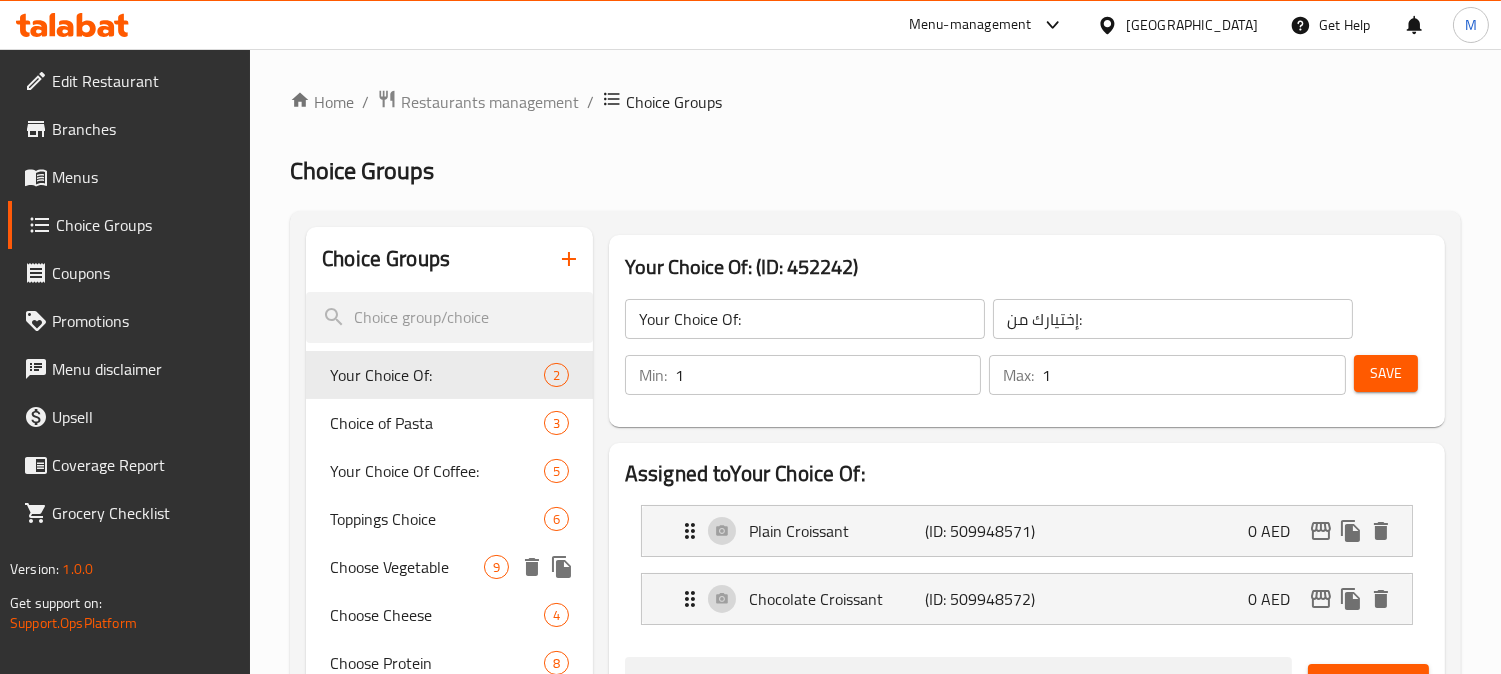 click on "Choose Vegetable" at bounding box center (407, 567) 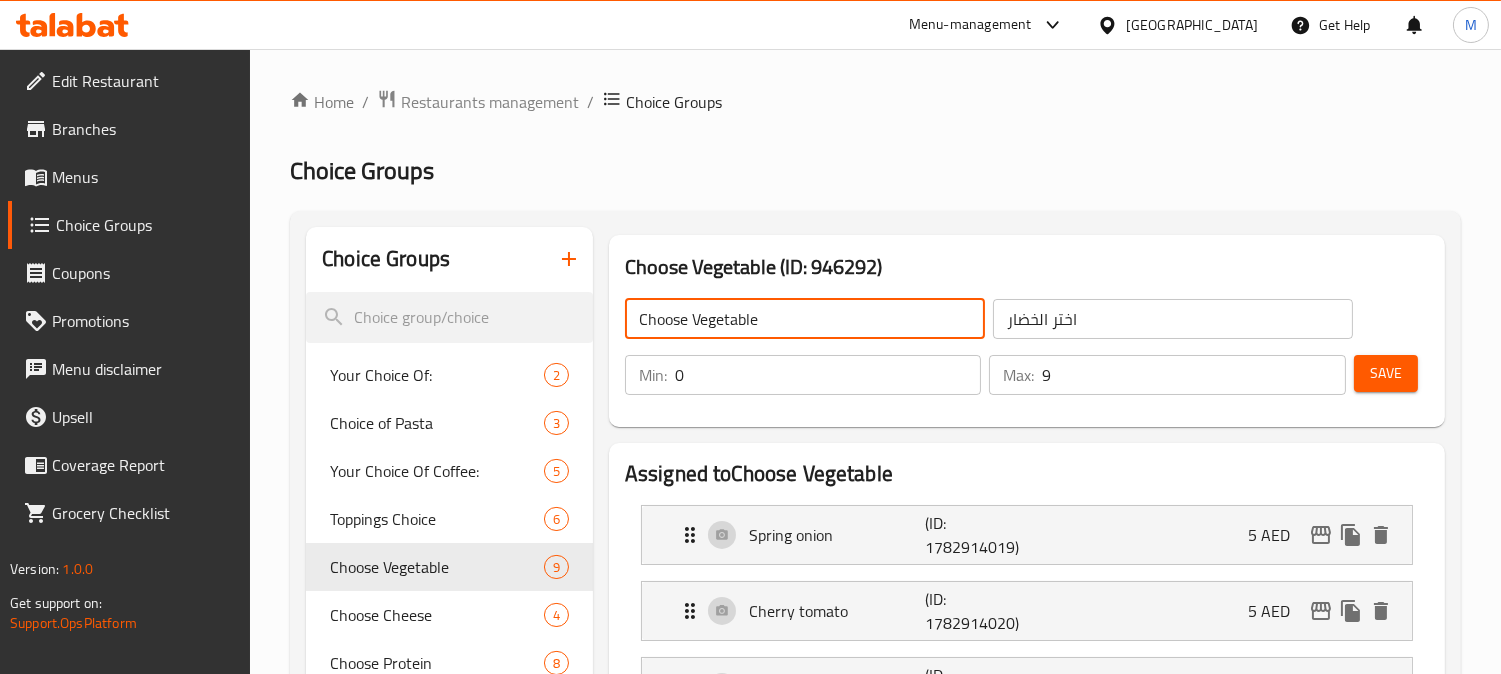 click on "Choose Vegetable" 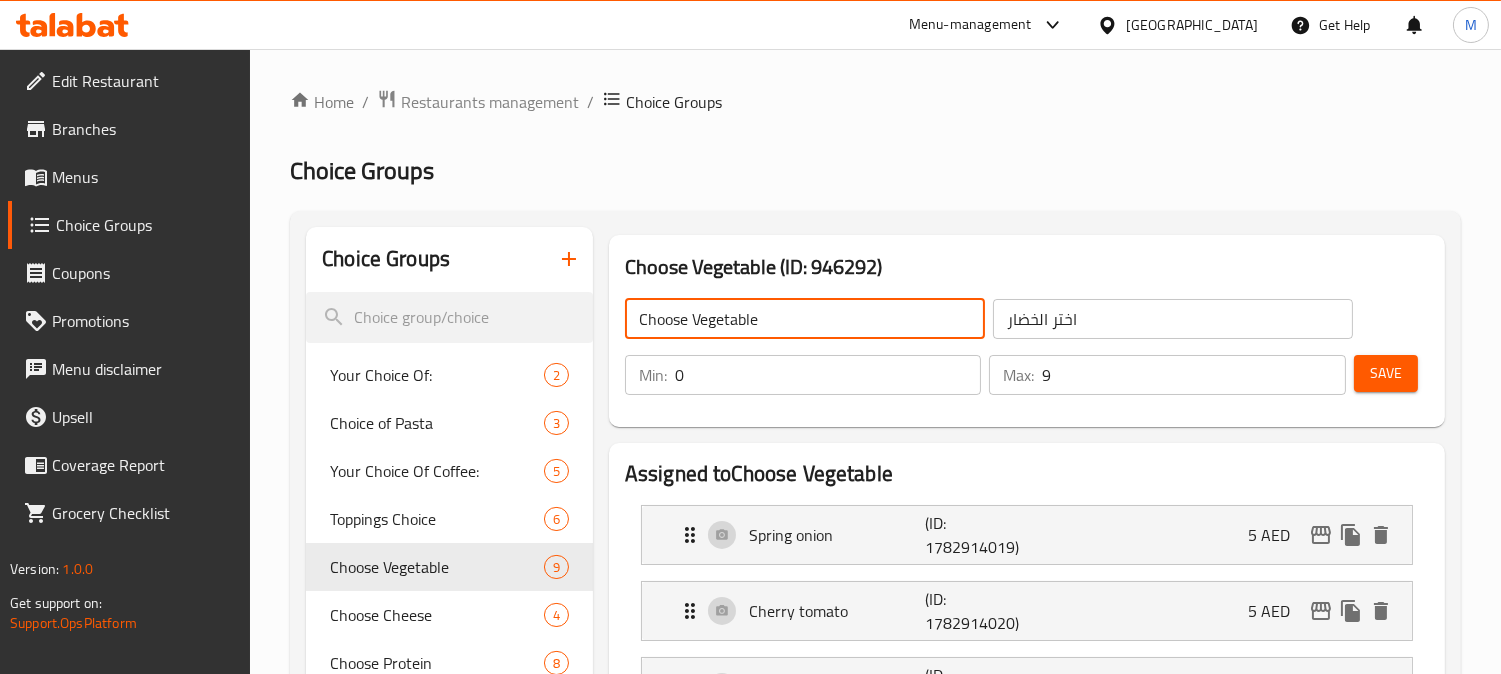 click on "Choose Vegetable" 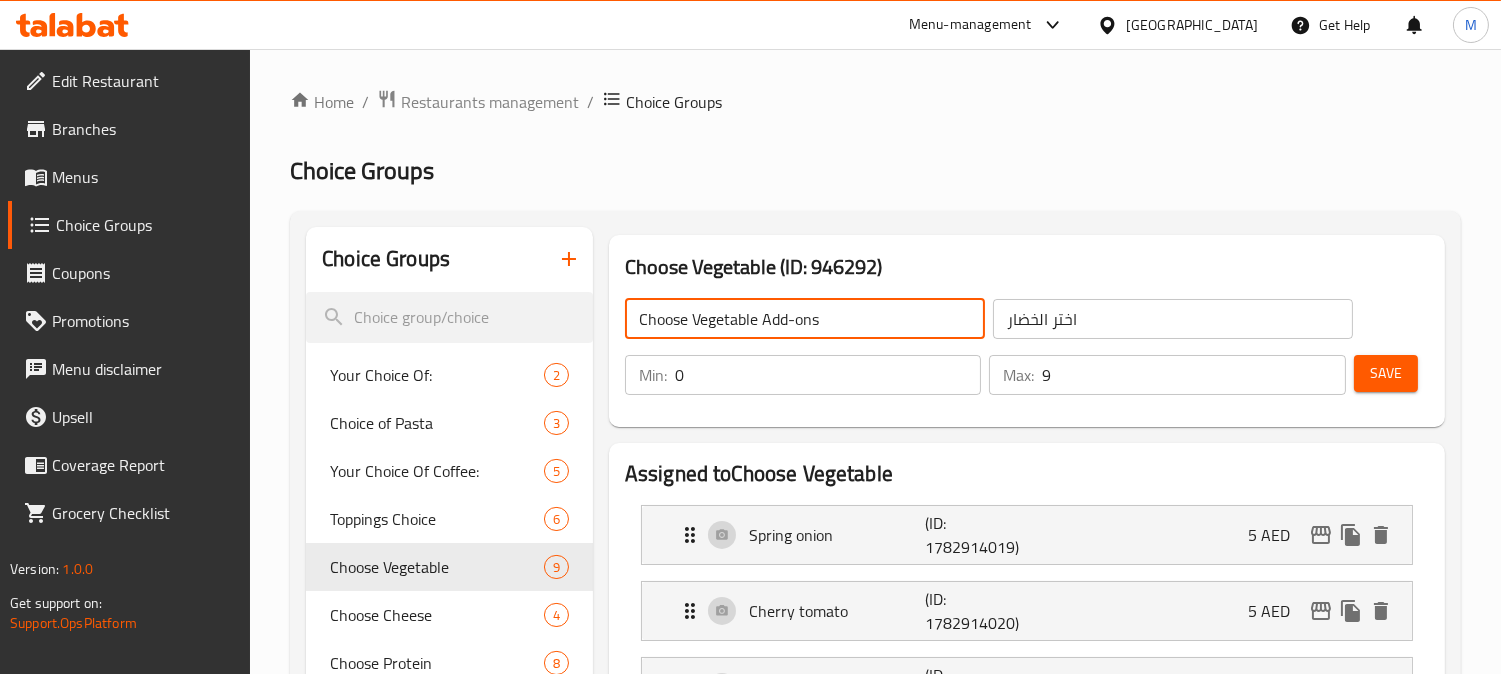 drag, startPoint x: 694, startPoint y: 325, endPoint x: 313, endPoint y: 356, distance: 382.25906 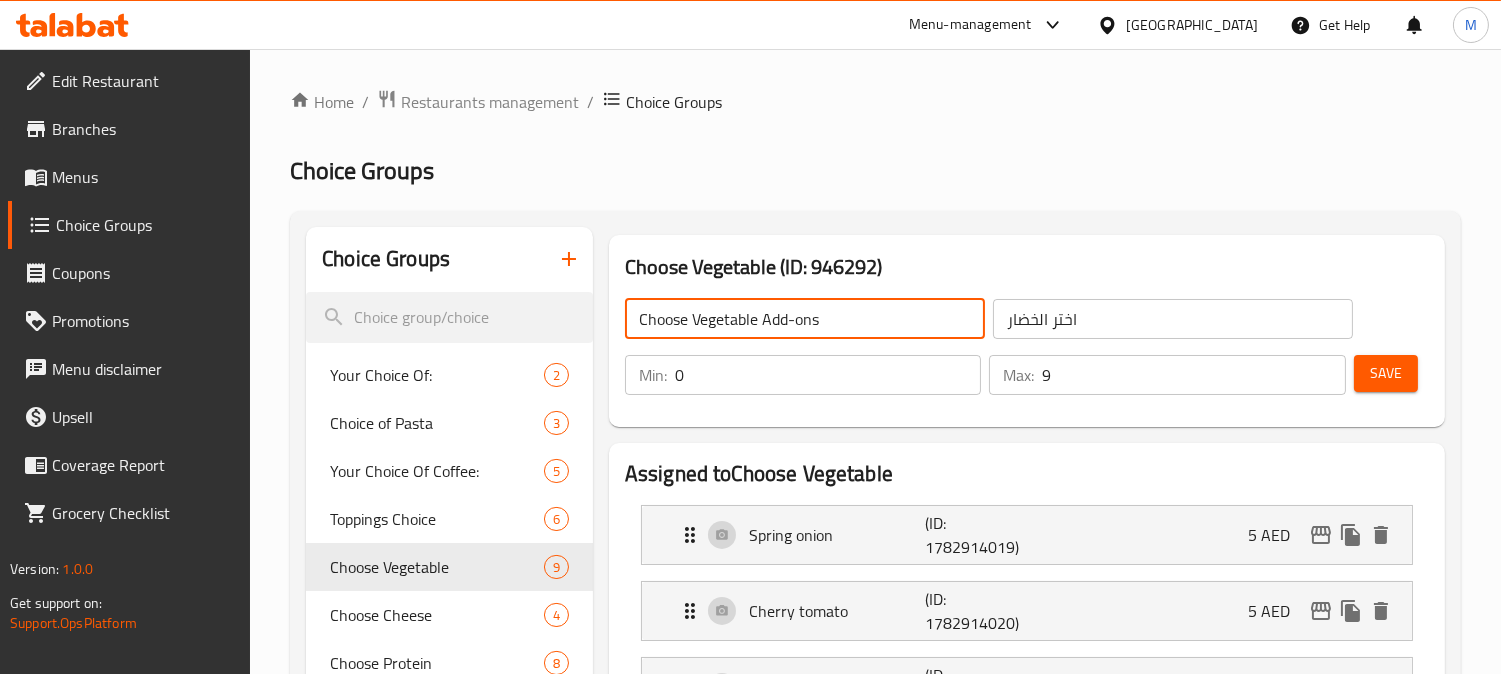 click on "Choice Groups Your Choice Of: 2 Choice of Pasta 3 Your Choice Of Coffee: 5 Toppings Choice 6 Choose Vegetable 9 Choose Cheese 4 Choose Protein 8 Choose Drink 5 Choose Sauce 4 Choose Vegetable (ID: 946292) Choose Vegetable Add-ons ​ اختر الخضار ​ Min: 0 ​ Max: 9 ​ Save Assigned to  Choose Vegetable Spring onion (ID: 1782914019) 5 AED Name (En) Spring onion Name (En) Name (Ar) البصل الأخضر Name (Ar) Price AED 5 Price Status Cherry tomato (ID: 1782914020) 5 AED Name (En) Cherry tomato Name (En) Name (Ar) طماطم كرزية Name (Ar) Price AED 5 Price Status Mushrooms (ID: 1782914021) 5 AED Name (En) Mushrooms Name (En) Name (Ar) الفطر Name (Ar) Price AED 5 Price Status Trio capsicum (ID: 1782914022) 5 AED Name (En) Trio capsicum Name (En) Name (Ar) تريو فلفل Name (Ar) Price AED 5 Price Status Broccoli (ID: 1782914023) 5 AED Name (En) Broccoli Name (En) Name (Ar) بروكلي Name (Ar) Price AED 5 Price Status Onions (ID: 1782914024) 5 AED Name (En) Onions Name (En) 5" at bounding box center (879, 1068) 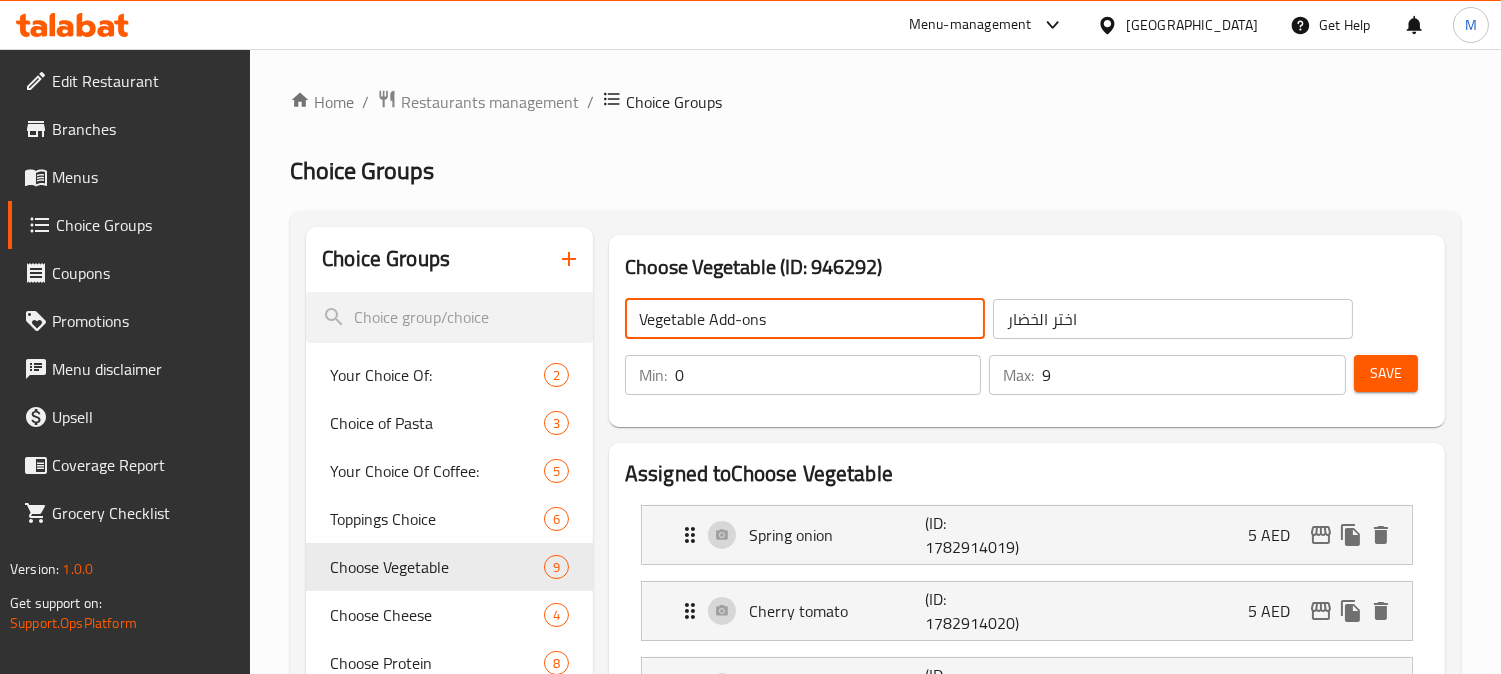 type on "Vegetable Add-ons" 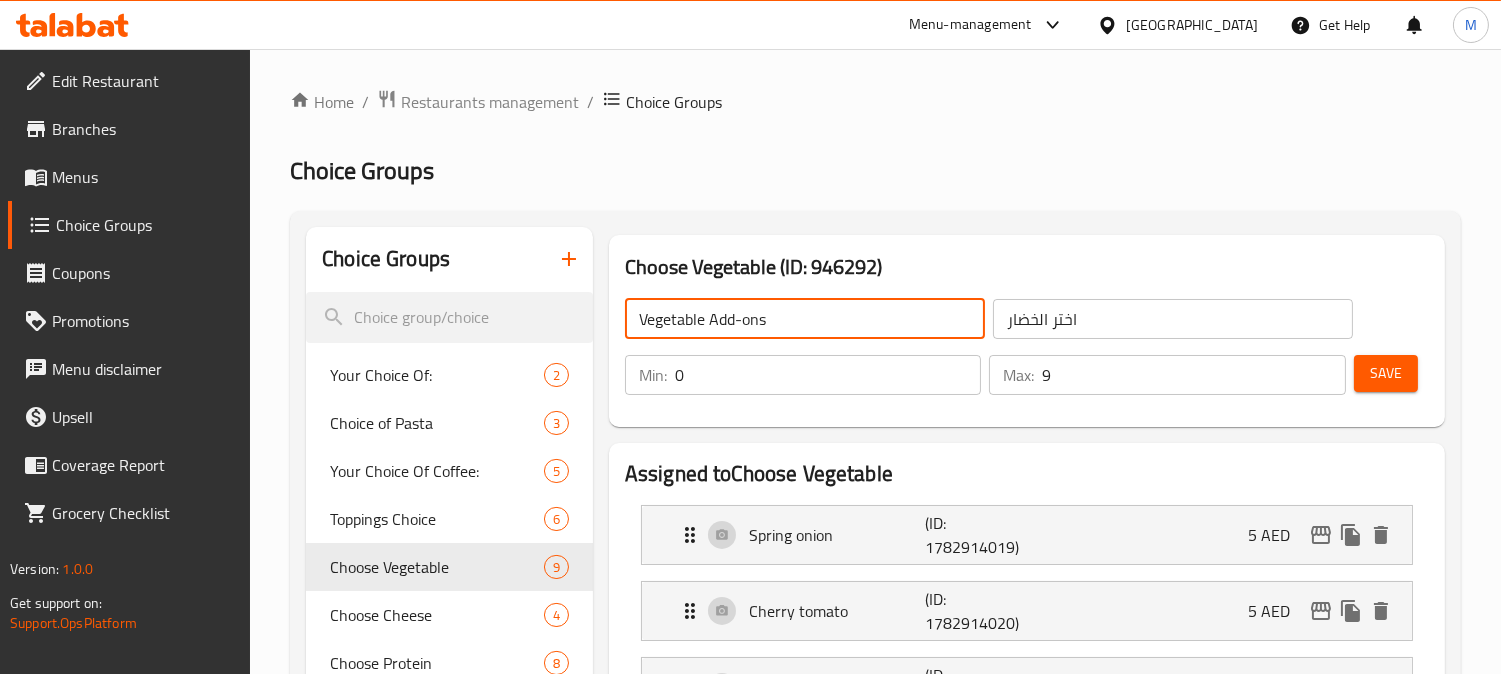 click on "اختر الخضار" 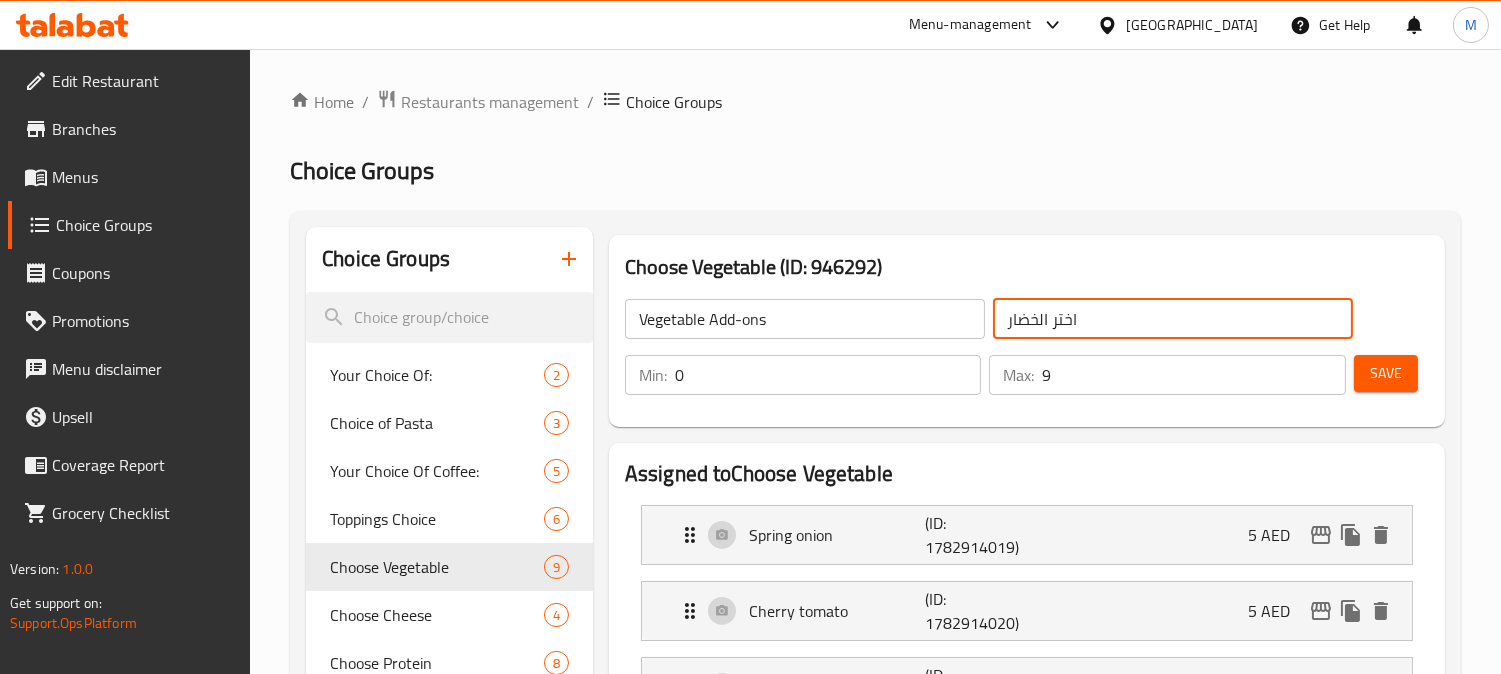 click on "اختر الخضار" 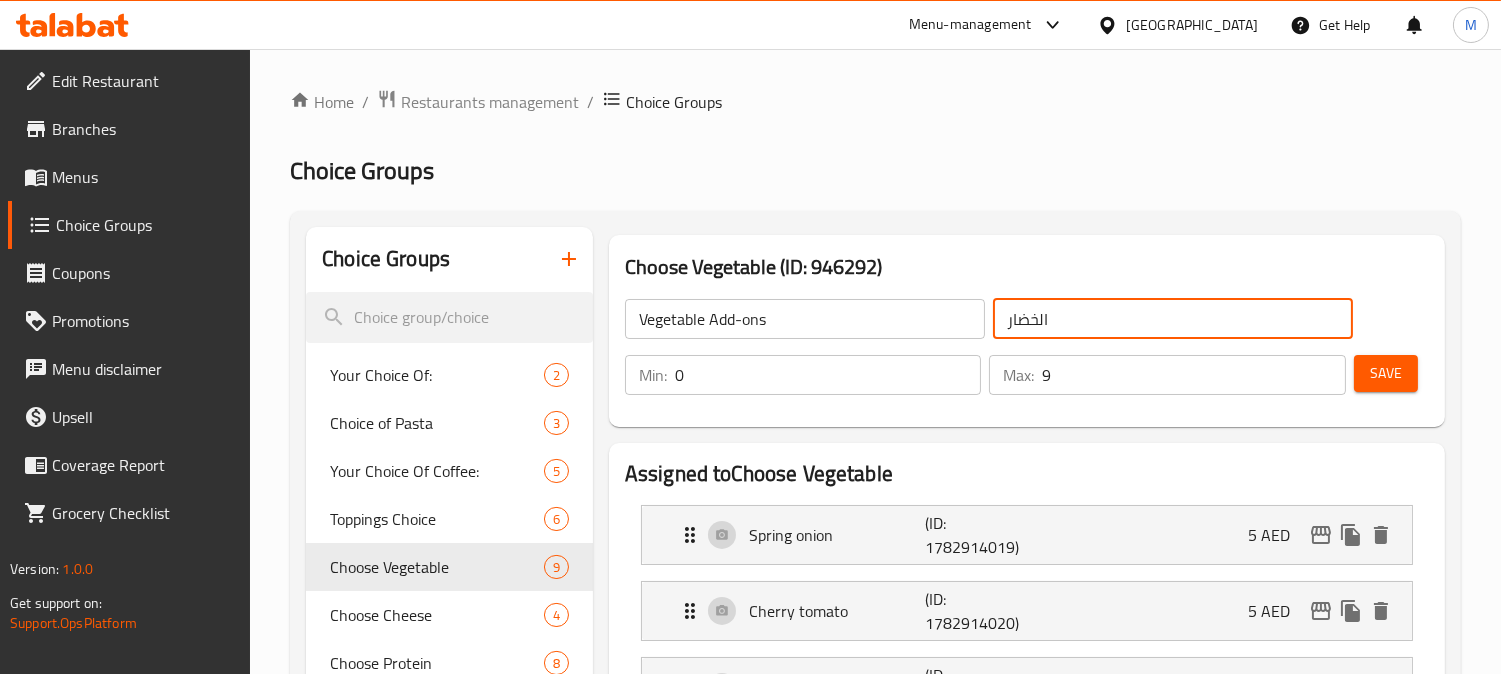 click on "الخضار" 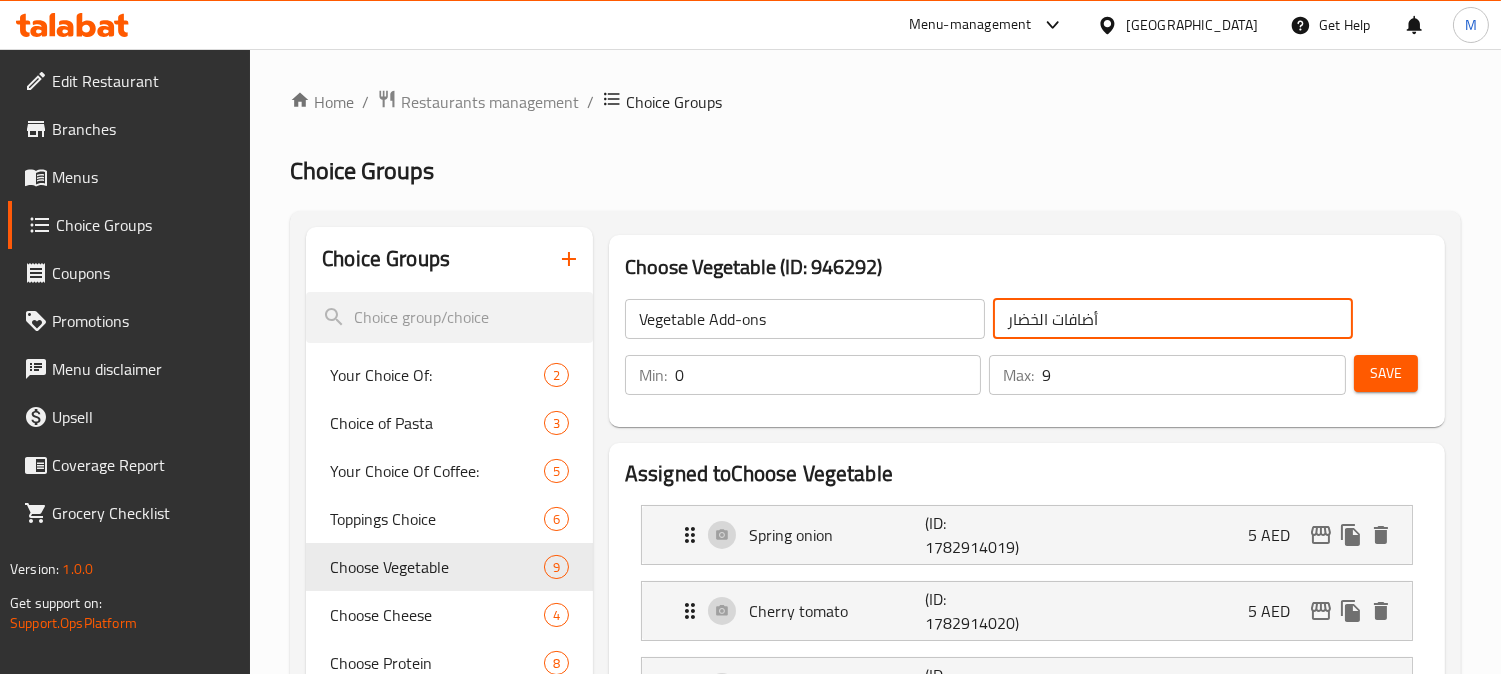 click on "أضافات الخضار" 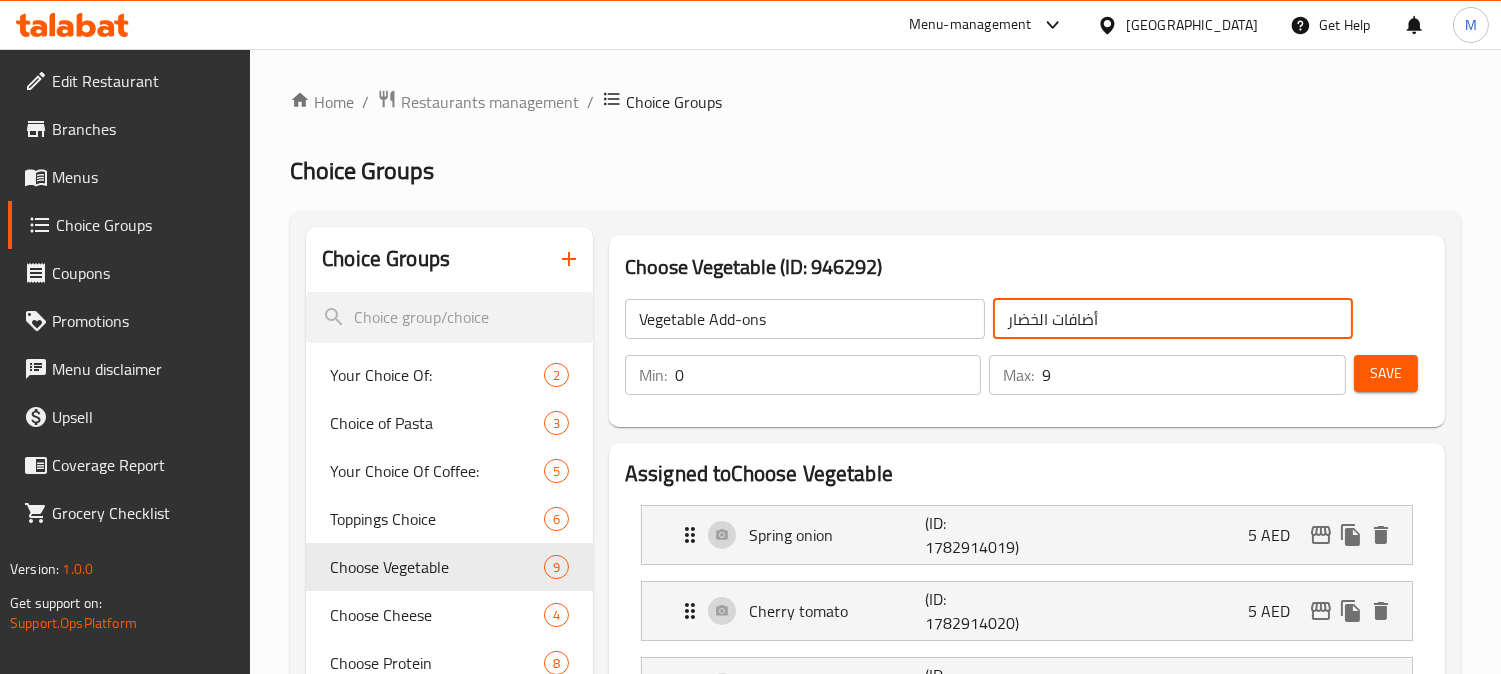 click on "أضافات الخضار" 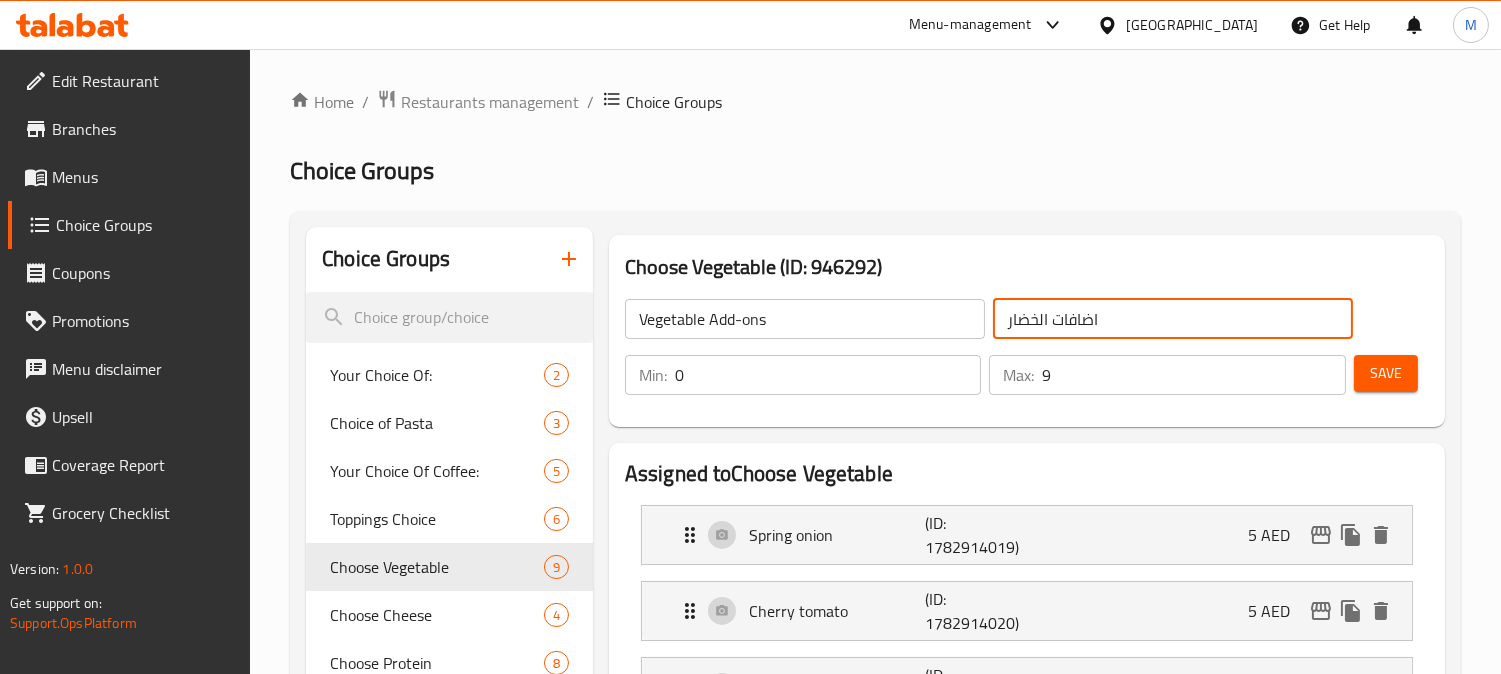 click on "اضافات الخضار" 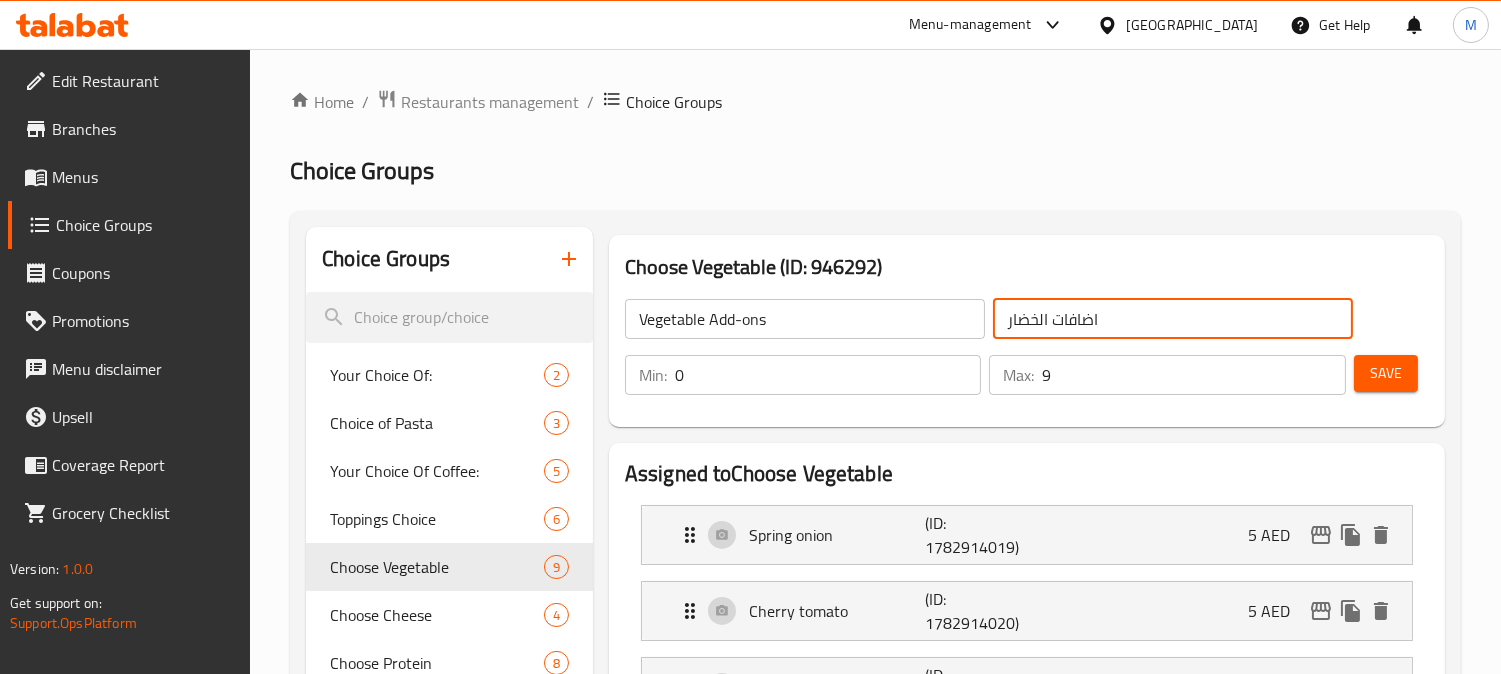 click on "اضافات الخضار" 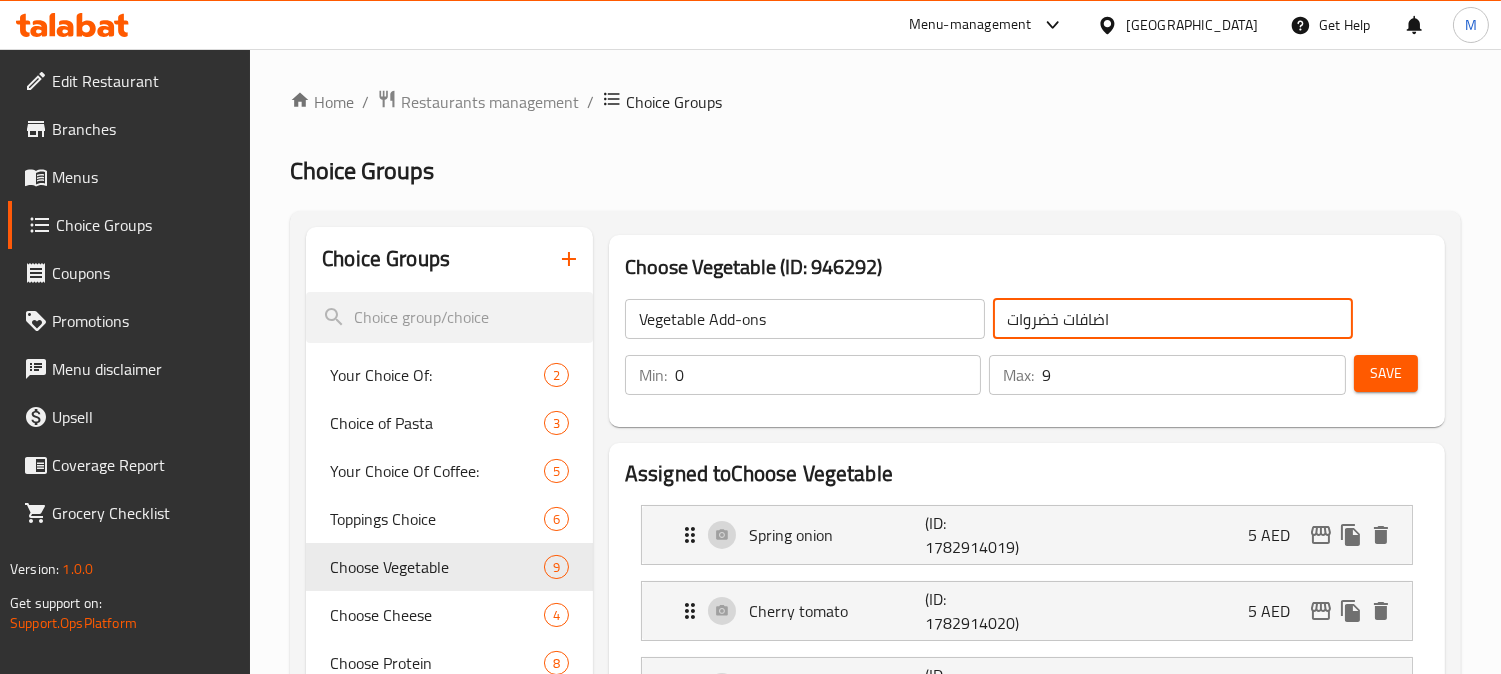 type on "اضافات خضروات" 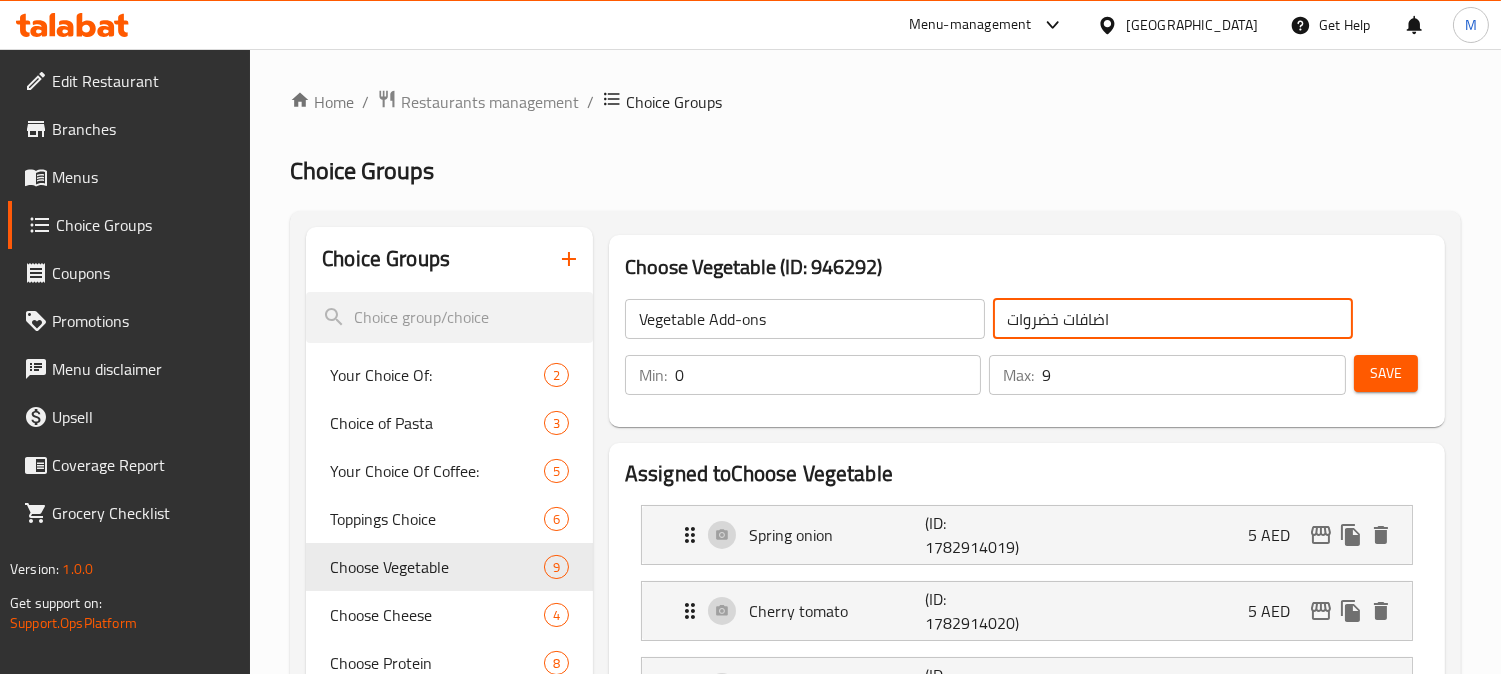 click on "Save" at bounding box center [1386, 373] 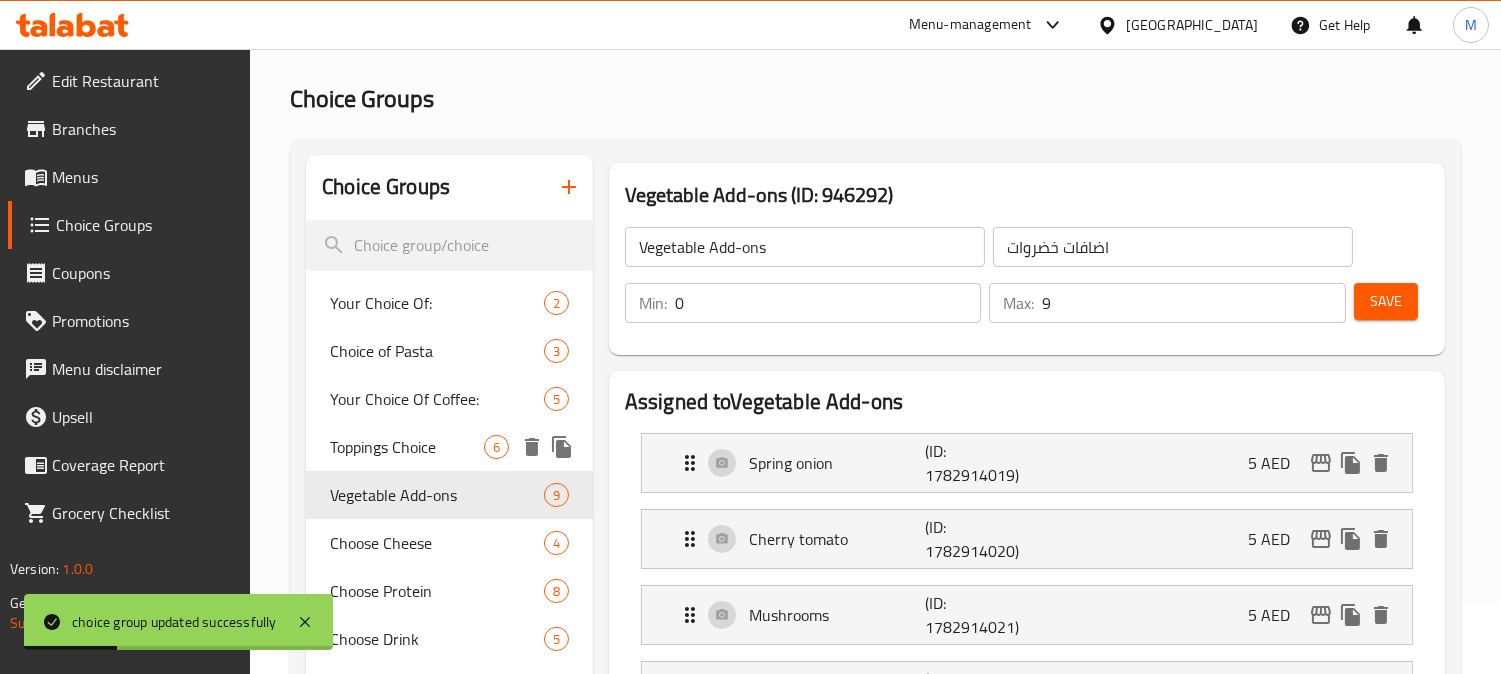 scroll, scrollTop: 111, scrollLeft: 0, axis: vertical 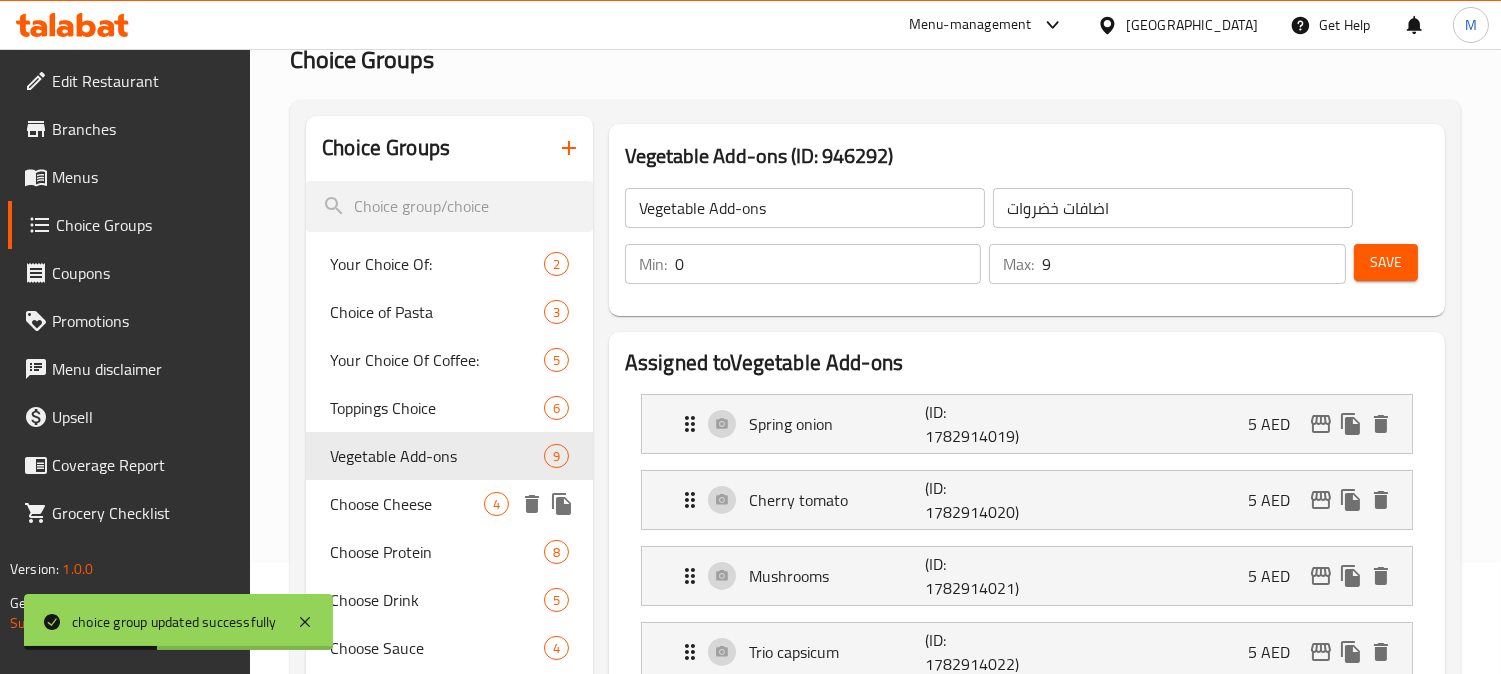 click on "Choose Cheese" at bounding box center (407, 504) 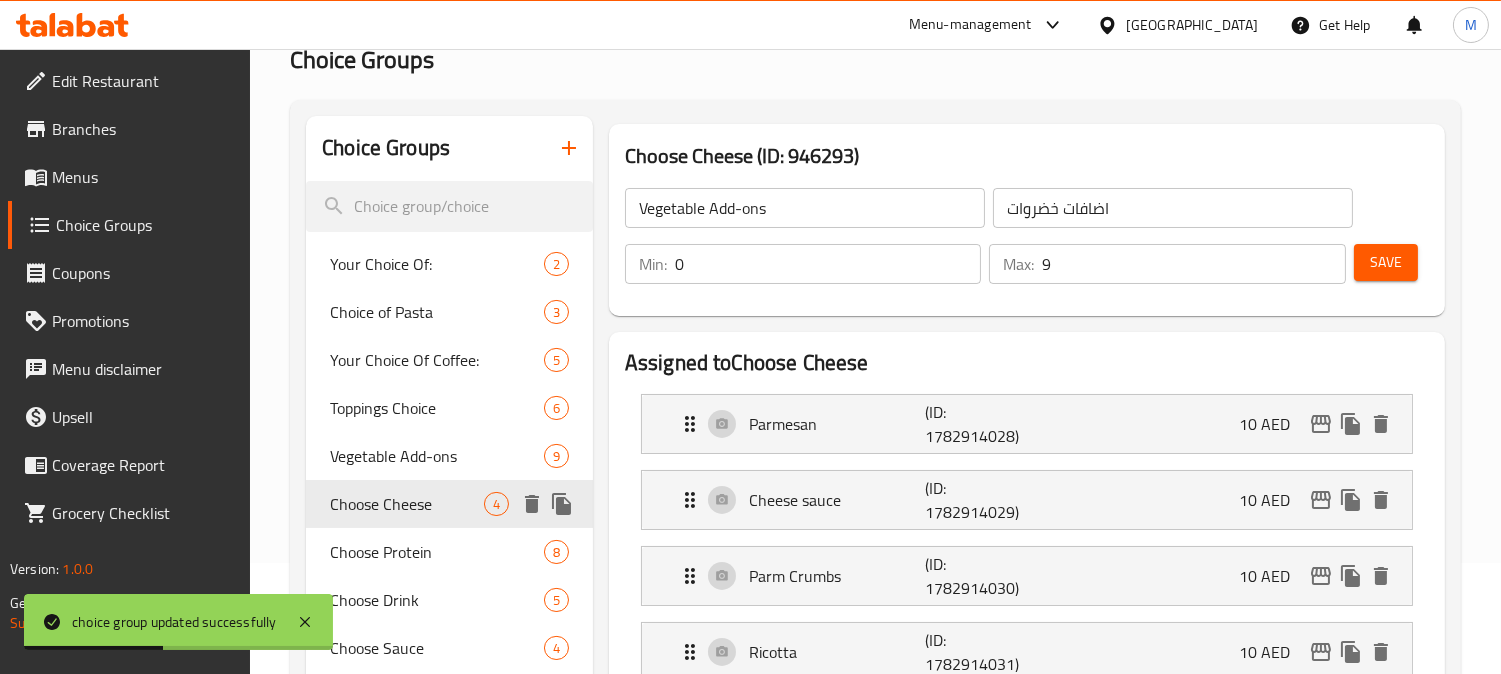 type on "Choose Cheese" 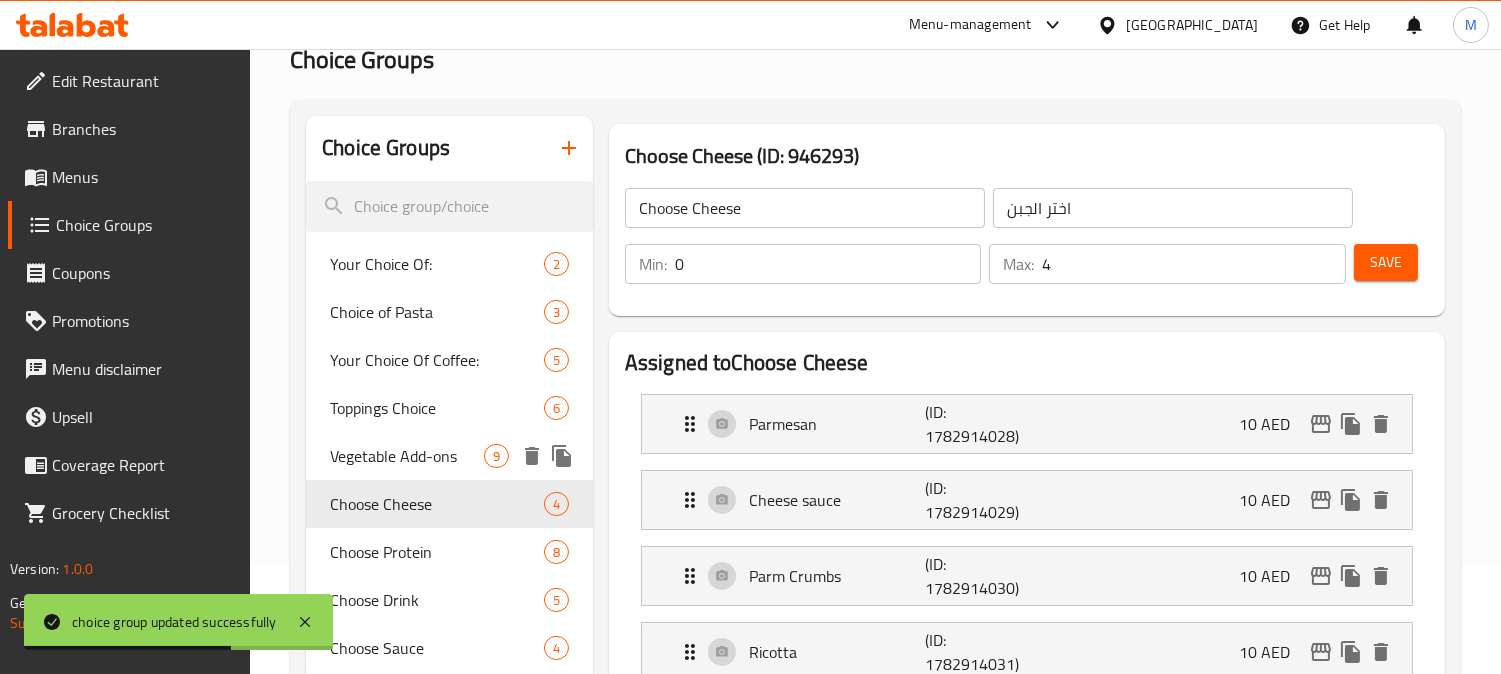 click on "Vegetable Add-ons" at bounding box center (407, 456) 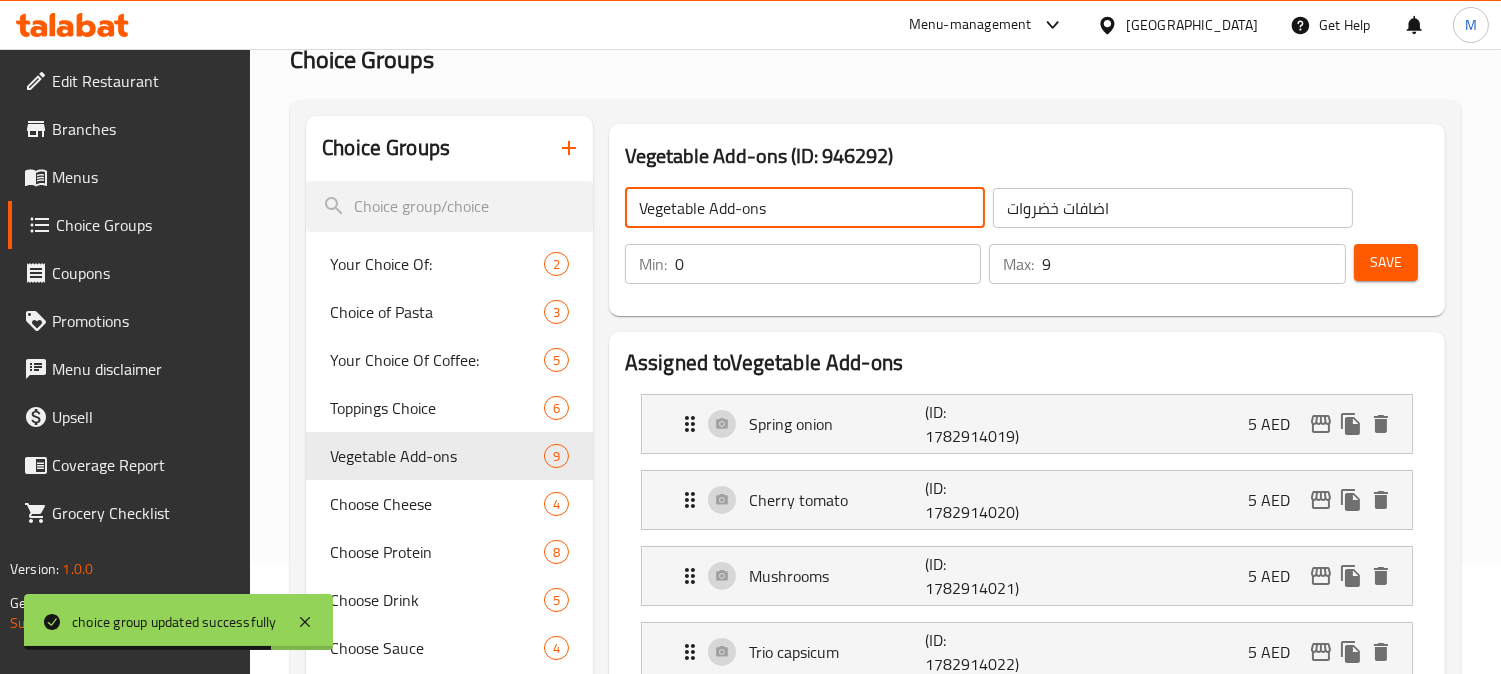 click on "Vegetable Add-ons" 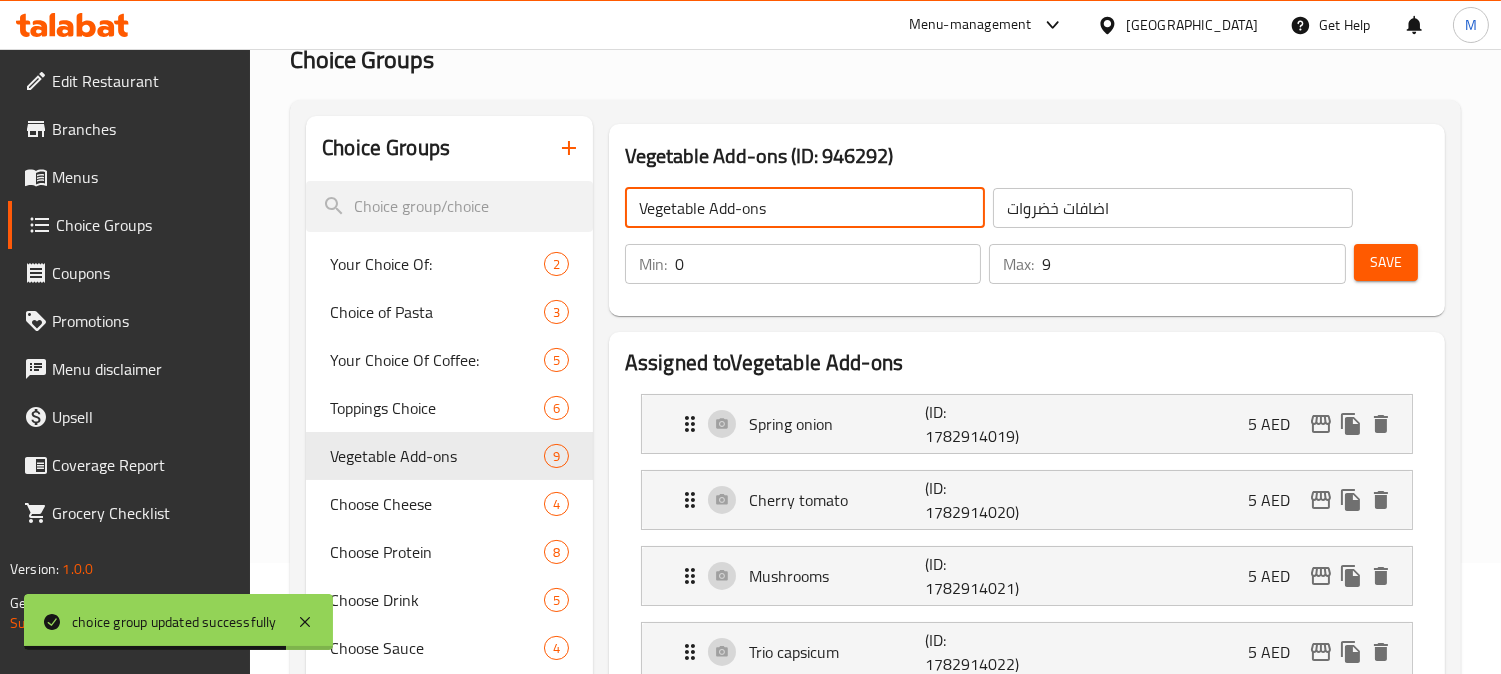 click on "Vegetable Add-ons" 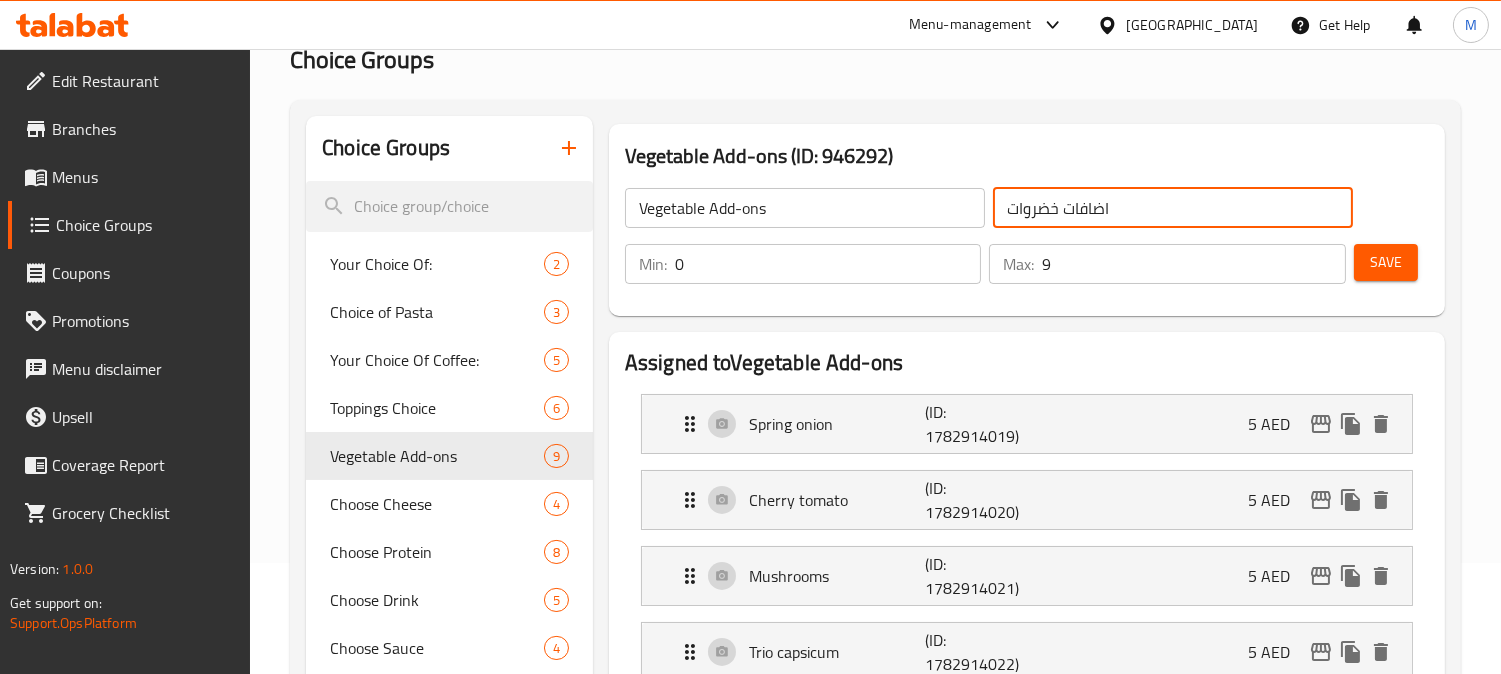click on "اضافات خضروات" 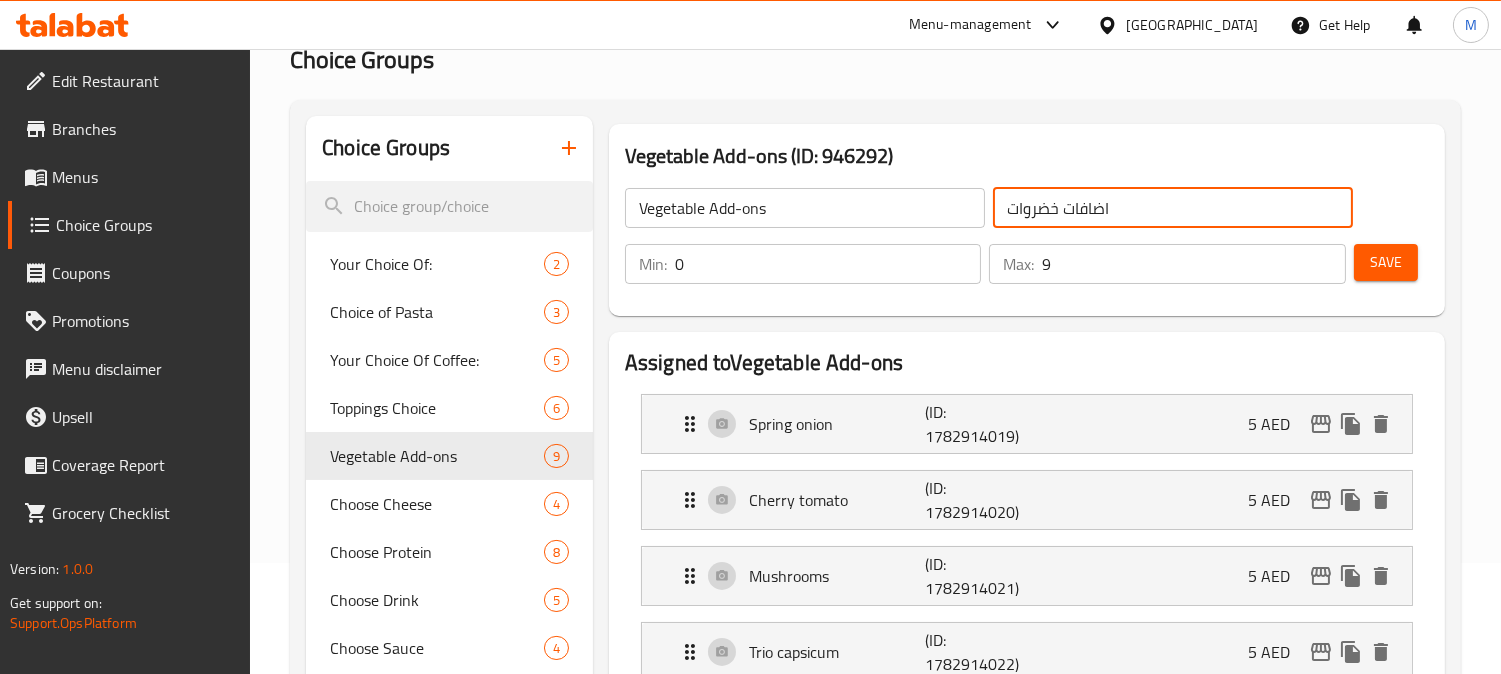click on "اضافات خضروات" 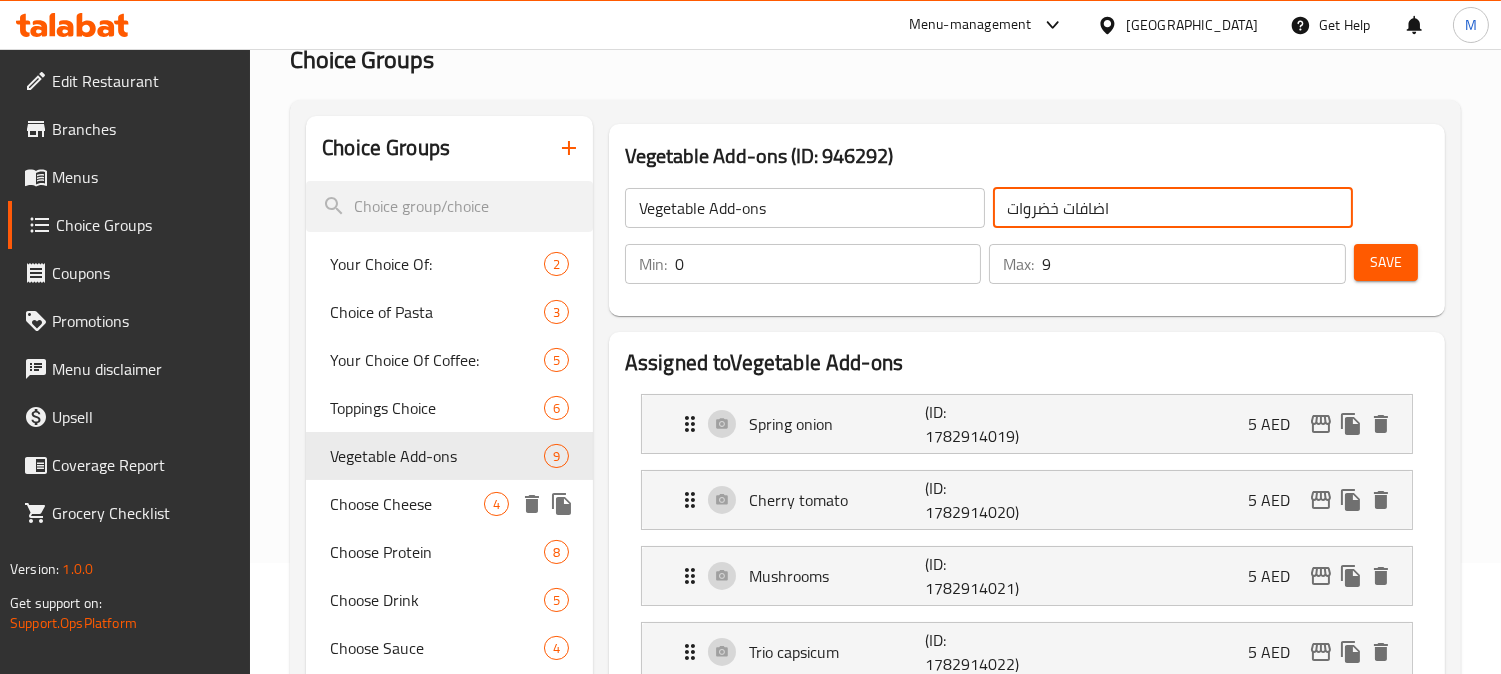 click on "Choose Cheese" at bounding box center (407, 504) 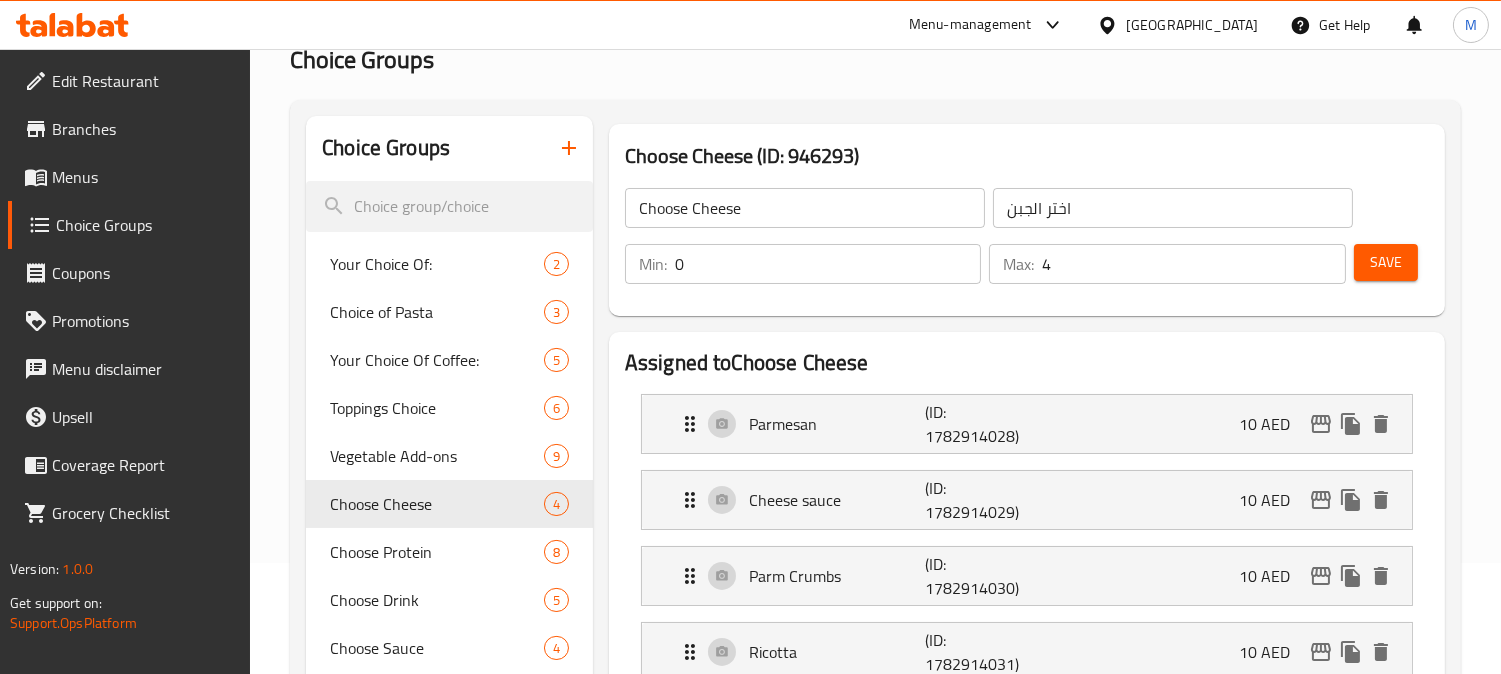 click on "اختر الجبن" 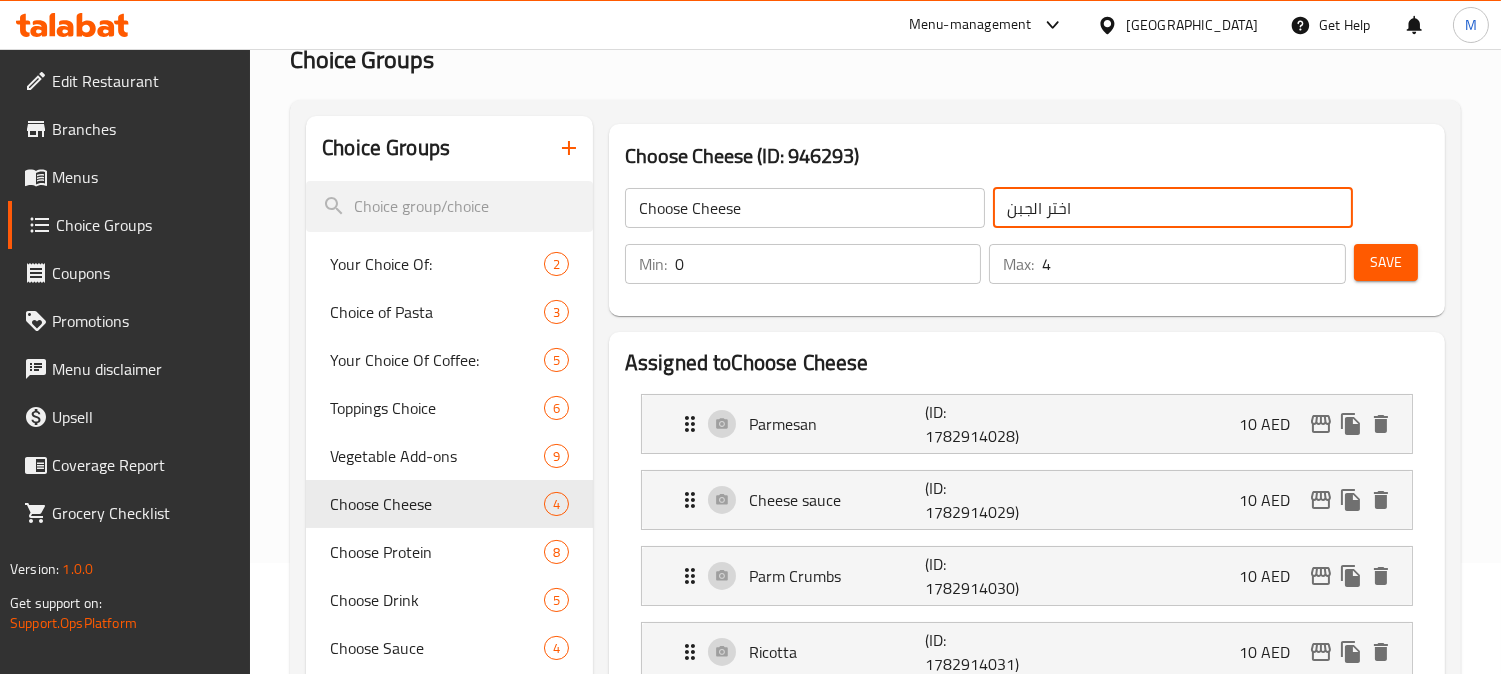 click on "اختر الجبن" 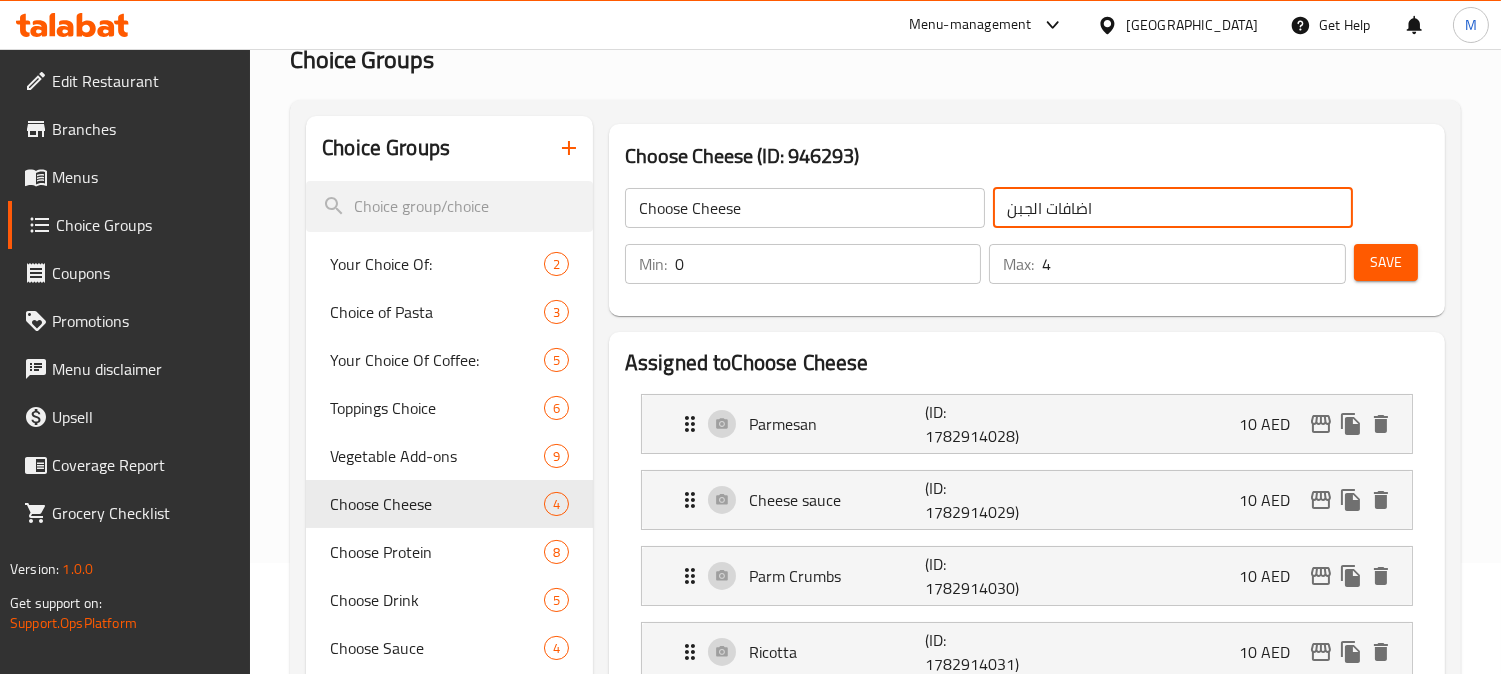 type on "اضافات الجبن" 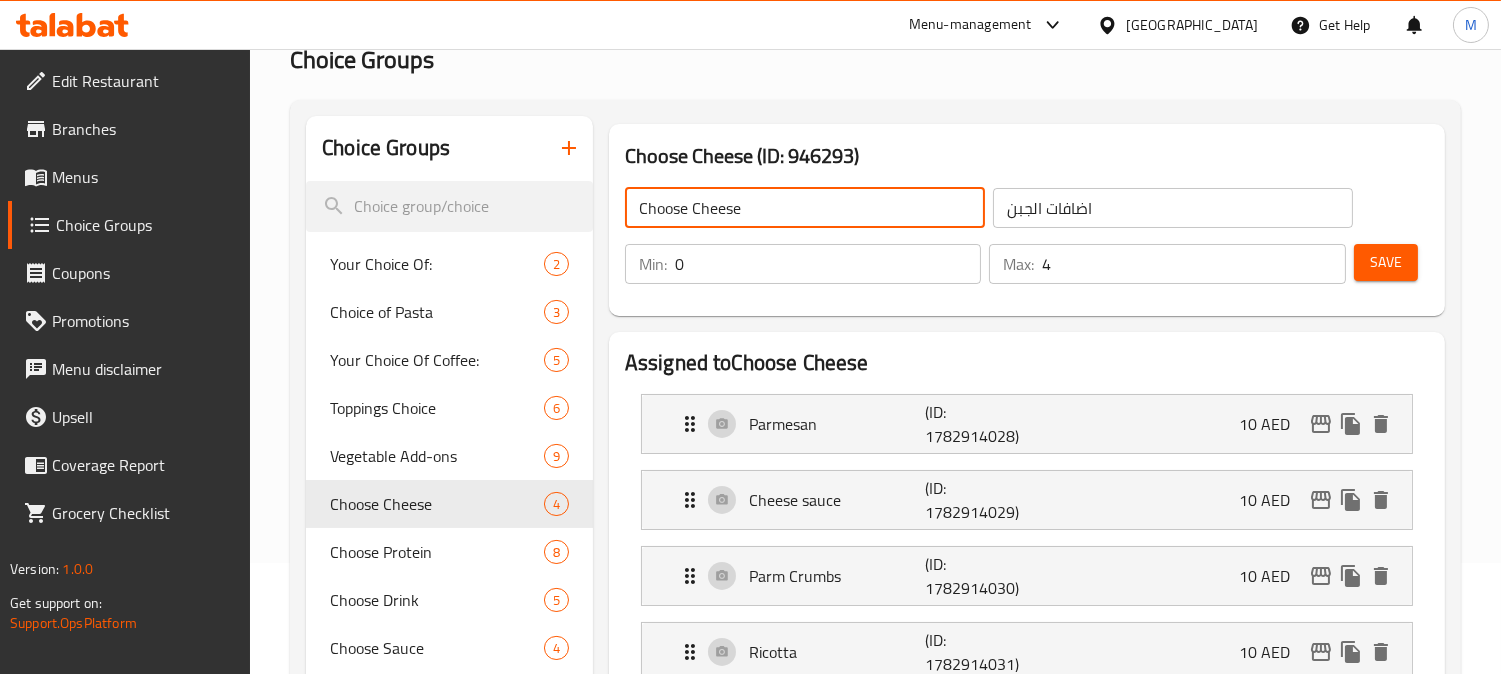 click on "Choose Cheese" 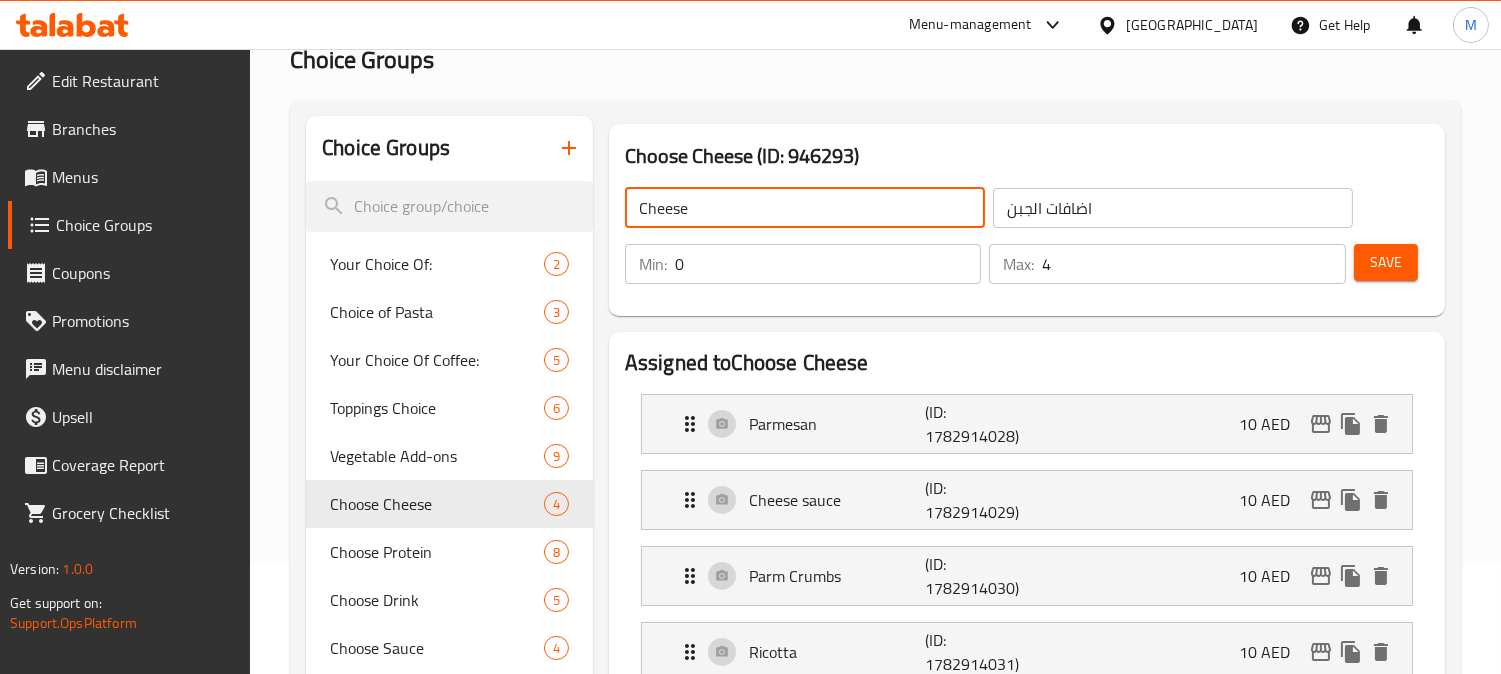 click on "Cheese" 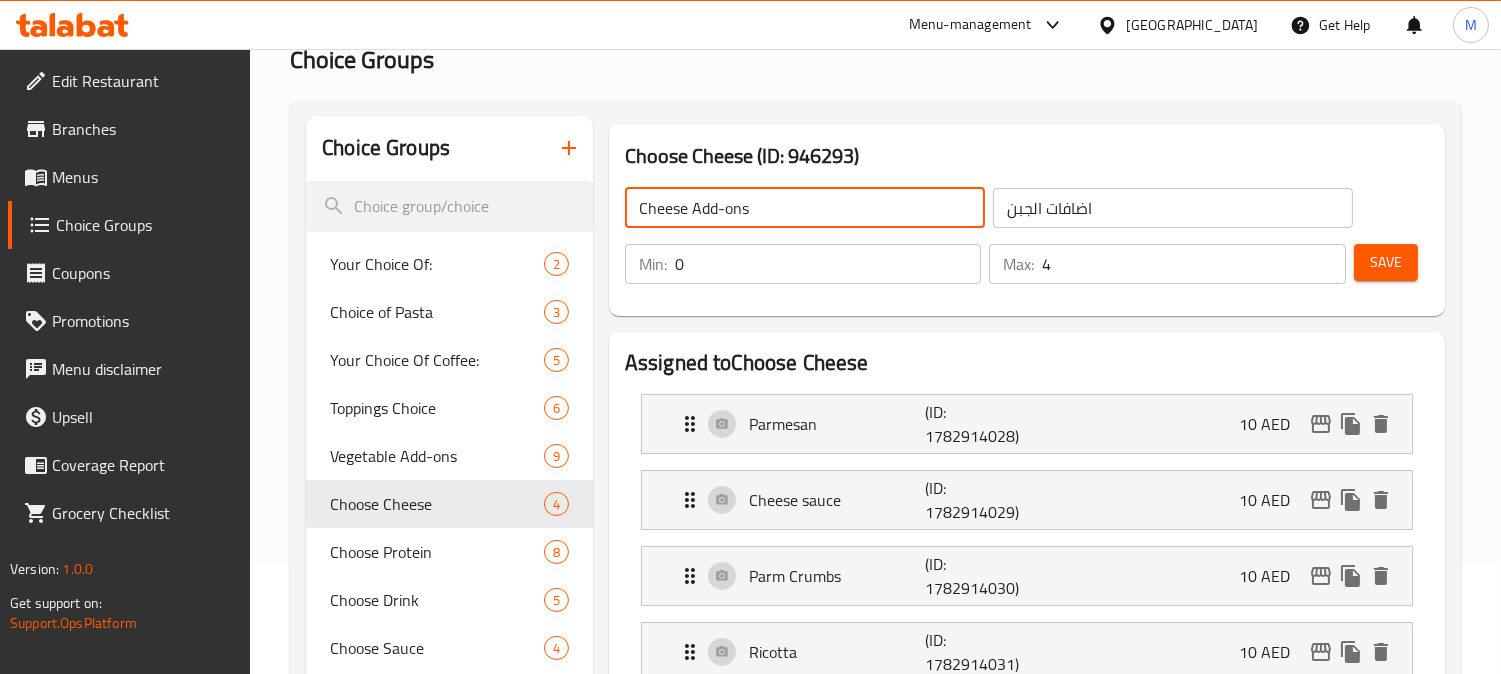 click on "Save" at bounding box center (1386, 262) 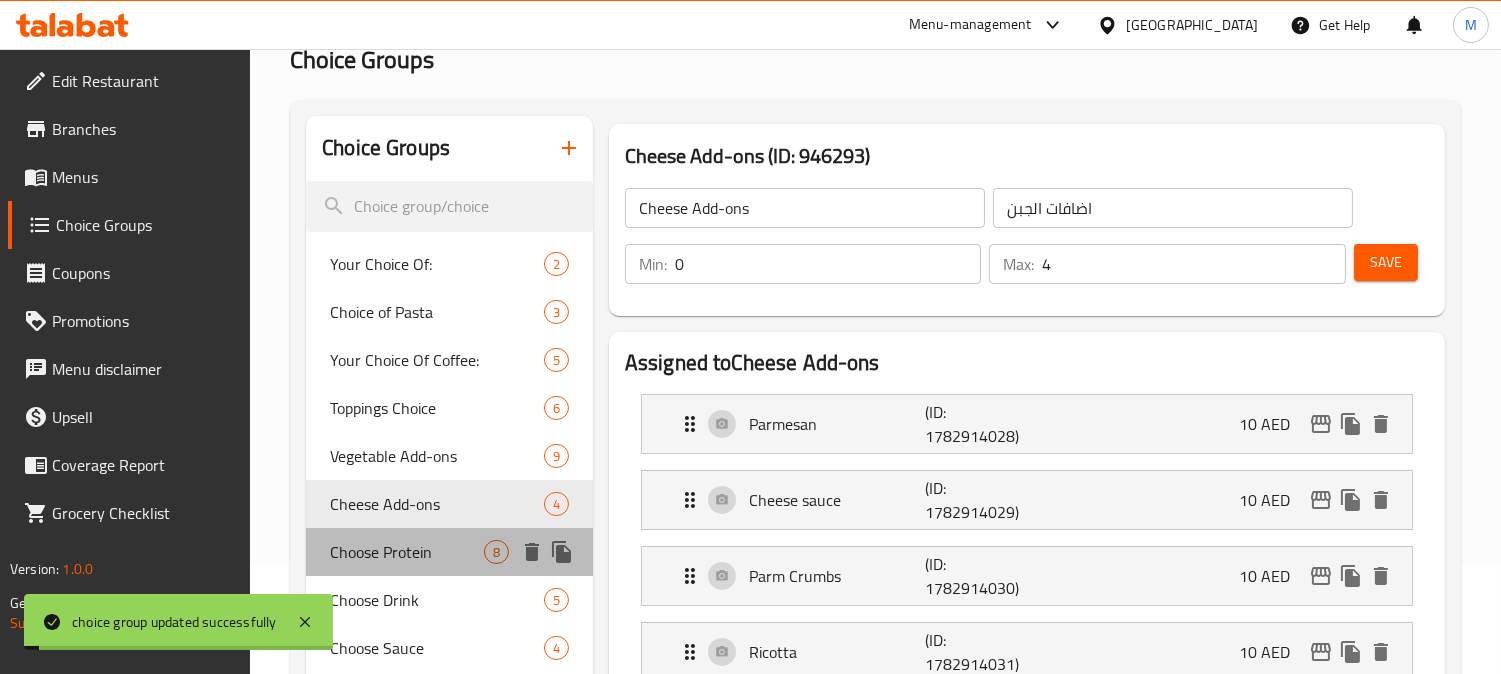 click on "Choose Protein" at bounding box center (407, 552) 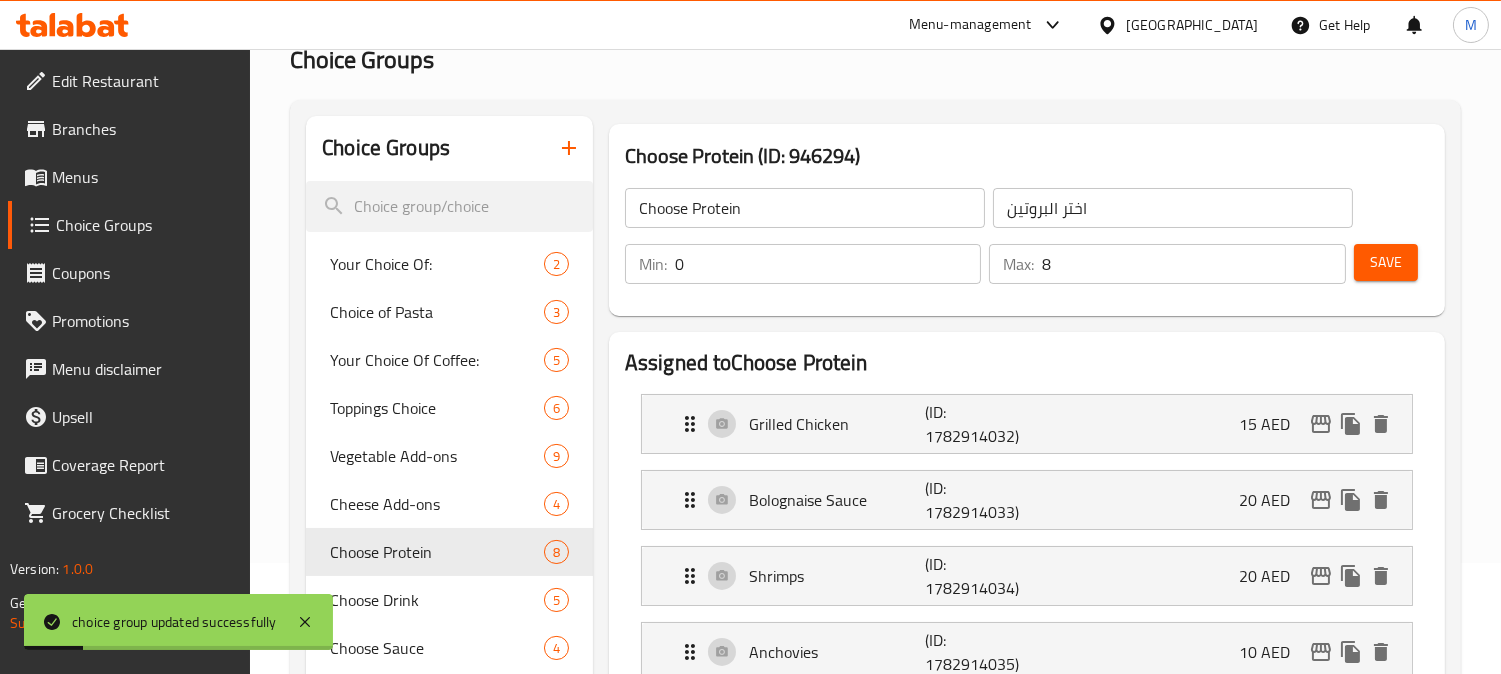 click on "اختر البروتين" 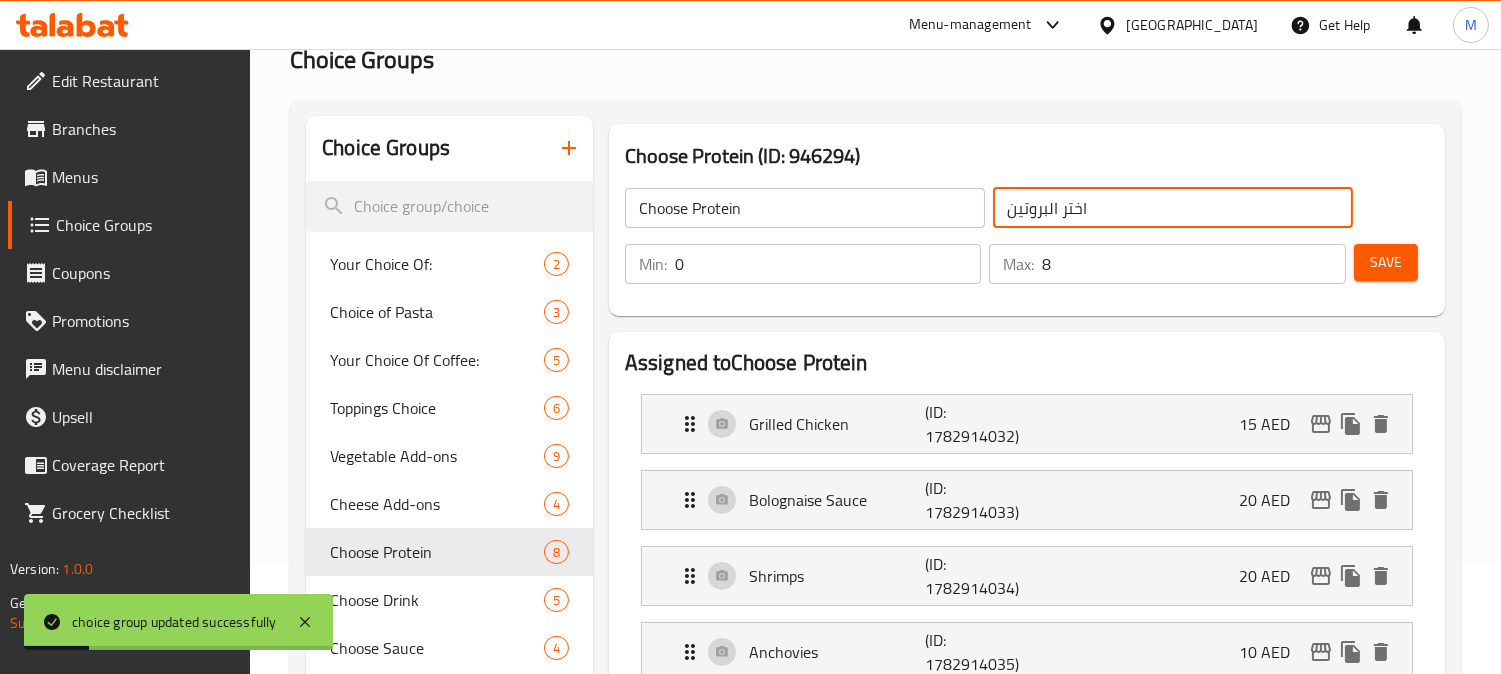 click on "اختر البروتين" 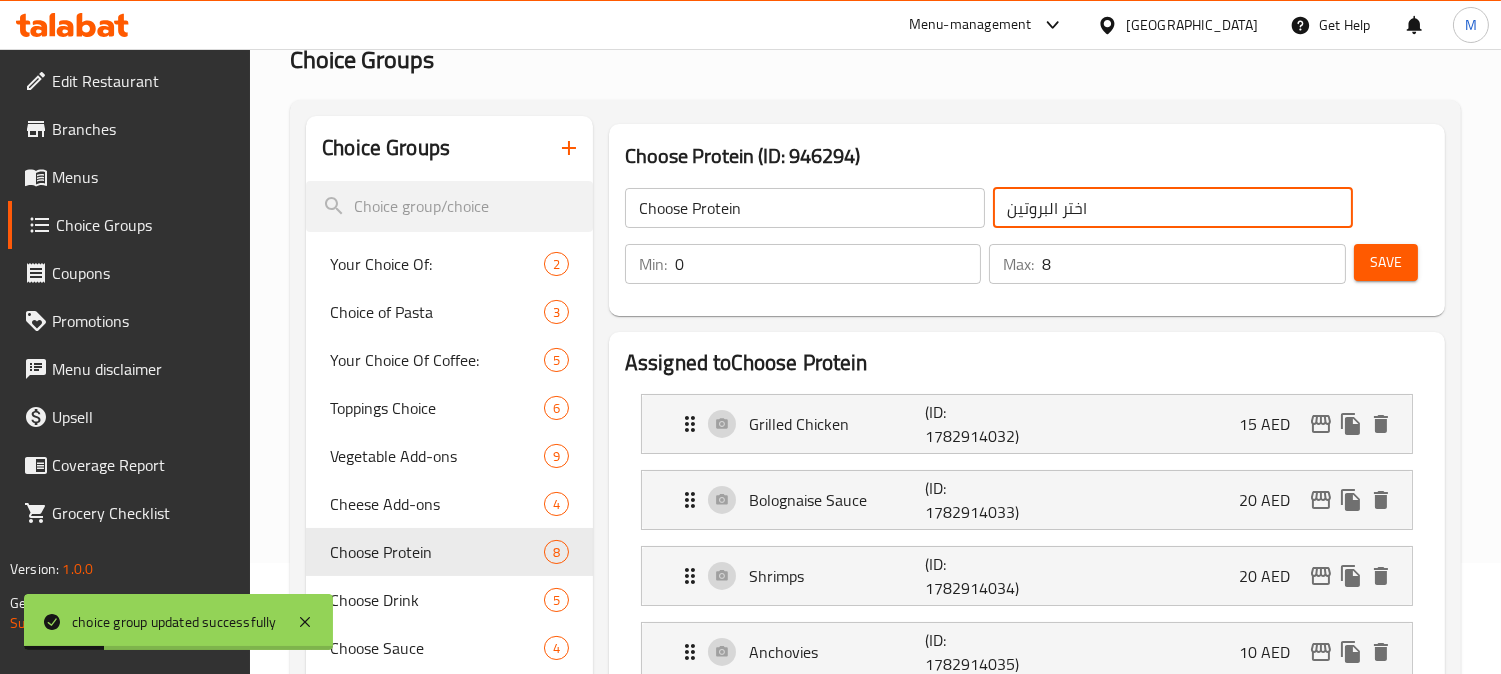paste on "افات" 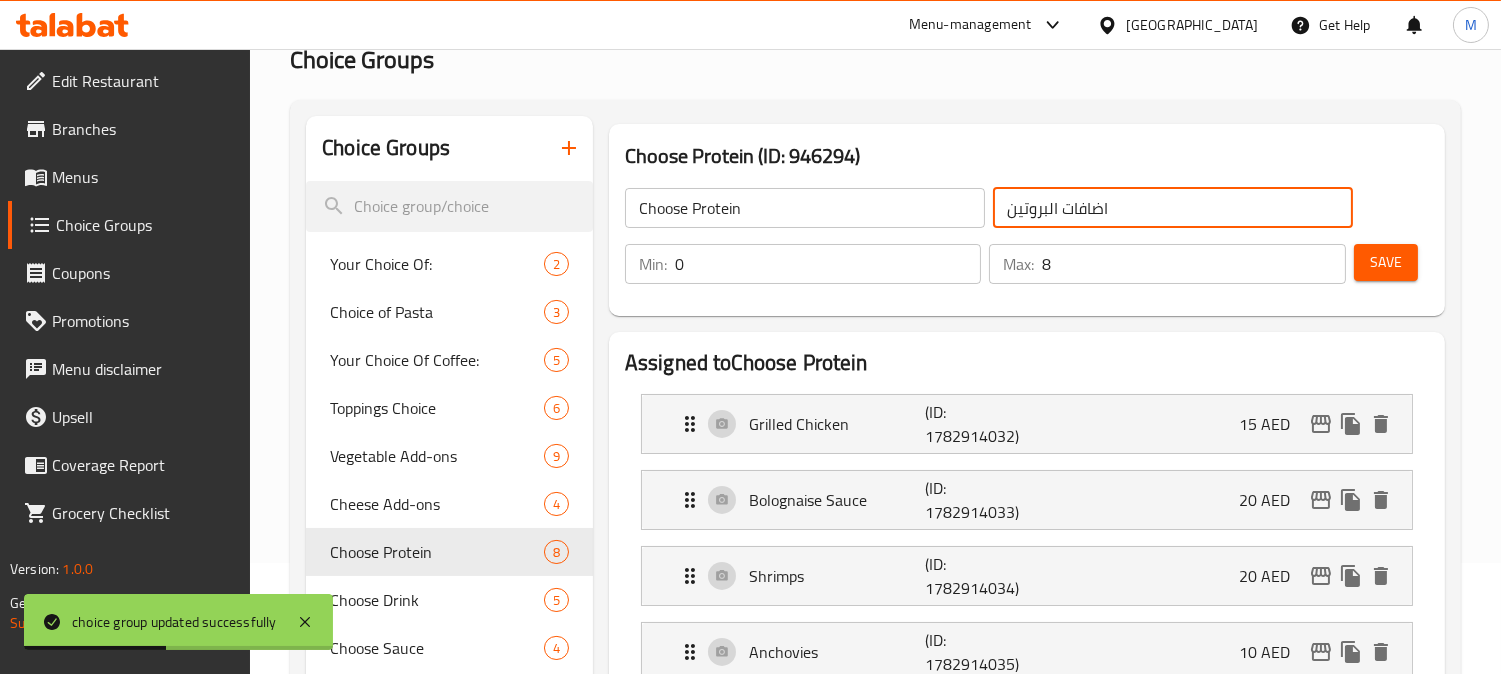 type on "اضافات البروتين" 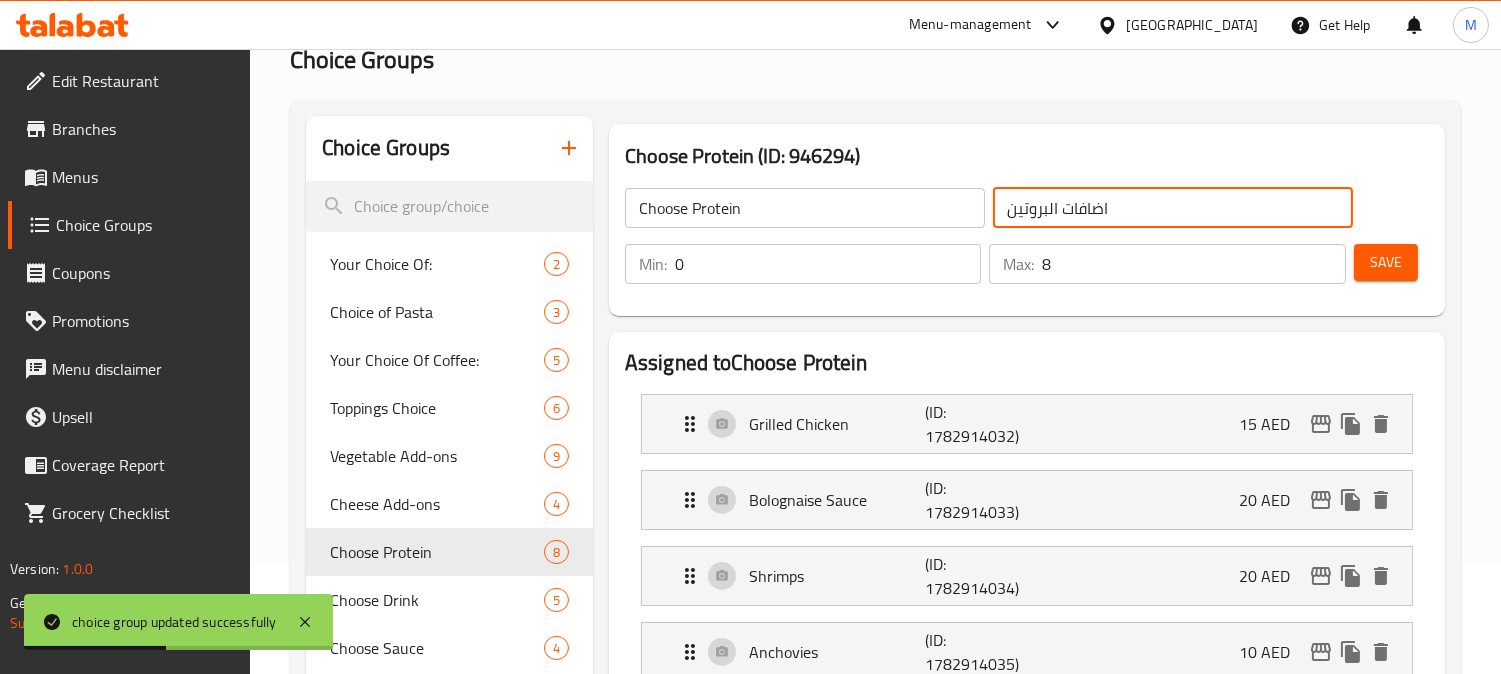 click on "Choose Protein" 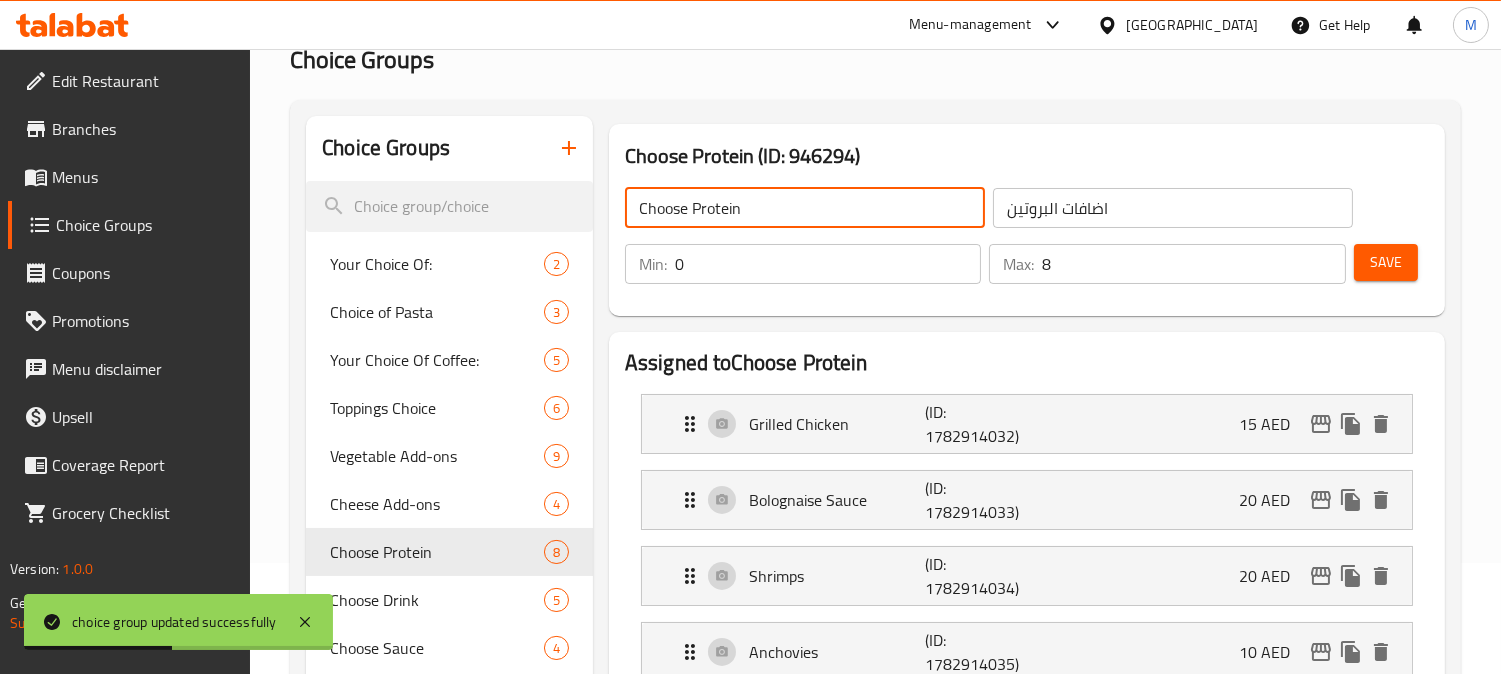 click on "Choose Protein" 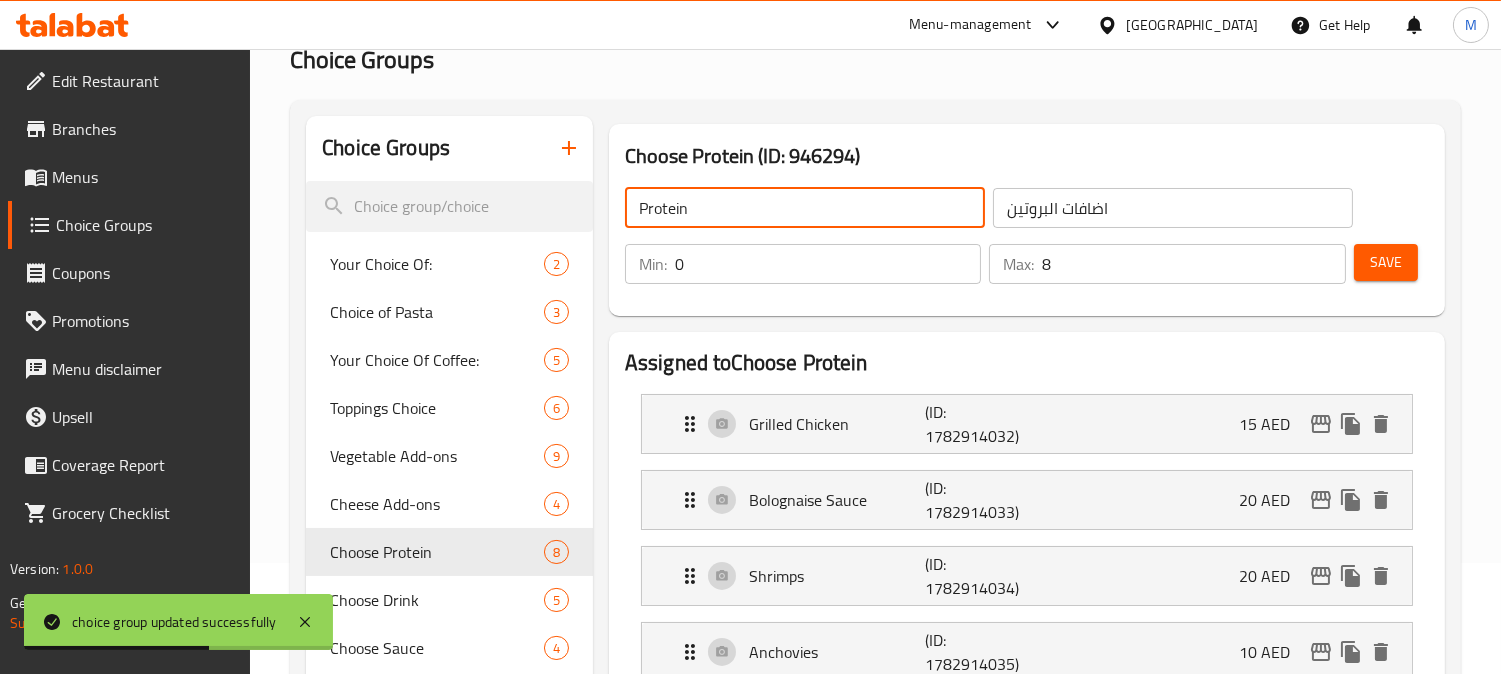 click on "Protein" 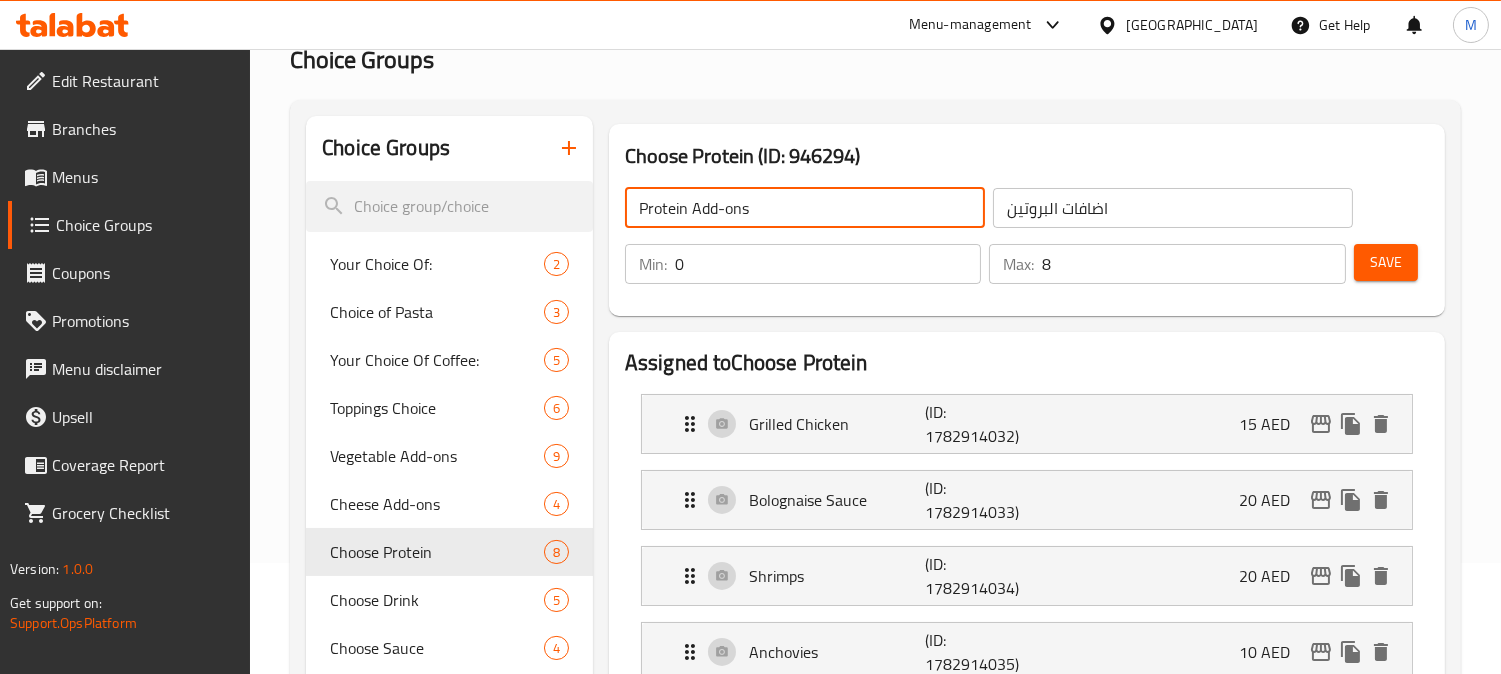 type on "Protein Add-ons" 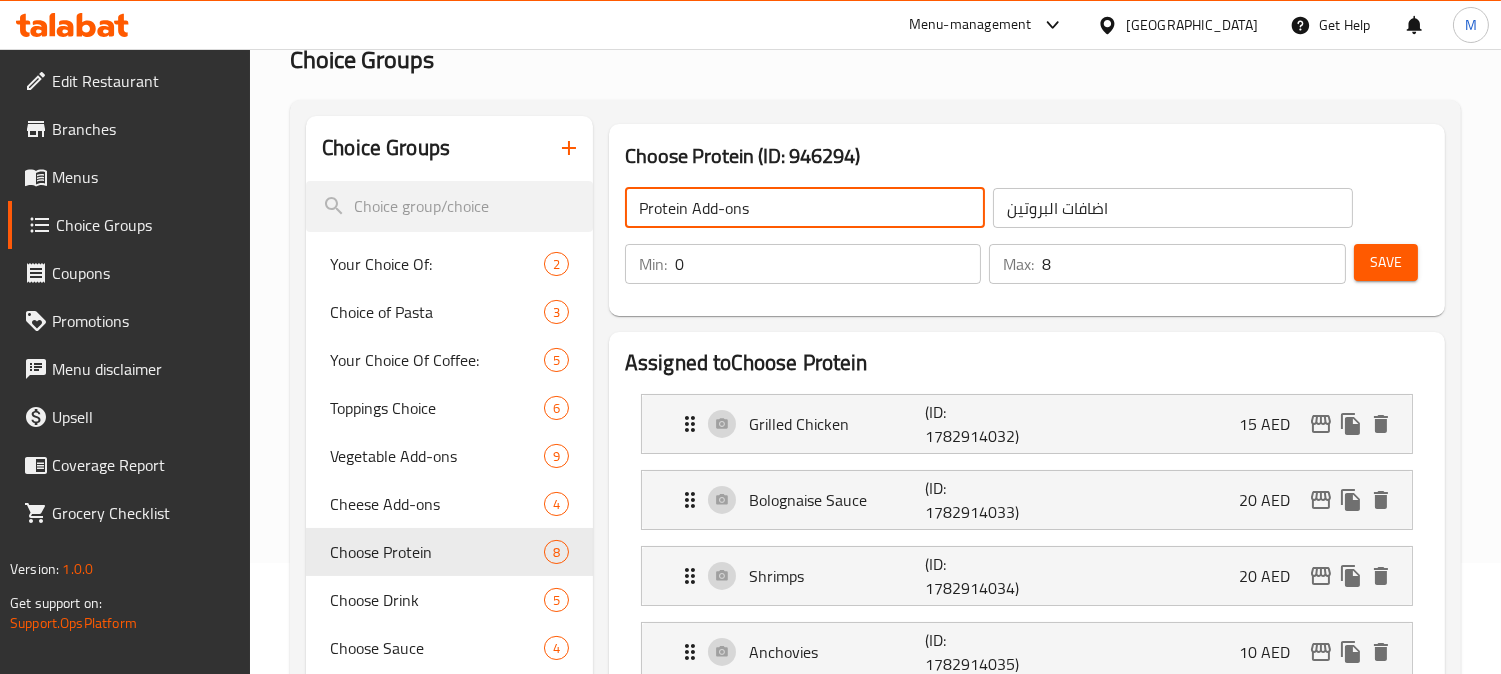 click on "Save" at bounding box center [1386, 262] 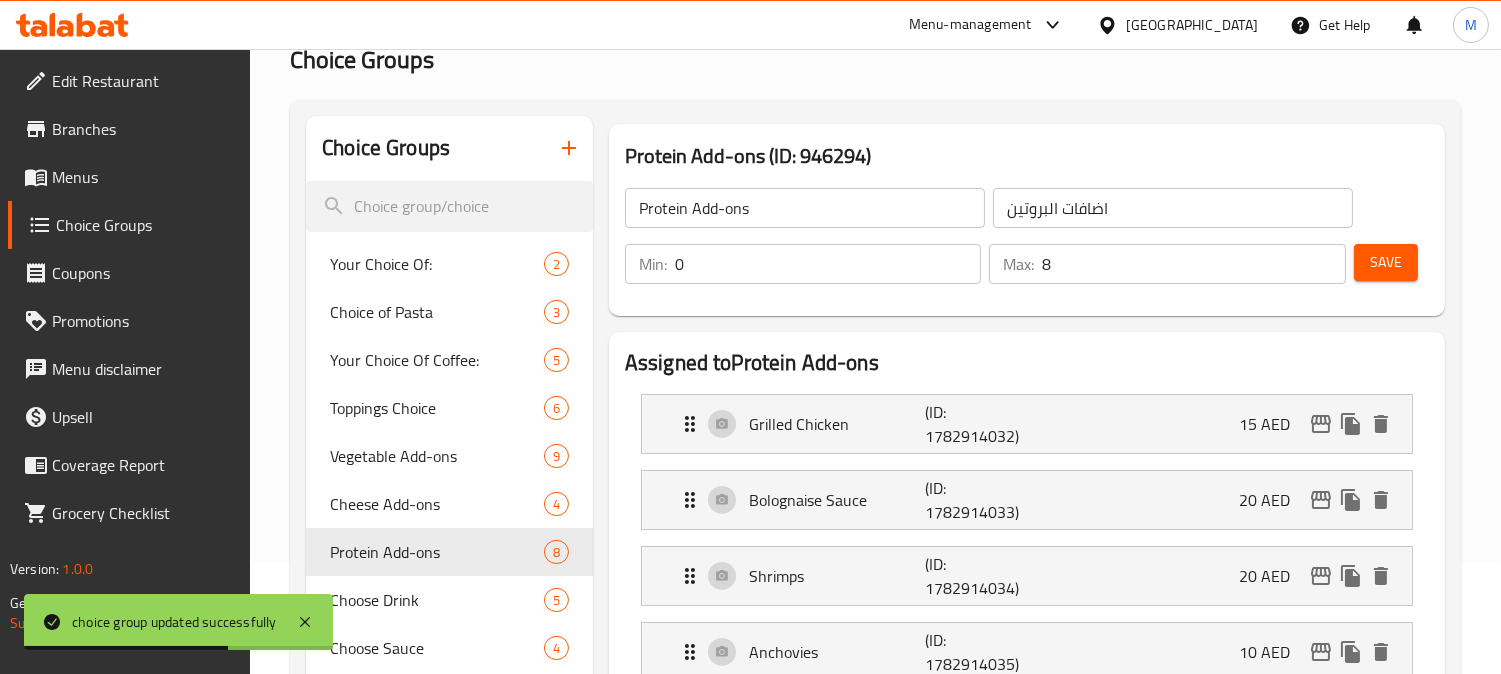 click on "Menus" at bounding box center [143, 177] 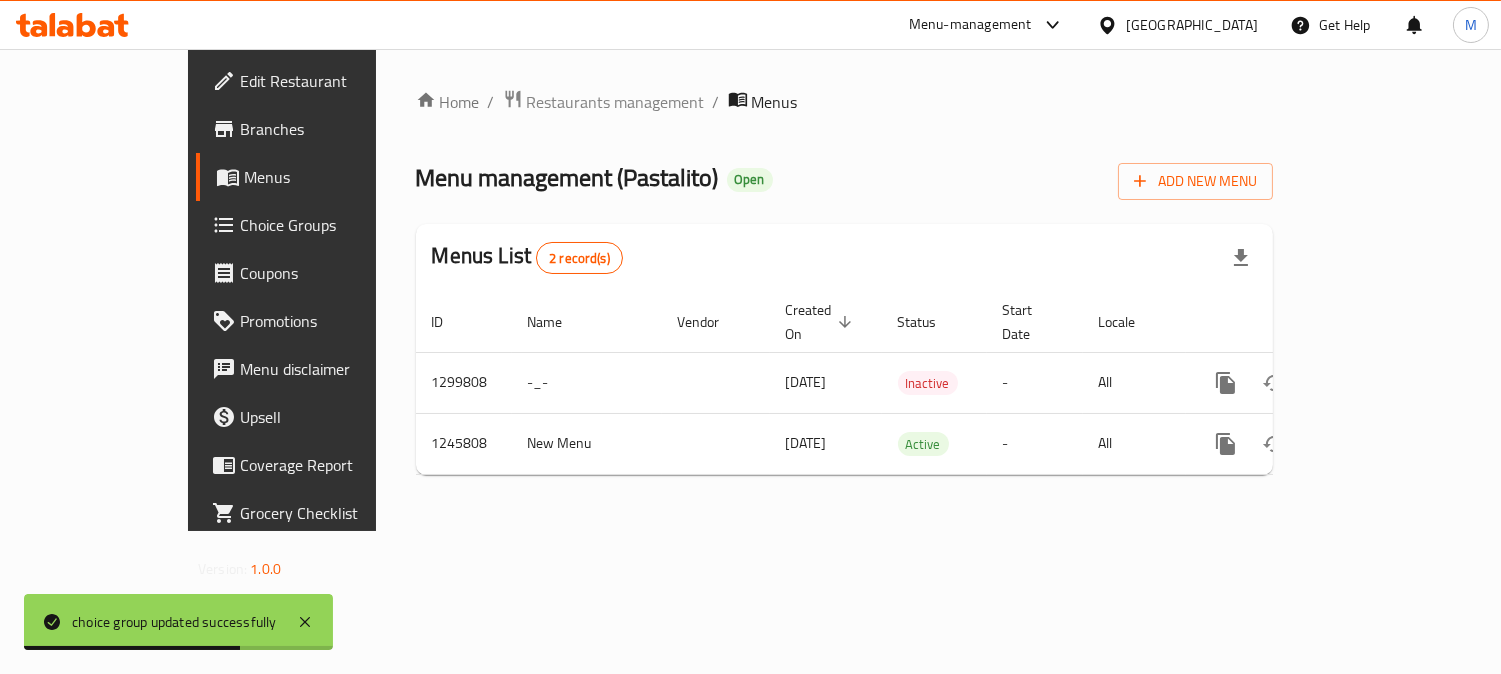 scroll, scrollTop: 0, scrollLeft: 0, axis: both 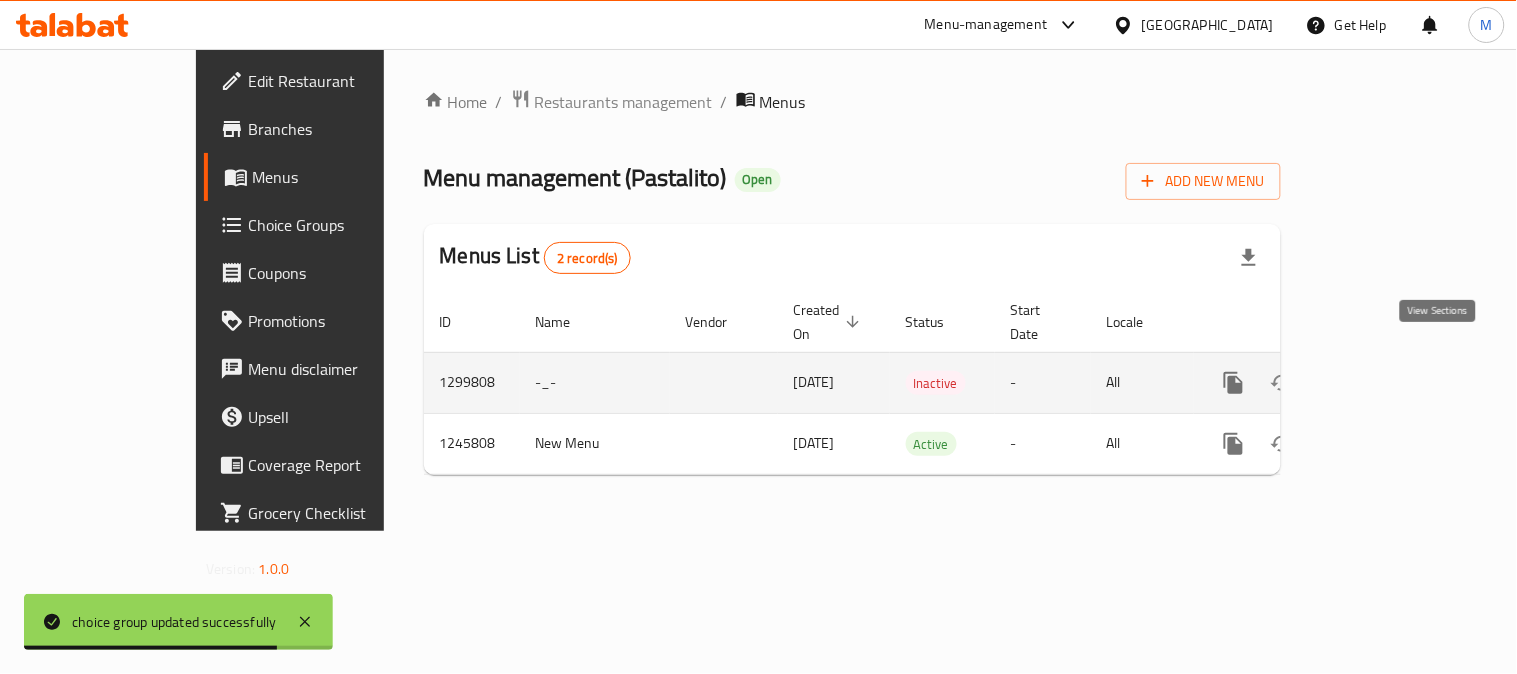 click at bounding box center [1378, 383] 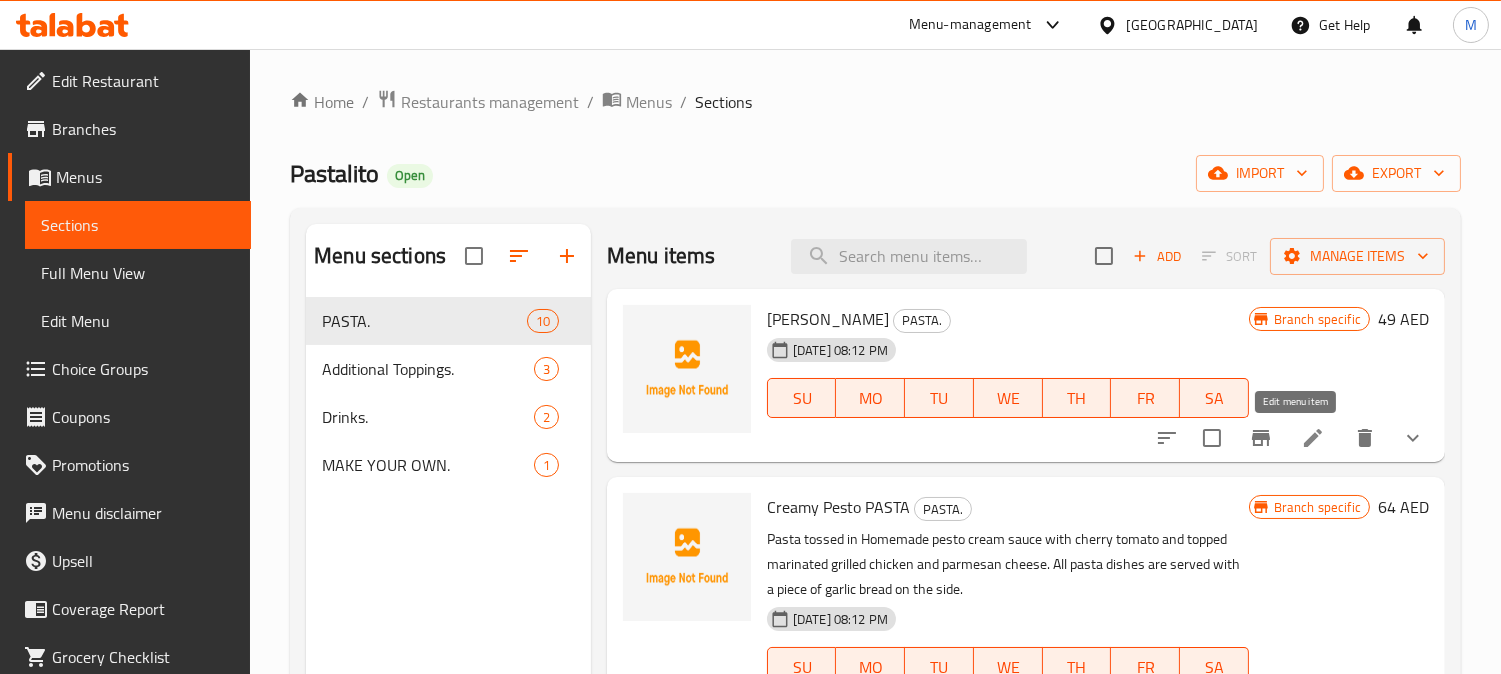 click 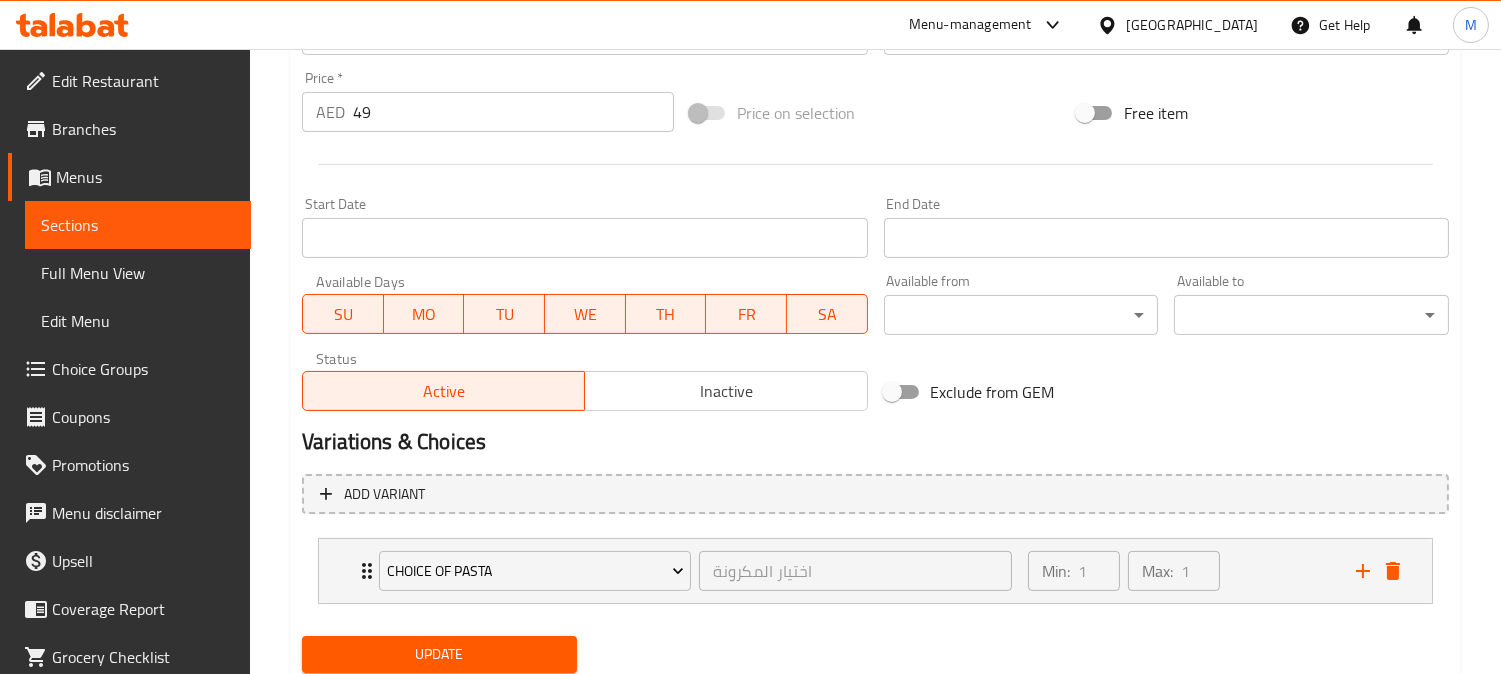 scroll, scrollTop: 770, scrollLeft: 0, axis: vertical 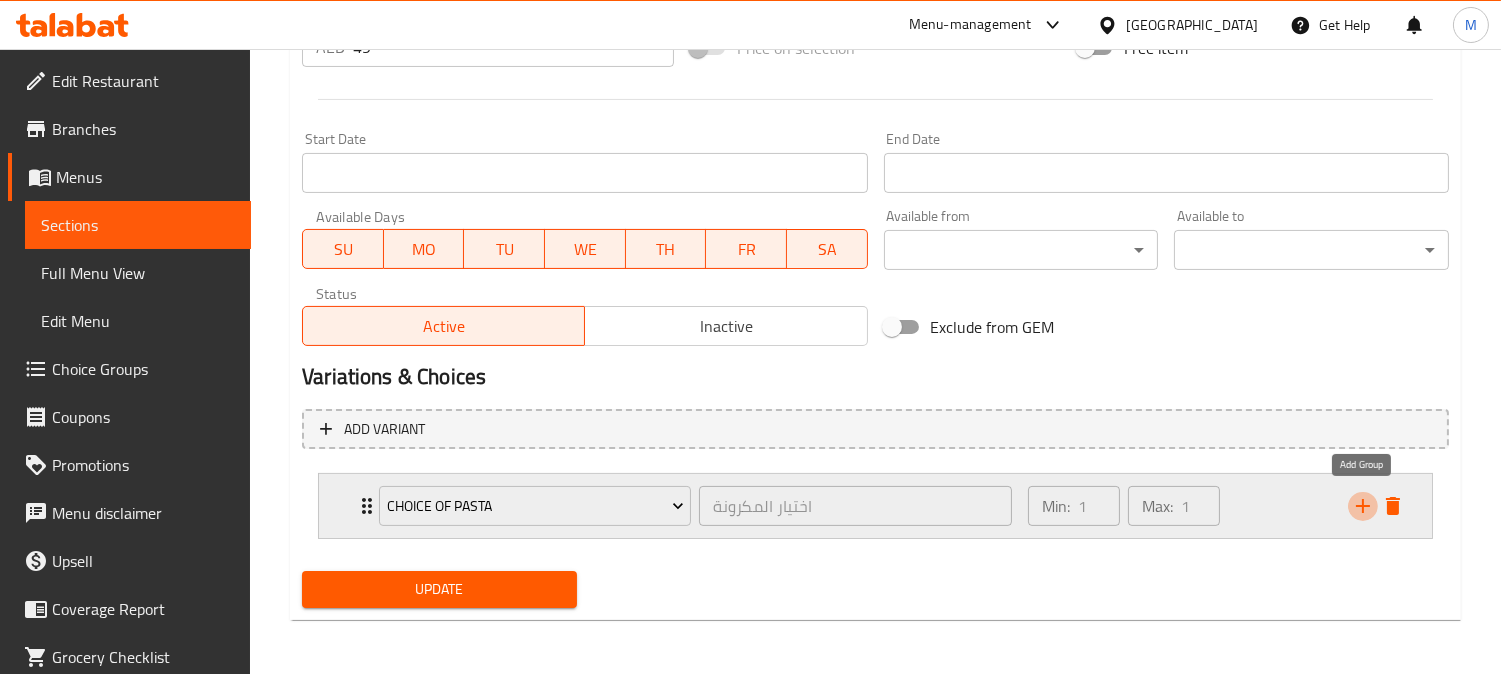 click 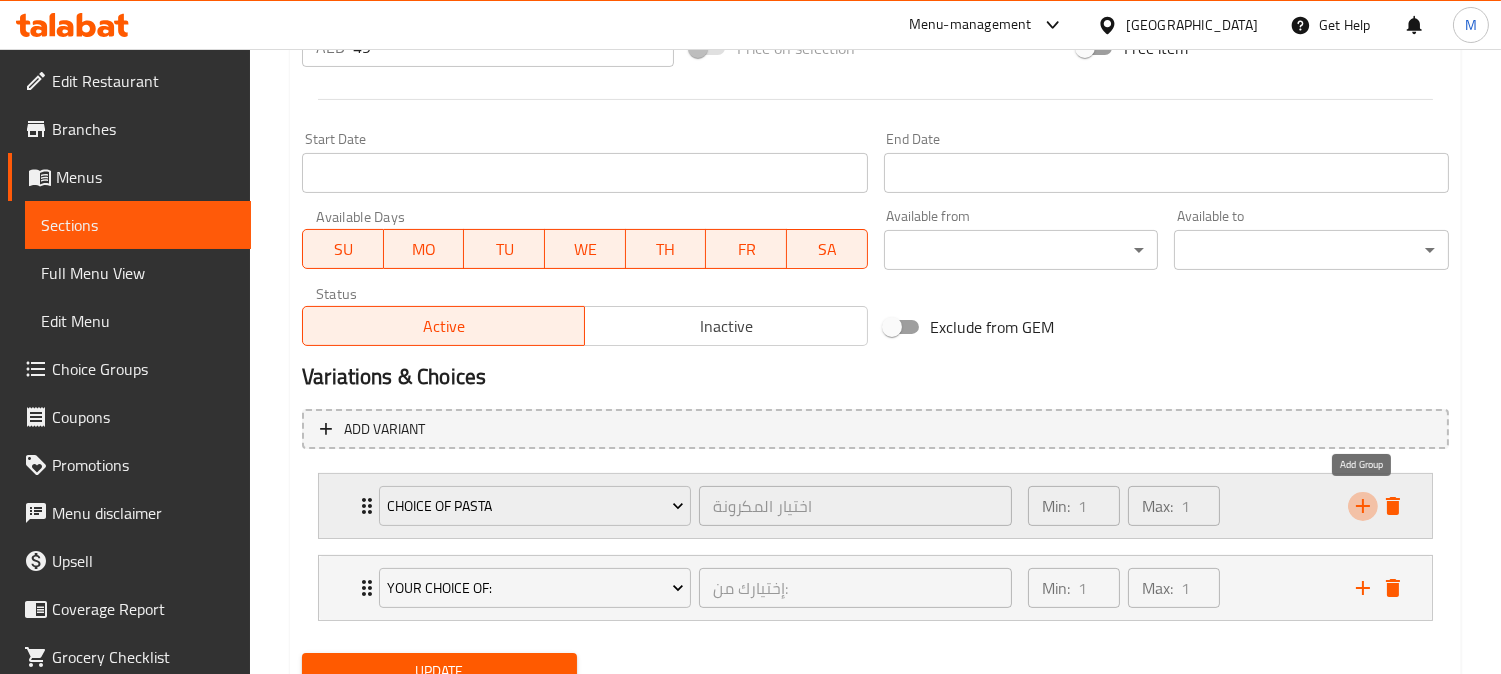click 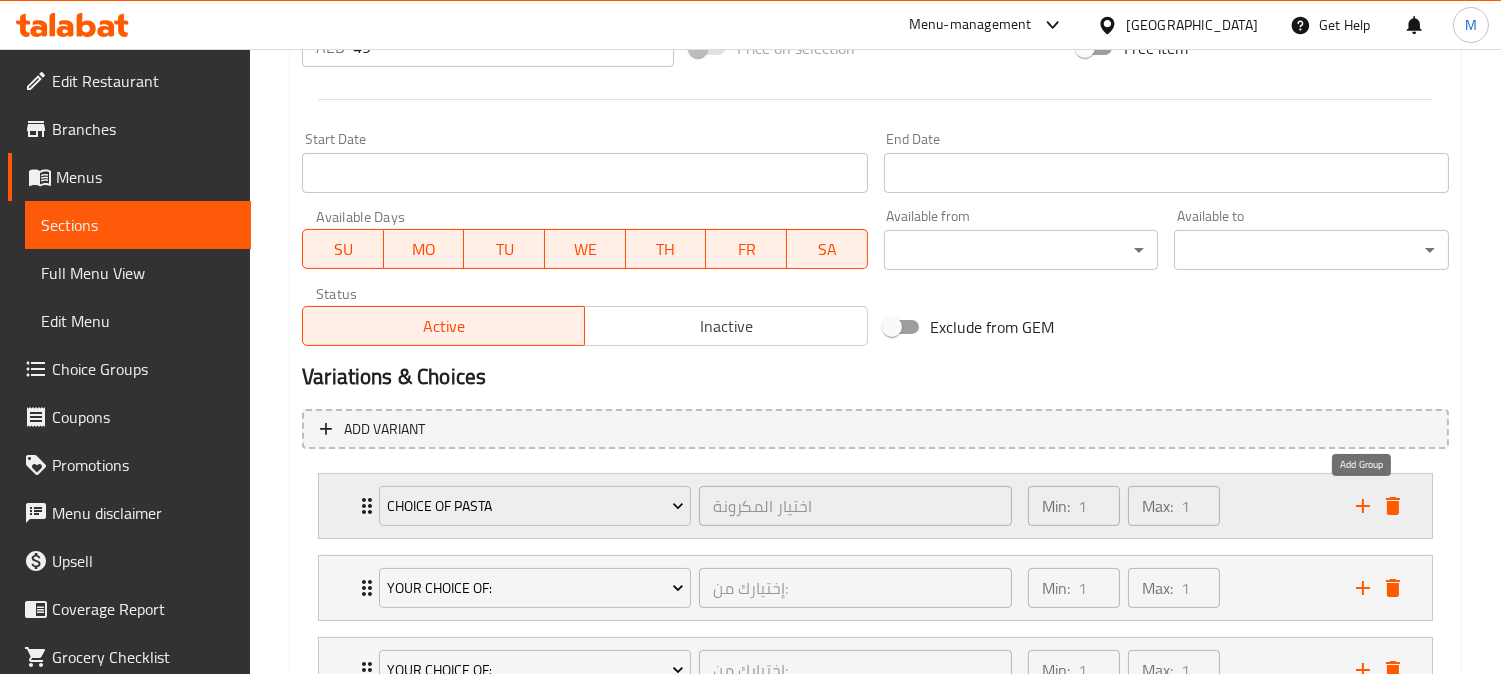 click 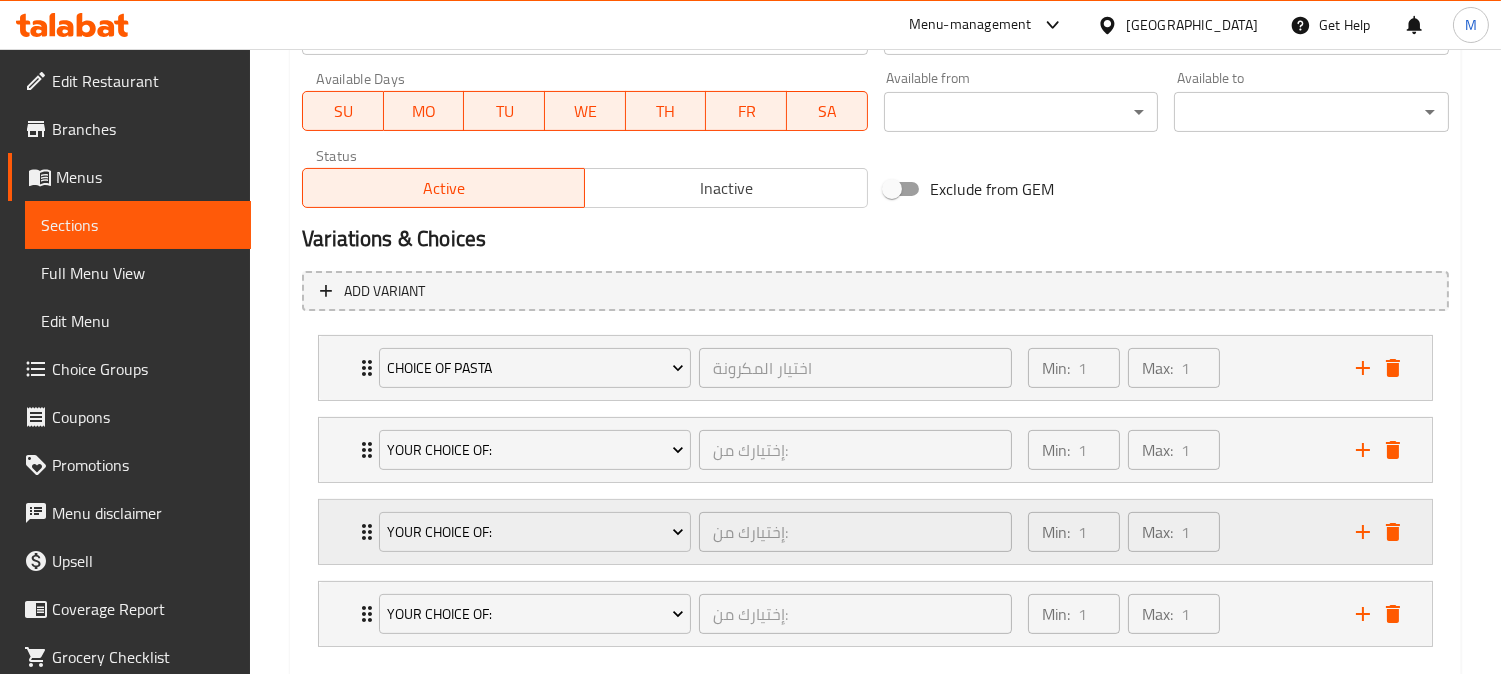scroll, scrollTop: 1016, scrollLeft: 0, axis: vertical 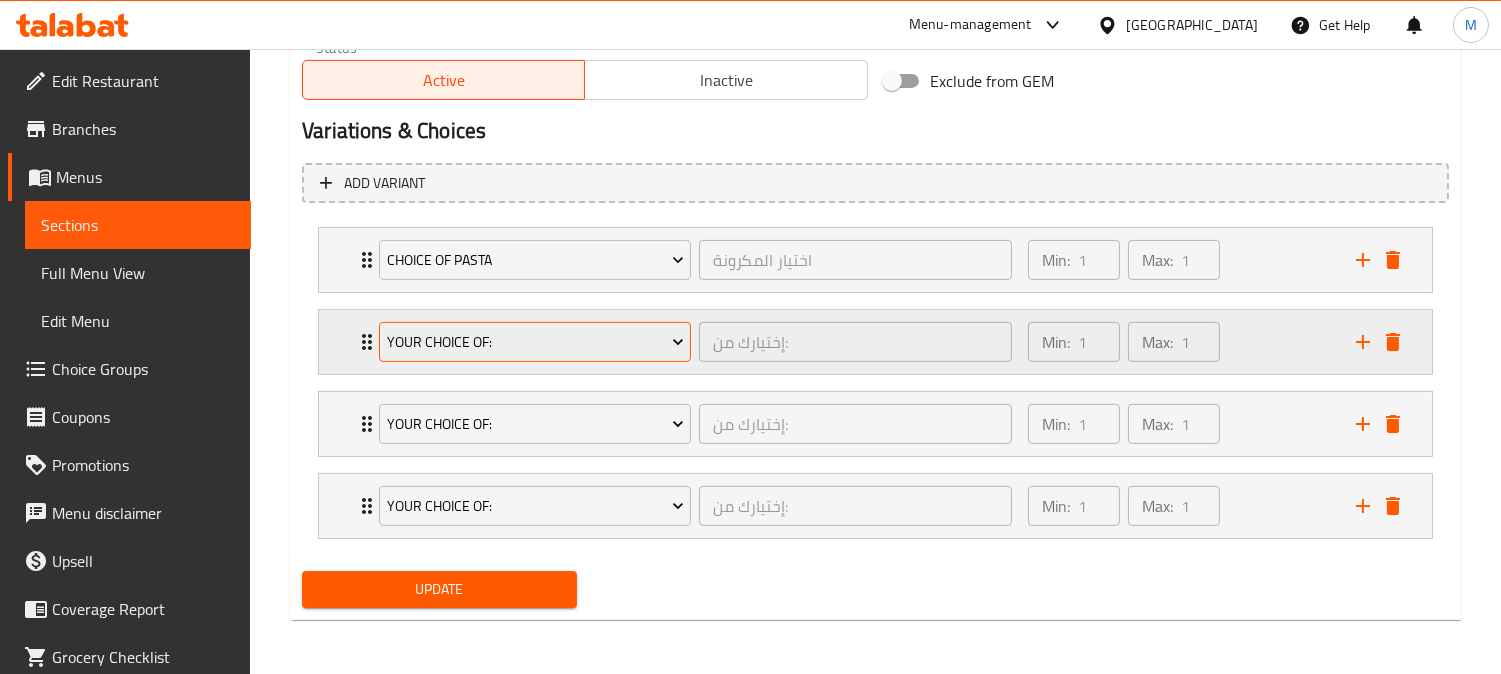 click on "Your Choice Of:" at bounding box center (535, 342) 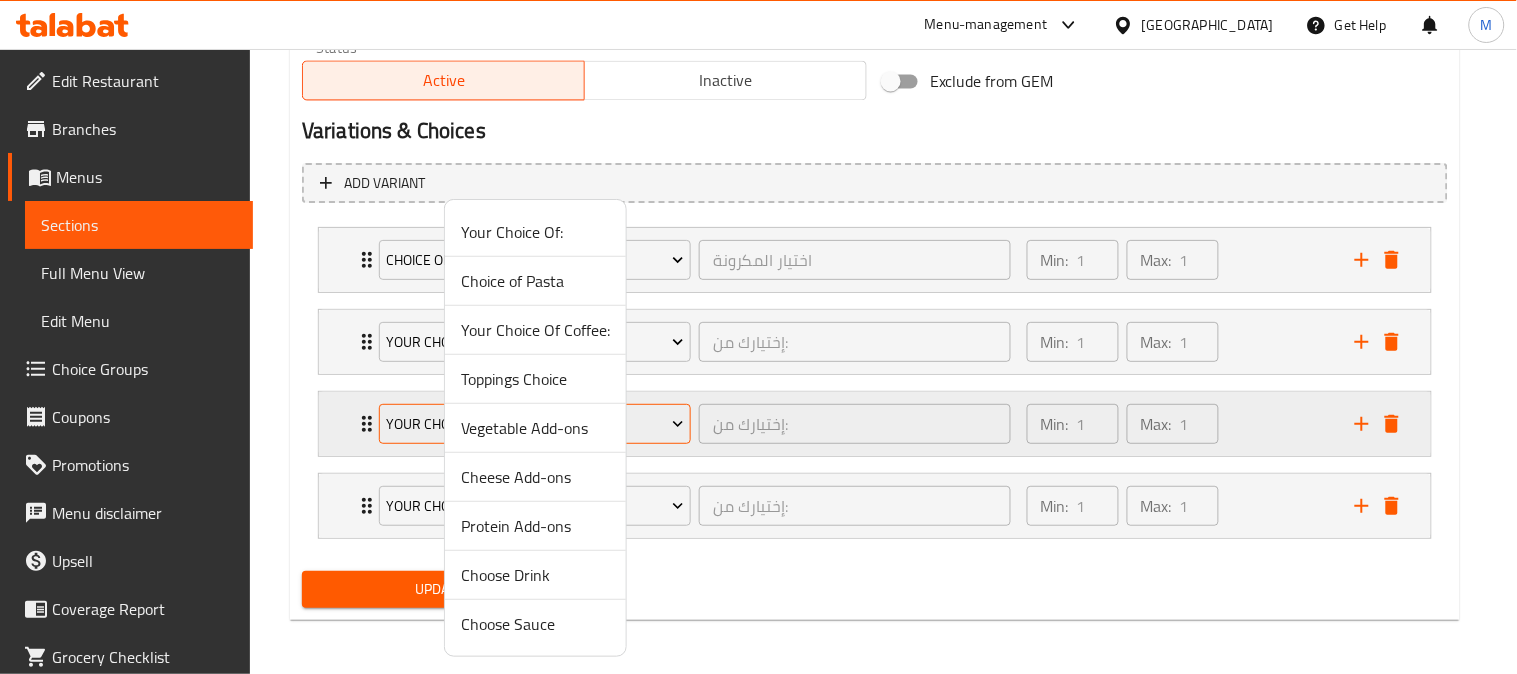 click on "Vegetable Add-ons" at bounding box center [535, 428] 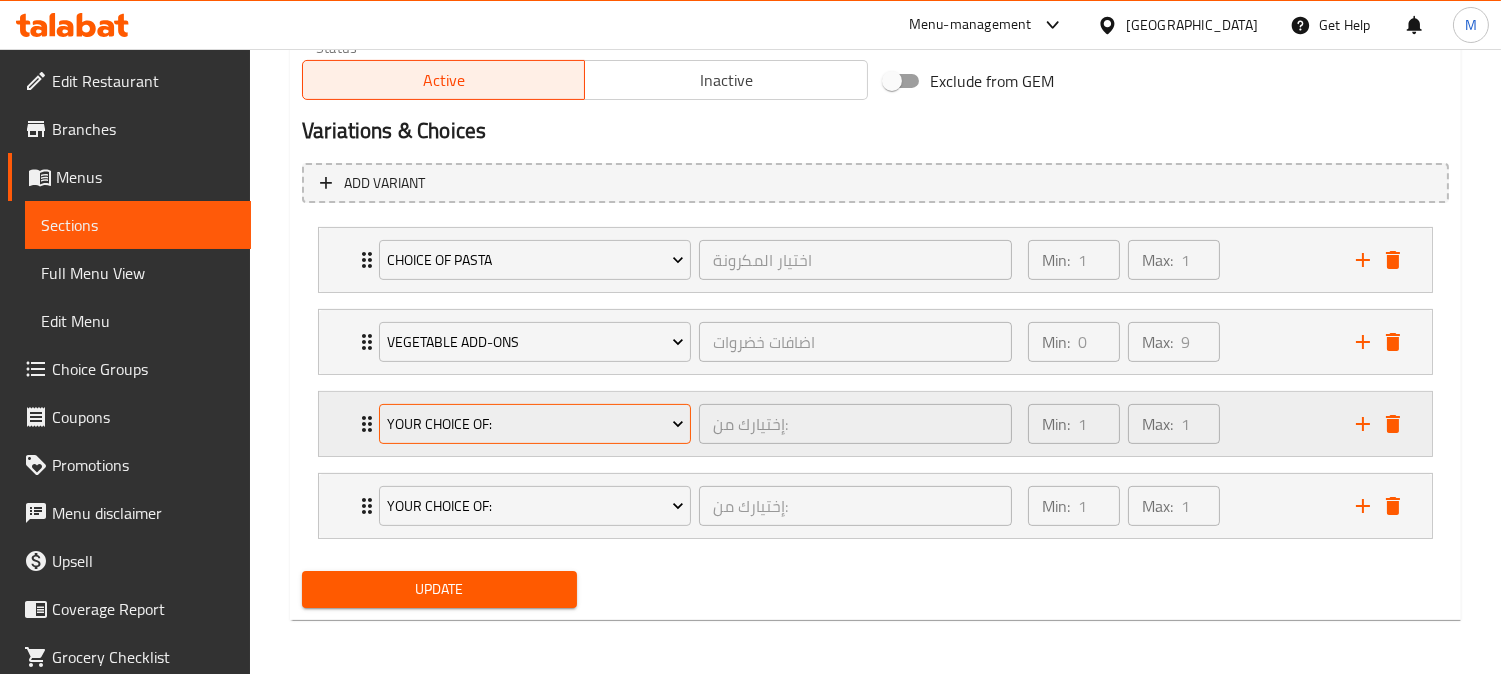 click on "Your Choice Of:" at bounding box center [535, 424] 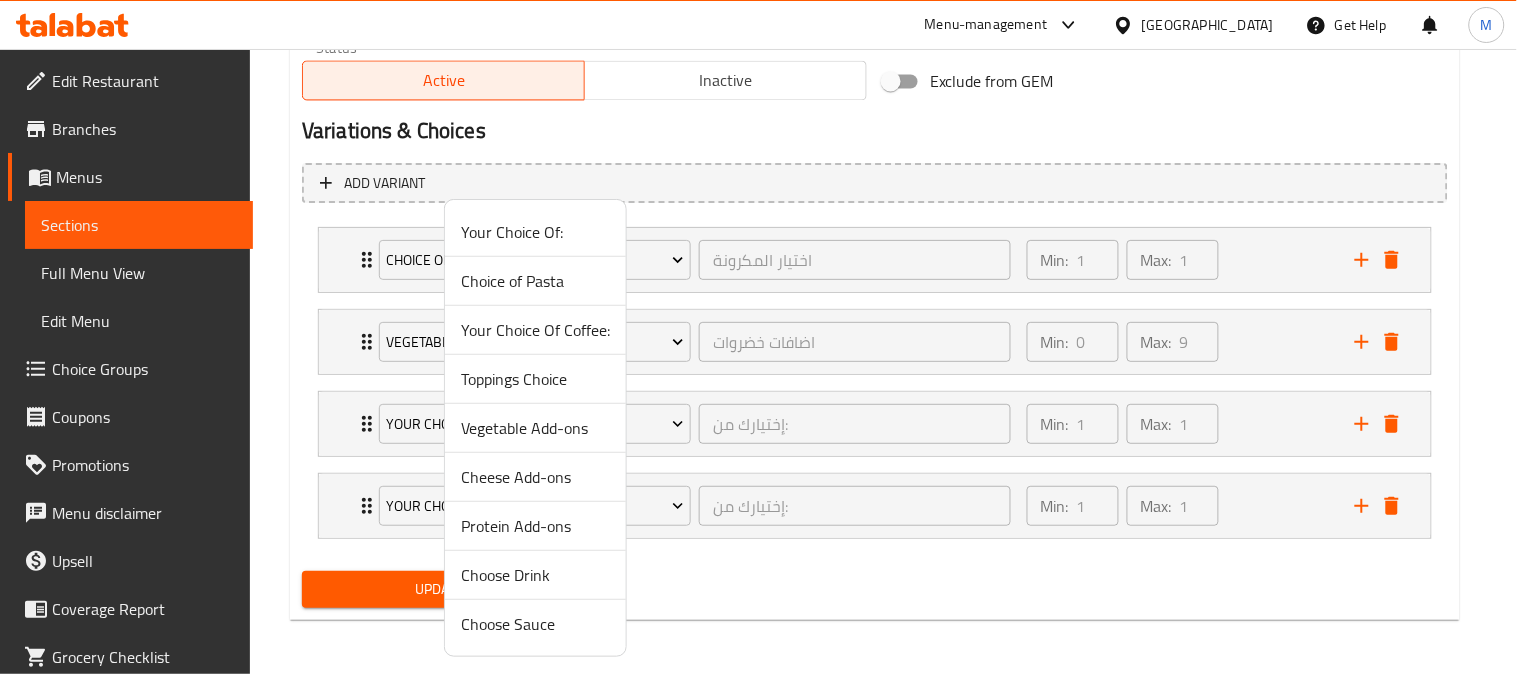 click on "Cheese Add-ons" at bounding box center (535, 477) 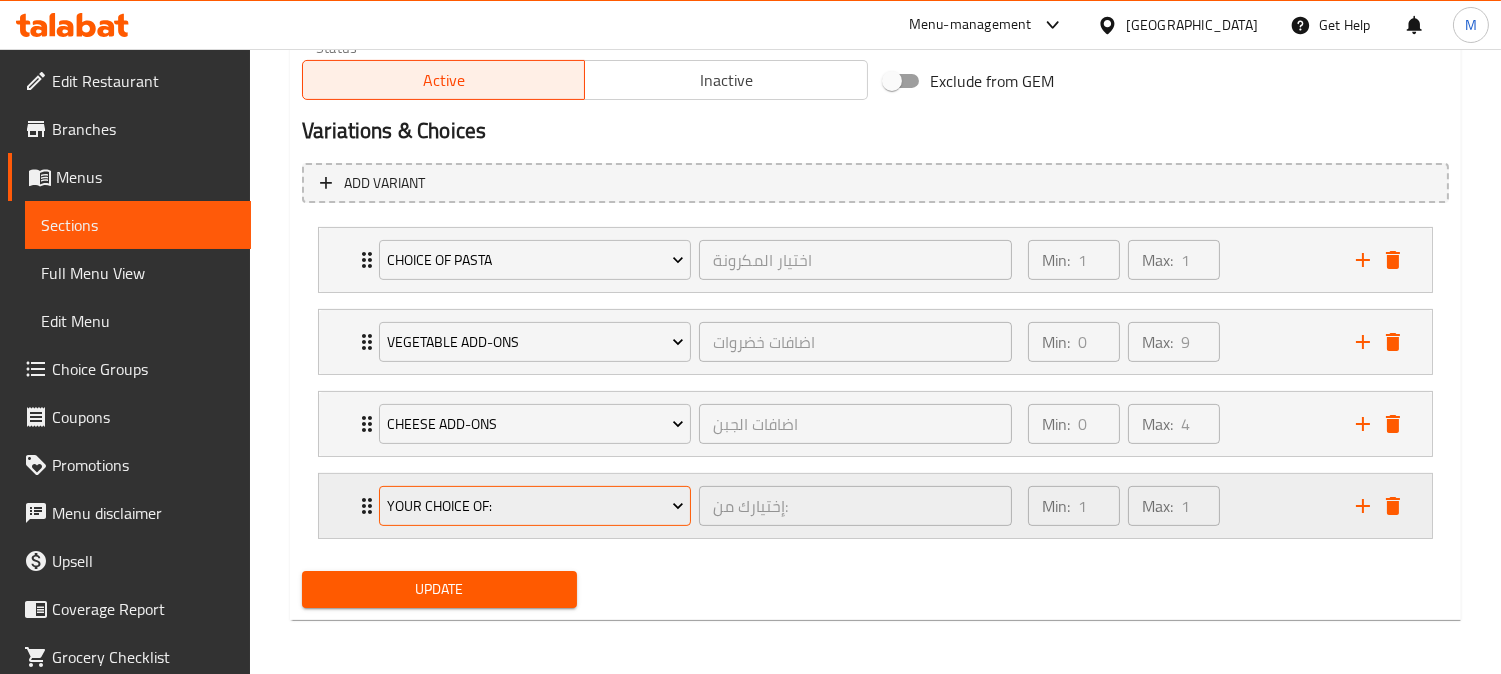 click on "Your Choice Of:" at bounding box center (535, 506) 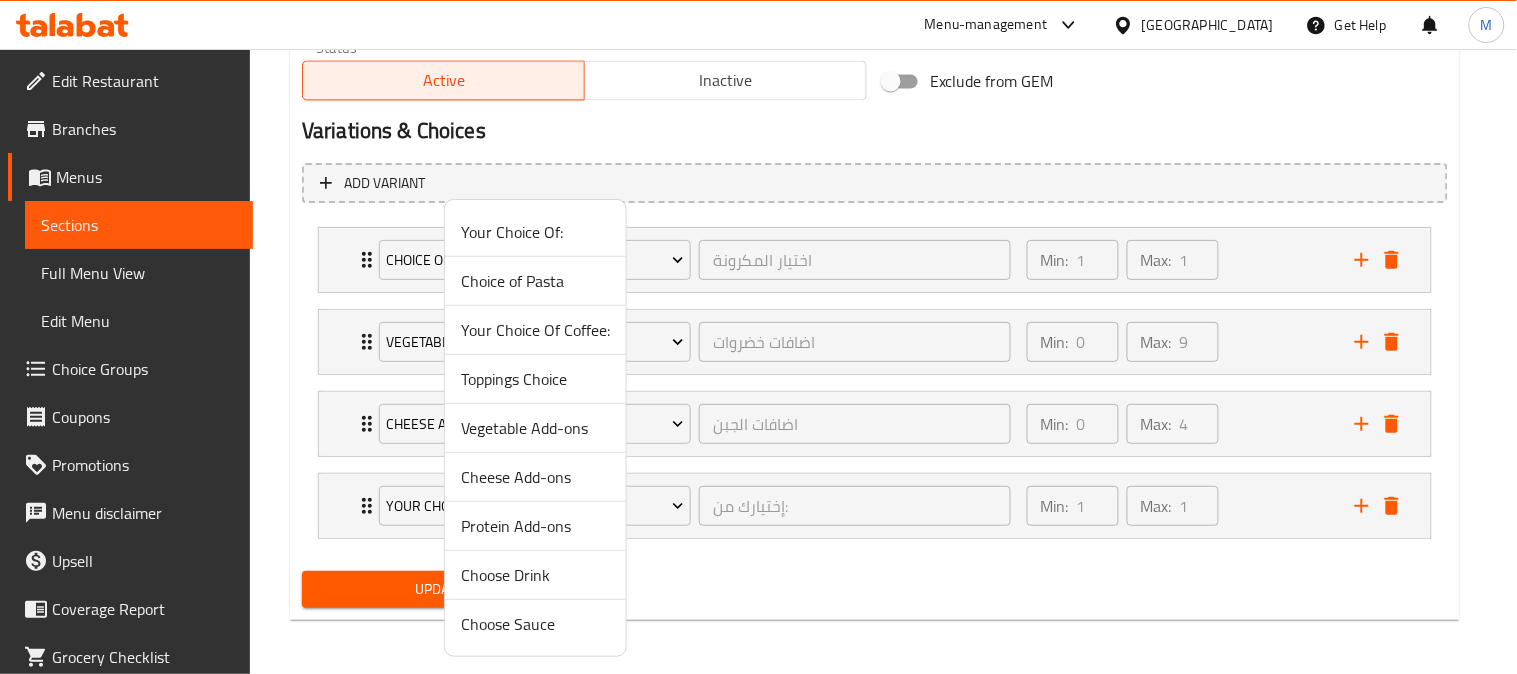 click on "Protein Add-ons" at bounding box center (535, 526) 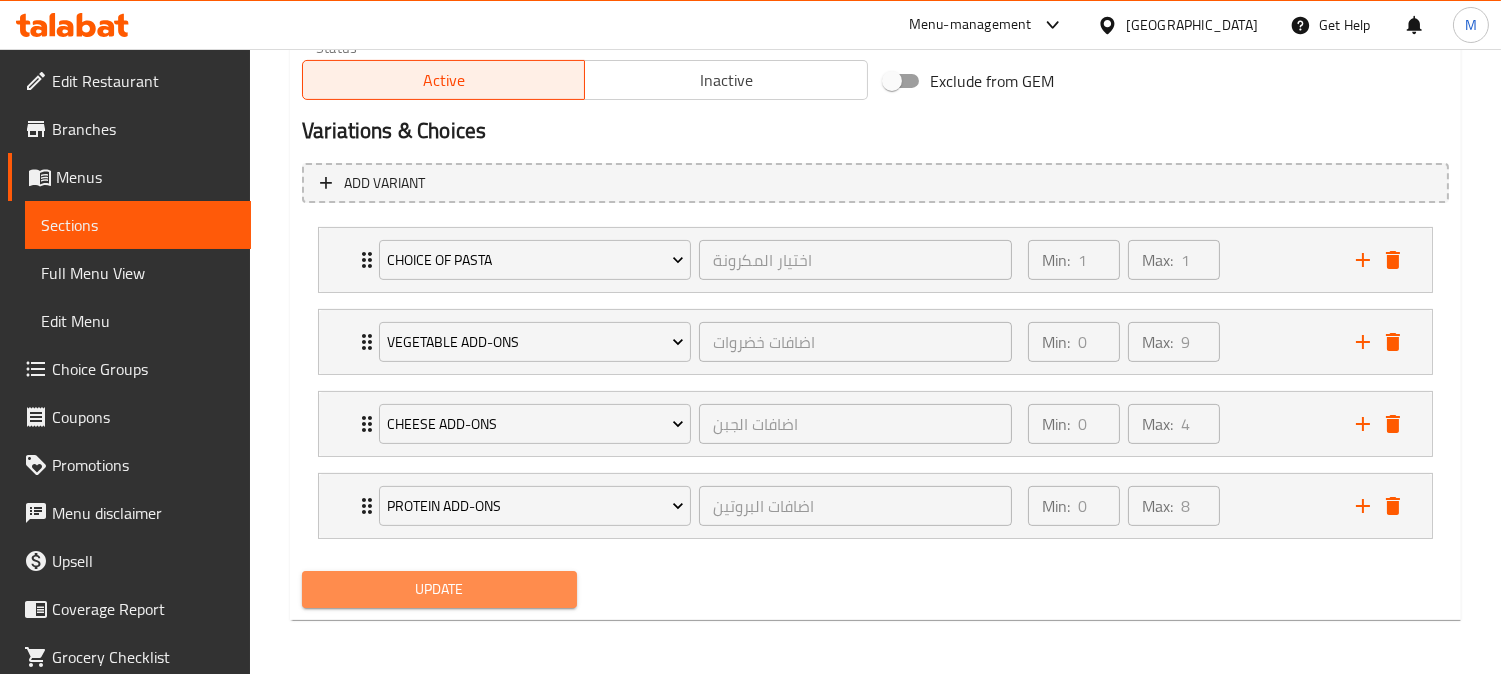 click on "Update" at bounding box center [439, 589] 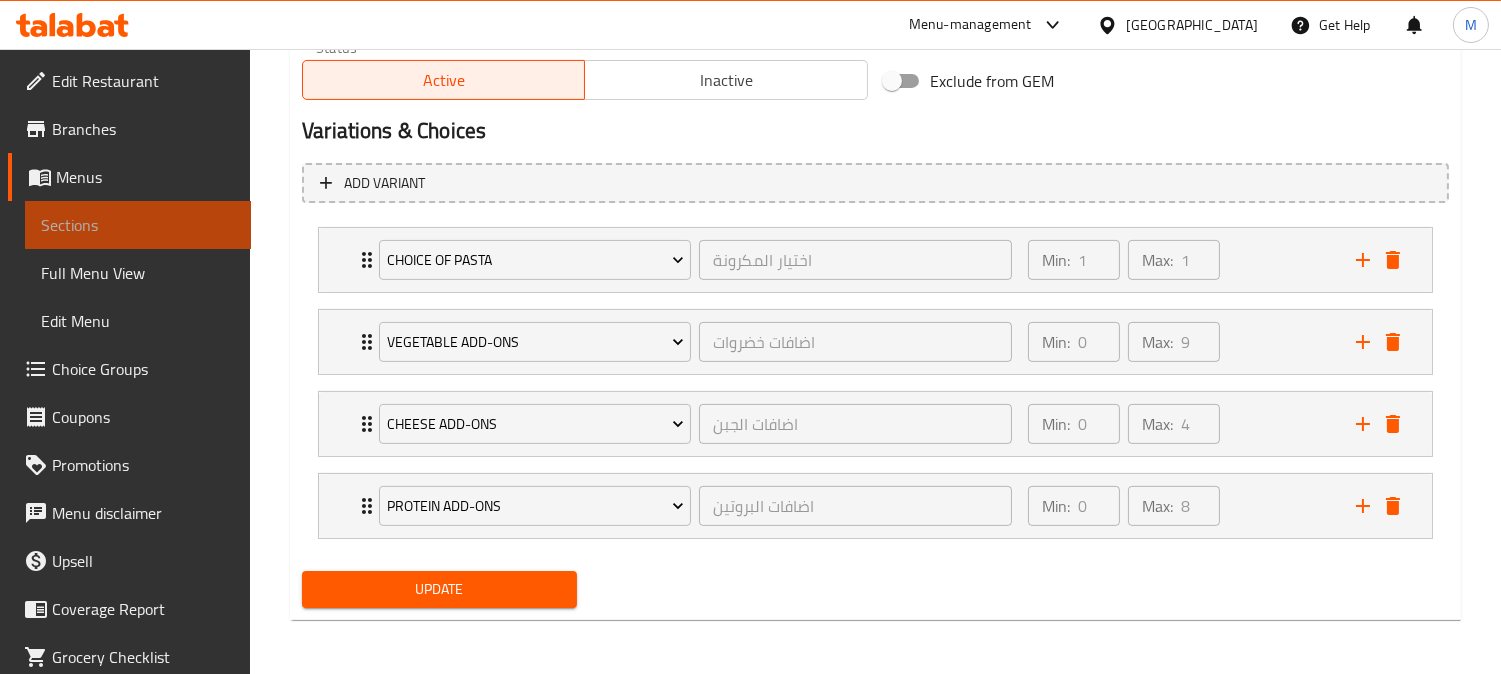 click on "Sections" at bounding box center [138, 225] 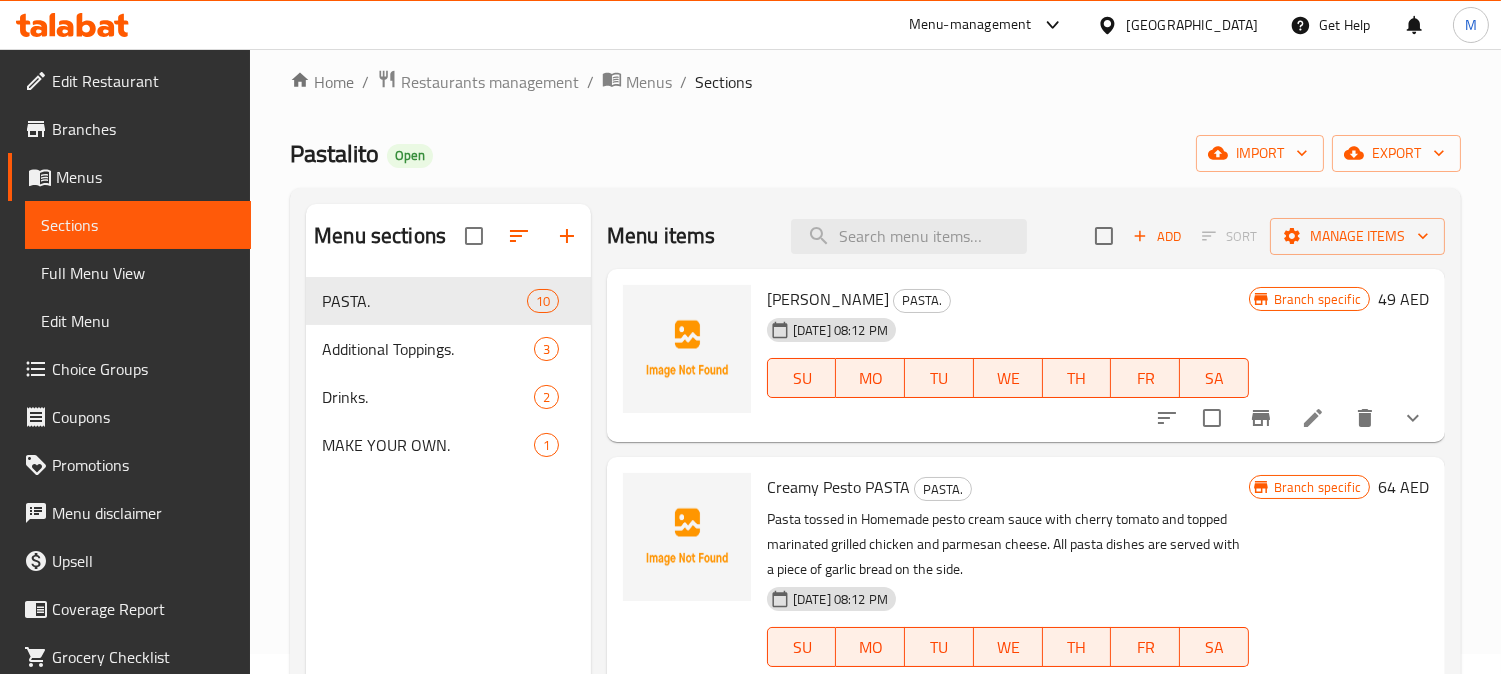 scroll, scrollTop: 0, scrollLeft: 0, axis: both 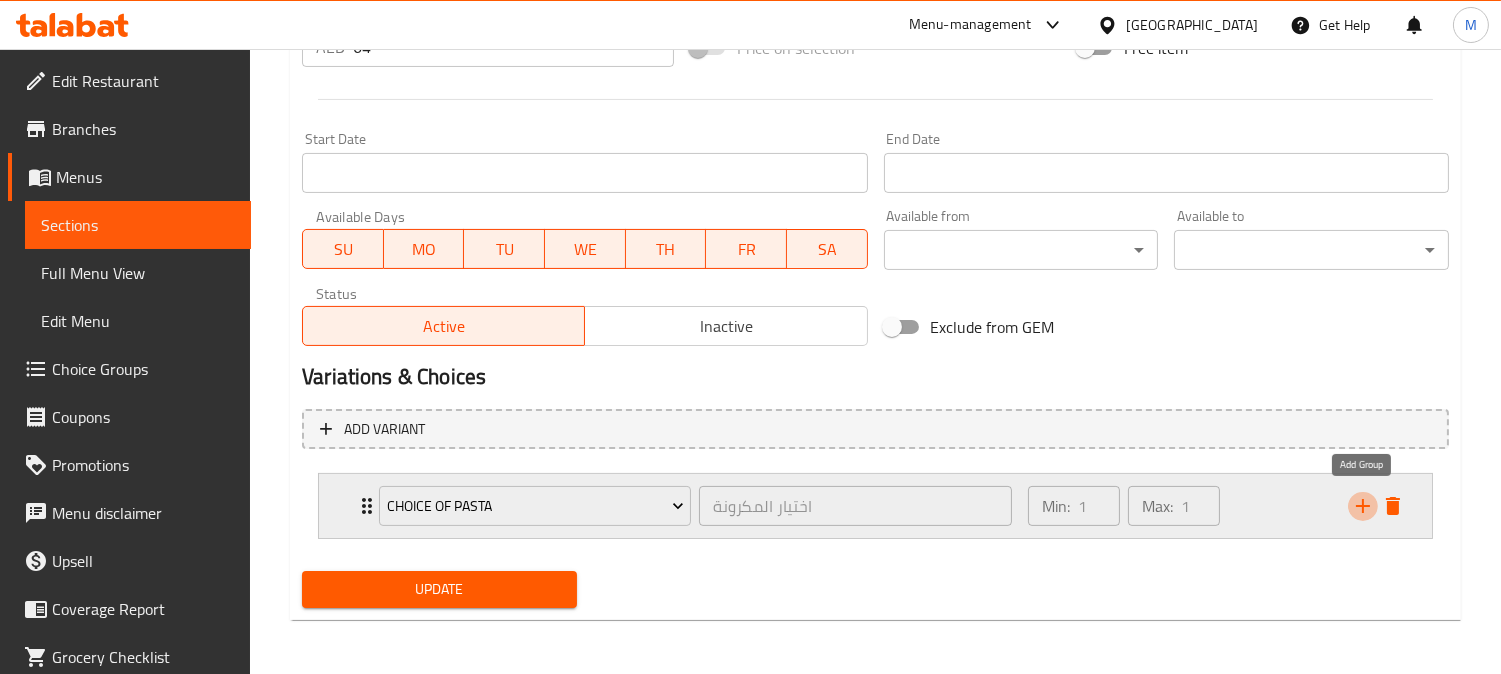 click 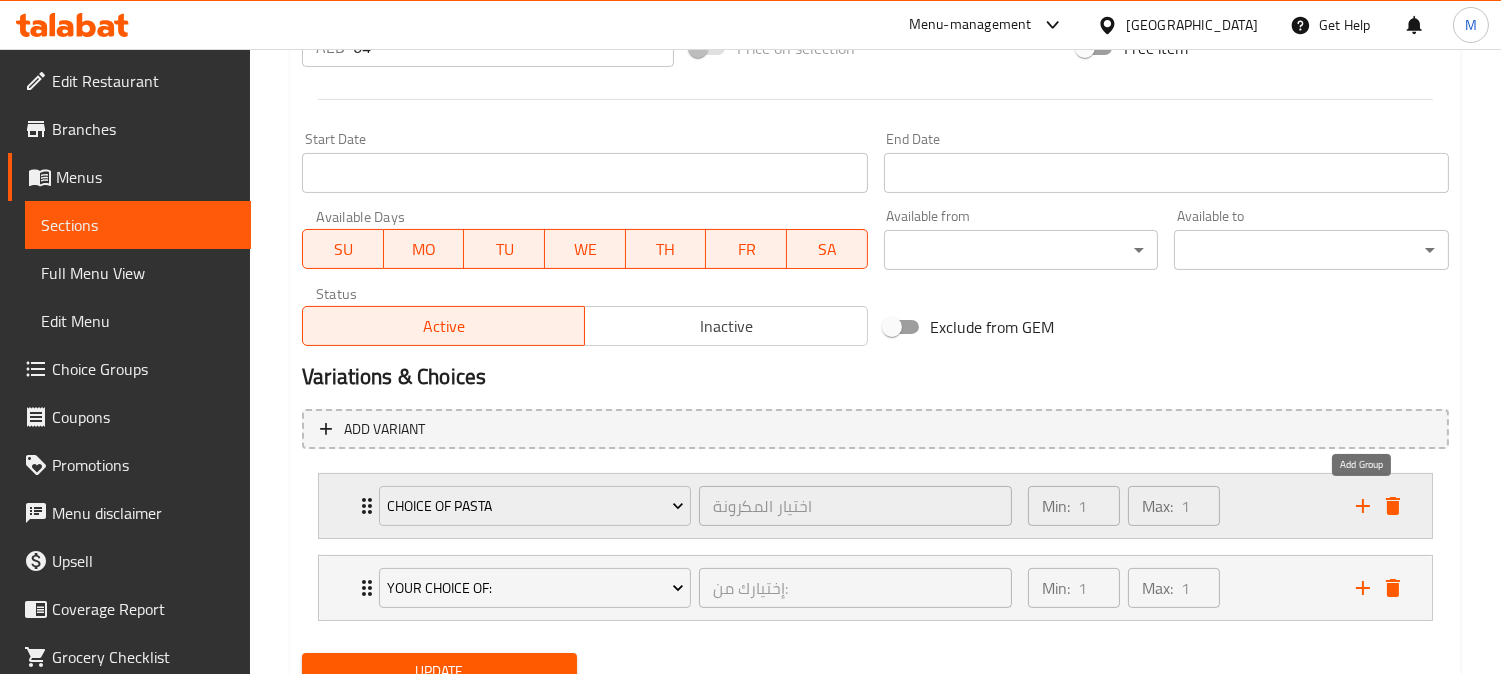 click 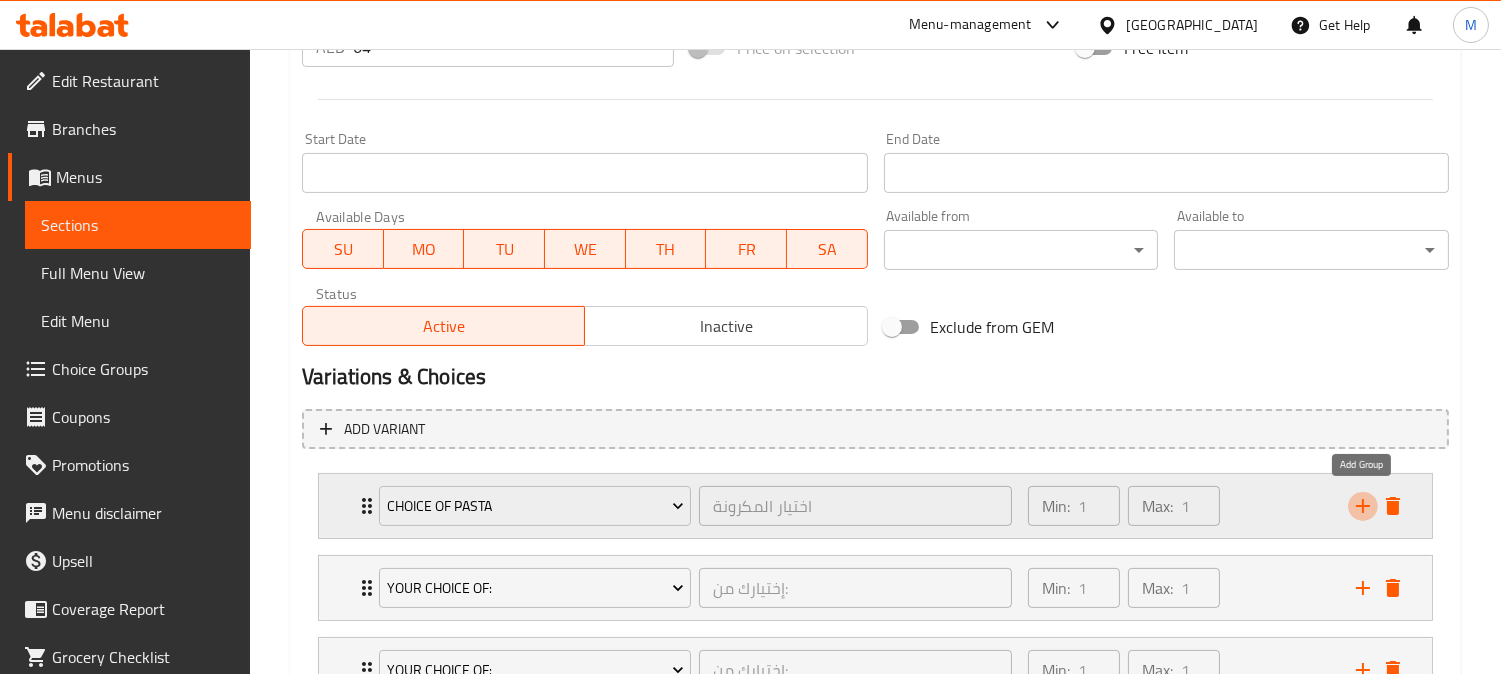 click 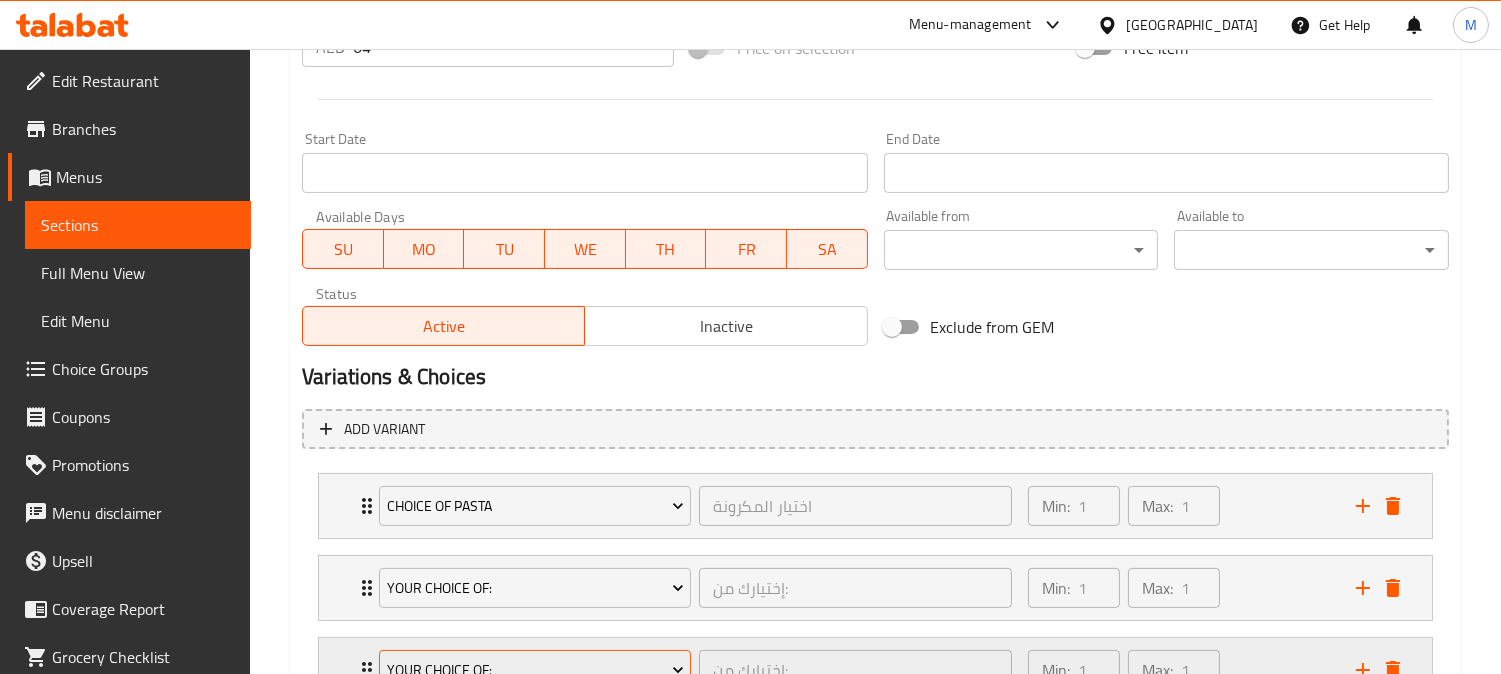 scroll, scrollTop: 1016, scrollLeft: 0, axis: vertical 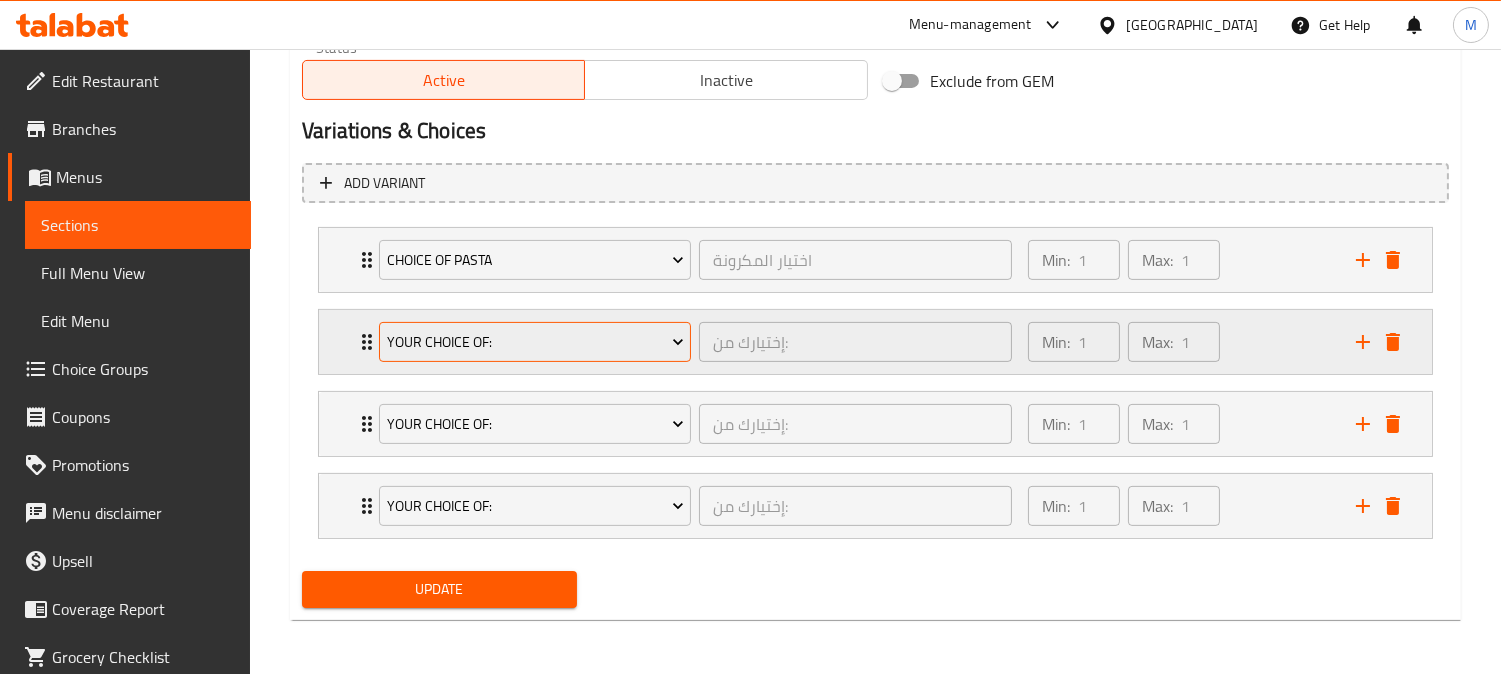 click on "Your Choice Of:" at bounding box center (535, 342) 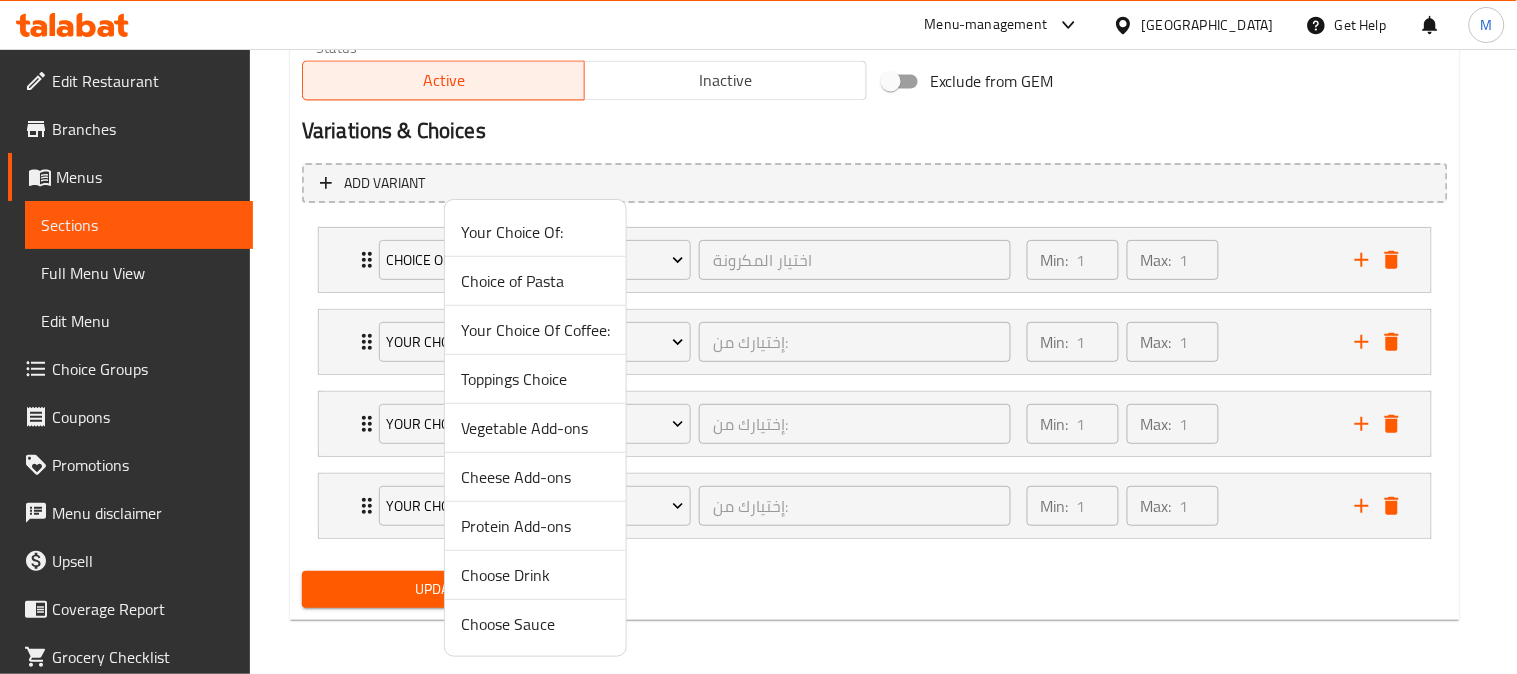 click on "Vegetable Add-ons" at bounding box center [535, 428] 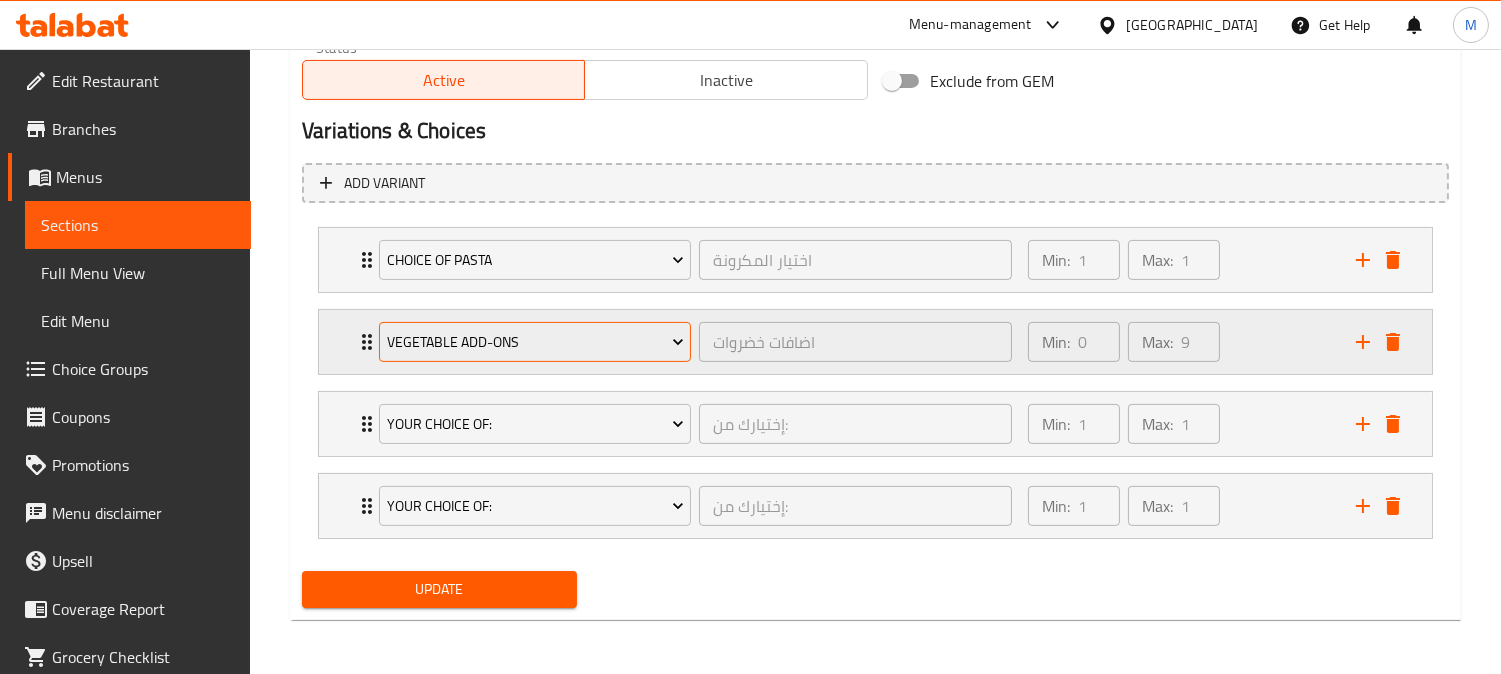 click on "Vegetable Add-ons" at bounding box center [535, 342] 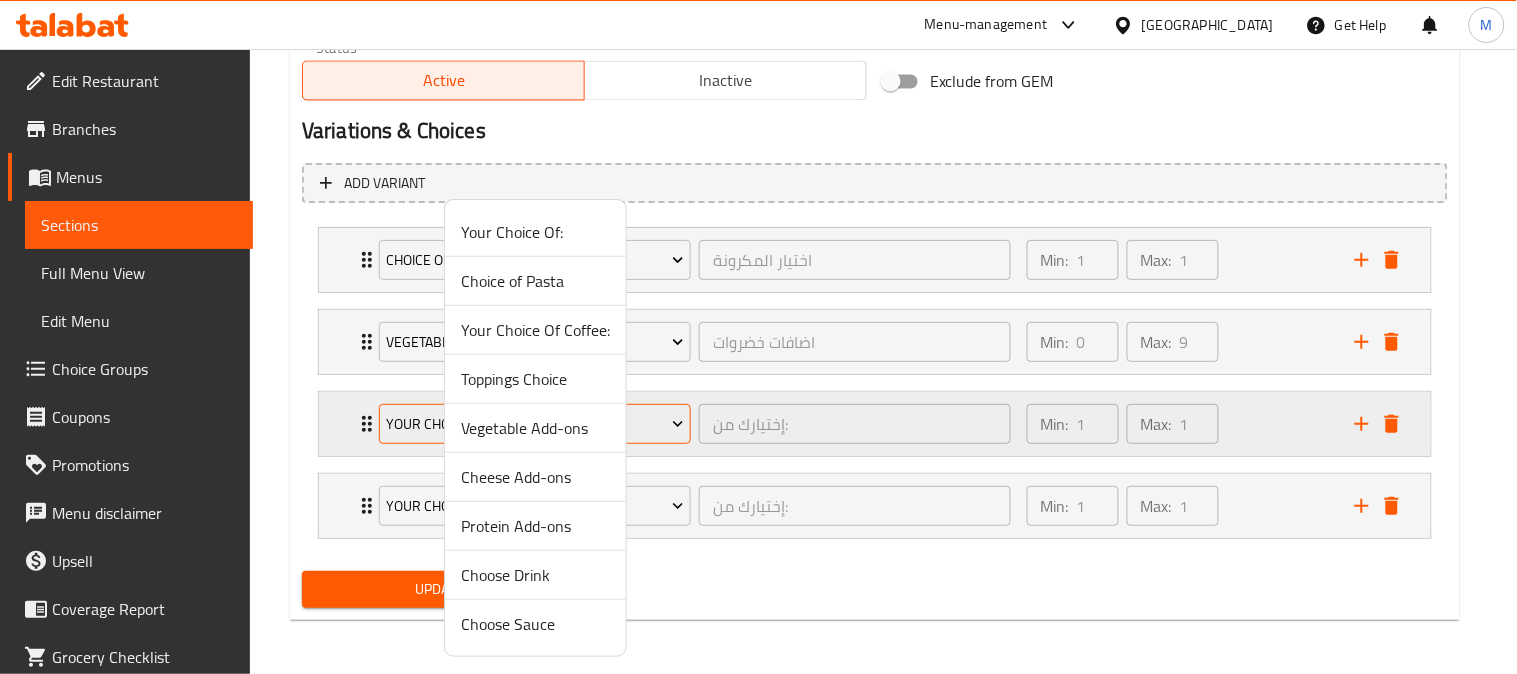 click at bounding box center (758, 337) 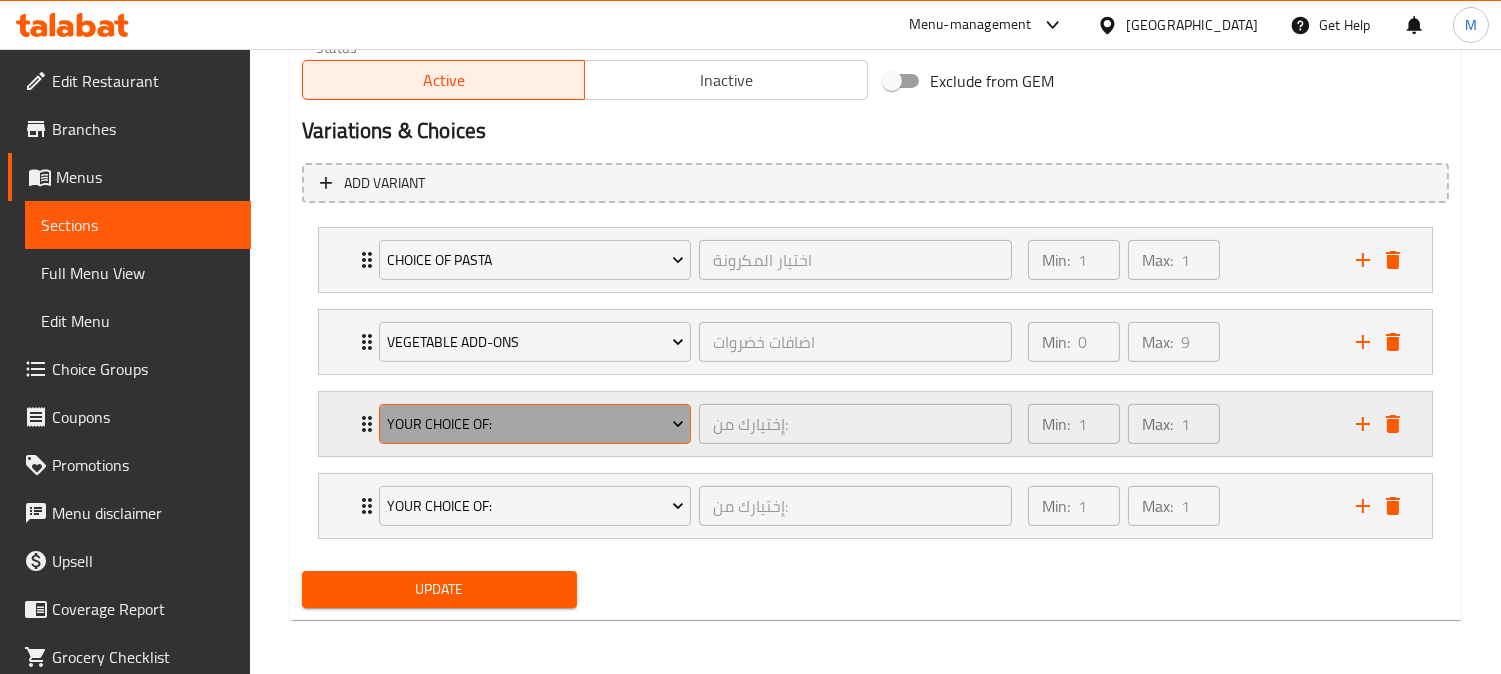 click on "Your Choice Of:" at bounding box center (535, 424) 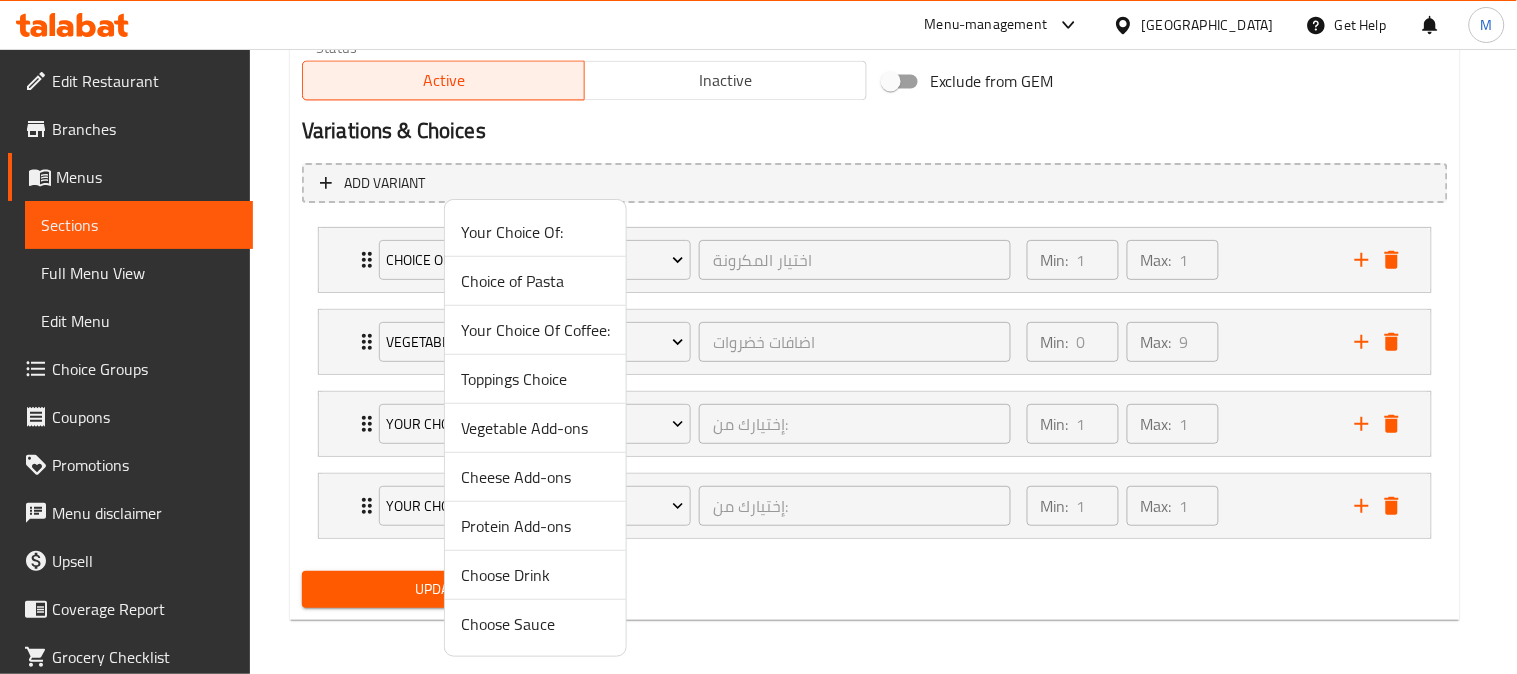 click on "Cheese Add-ons" at bounding box center [535, 477] 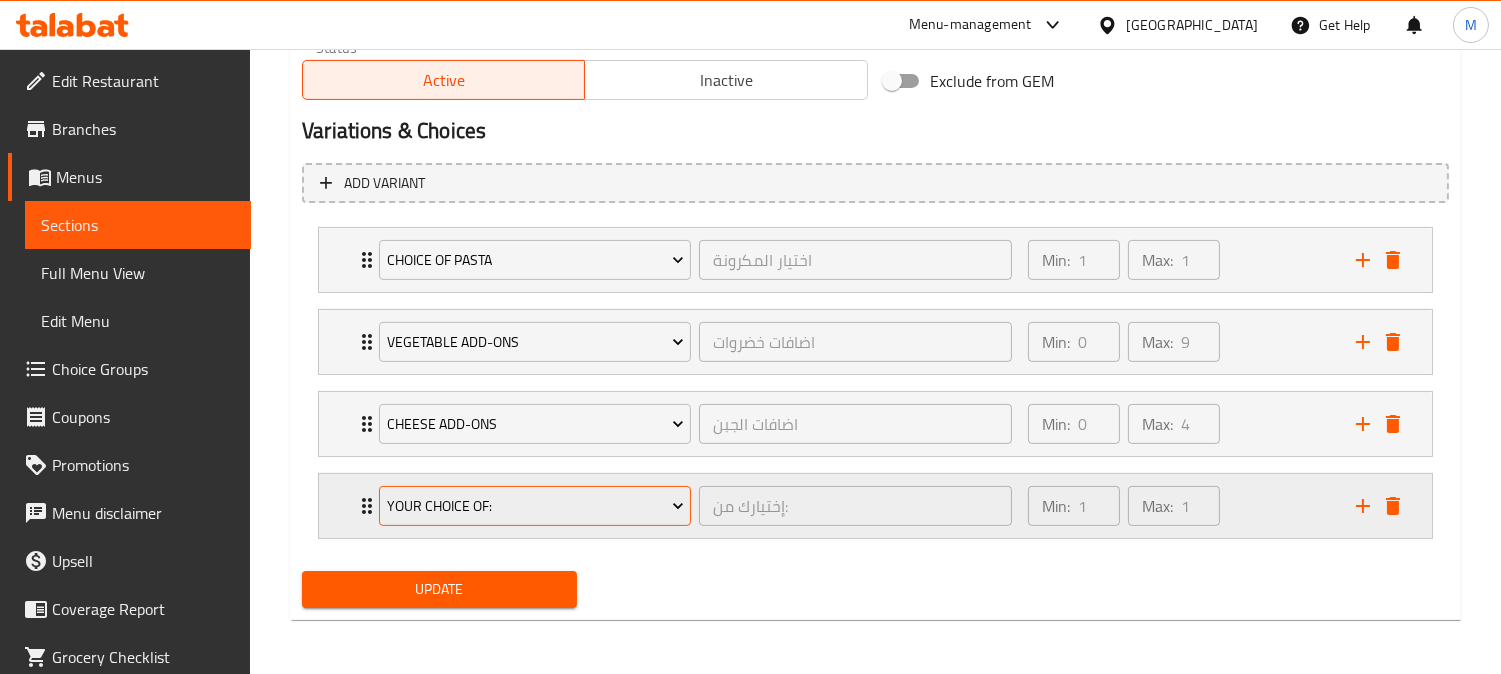 click on "Your Choice Of:" at bounding box center (535, 506) 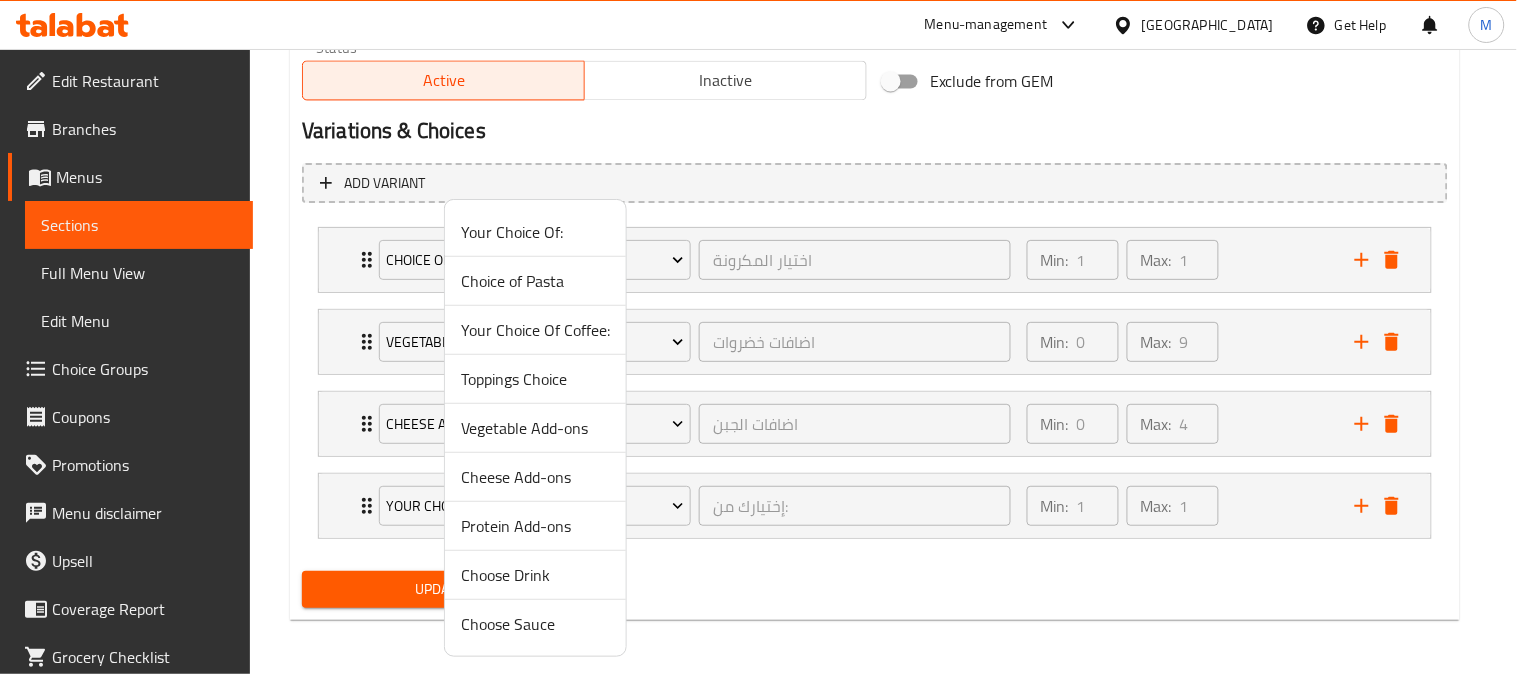 click on "Protein Add-ons" at bounding box center (535, 526) 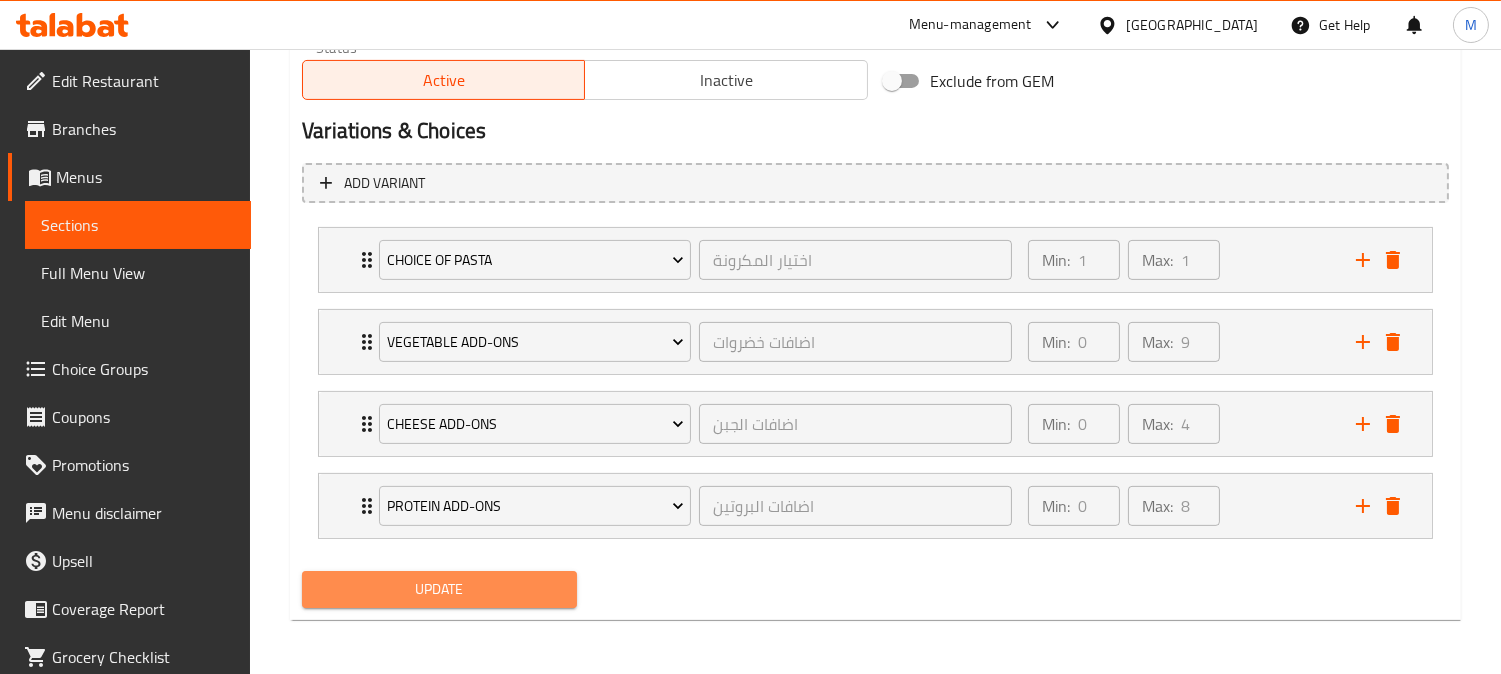 click on "Update" at bounding box center [439, 589] 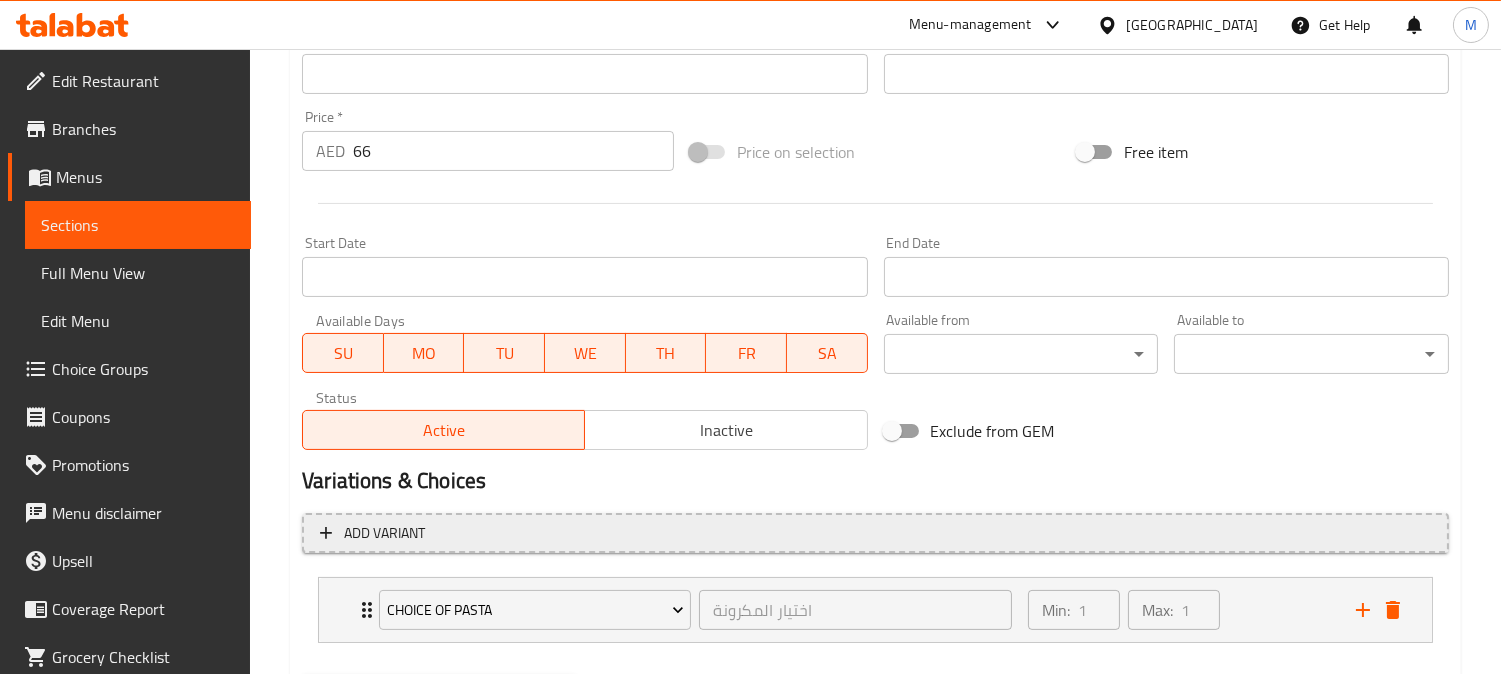 scroll, scrollTop: 770, scrollLeft: 0, axis: vertical 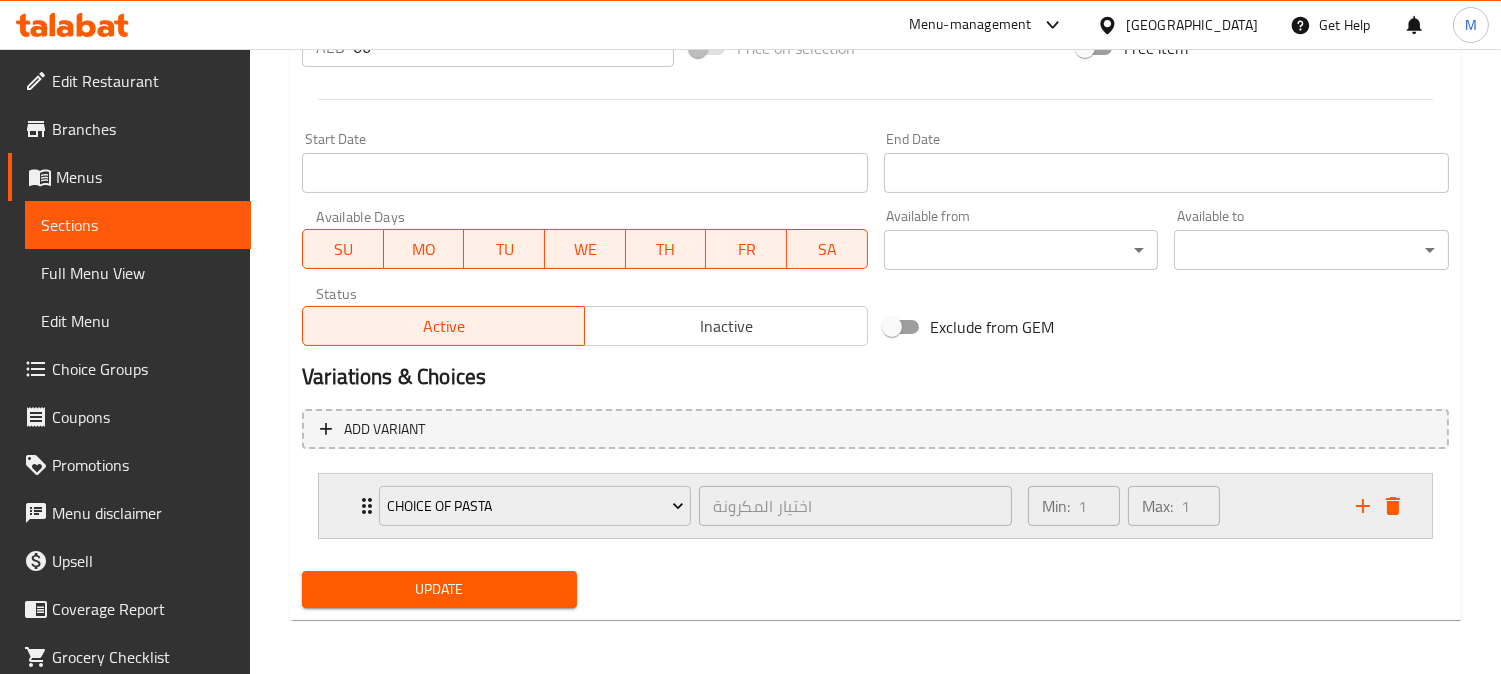 click 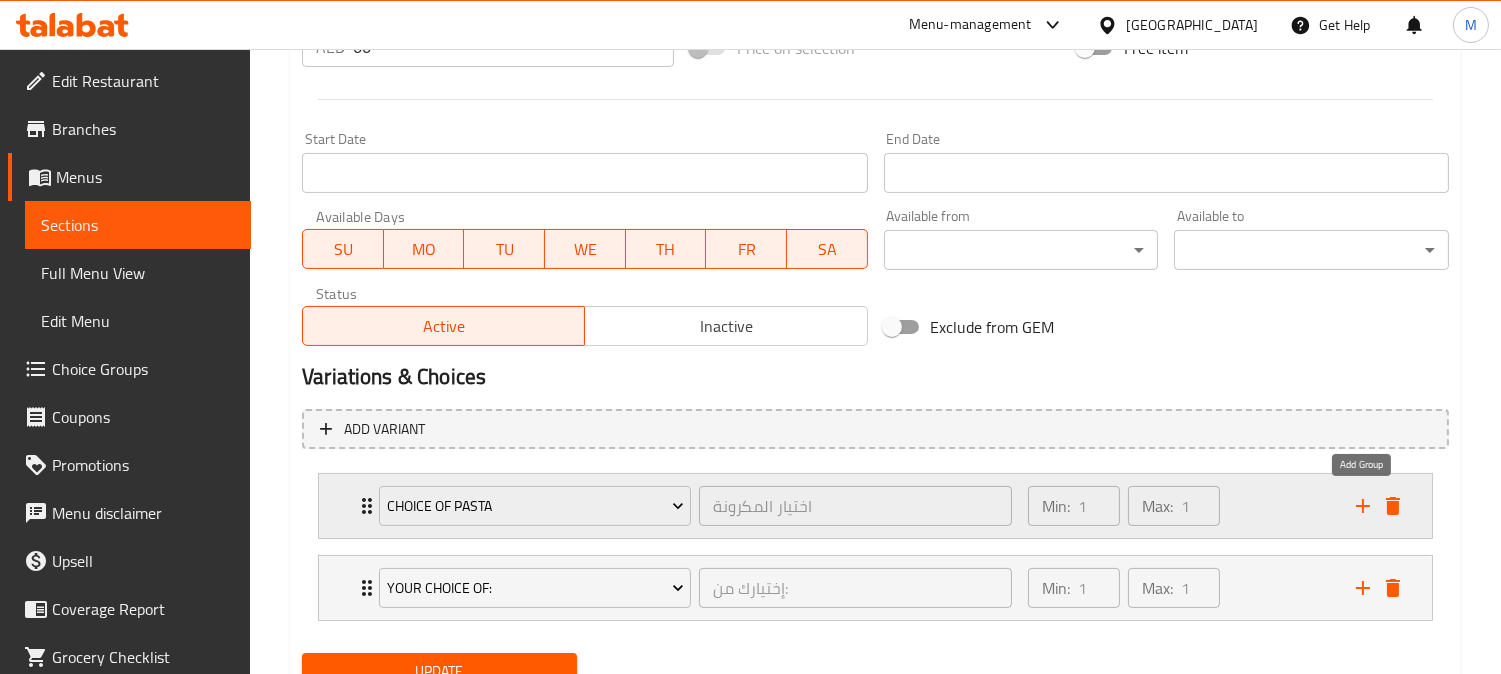 click 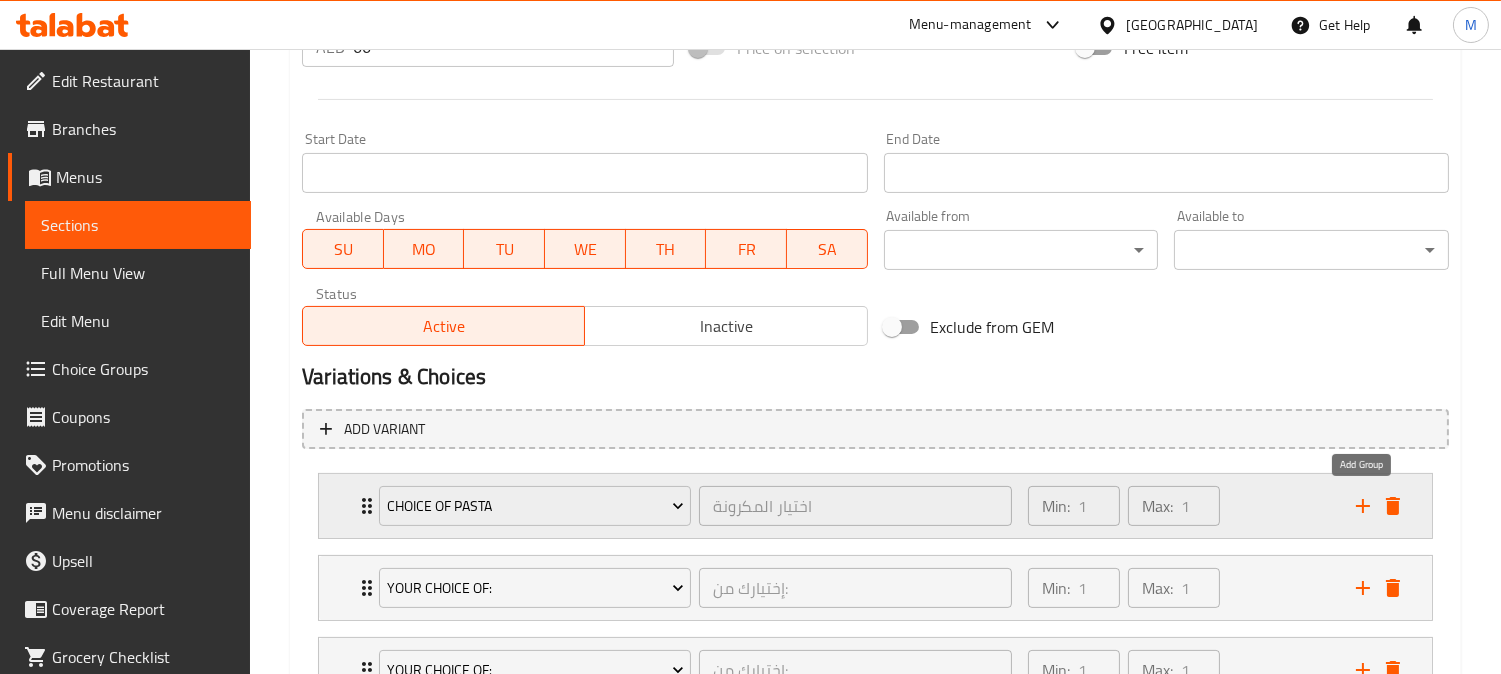 click 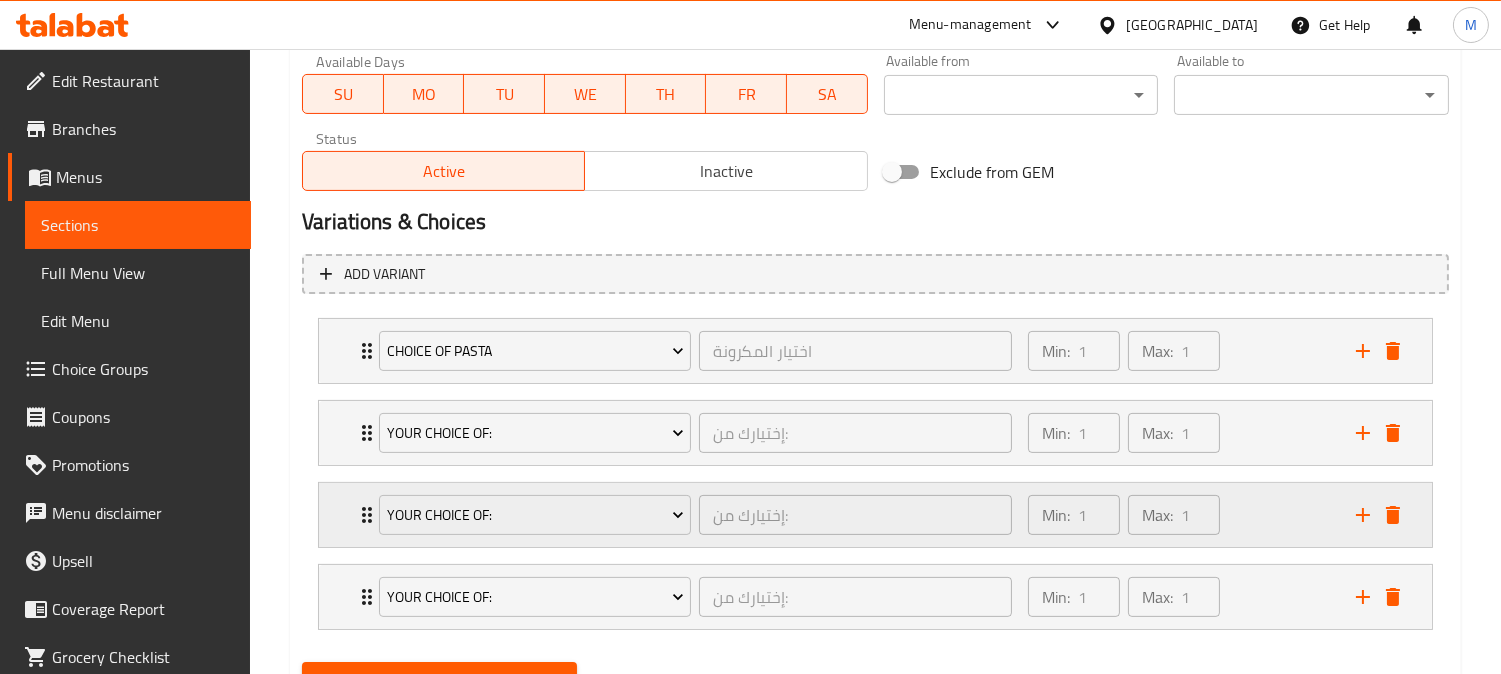 scroll, scrollTop: 1016, scrollLeft: 0, axis: vertical 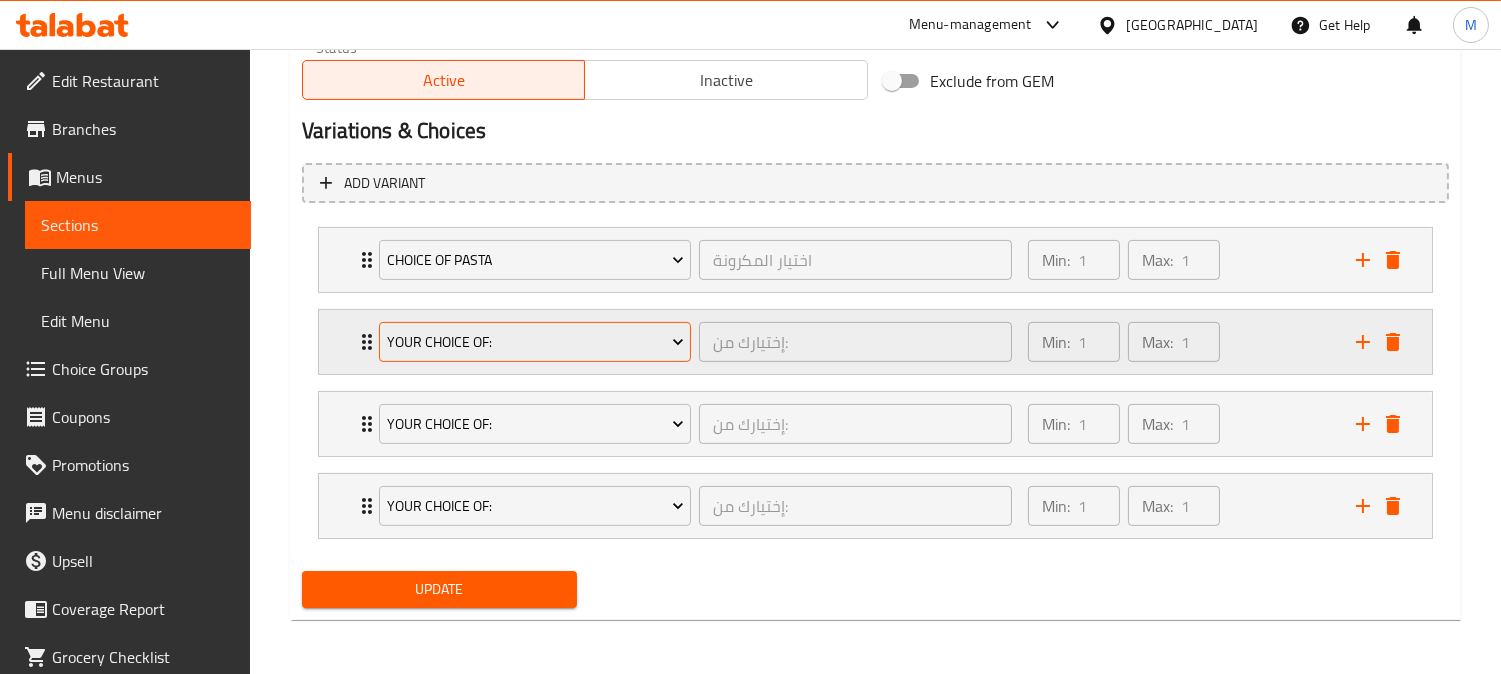 click on "Your Choice Of:" at bounding box center (535, 342) 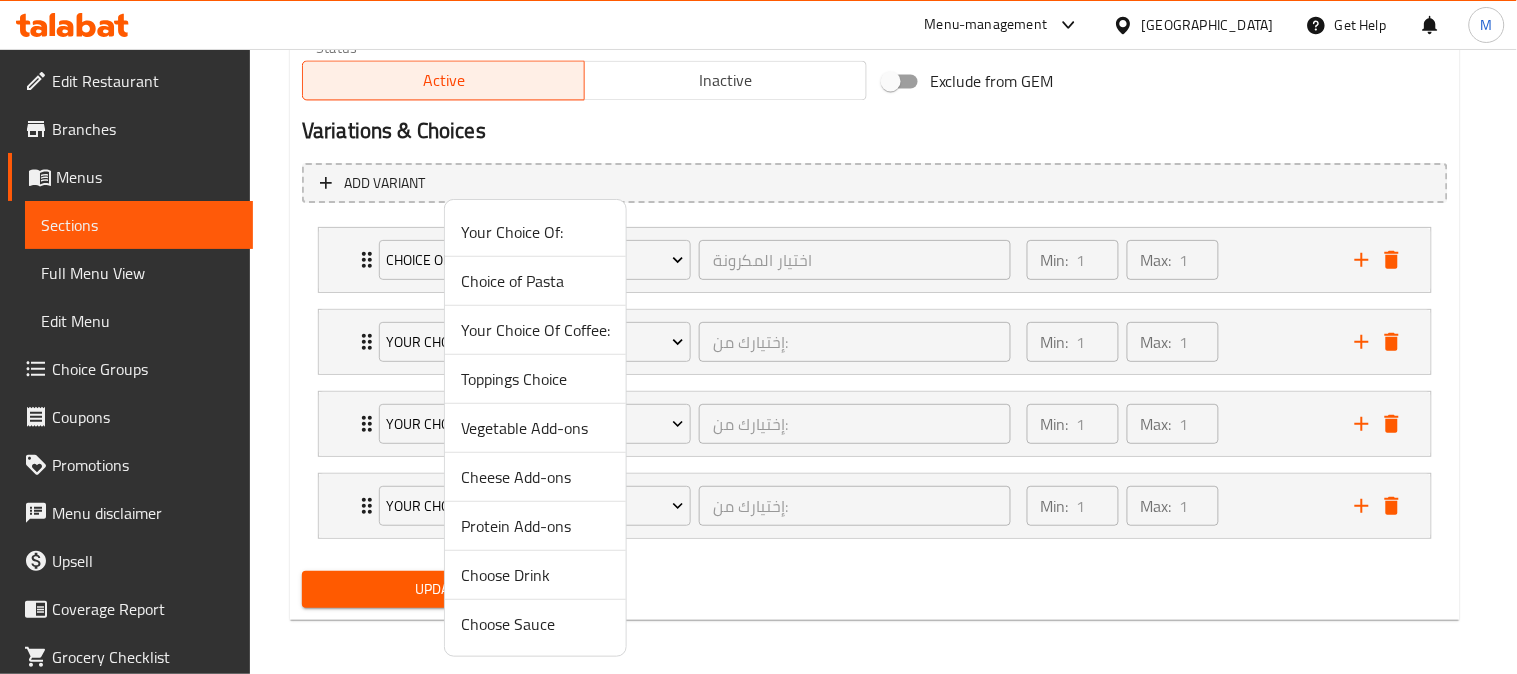 click on "Vegetable Add-ons" at bounding box center (535, 428) 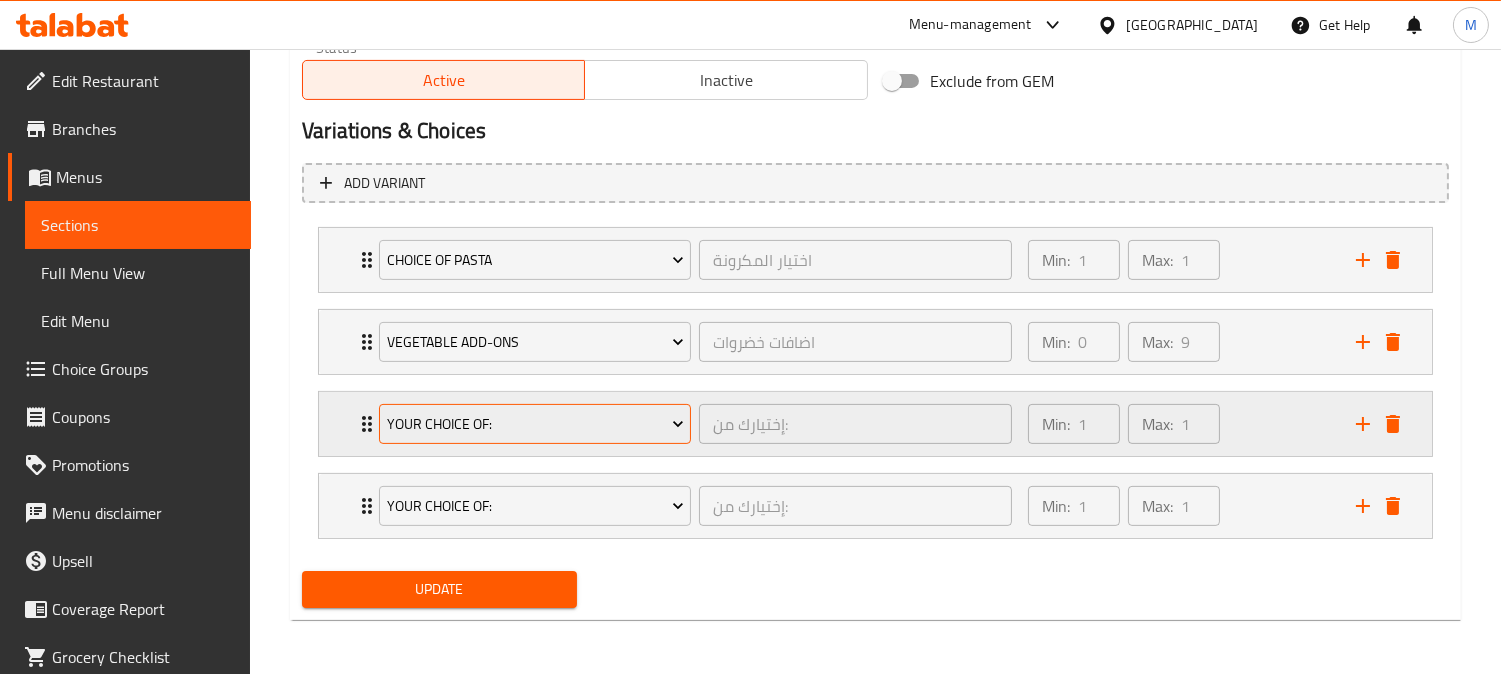 click on "Your Choice Of:" at bounding box center (535, 424) 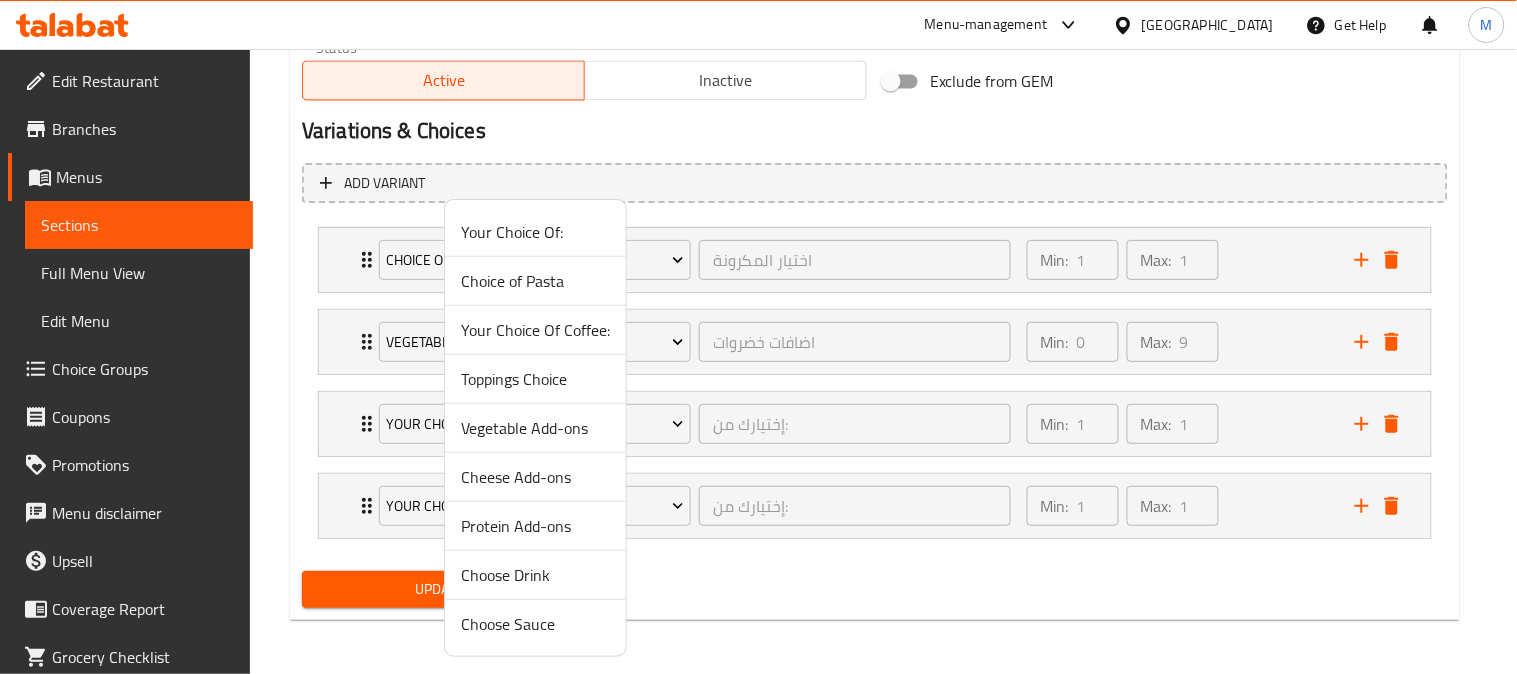 click on "Cheese Add-ons" at bounding box center (535, 477) 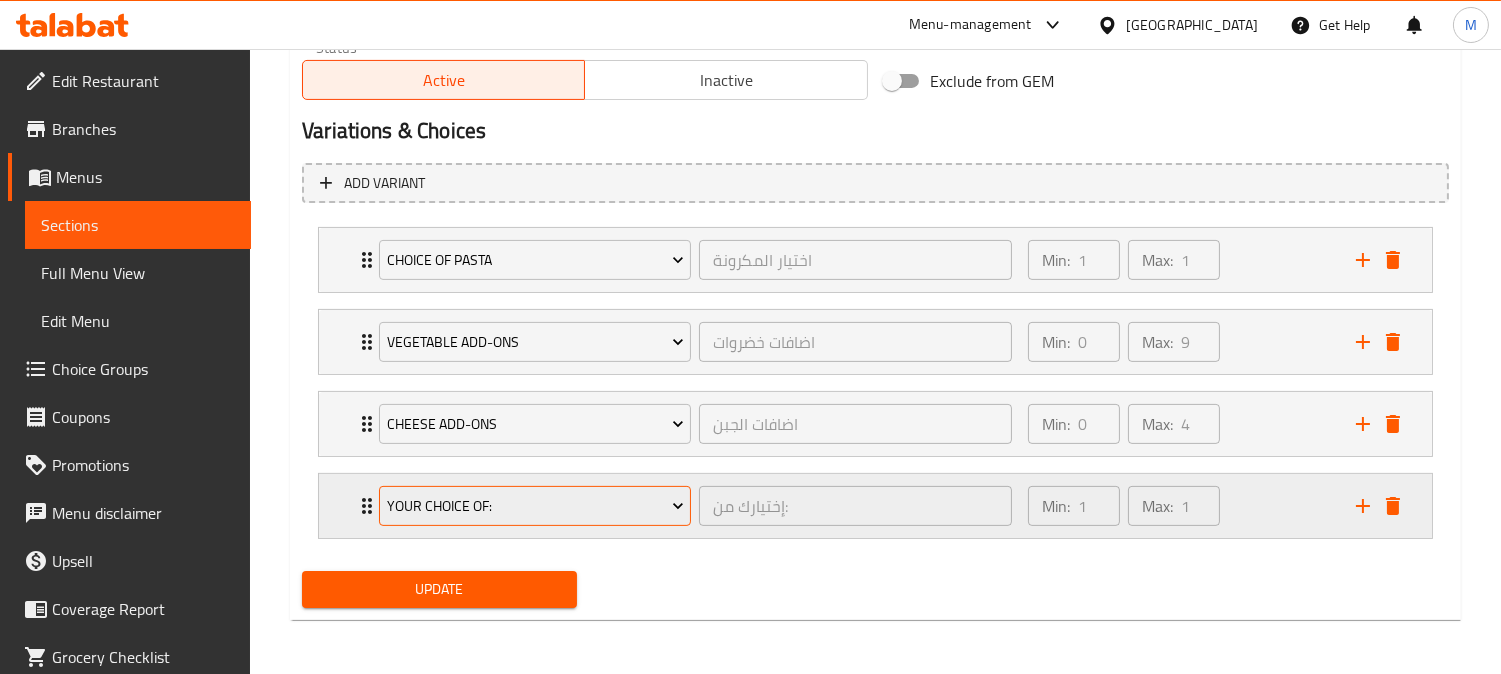 click on "Your Choice Of:" at bounding box center [535, 506] 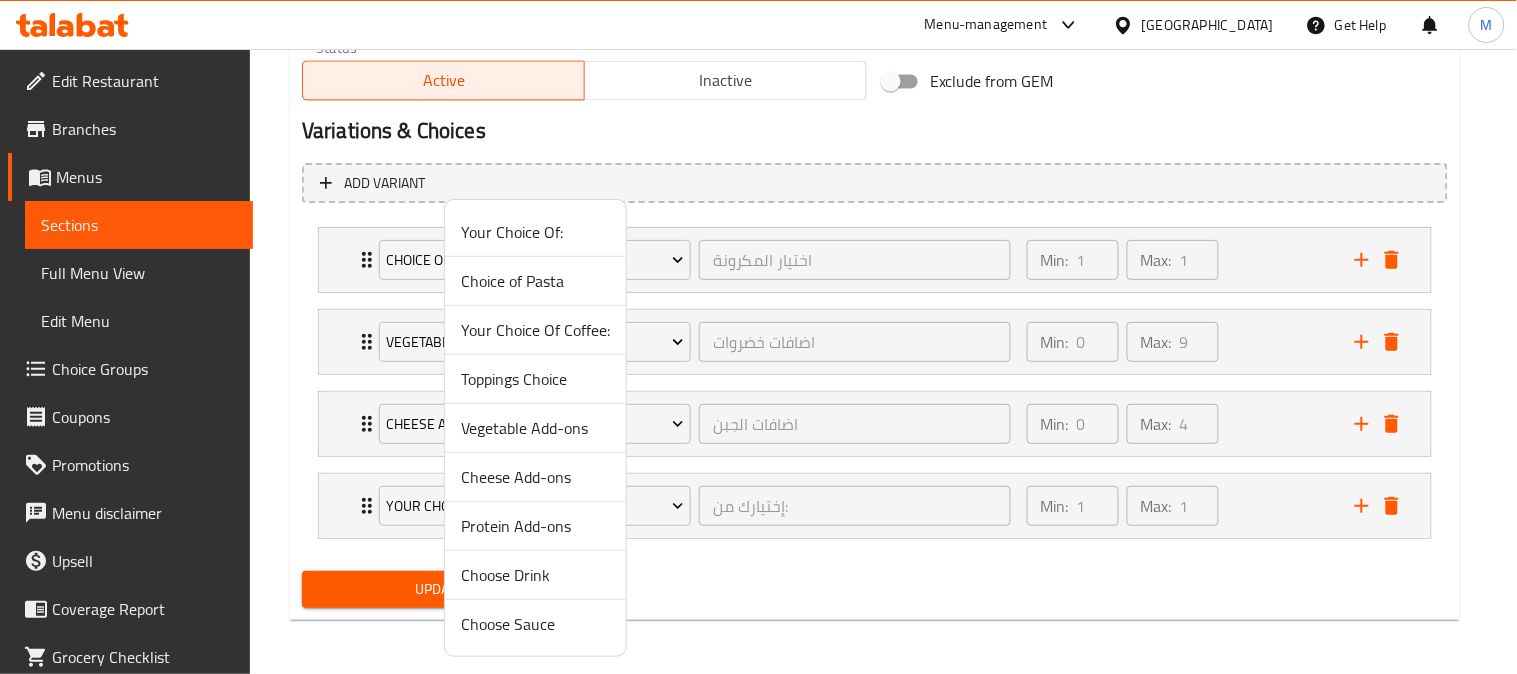 click on "Protein Add-ons" at bounding box center [535, 526] 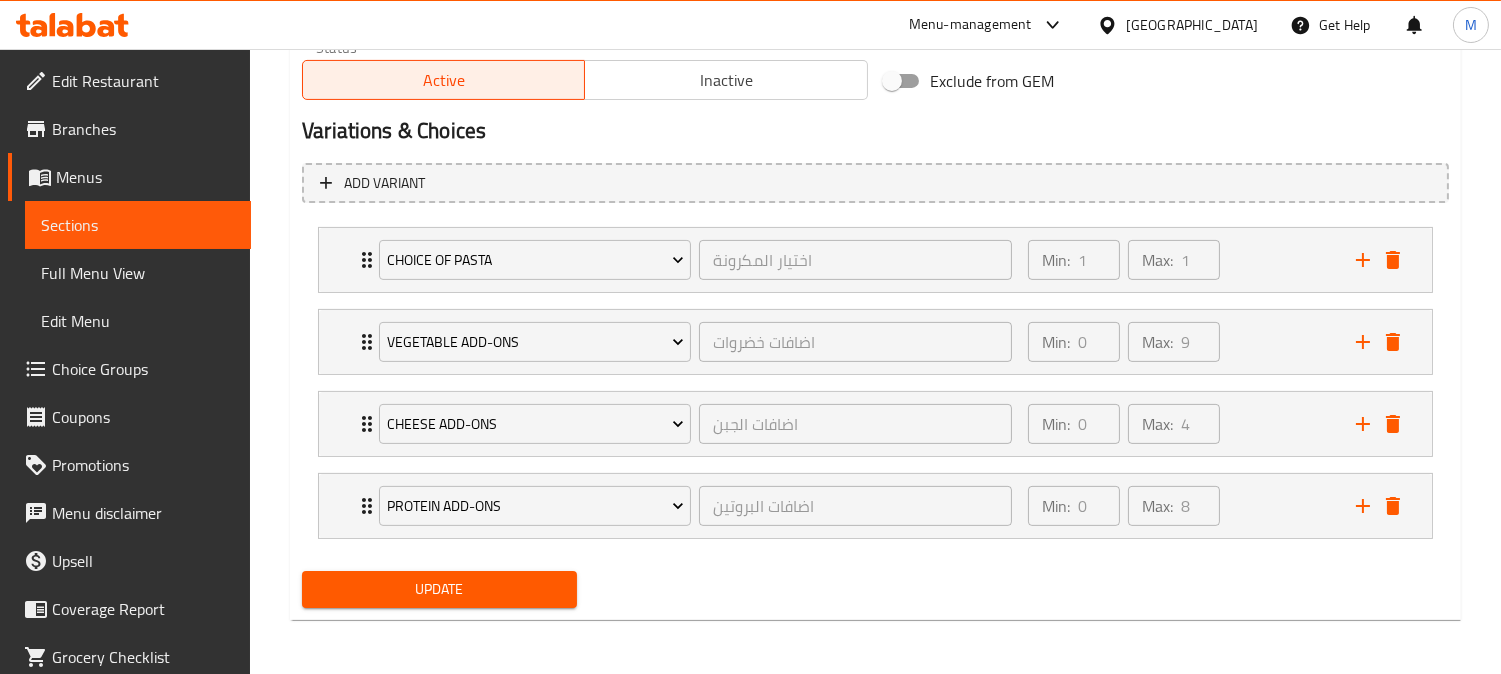 click on "Update" at bounding box center [439, 589] 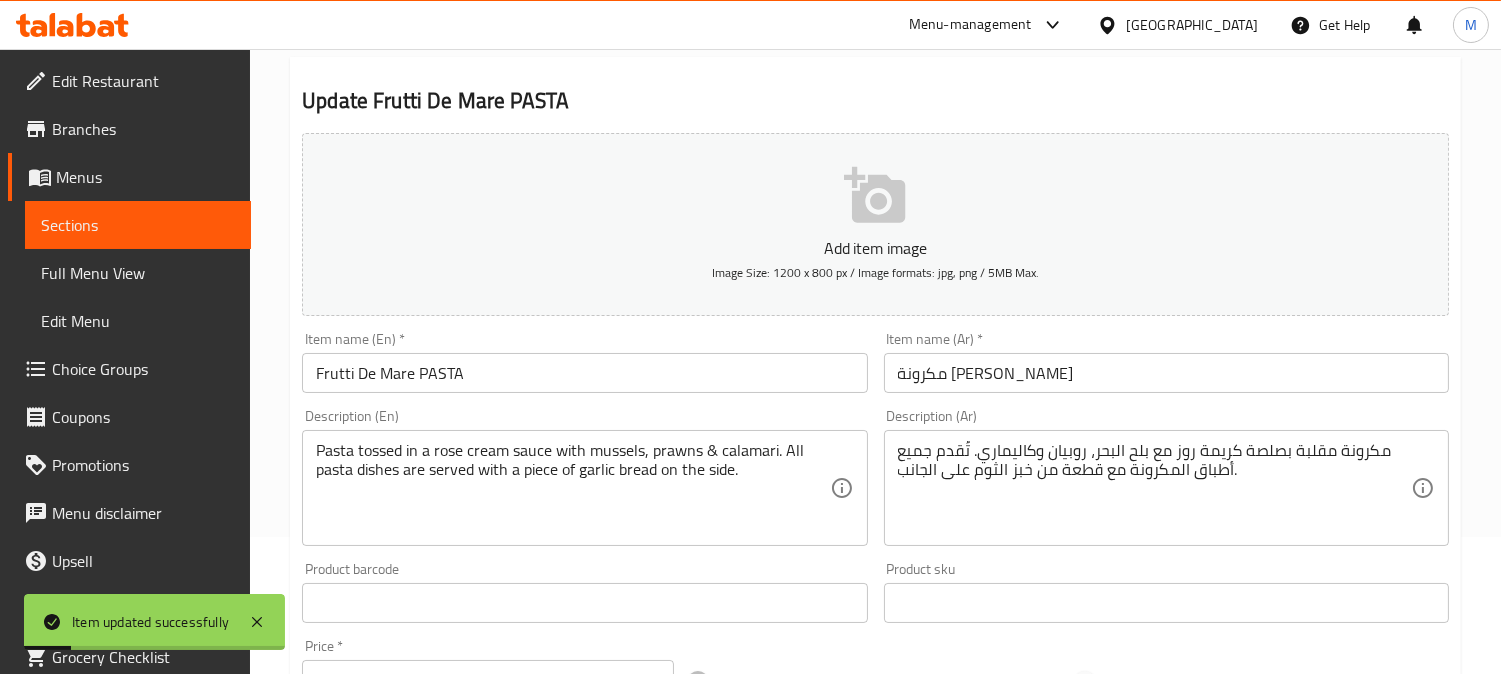 scroll, scrollTop: 127, scrollLeft: 0, axis: vertical 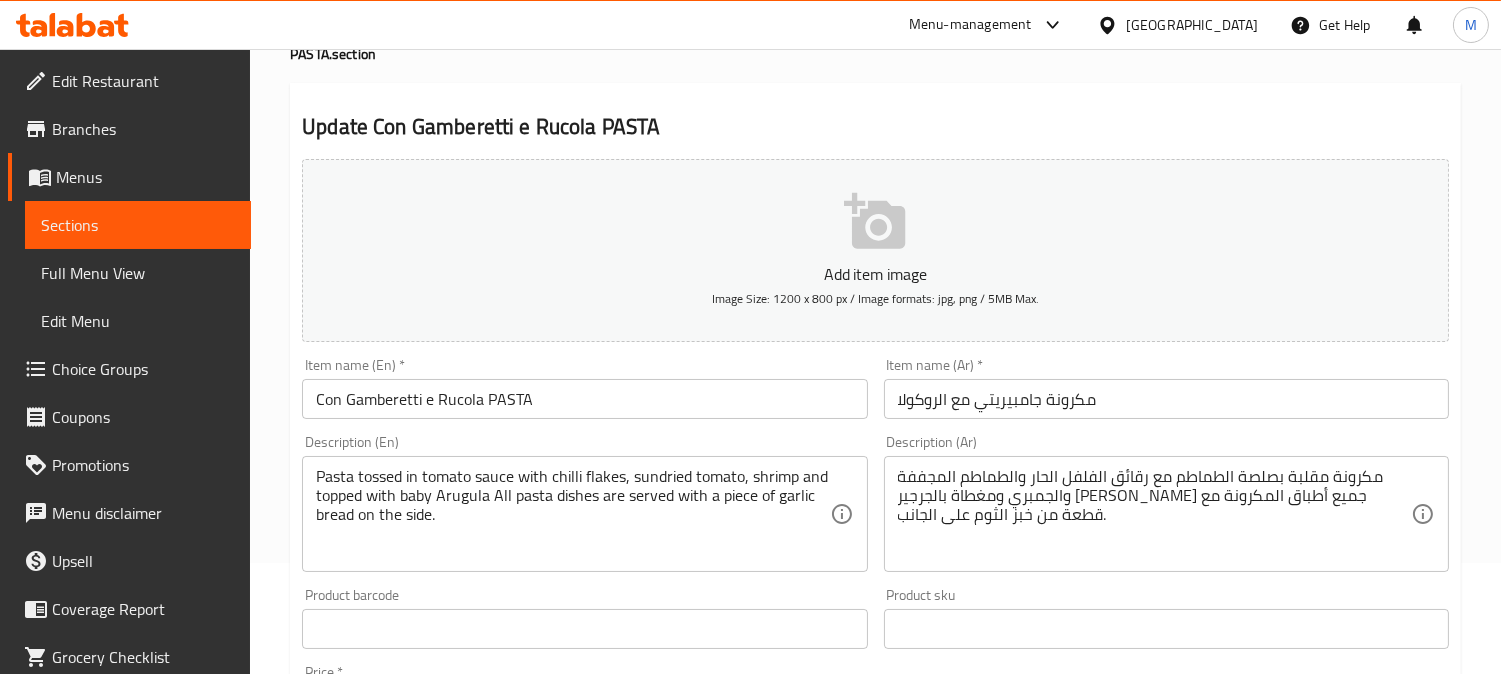 click on "مكرونة جامبيريتي مع الروكولا" at bounding box center [1166, 399] 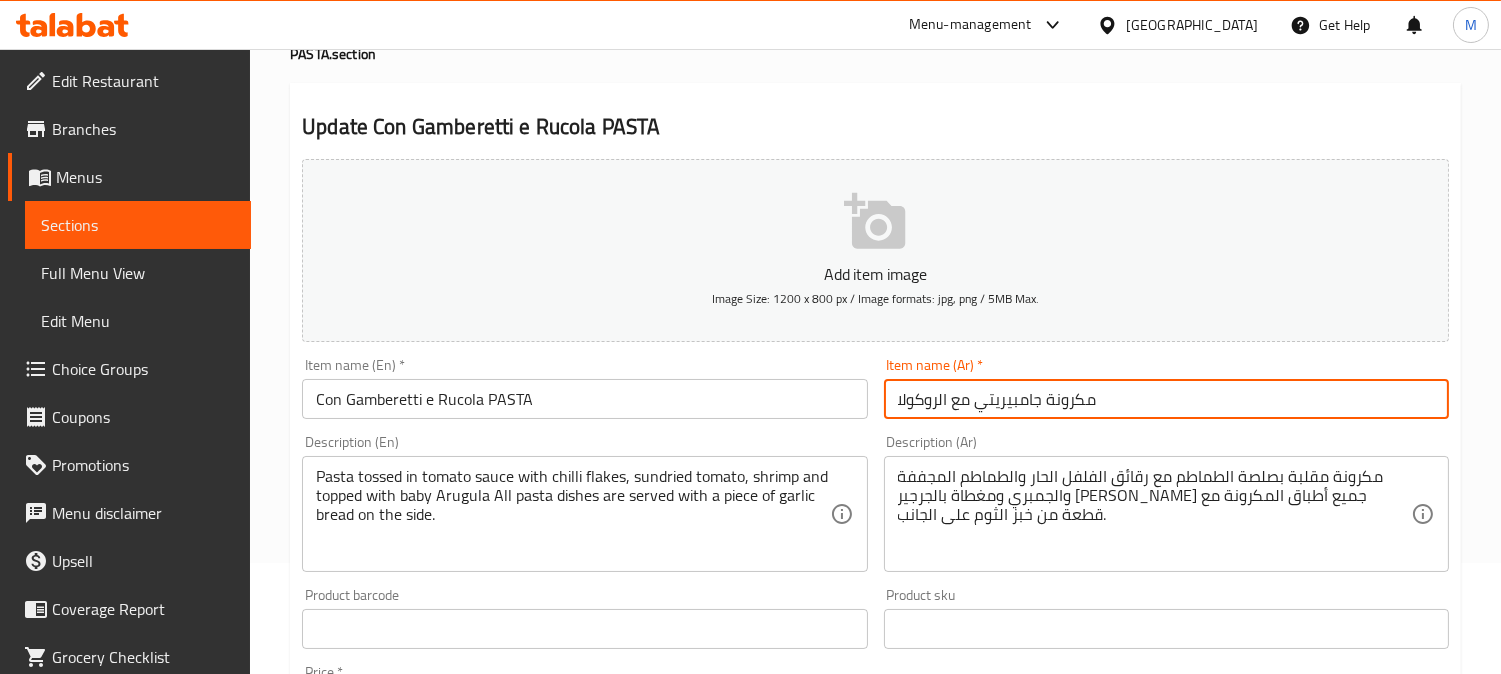 click on "مكرونة جامبيريتي مع الروكولا" at bounding box center [1166, 399] 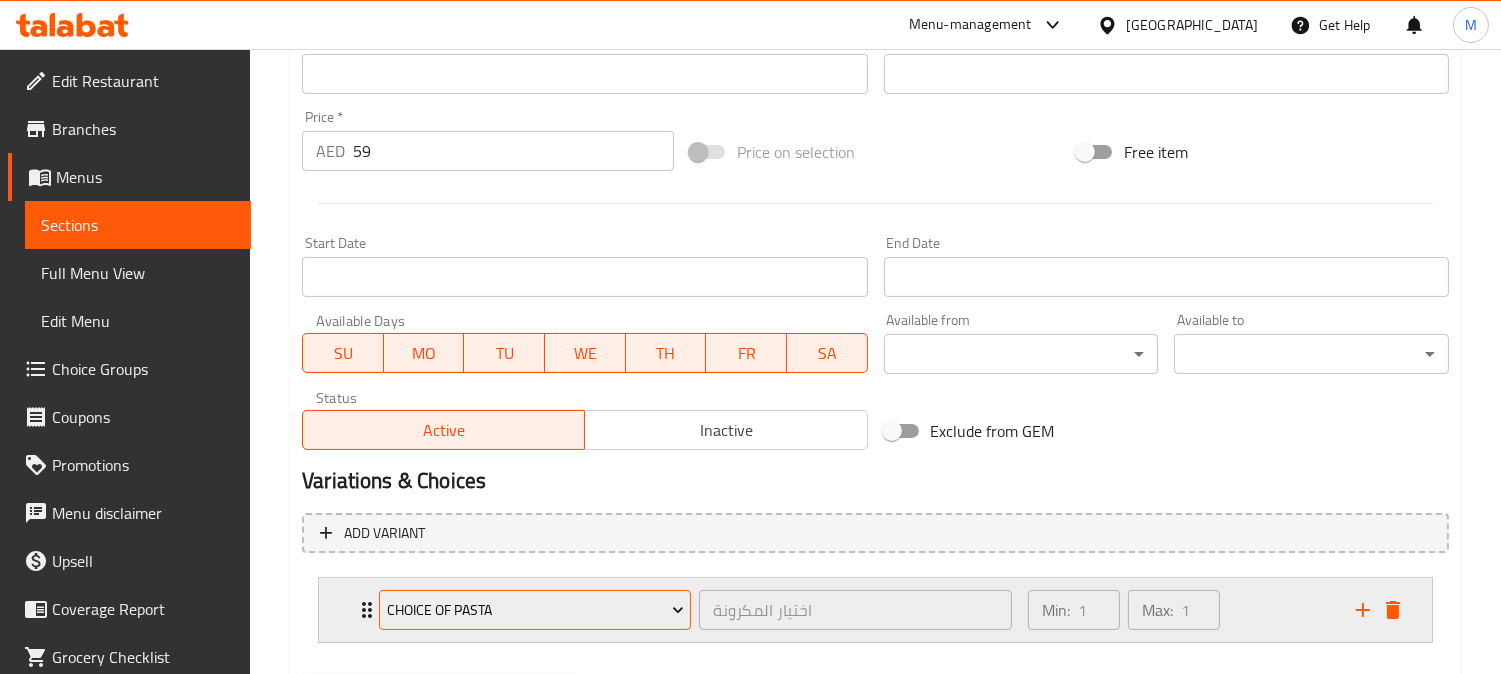 scroll, scrollTop: 770, scrollLeft: 0, axis: vertical 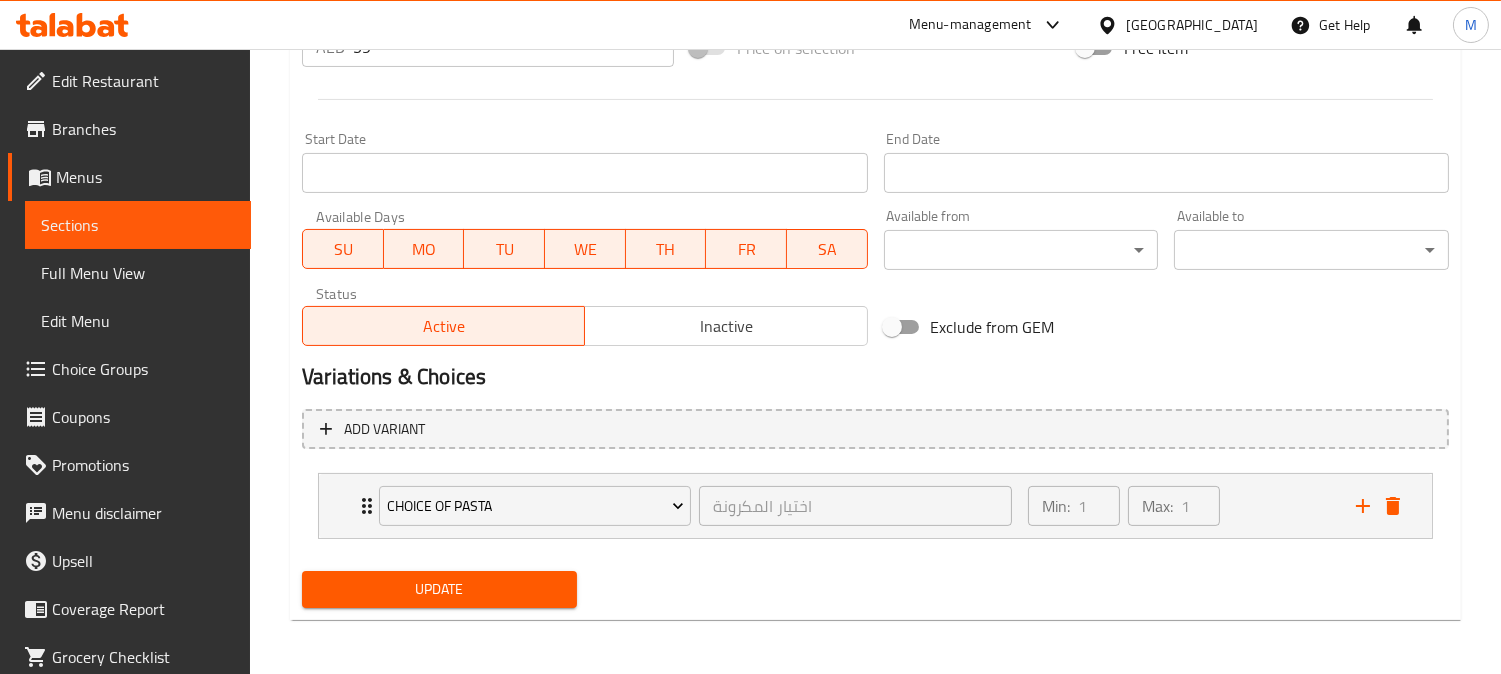 type on "مكرونة جامبيريتي اي الروكولا" 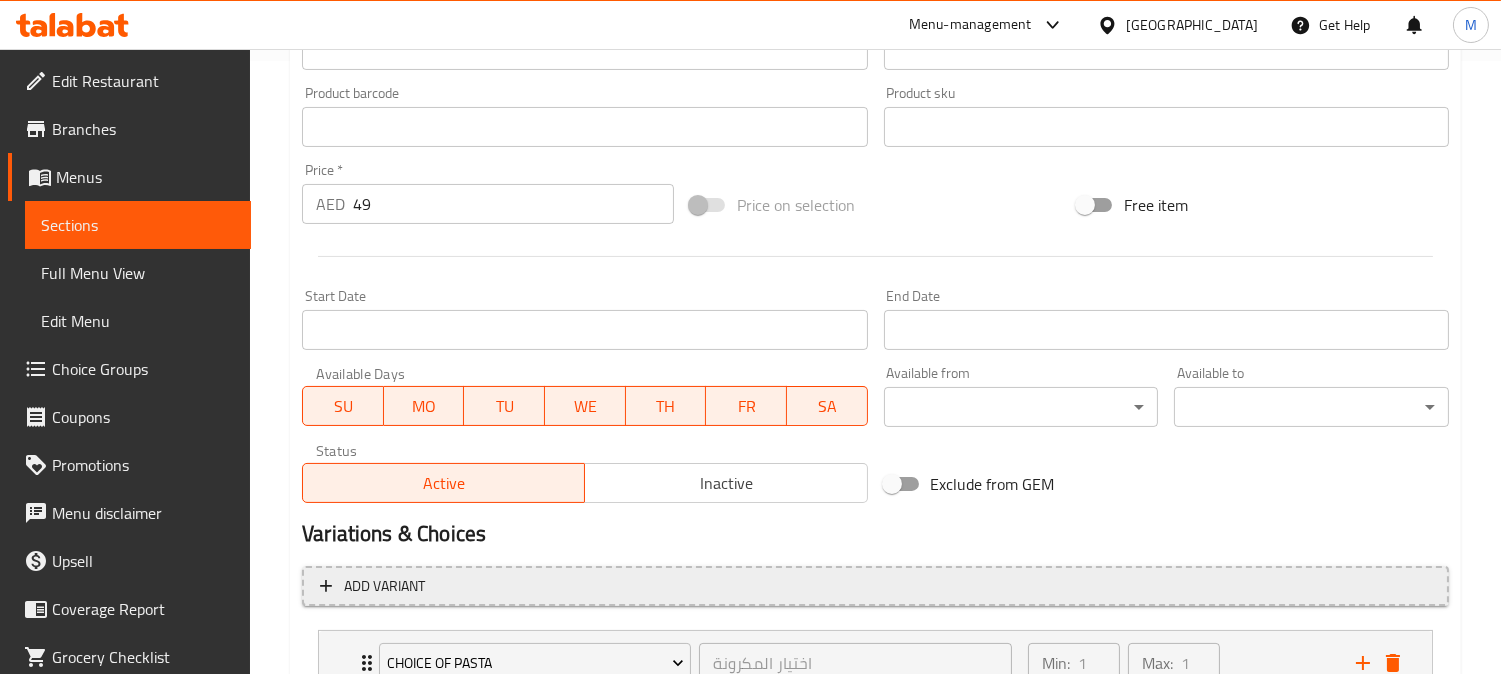 scroll, scrollTop: 770, scrollLeft: 0, axis: vertical 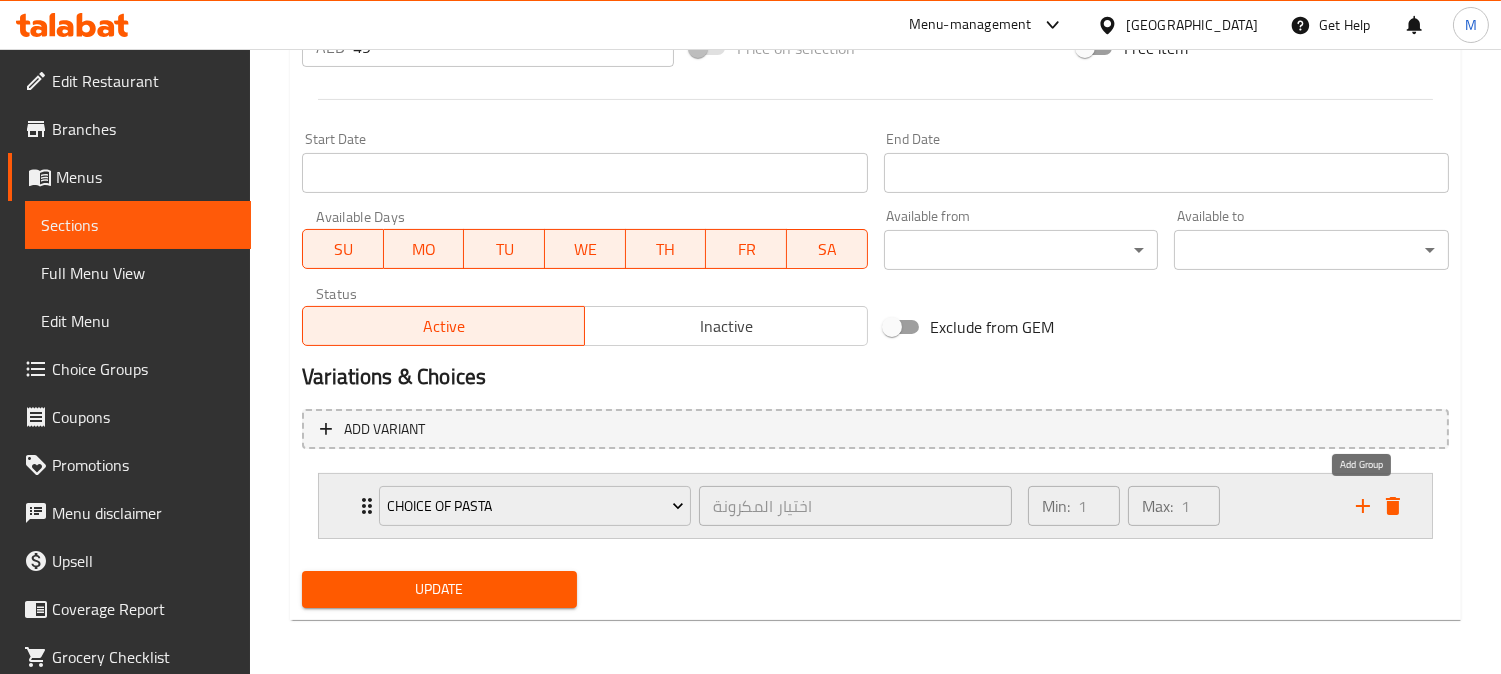 click 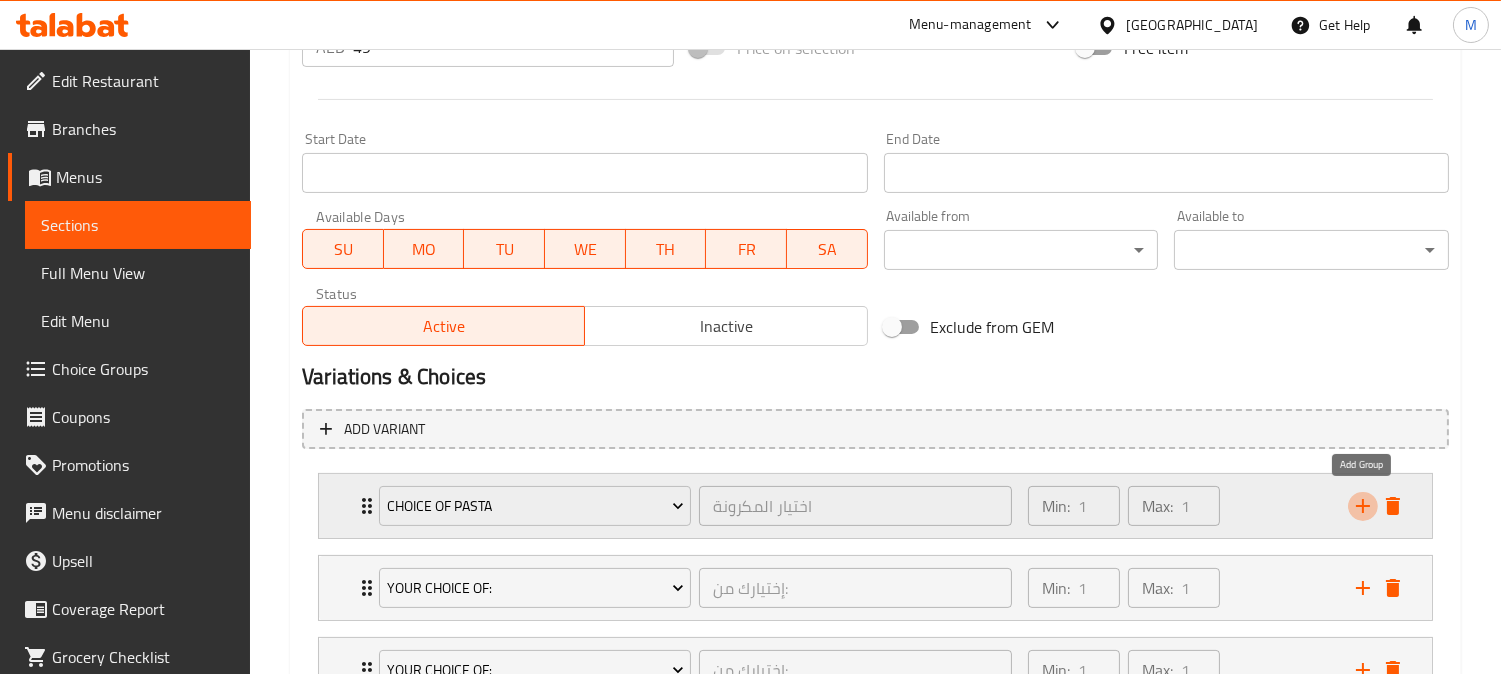 click 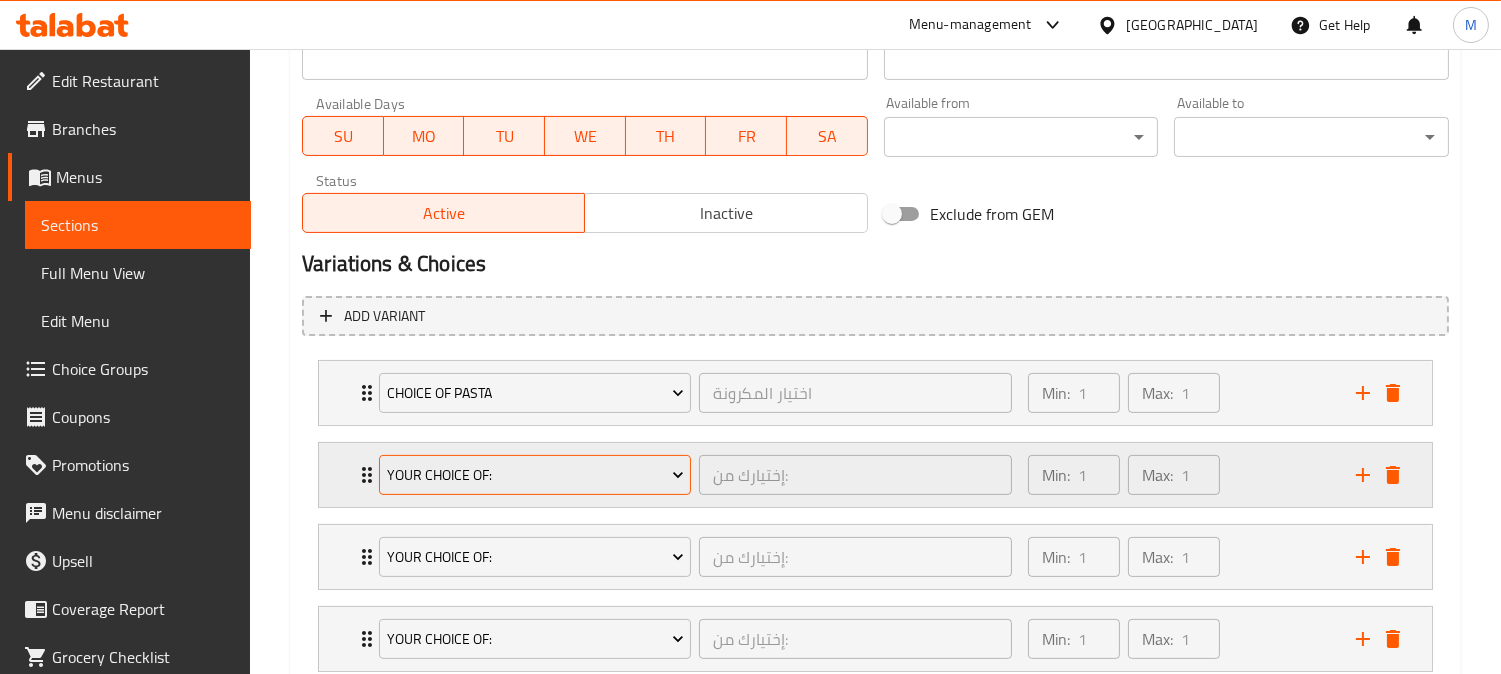 scroll, scrollTop: 1016, scrollLeft: 0, axis: vertical 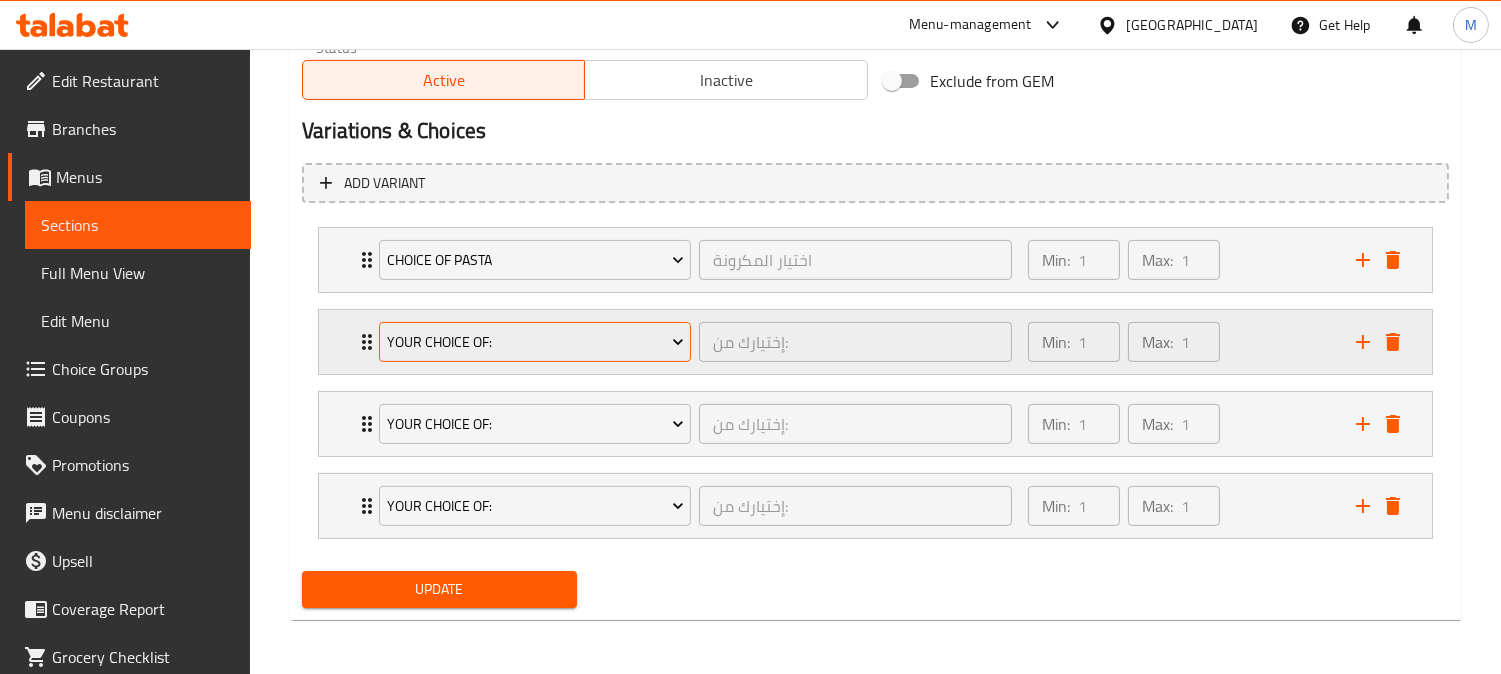 click on "Your Choice Of:" at bounding box center (535, 342) 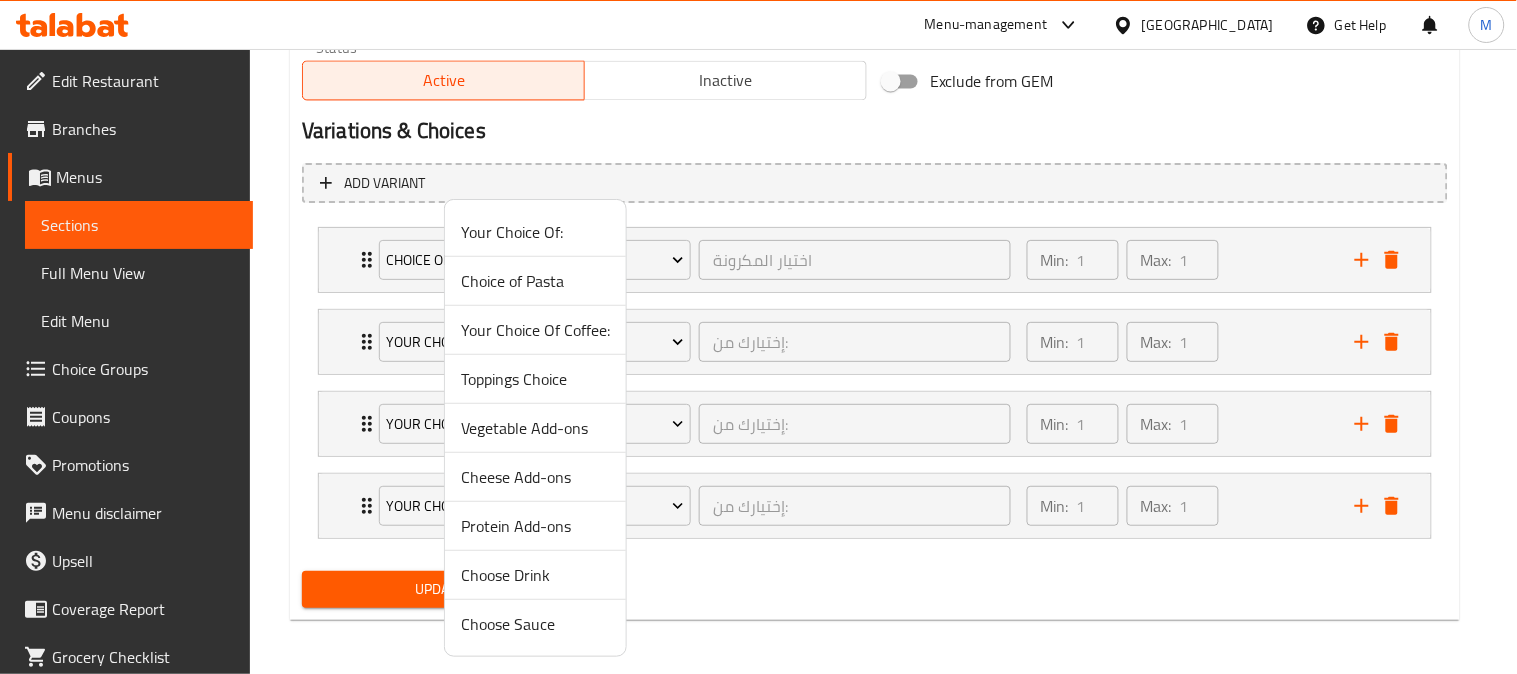 click on "Vegetable Add-ons" at bounding box center (535, 428) 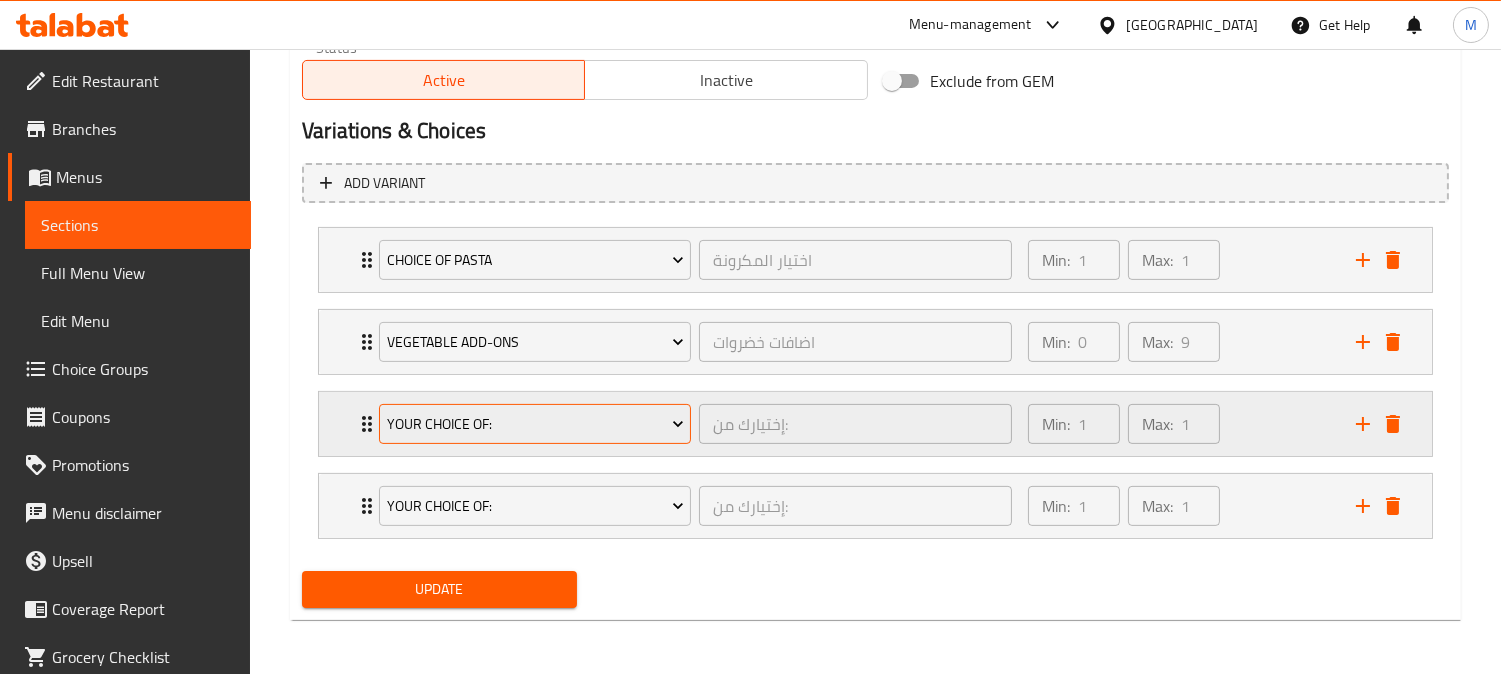 click on "Your Choice Of:" at bounding box center (535, 424) 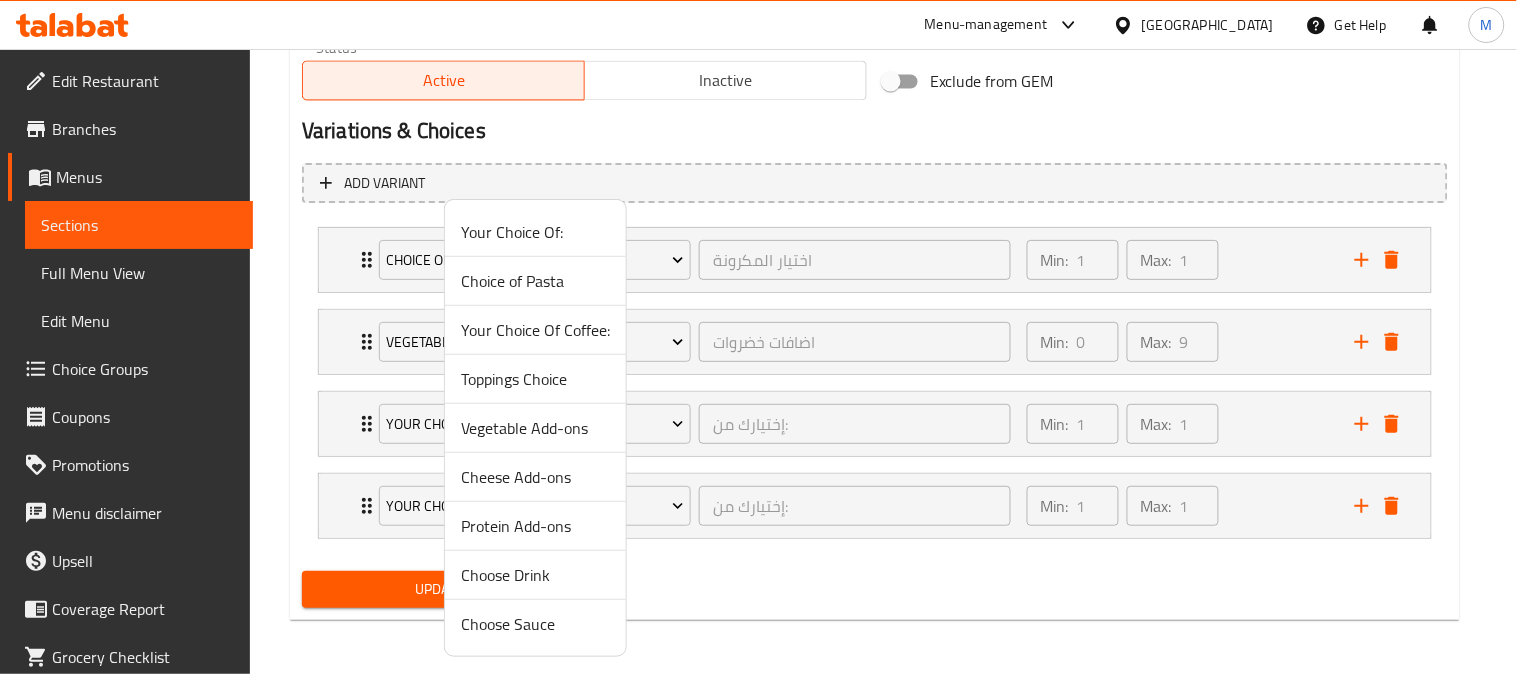 click on "Cheese Add-ons" at bounding box center (535, 477) 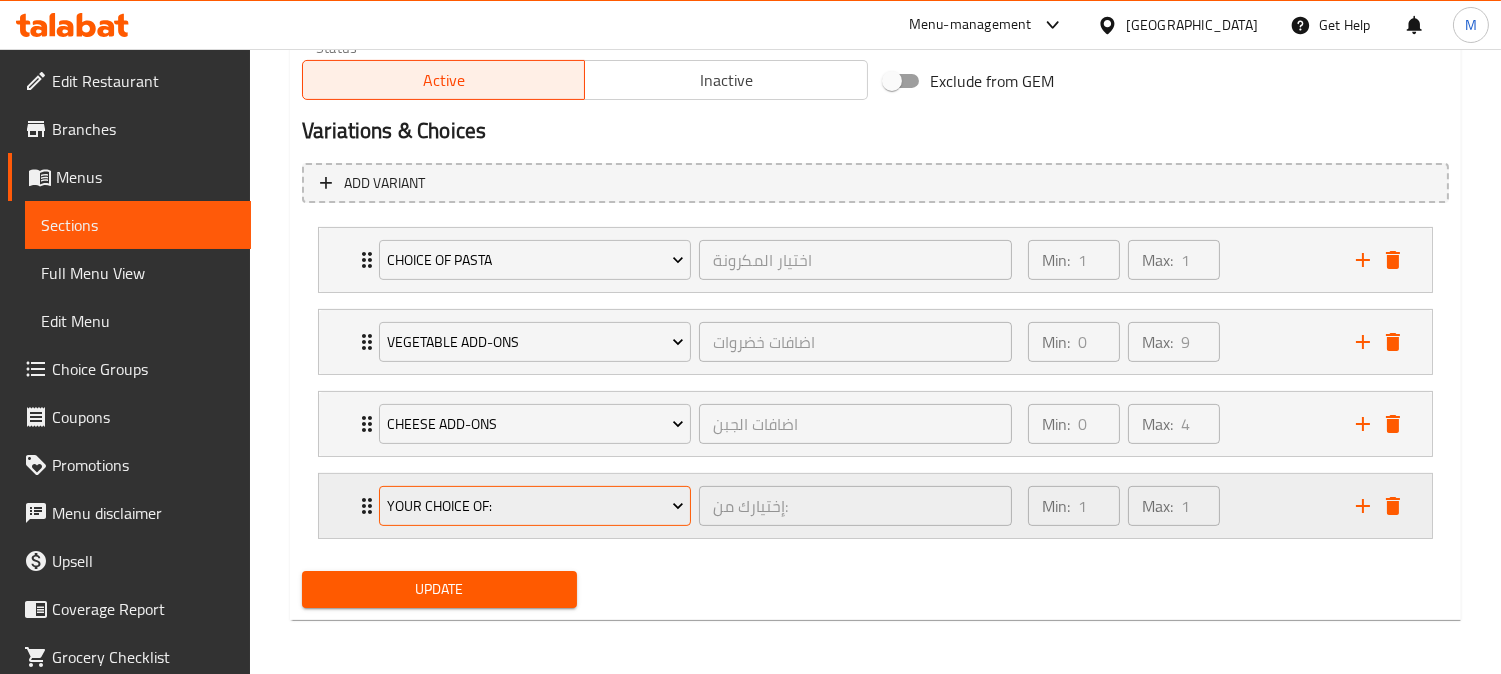 click on "Your Choice Of:" at bounding box center [535, 506] 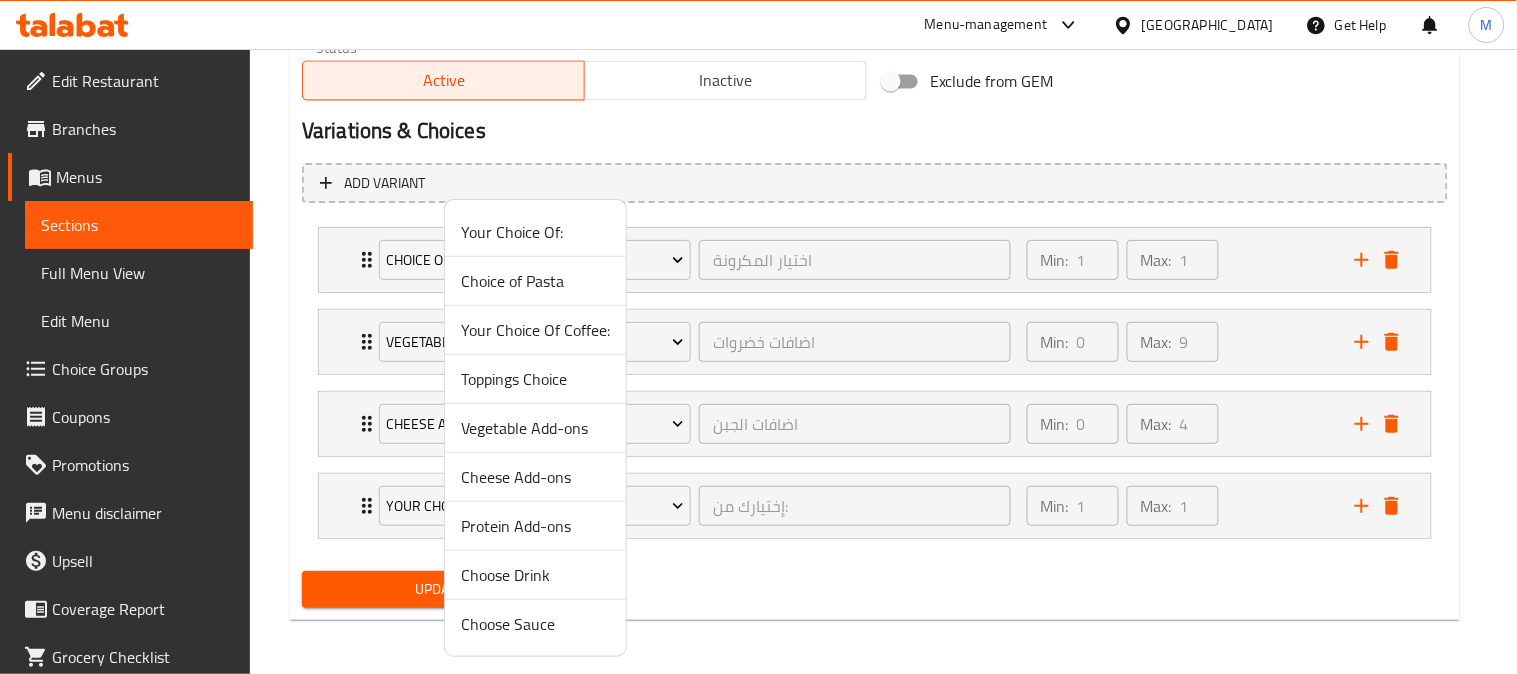 click on "Protein Add-ons" at bounding box center (535, 526) 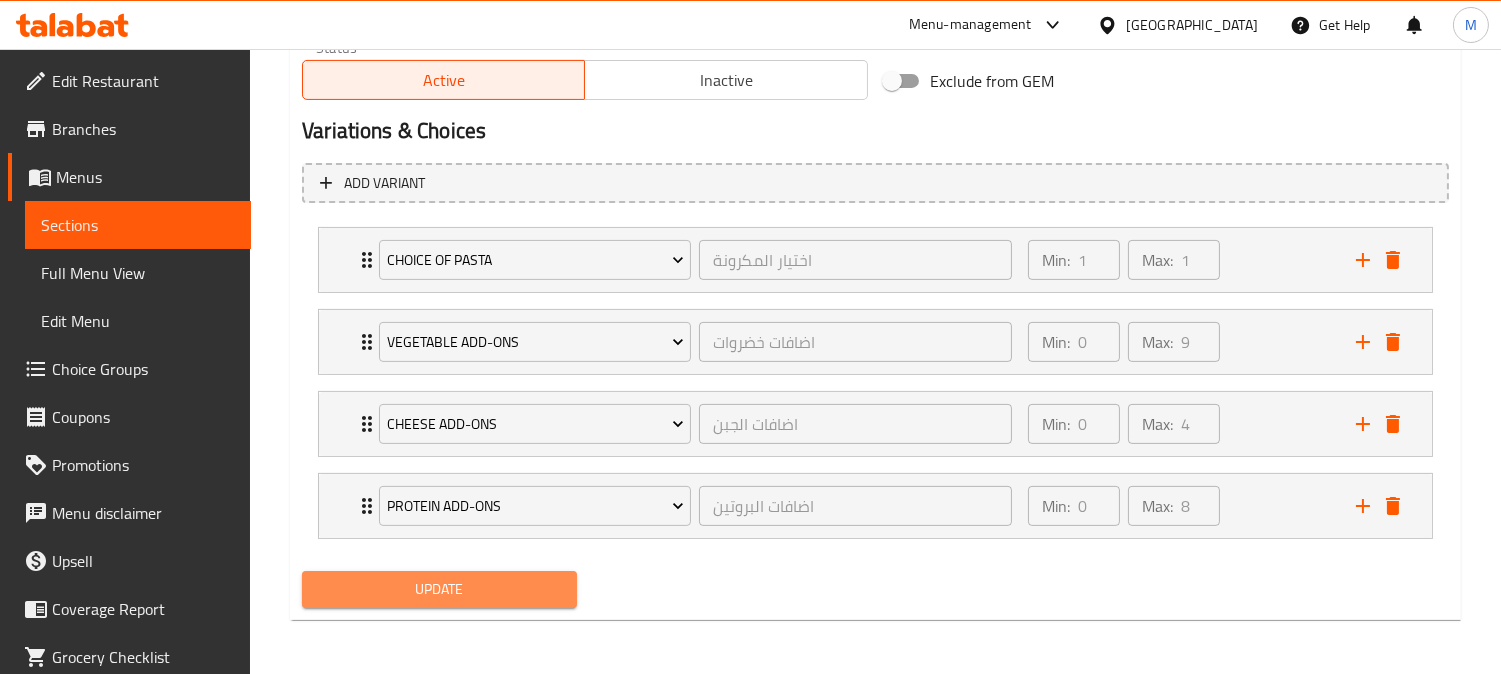 click on "Update" at bounding box center (439, 589) 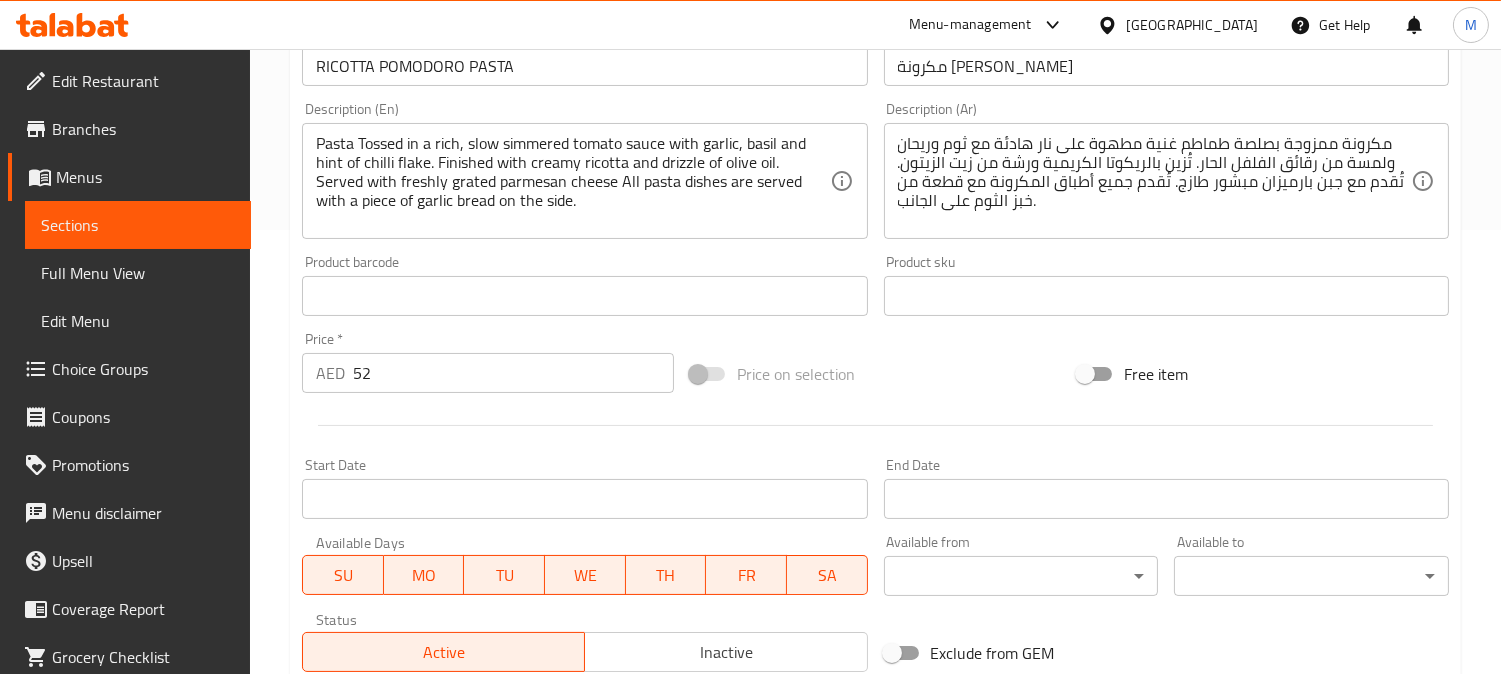 scroll, scrollTop: 770, scrollLeft: 0, axis: vertical 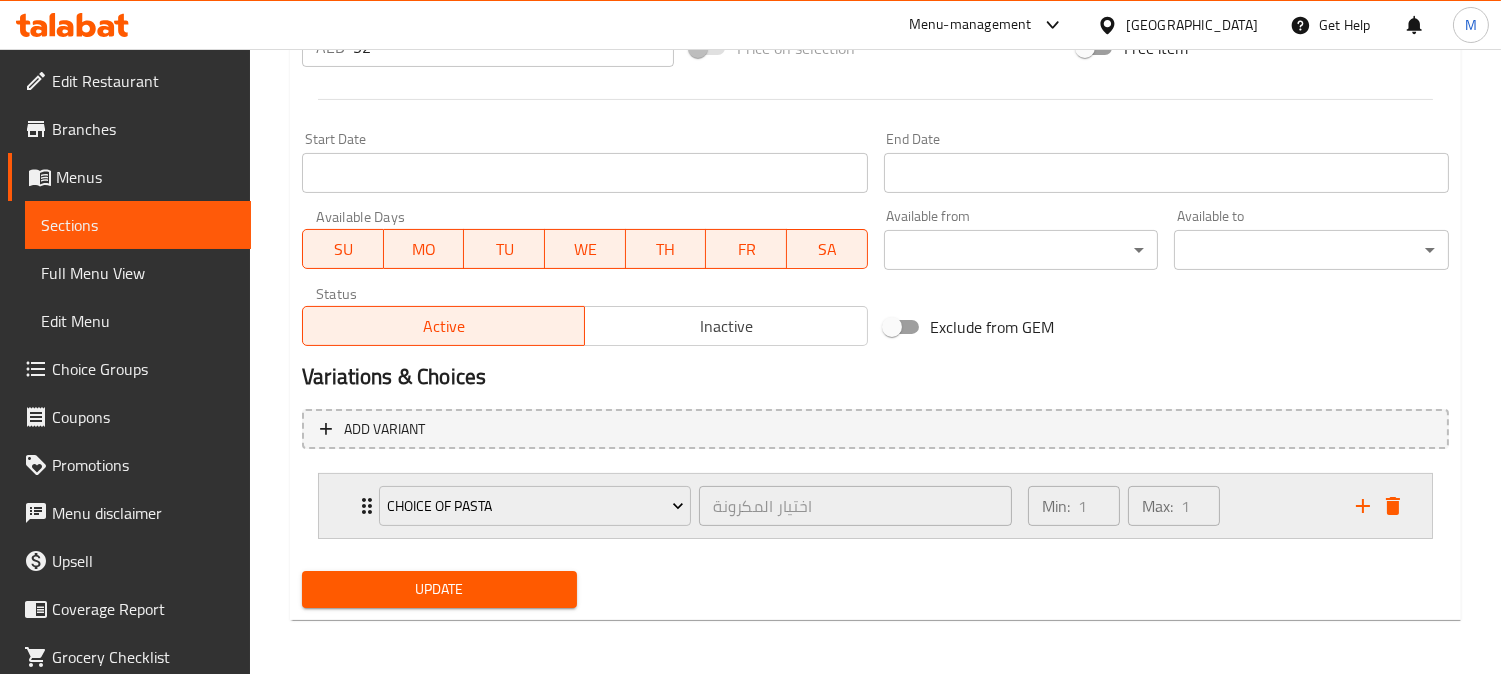 click on "Min: 1 ​ Max: 1 ​" at bounding box center (1180, 506) 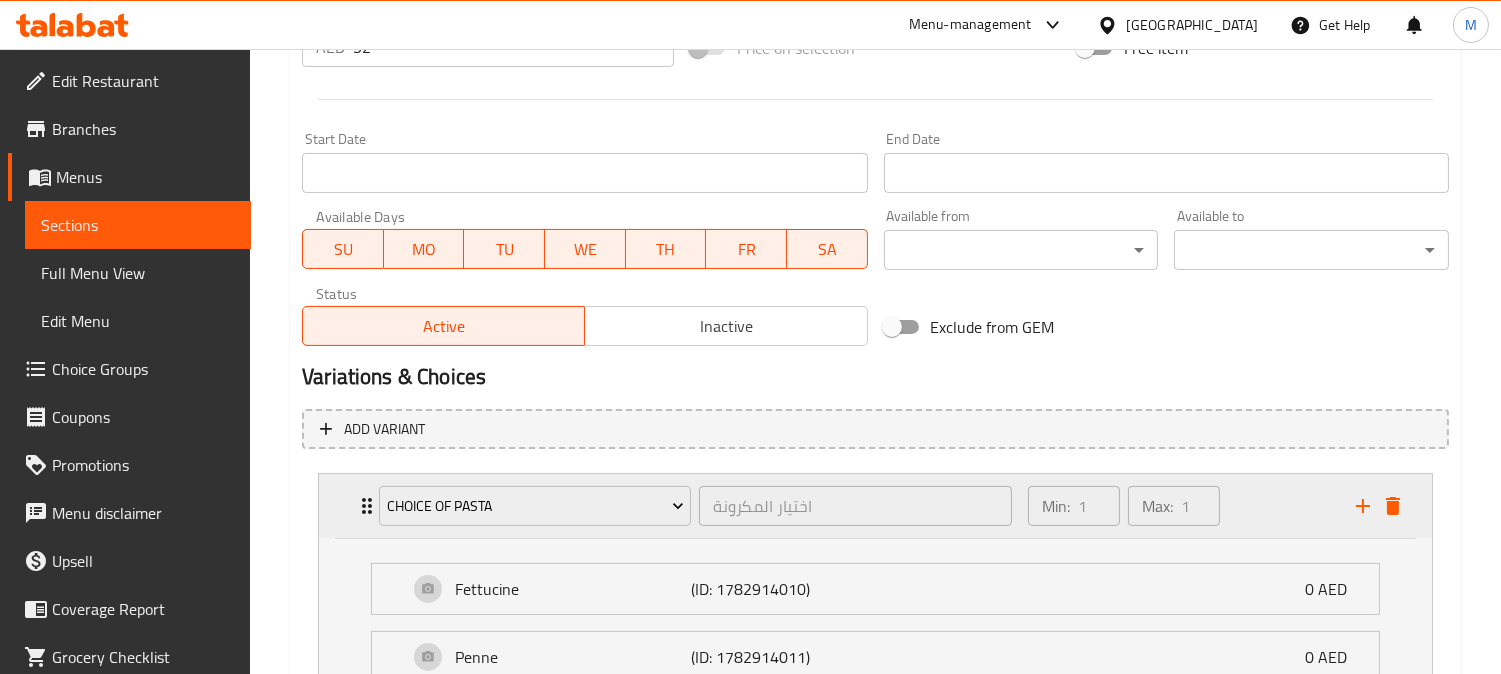click on "Min: 1 ​ Max: 1 ​" at bounding box center [1180, 506] 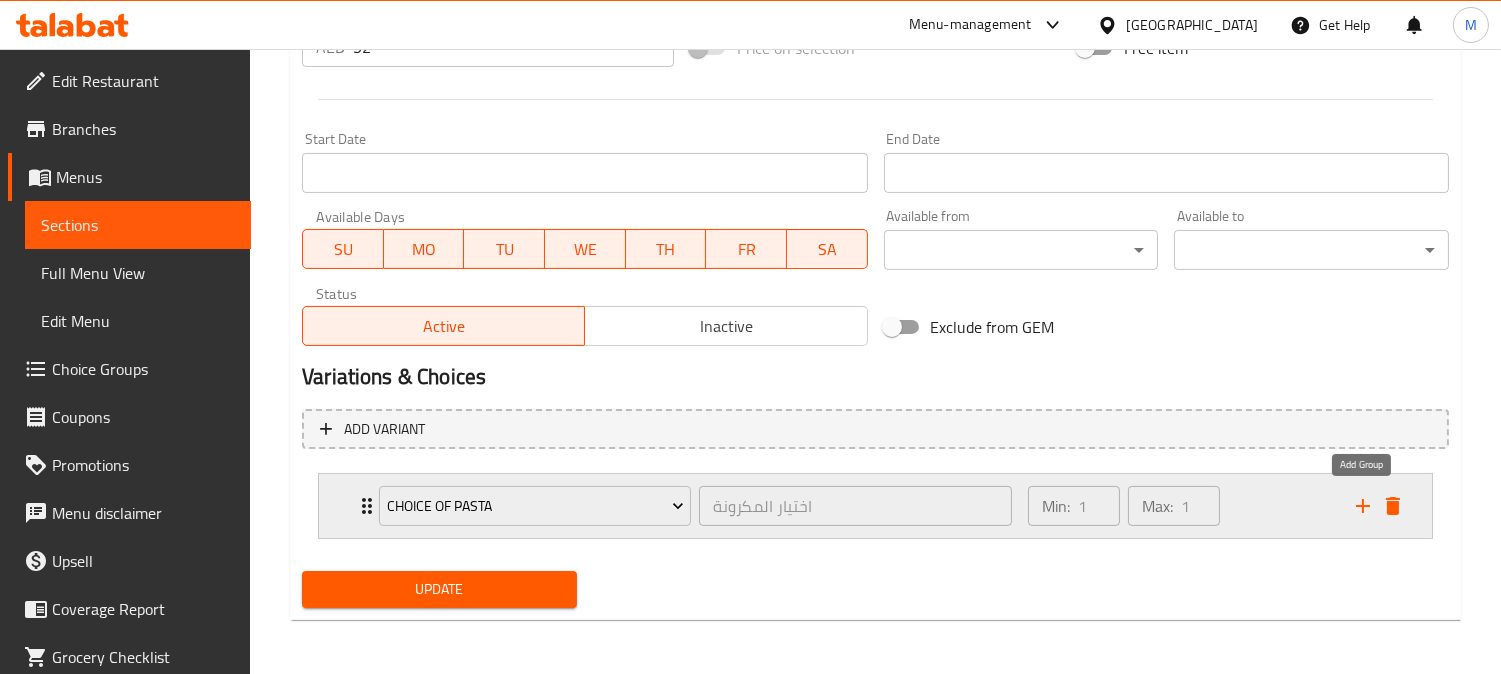 click 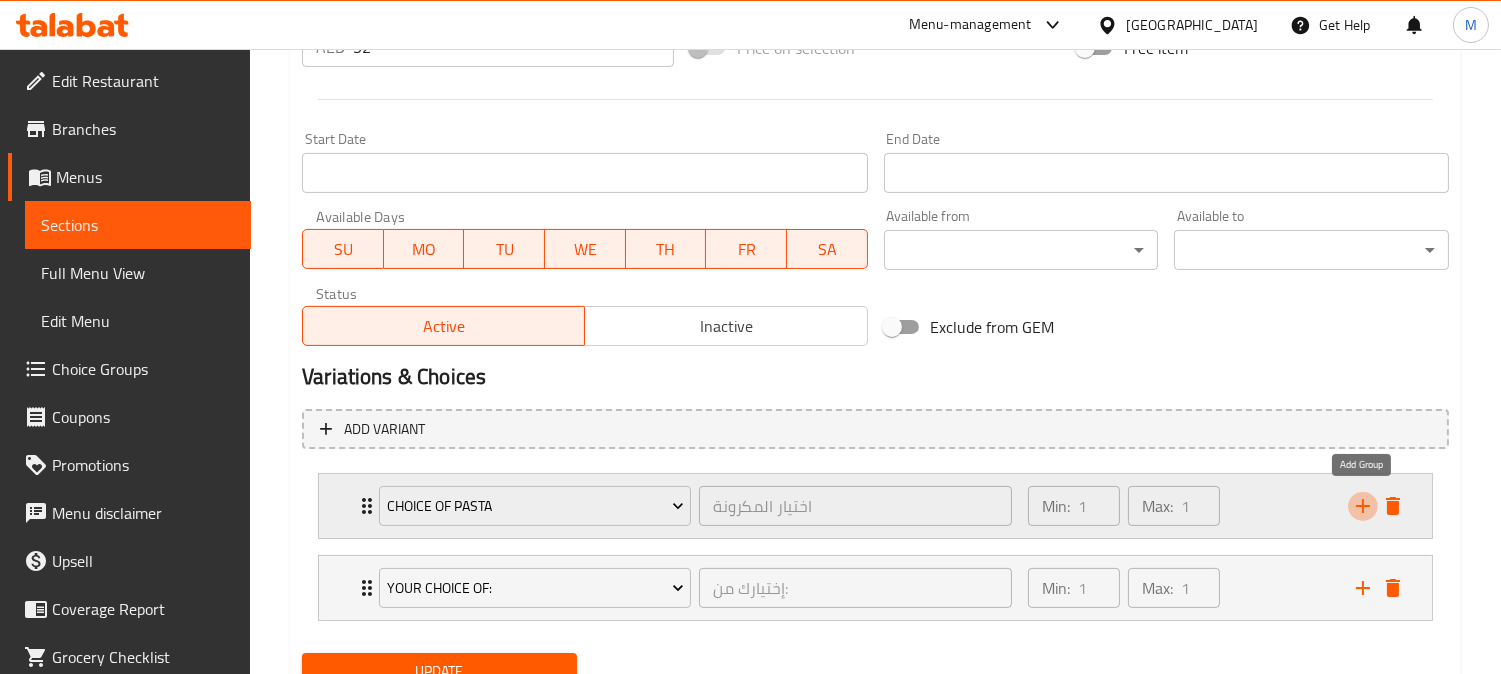 click 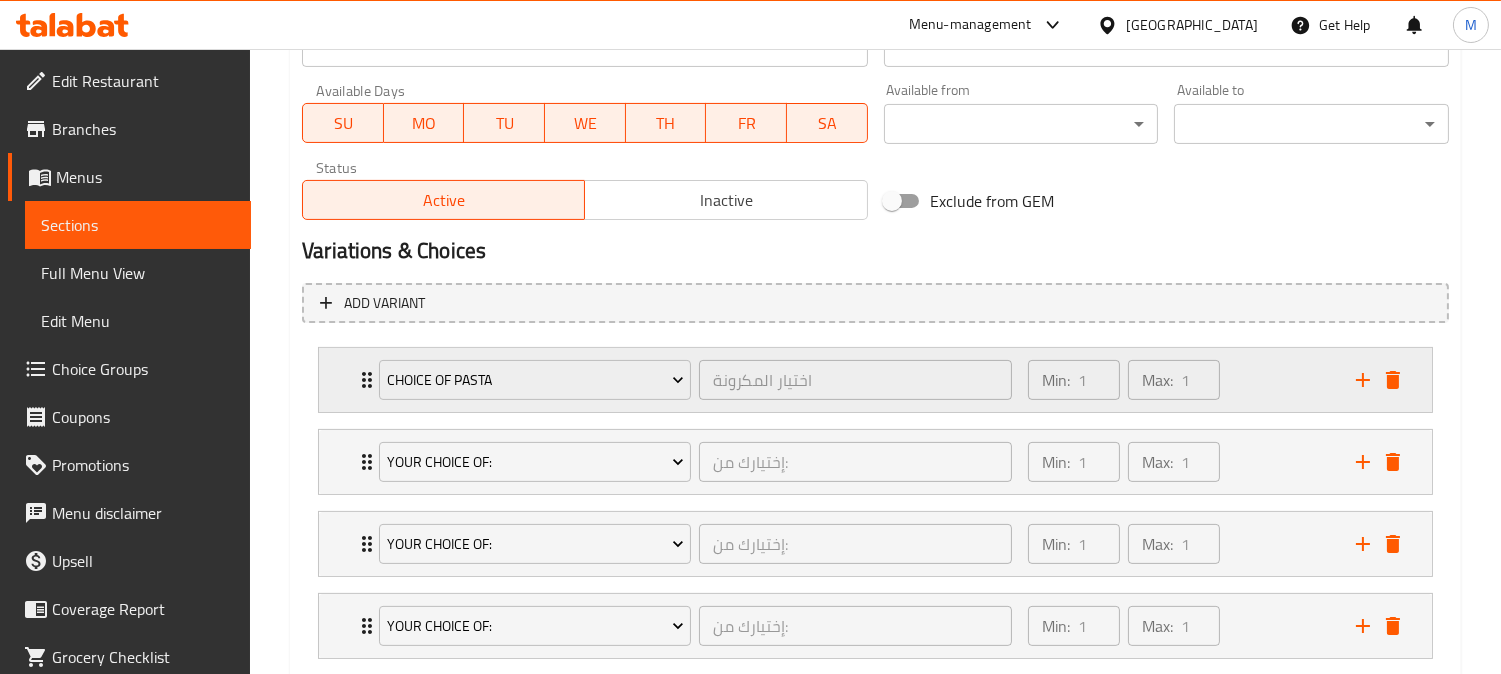 scroll, scrollTop: 1016, scrollLeft: 0, axis: vertical 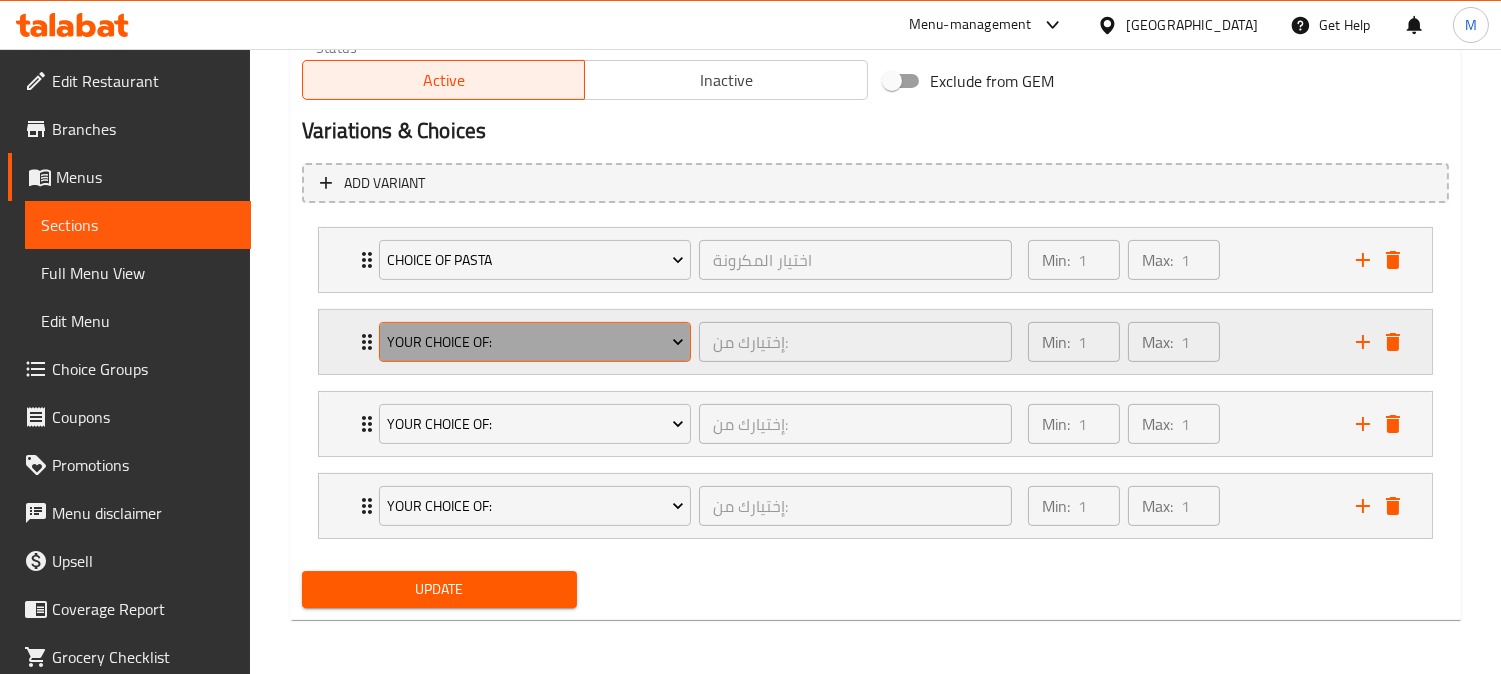 click on "Your Choice Of:" at bounding box center (535, 342) 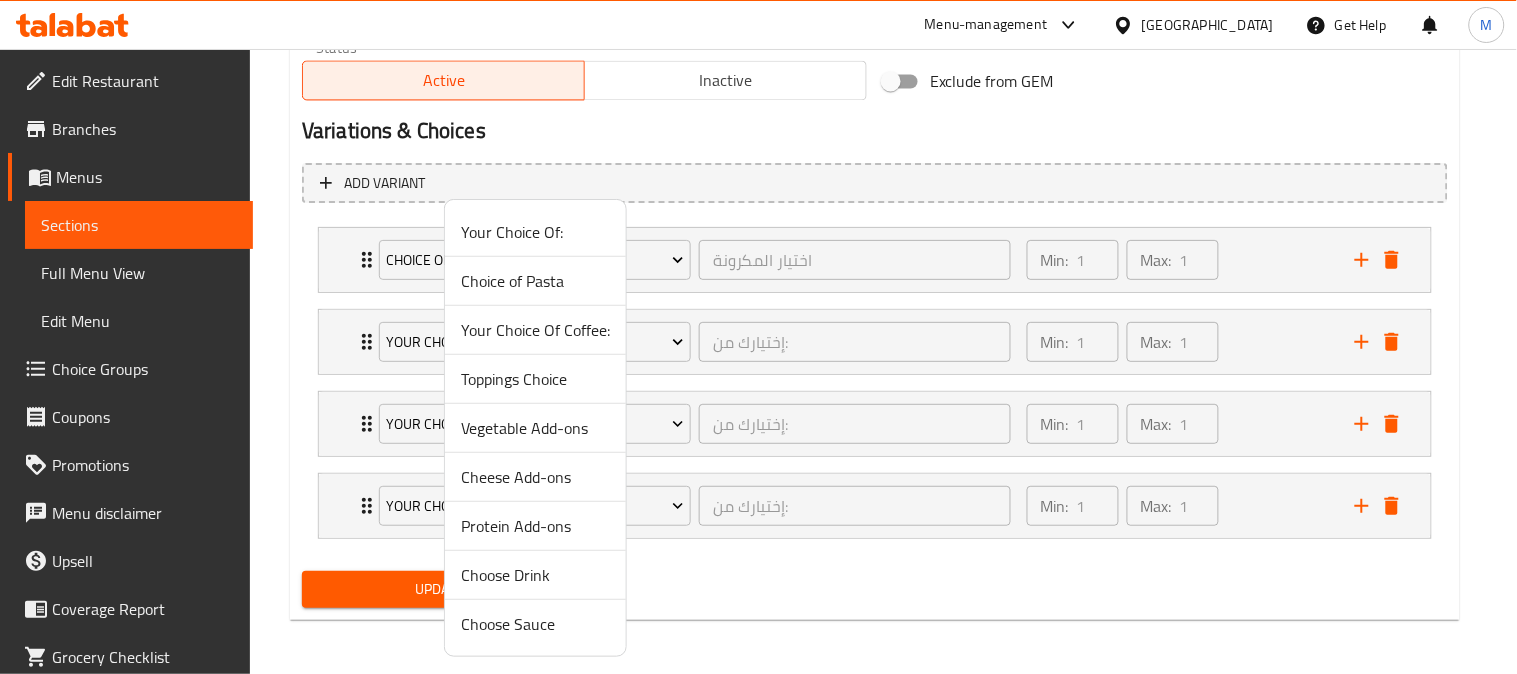click on "Vegetable Add-ons" at bounding box center [535, 428] 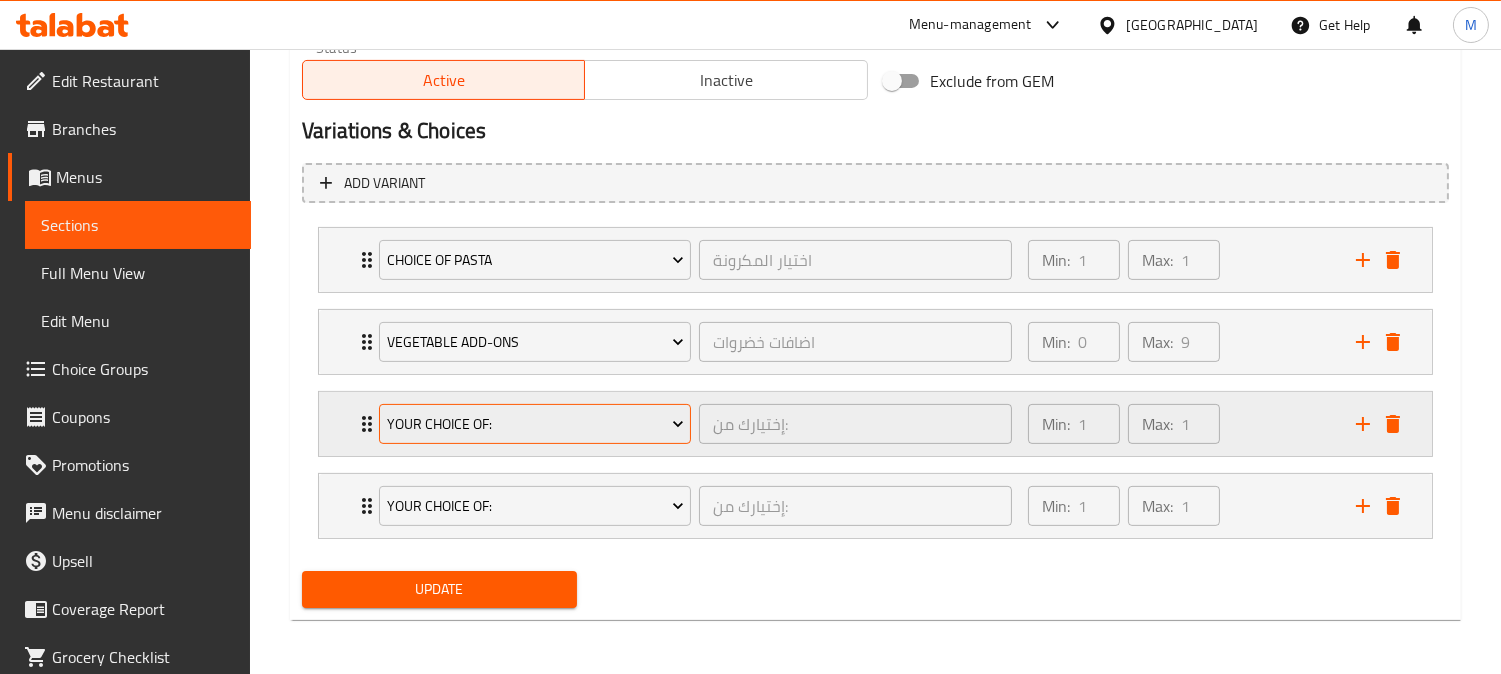 click on "Your Choice Of:" at bounding box center [535, 424] 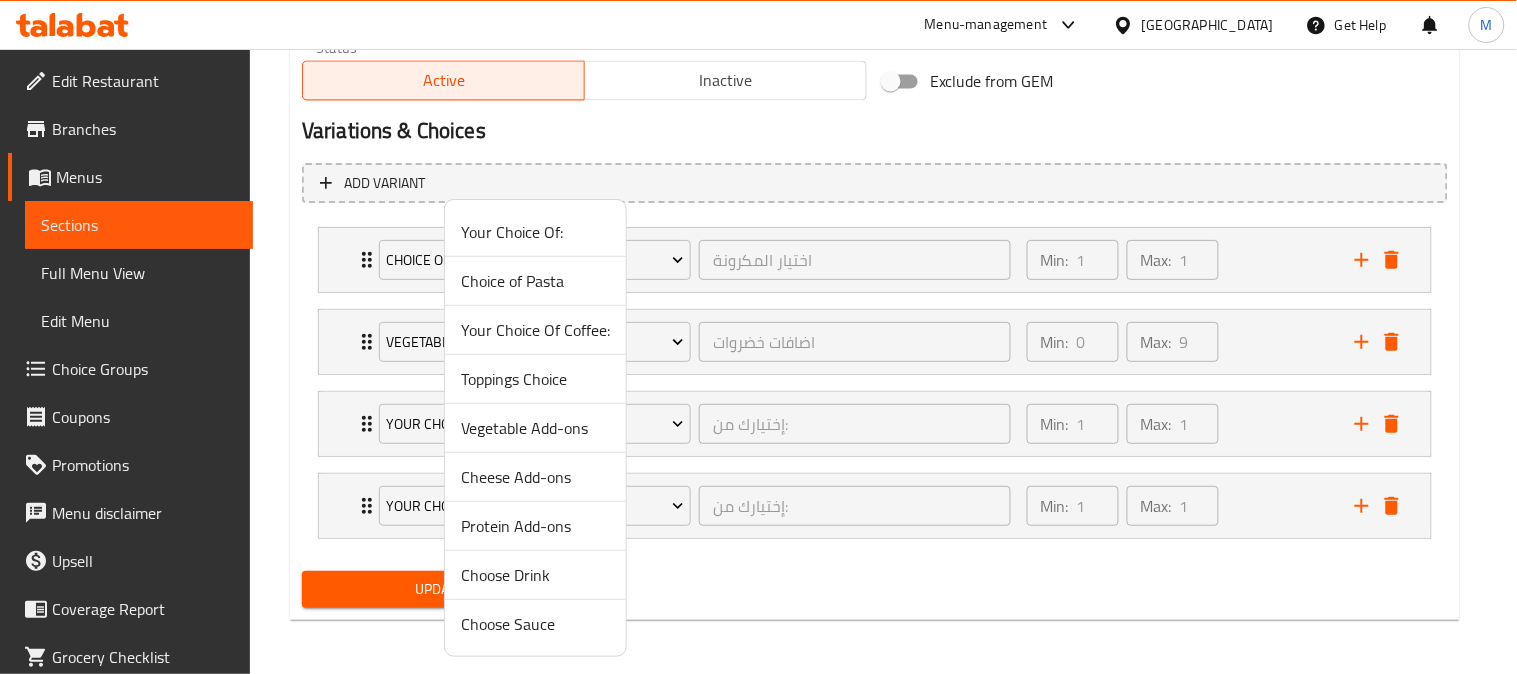 click on "Cheese Add-ons" at bounding box center [535, 477] 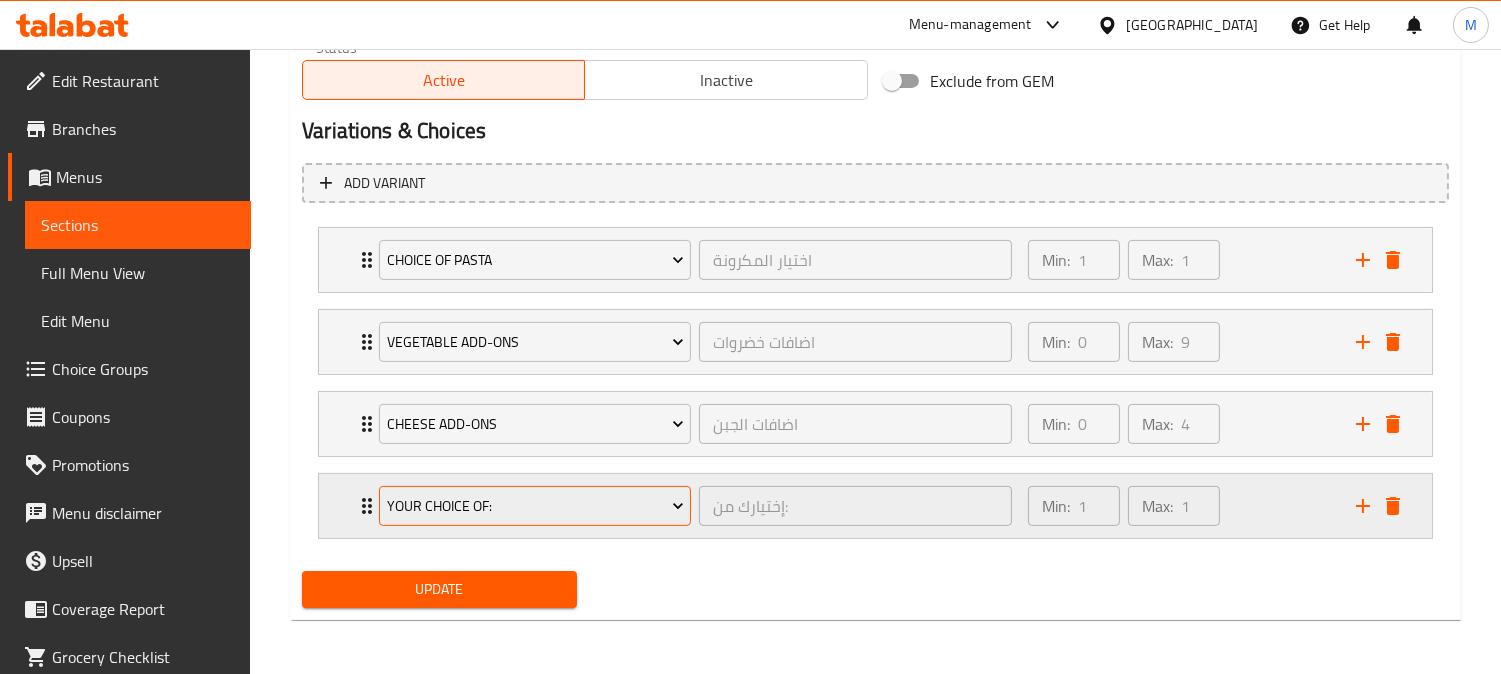 click on "Your Choice Of:" at bounding box center (535, 506) 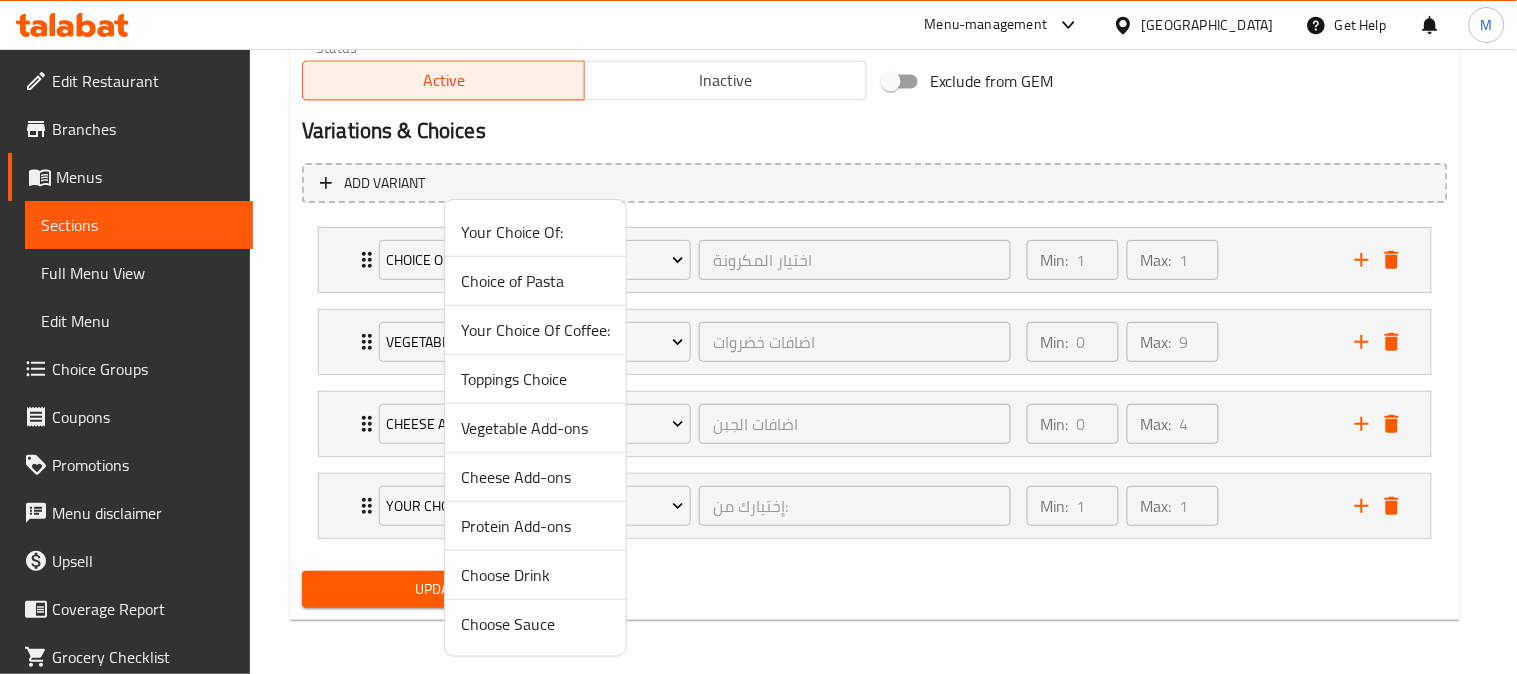 click on "Protein Add-ons" at bounding box center [535, 526] 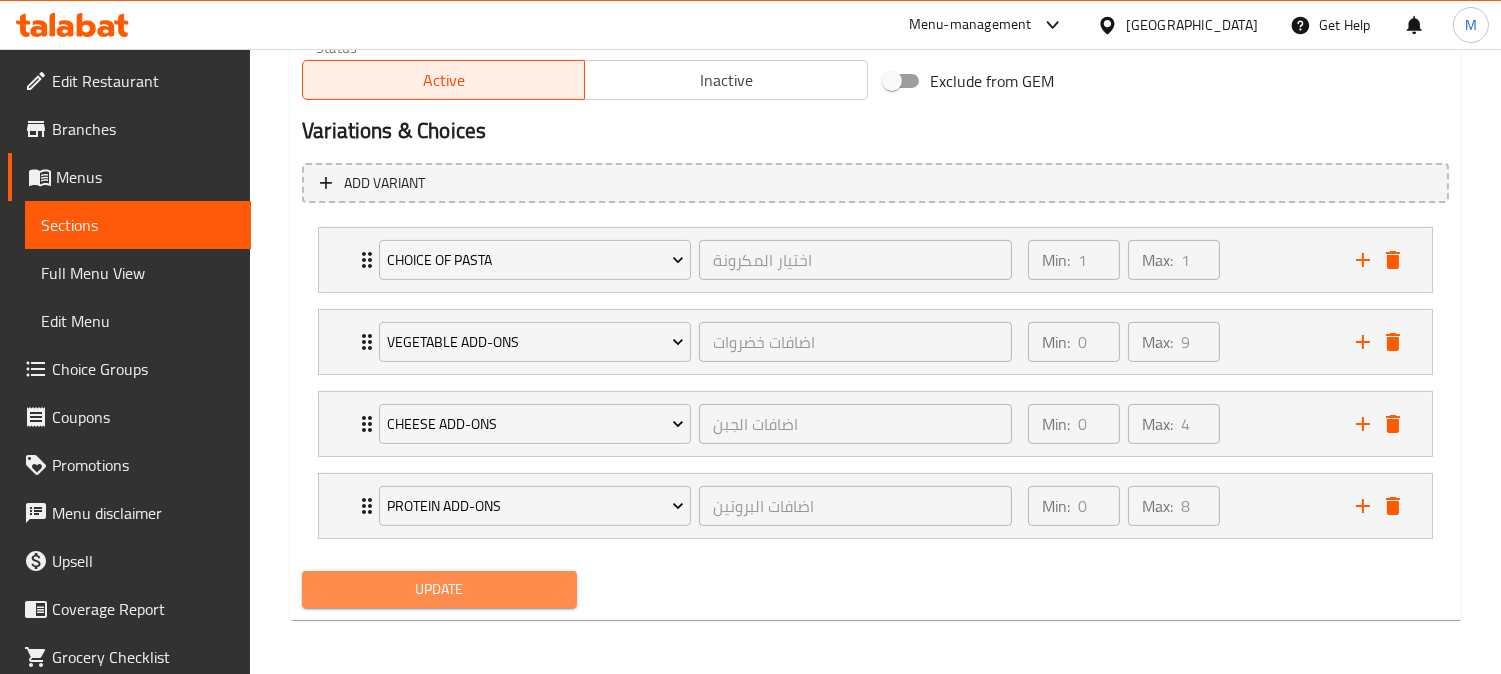 click on "Update" at bounding box center [439, 589] 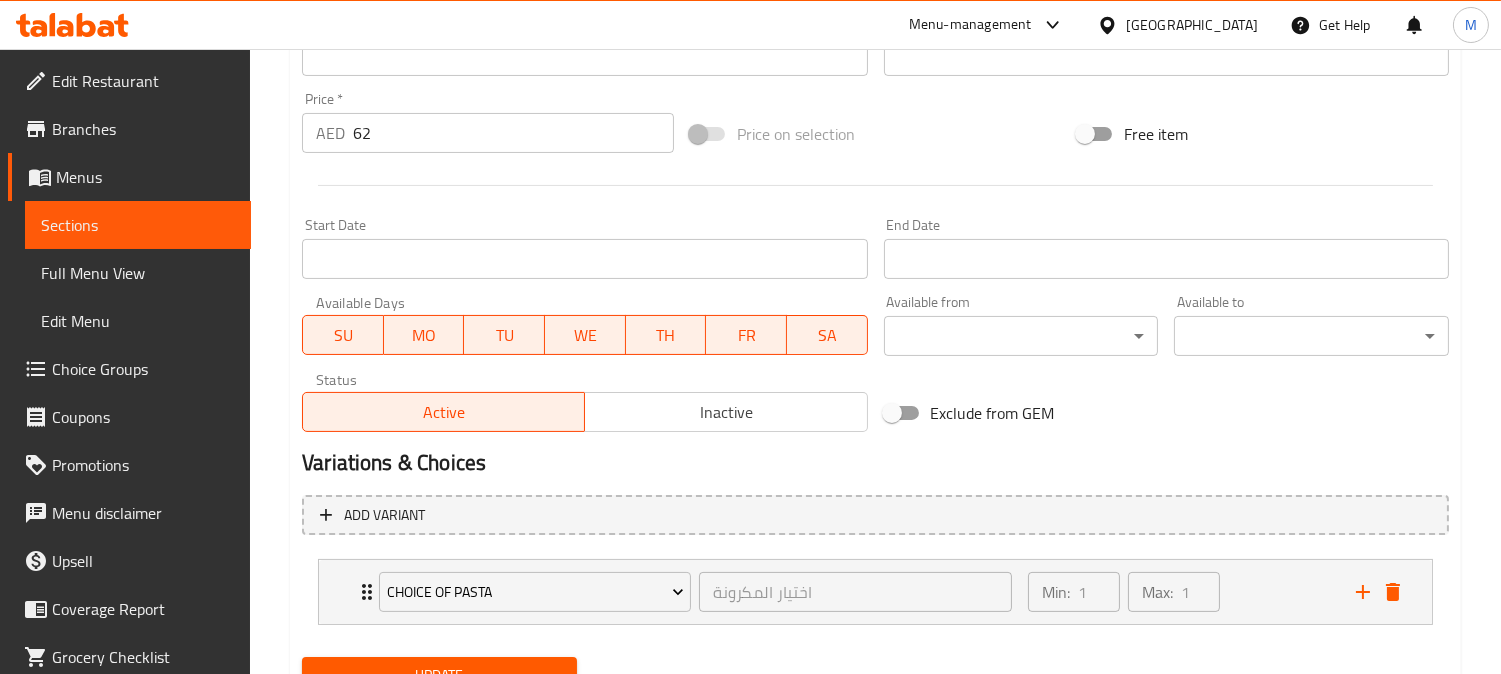 scroll, scrollTop: 770, scrollLeft: 0, axis: vertical 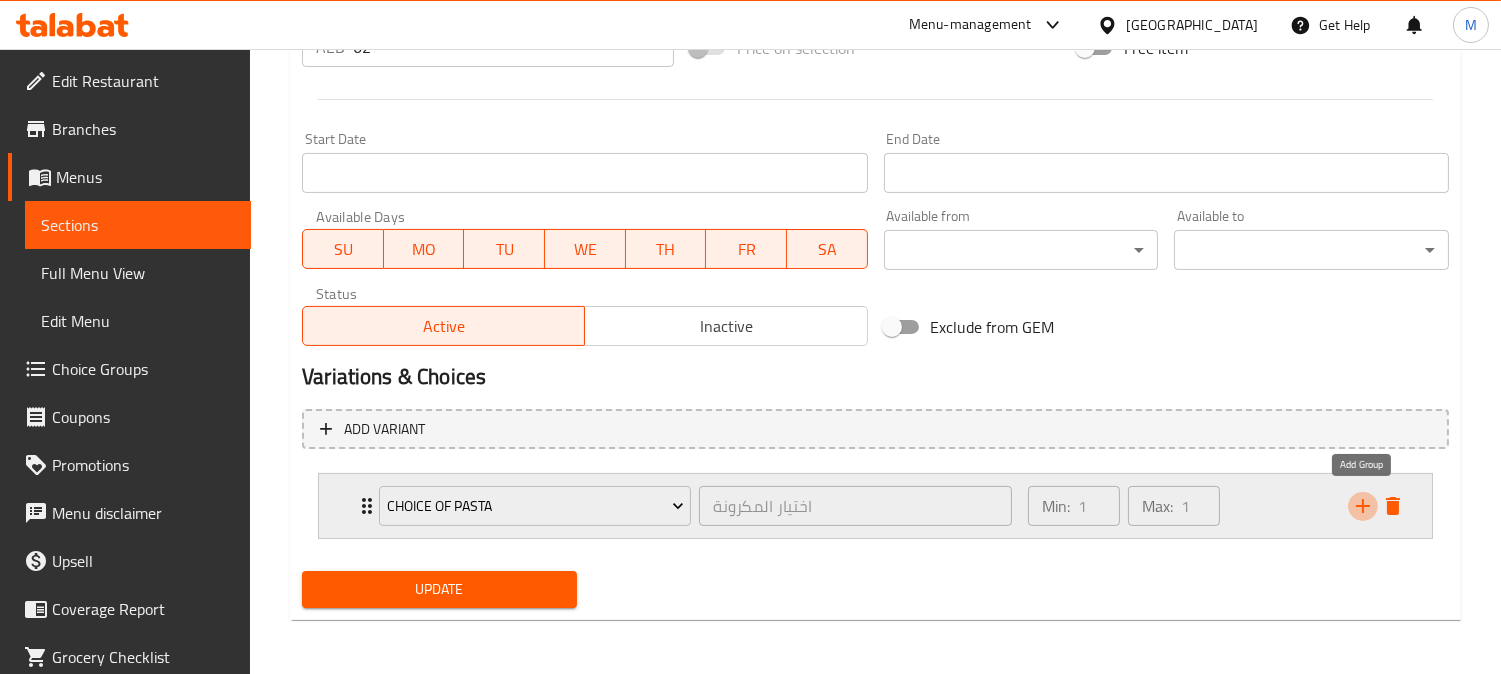 click 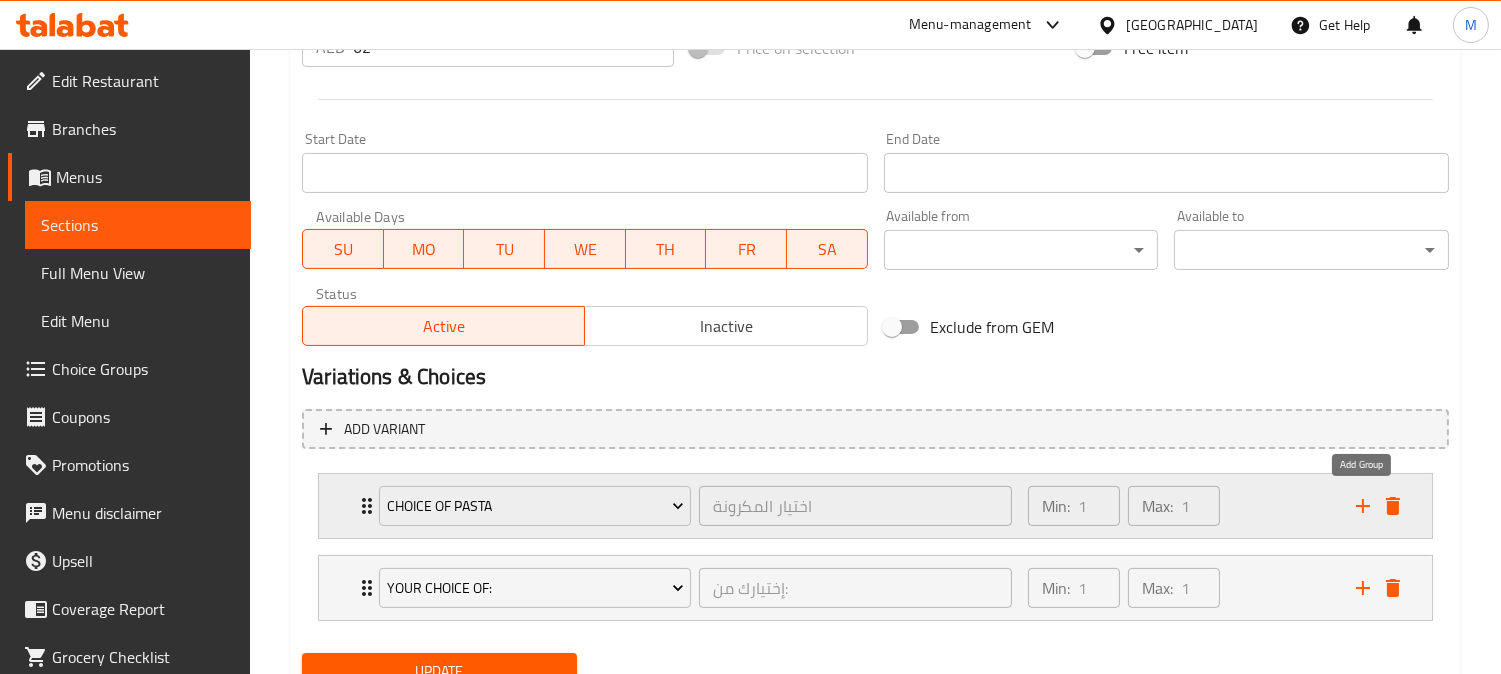 click 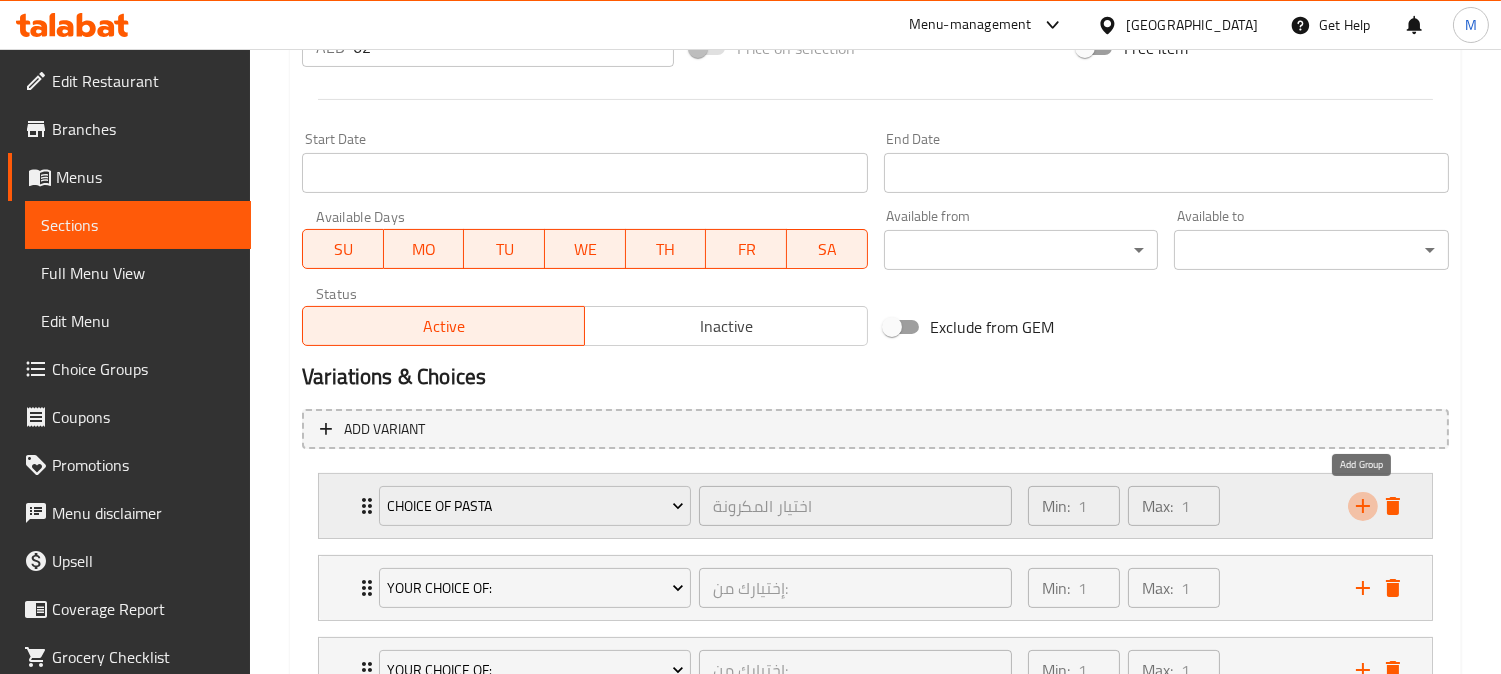 click 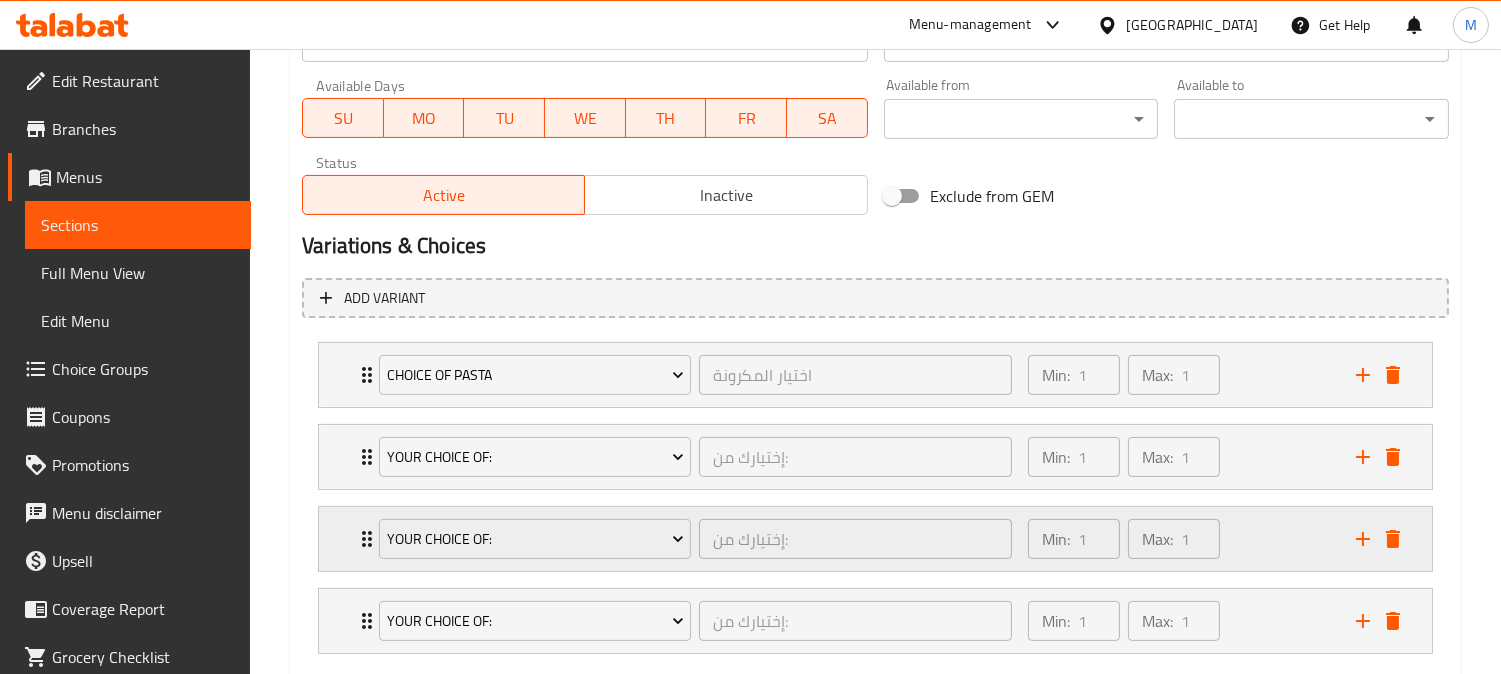 scroll, scrollTop: 1016, scrollLeft: 0, axis: vertical 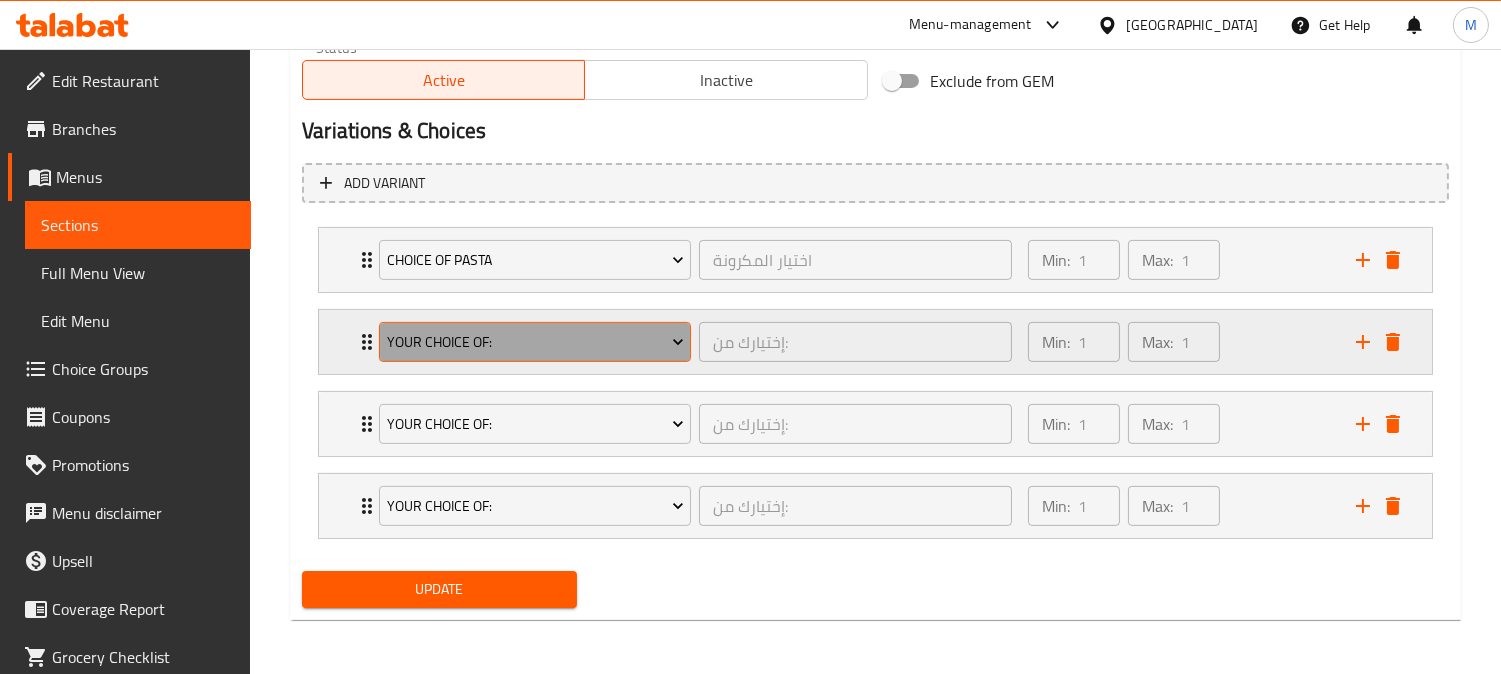 click on "Your Choice Of:" at bounding box center (535, 342) 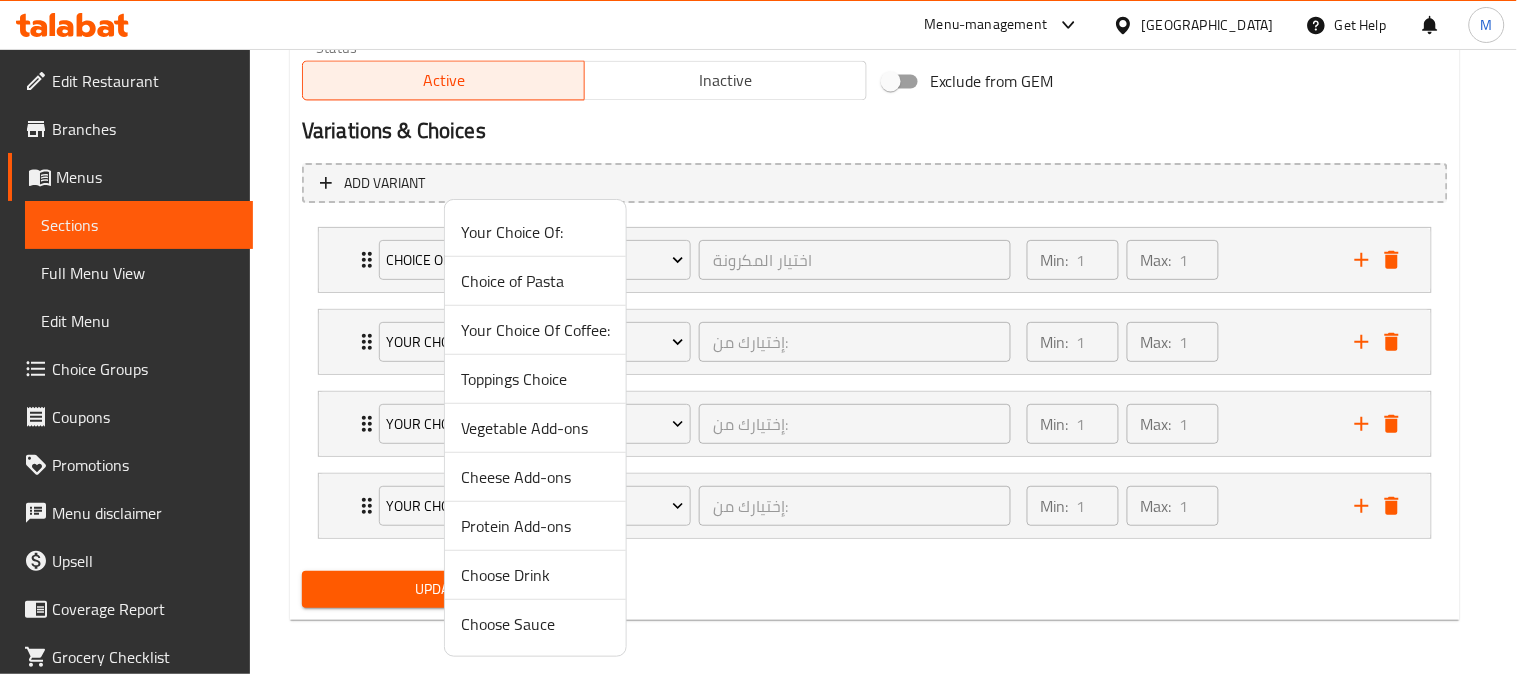 click on "Vegetable Add-ons" at bounding box center (535, 428) 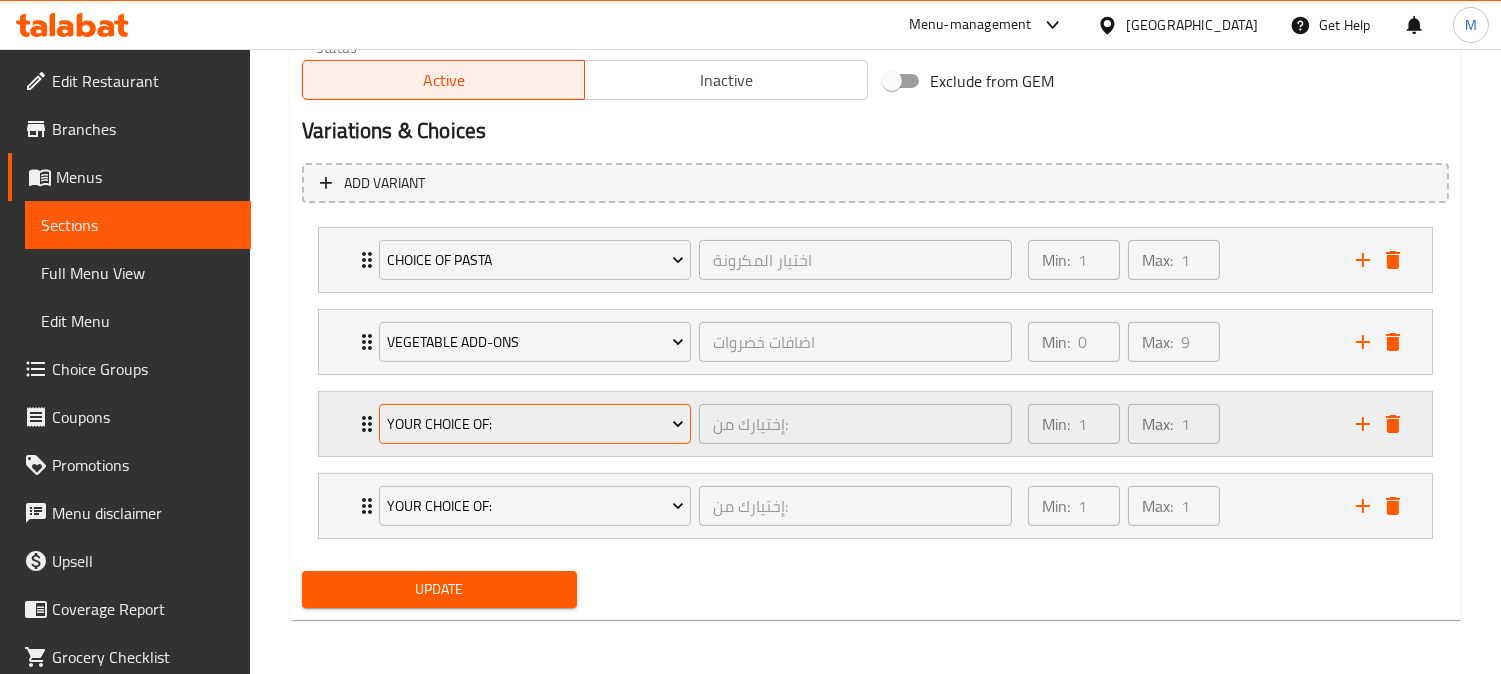 click on "Your Choice Of:" at bounding box center [535, 424] 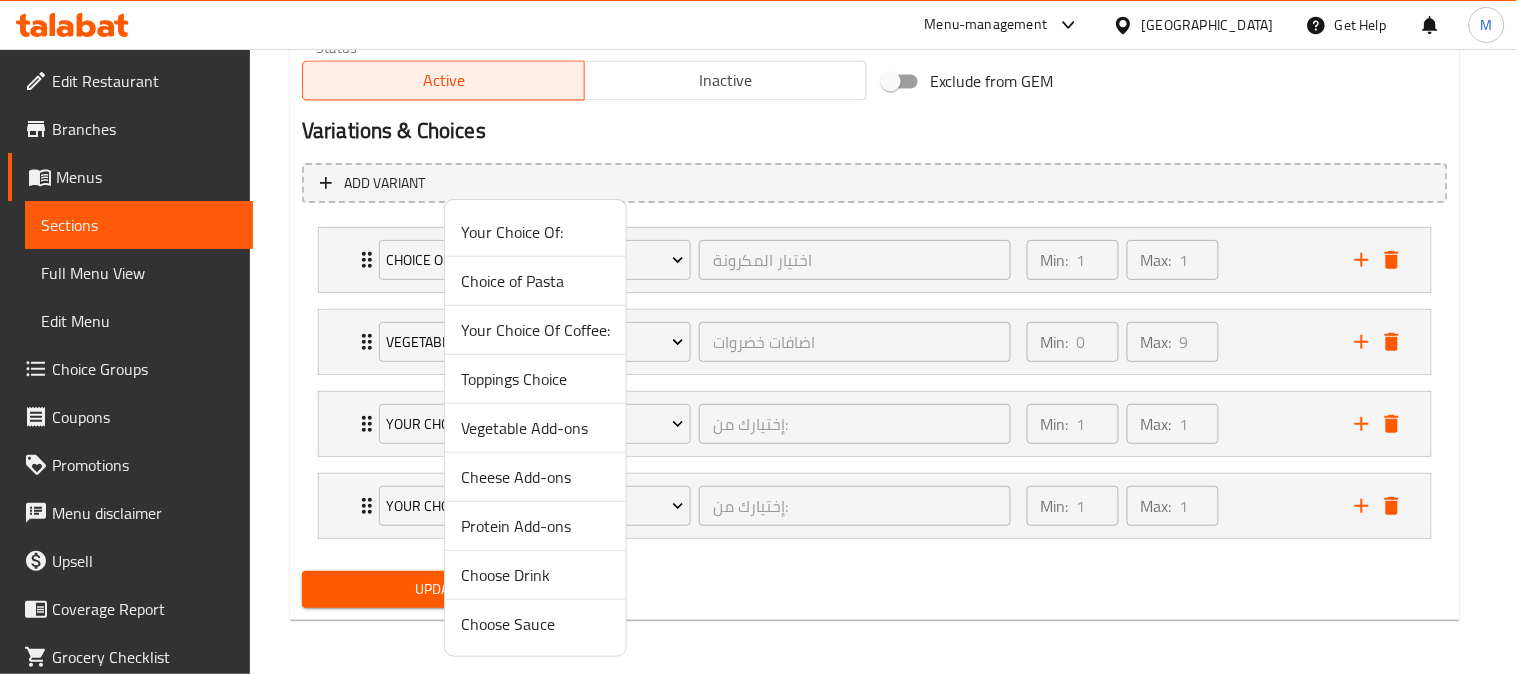 click on "Cheese Add-ons" at bounding box center [535, 477] 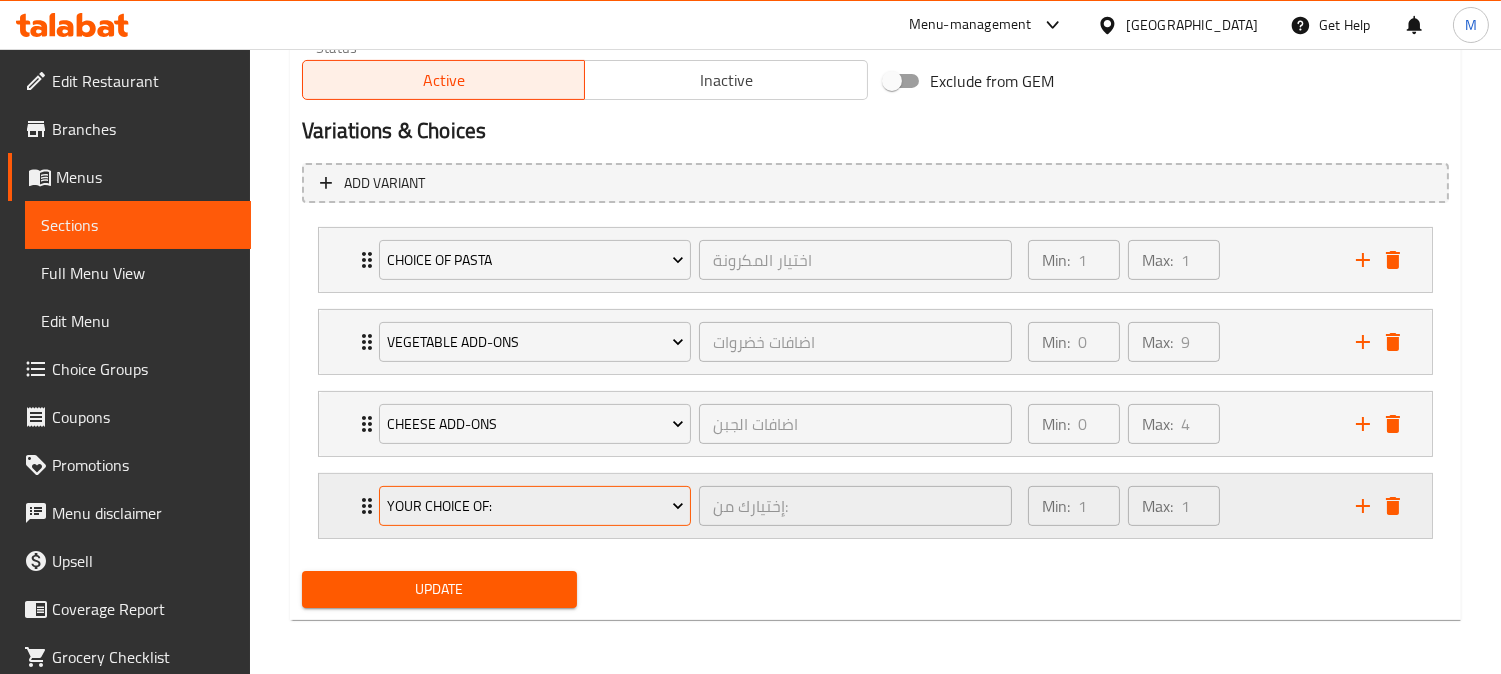 click on "Your Choice Of:" at bounding box center [535, 506] 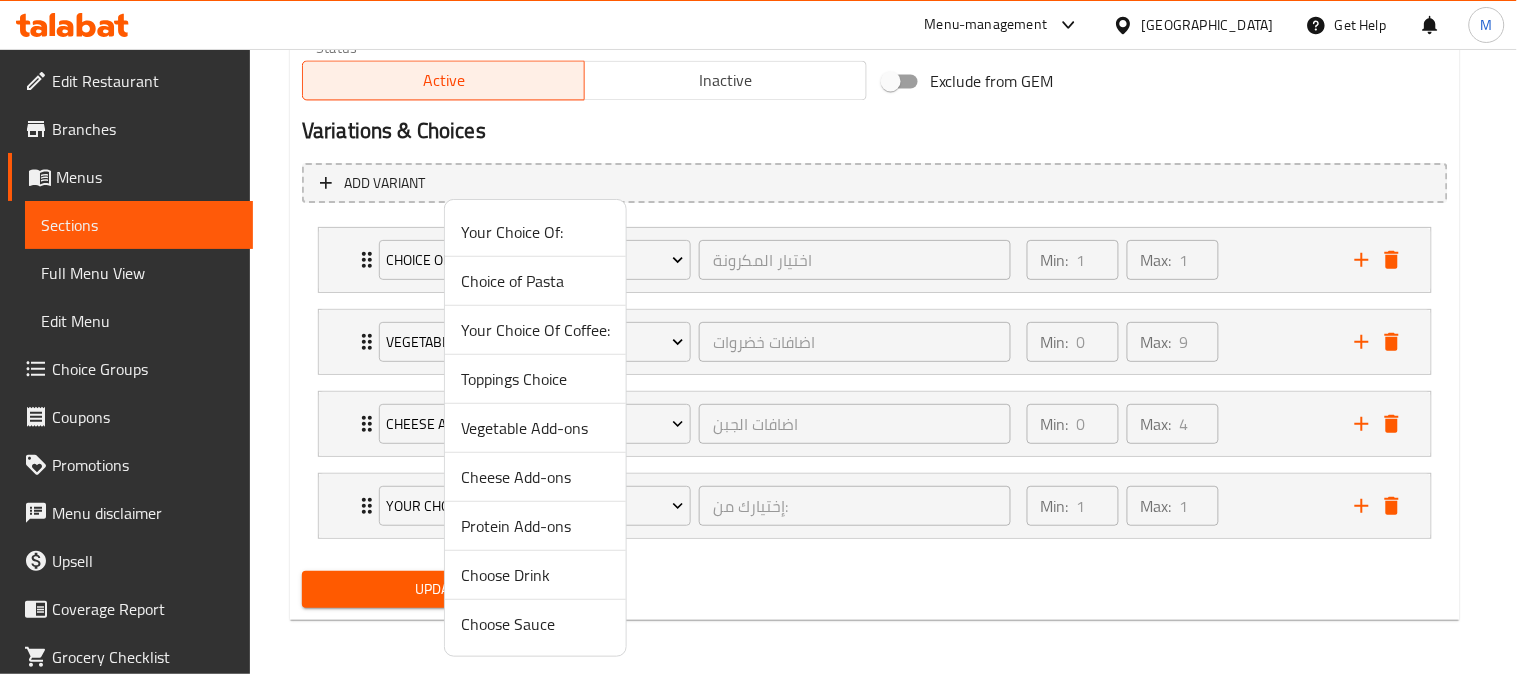 click on "Protein Add-ons" at bounding box center (535, 526) 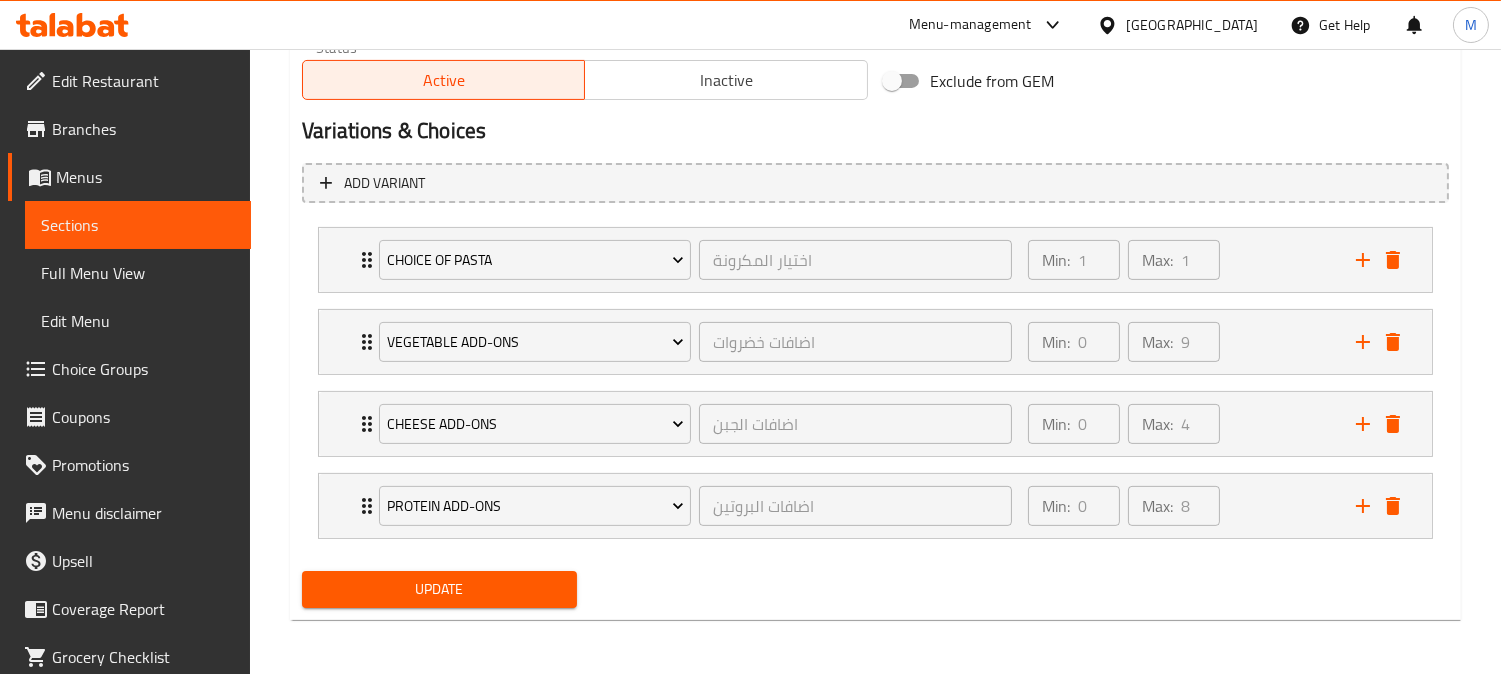 click on "Update" at bounding box center [439, 589] 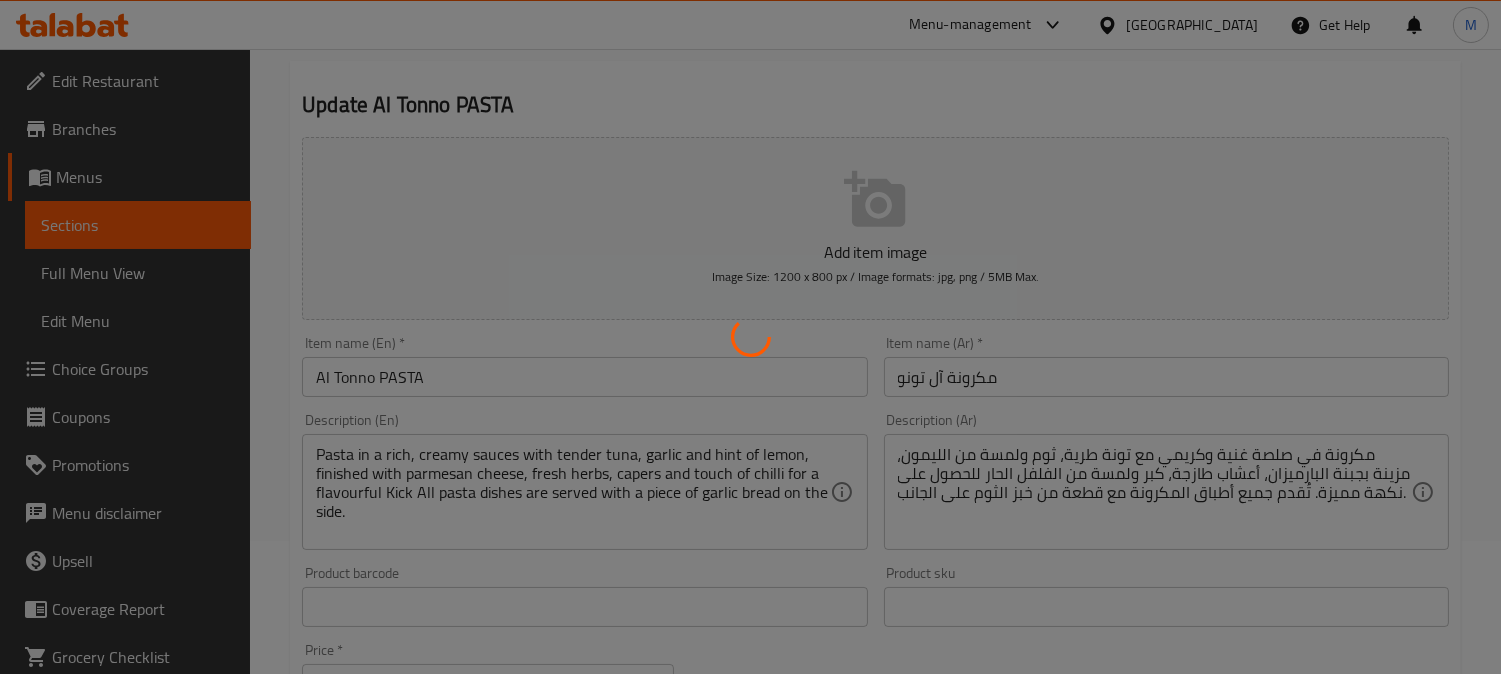 scroll, scrollTop: 127, scrollLeft: 0, axis: vertical 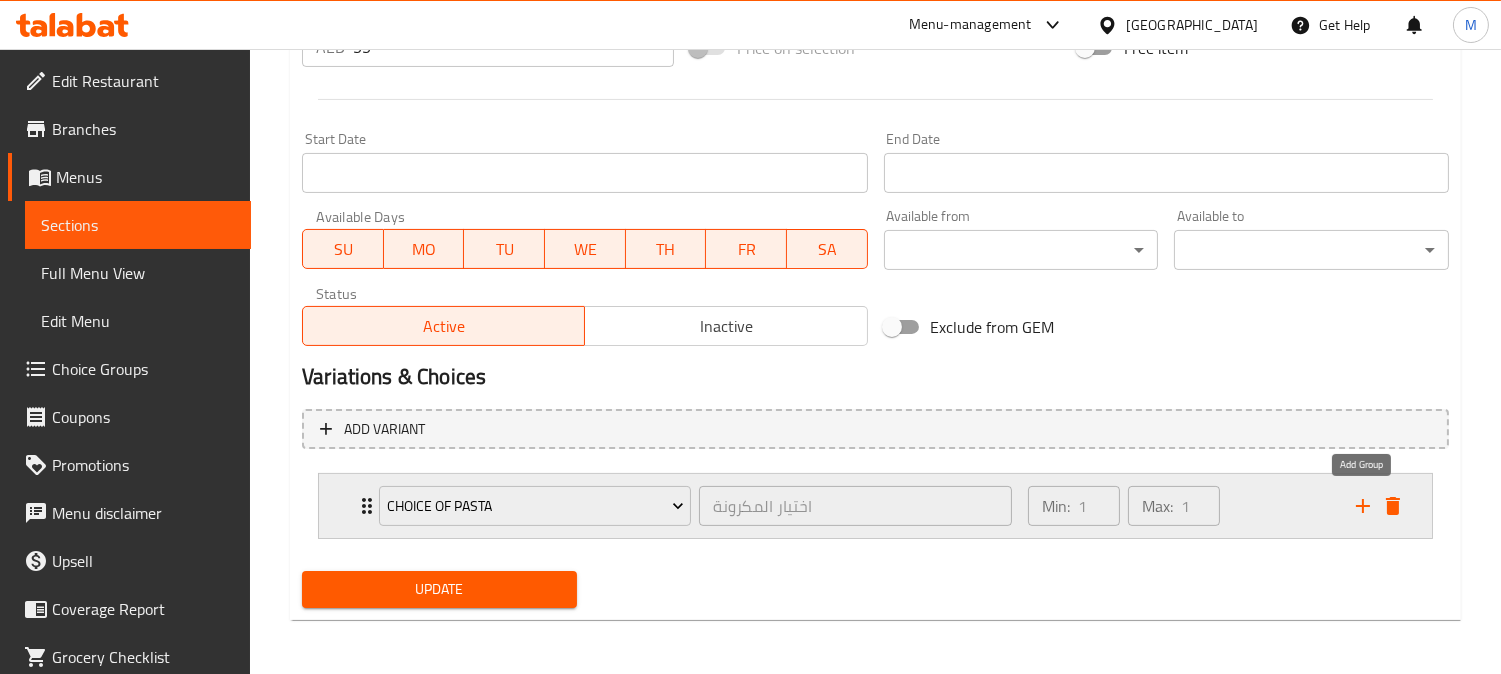 click 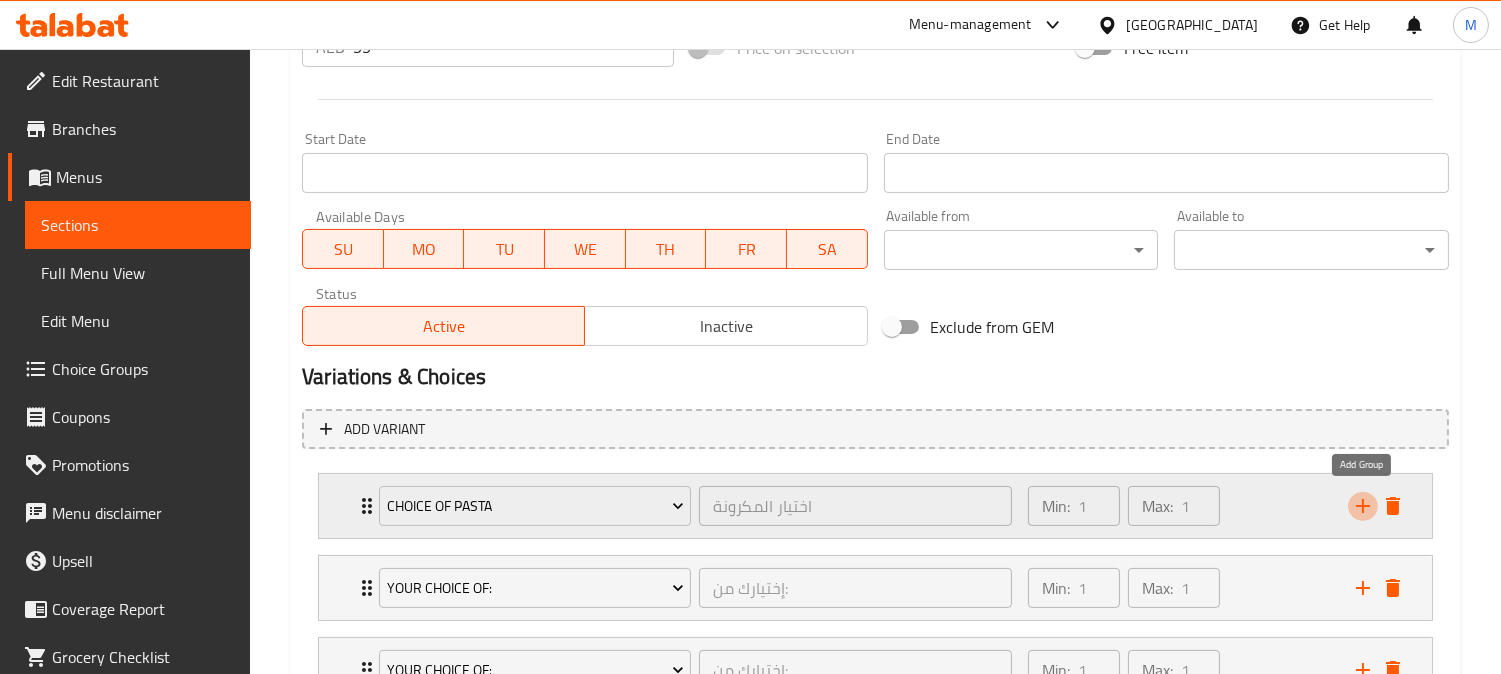 click 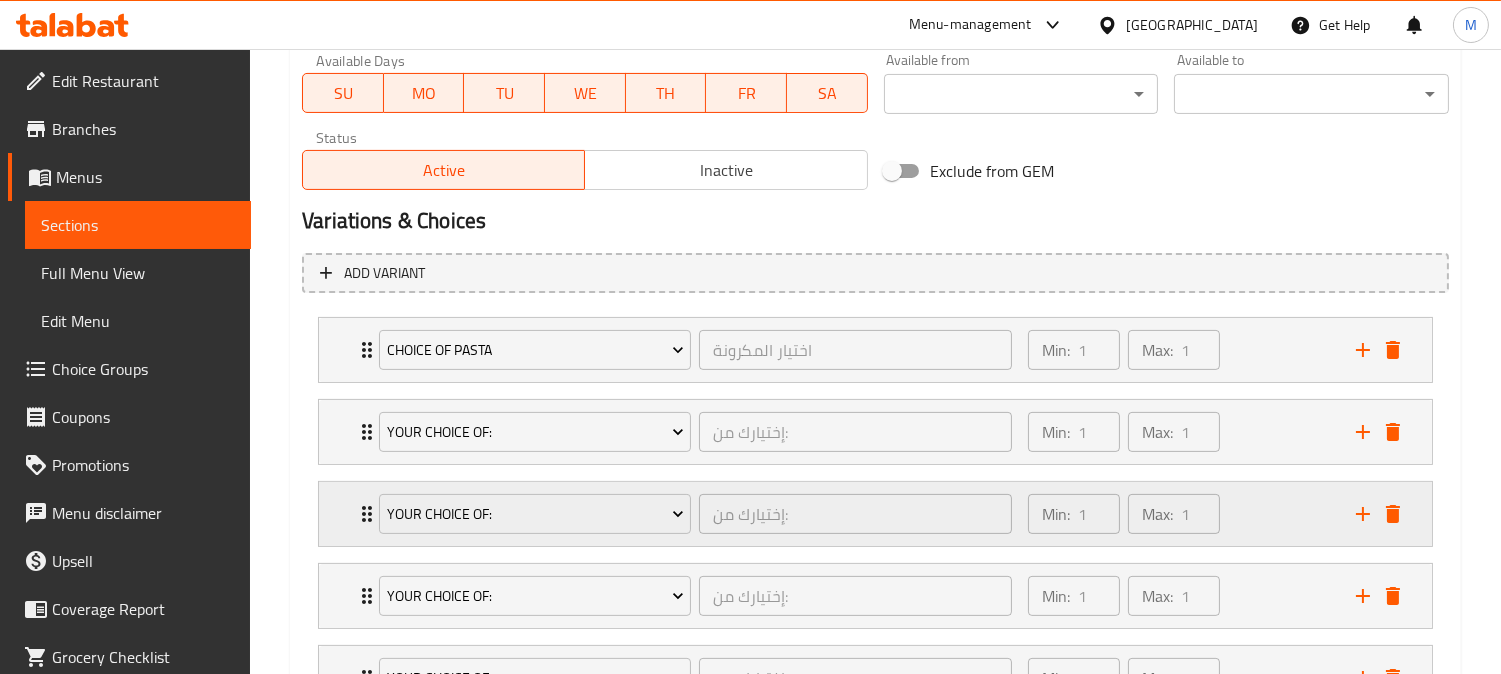 scroll, scrollTop: 1098, scrollLeft: 0, axis: vertical 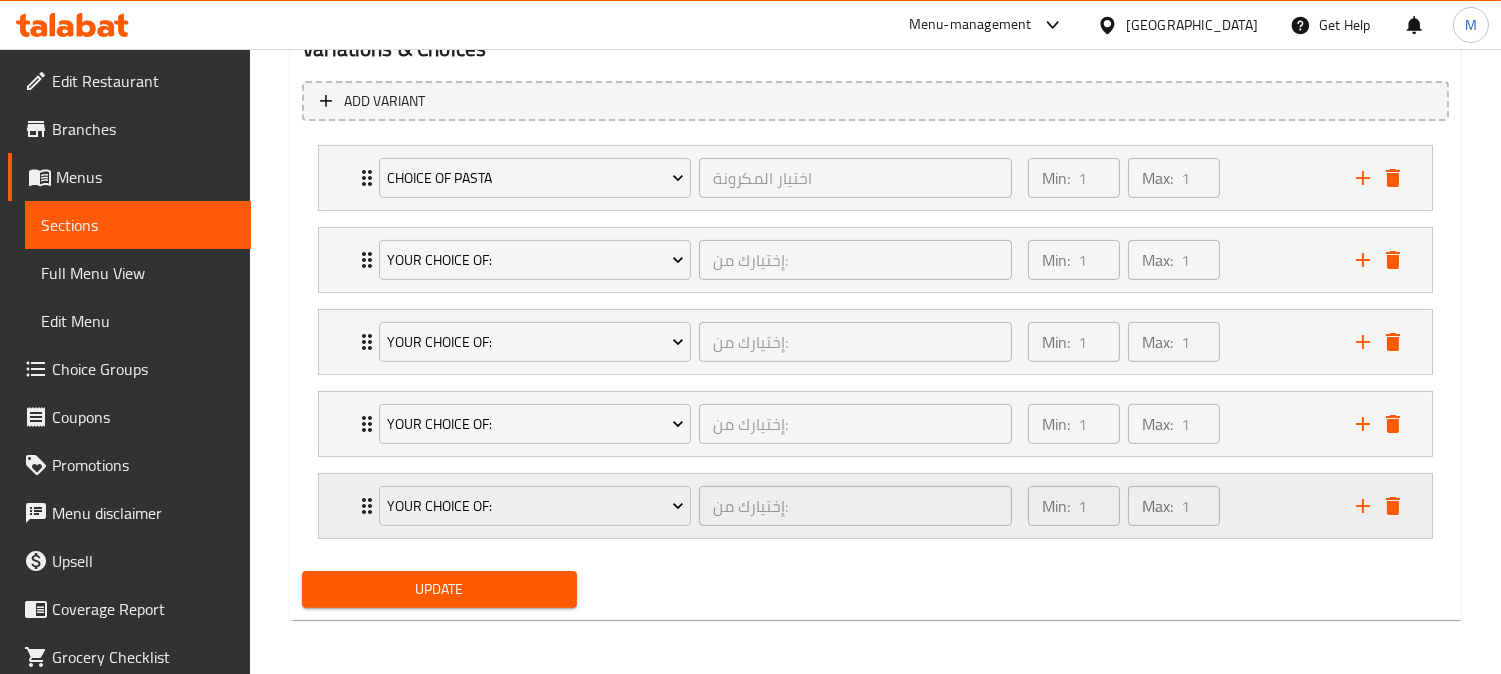 click 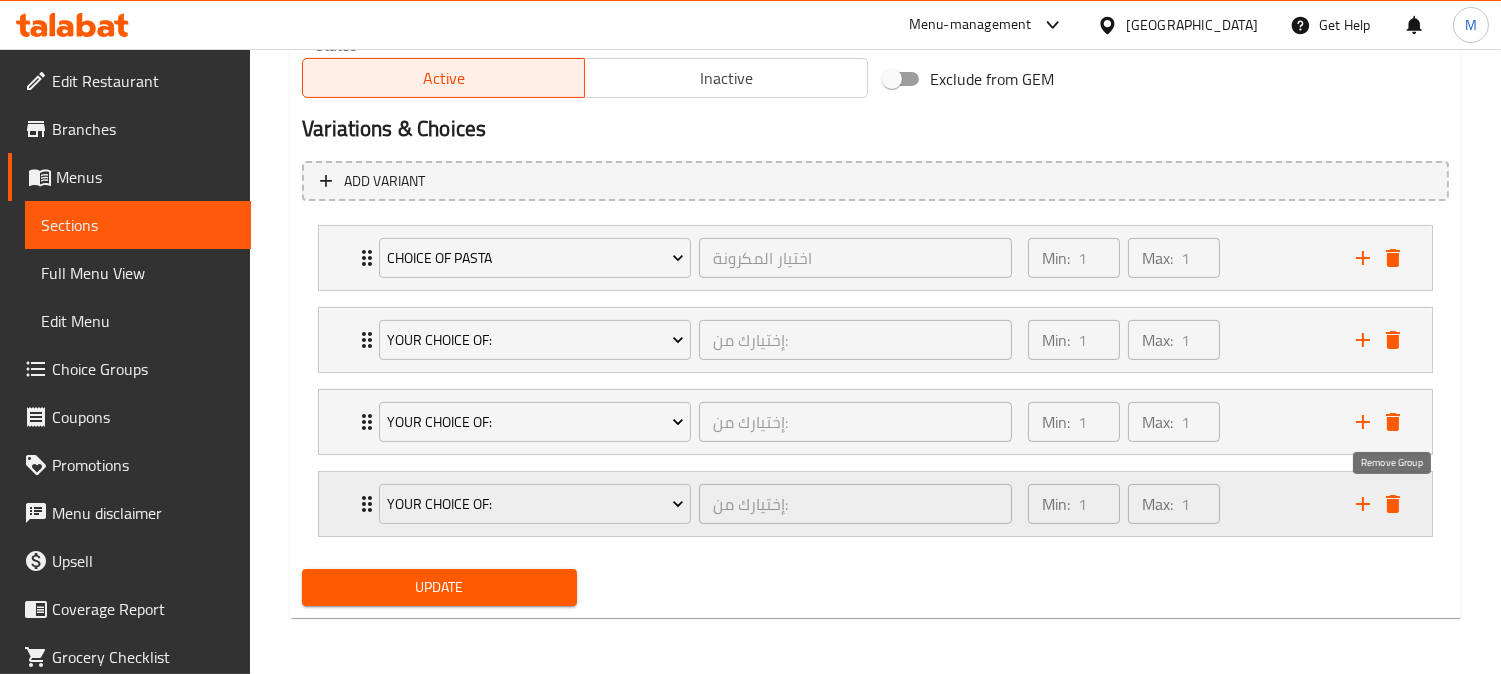 scroll, scrollTop: 1016, scrollLeft: 0, axis: vertical 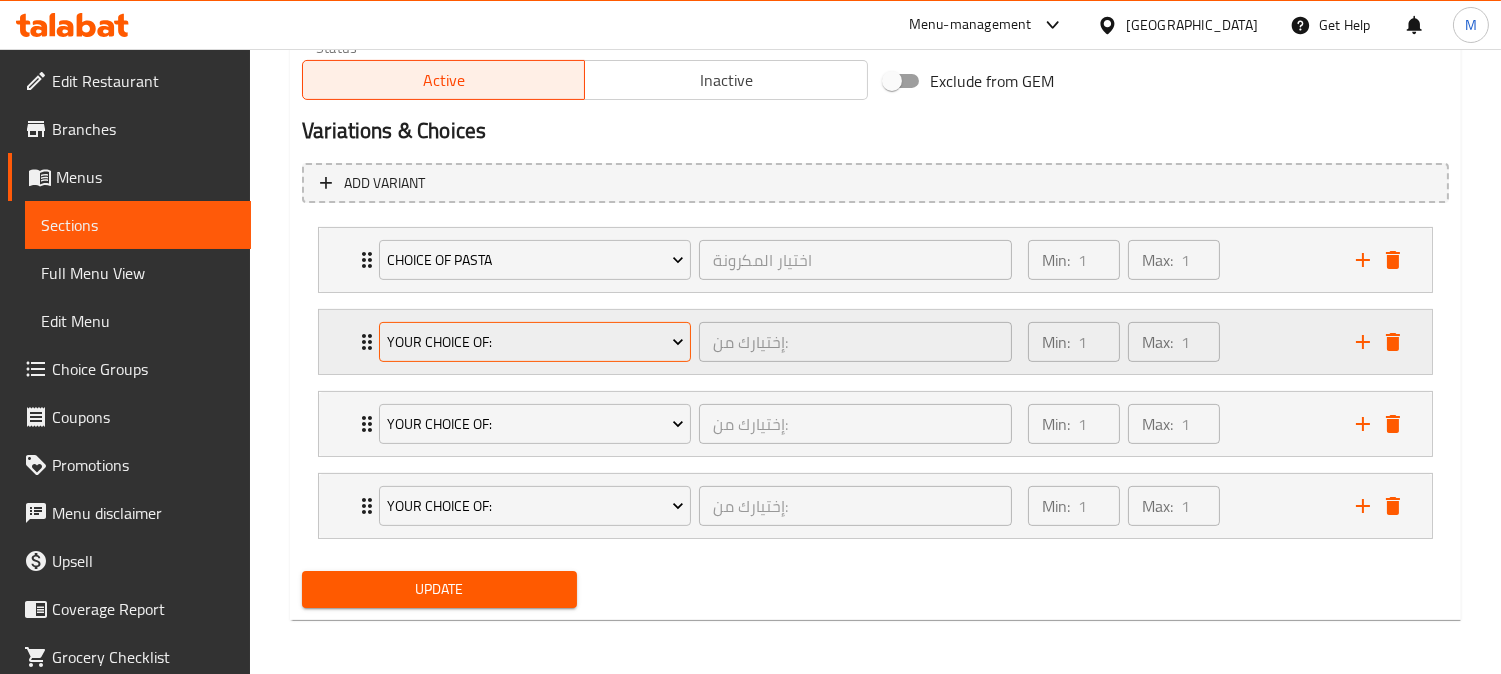 click on "Your Choice Of:" at bounding box center [535, 342] 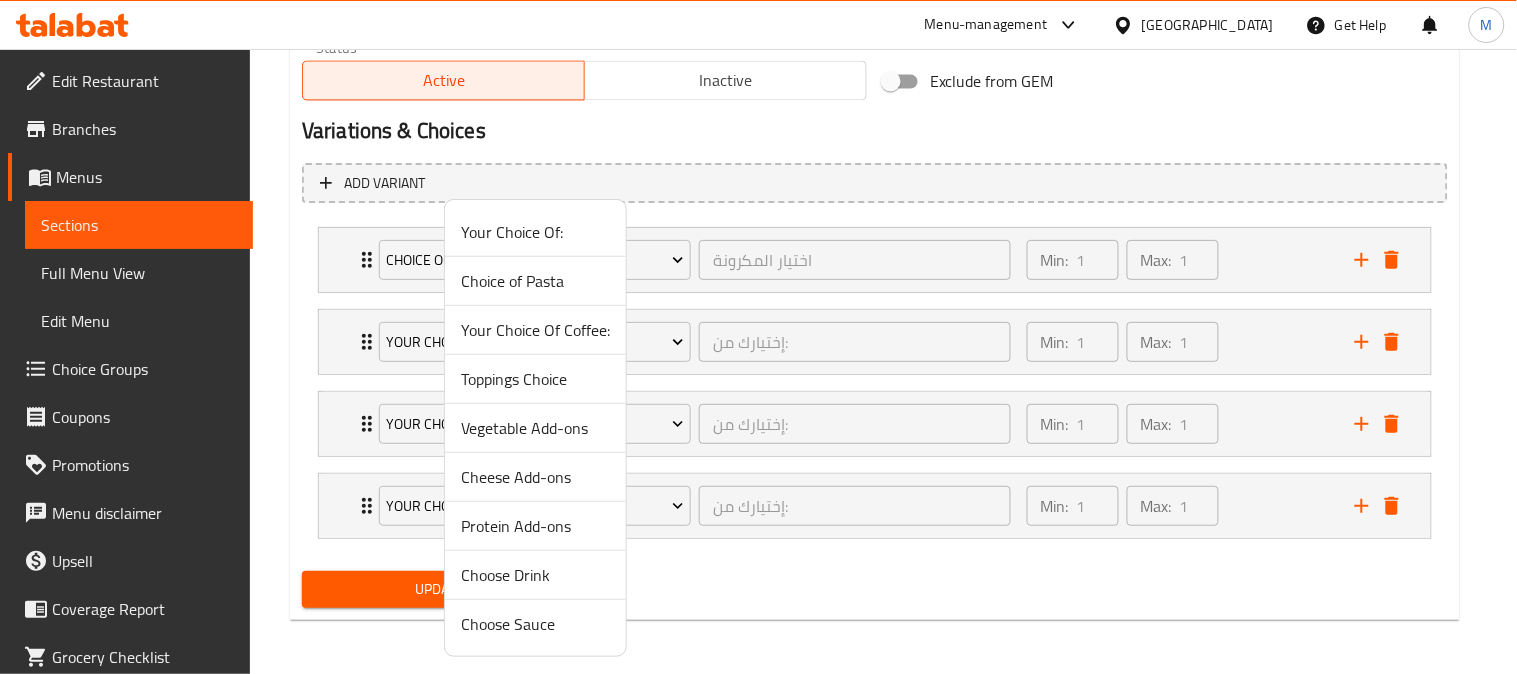 click on "Vegetable Add-ons" at bounding box center [535, 428] 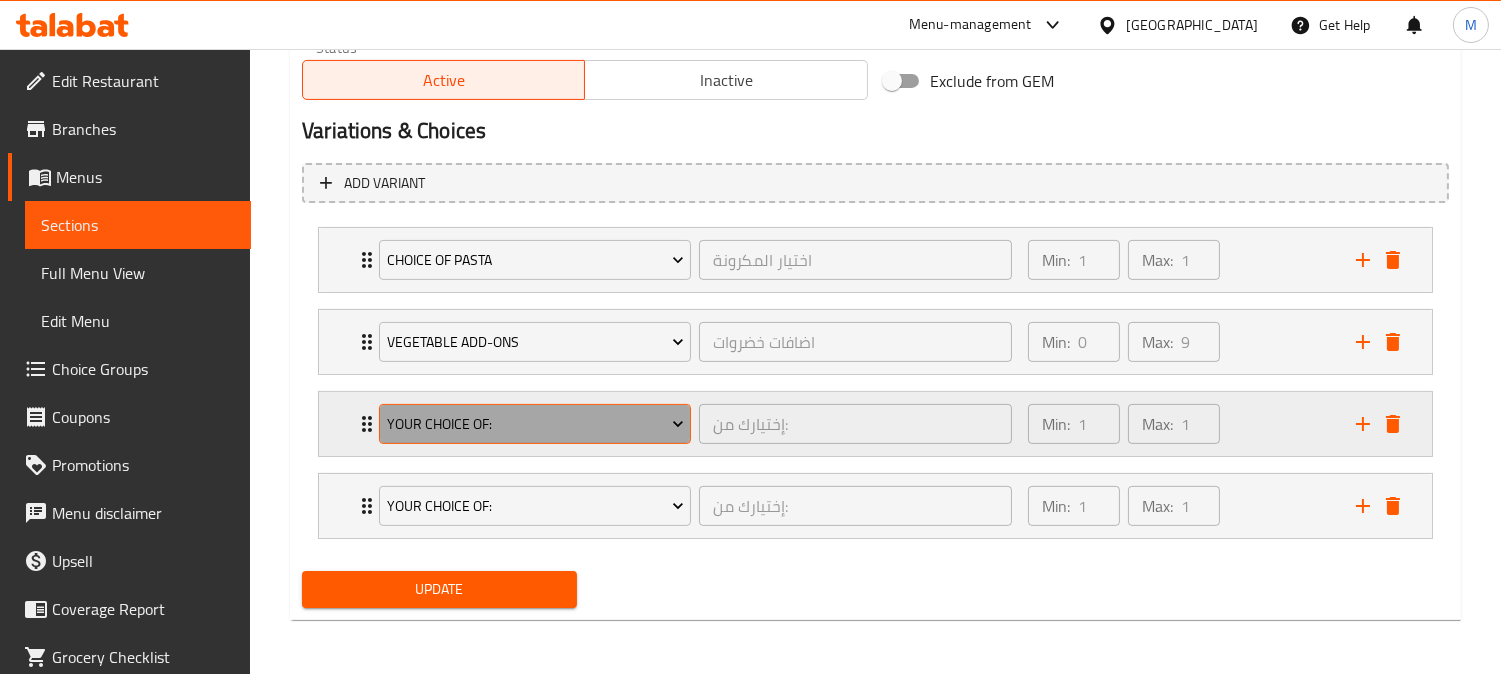 click on "Your Choice Of:" at bounding box center (535, 424) 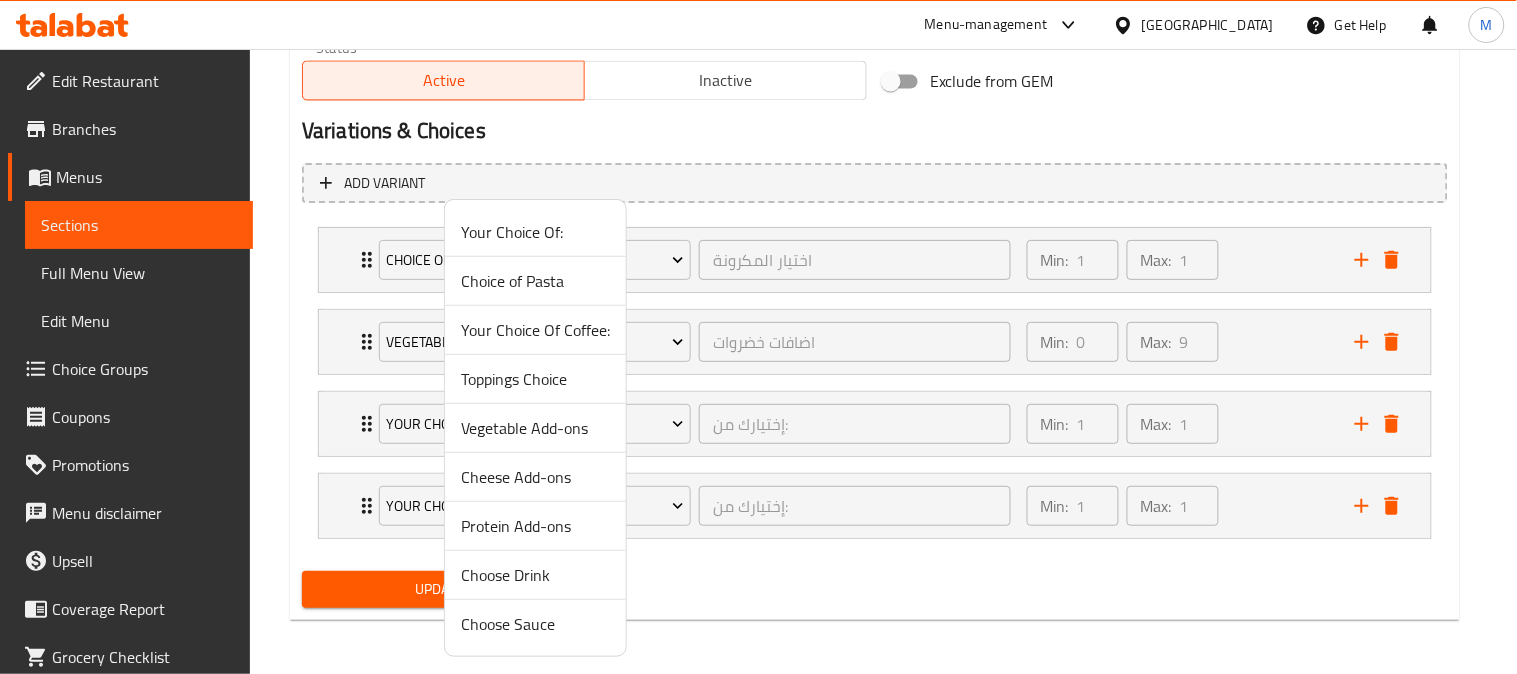 click on "Cheese Add-ons" at bounding box center [535, 477] 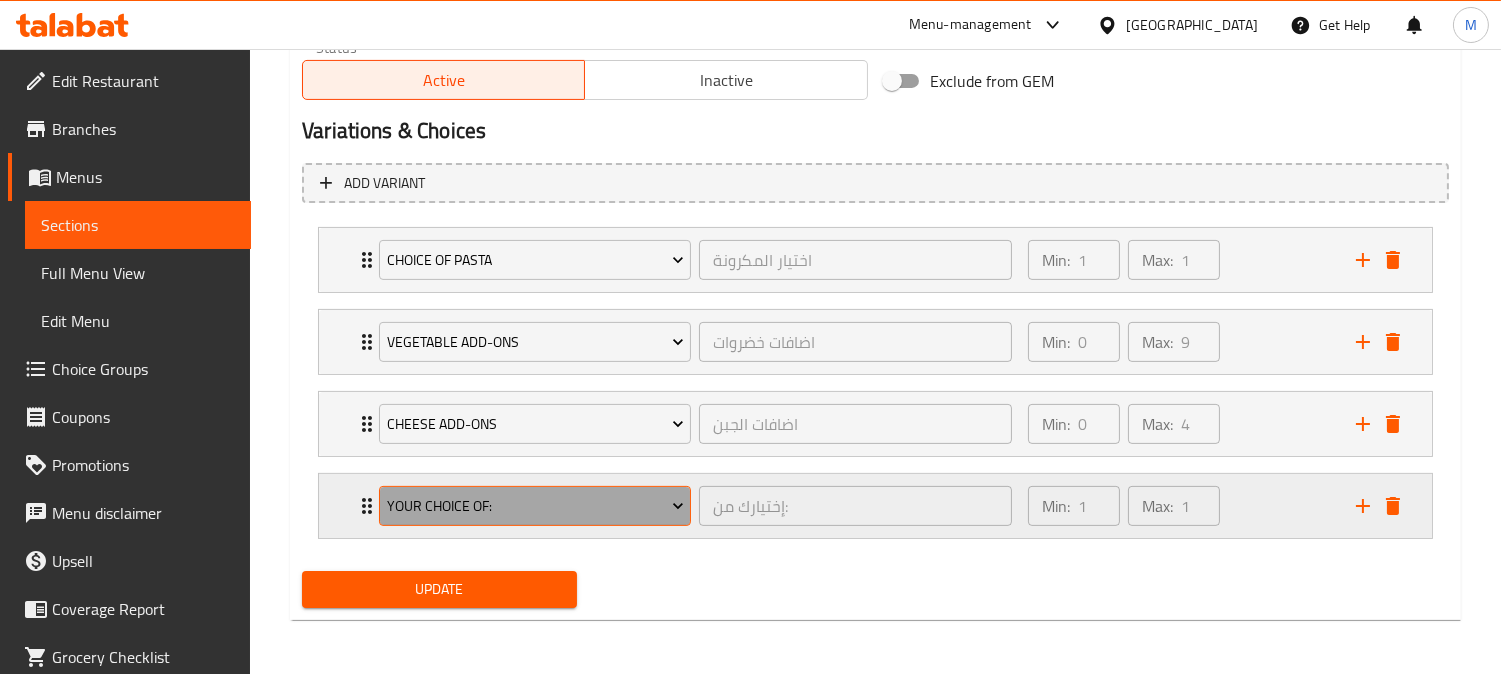 click on "Your Choice Of:" at bounding box center [535, 506] 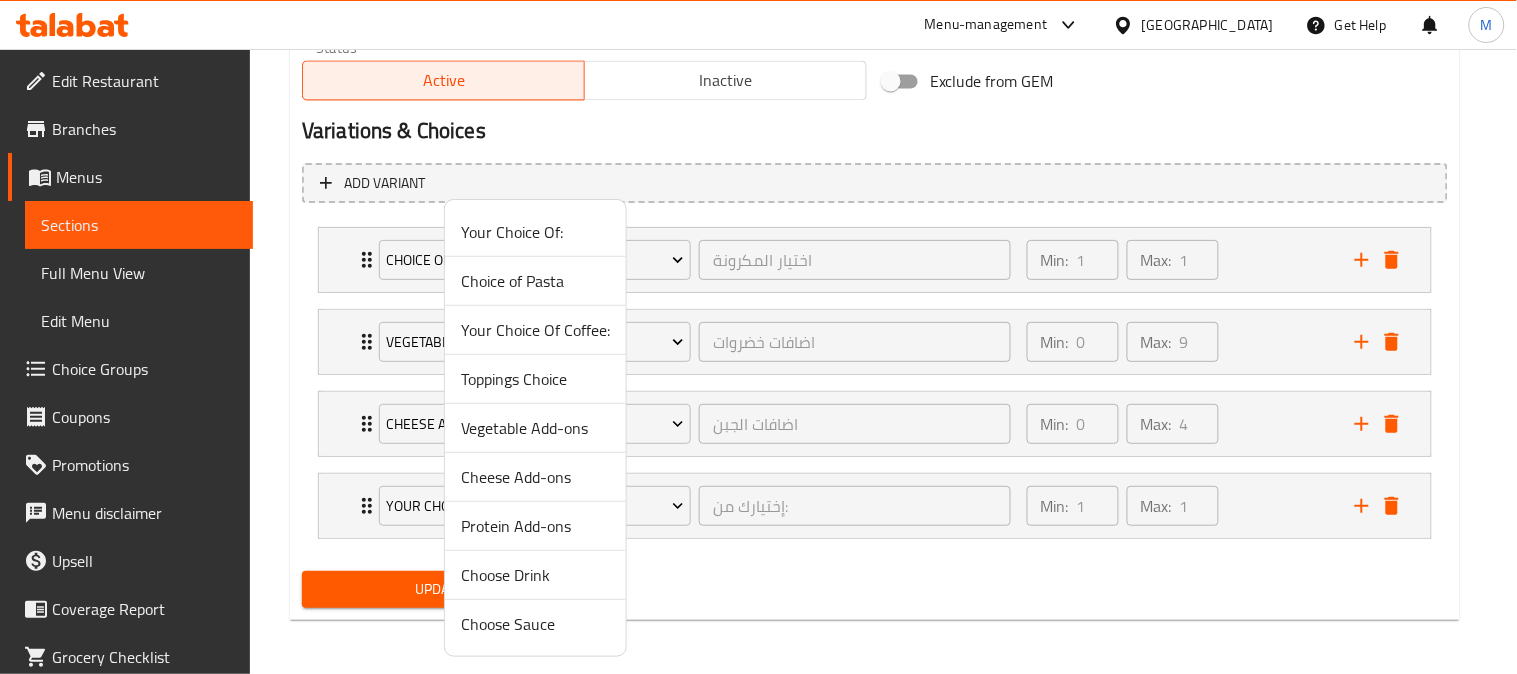 click on "Protein Add-ons" at bounding box center (535, 526) 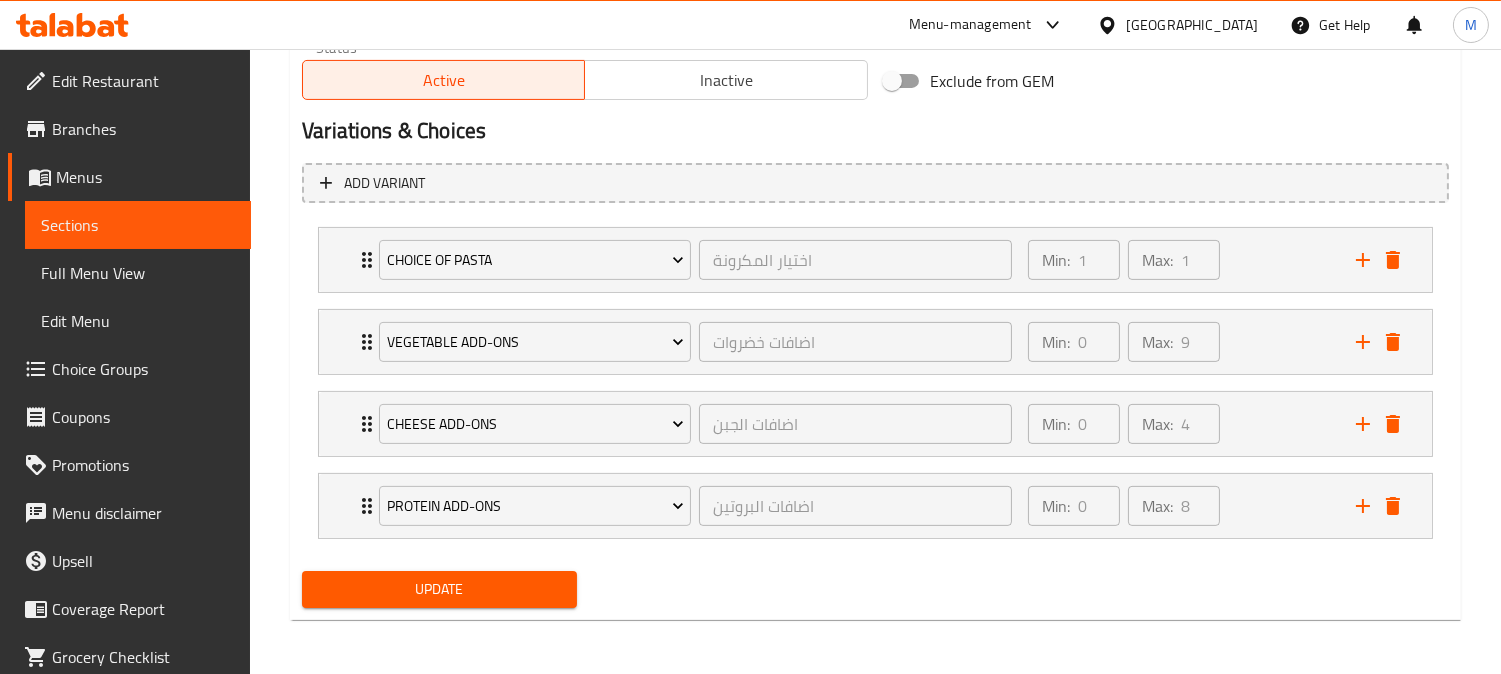 click on "Update" at bounding box center [439, 589] 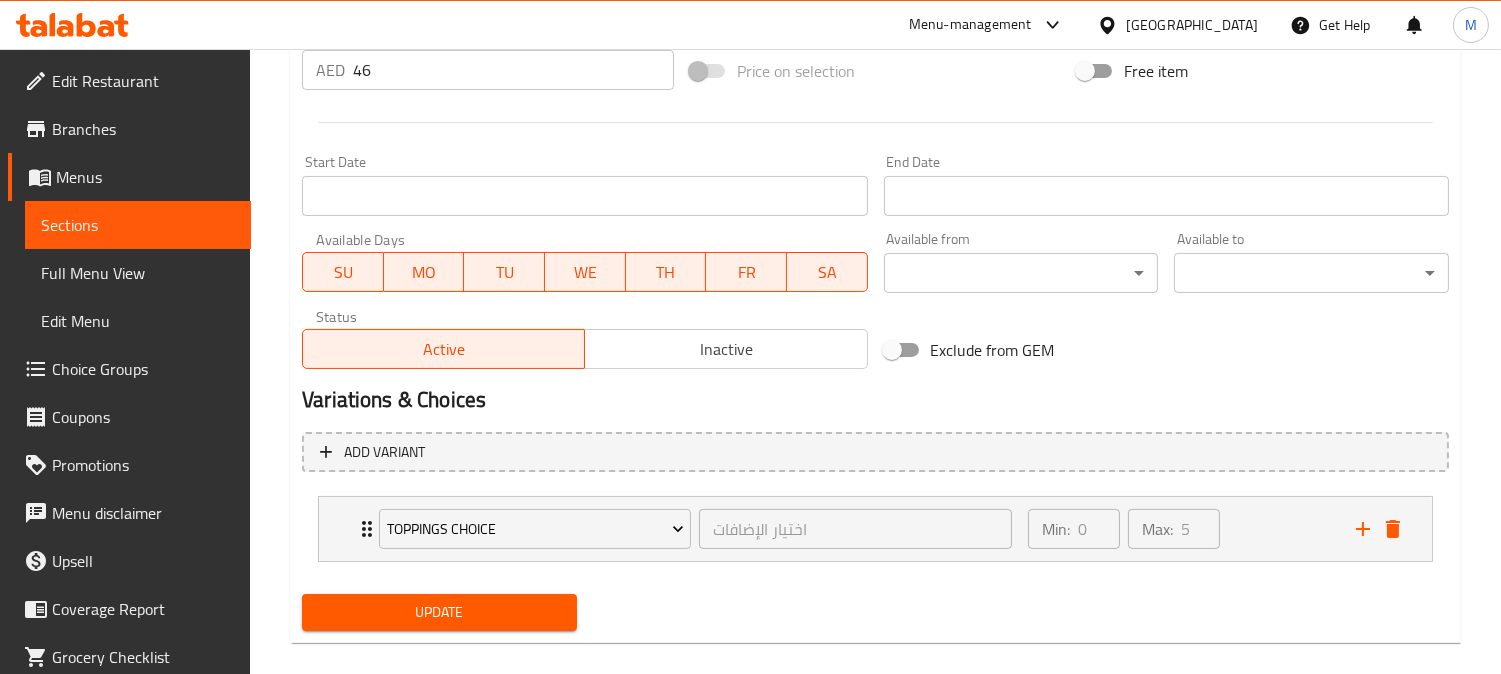 scroll, scrollTop: 770, scrollLeft: 0, axis: vertical 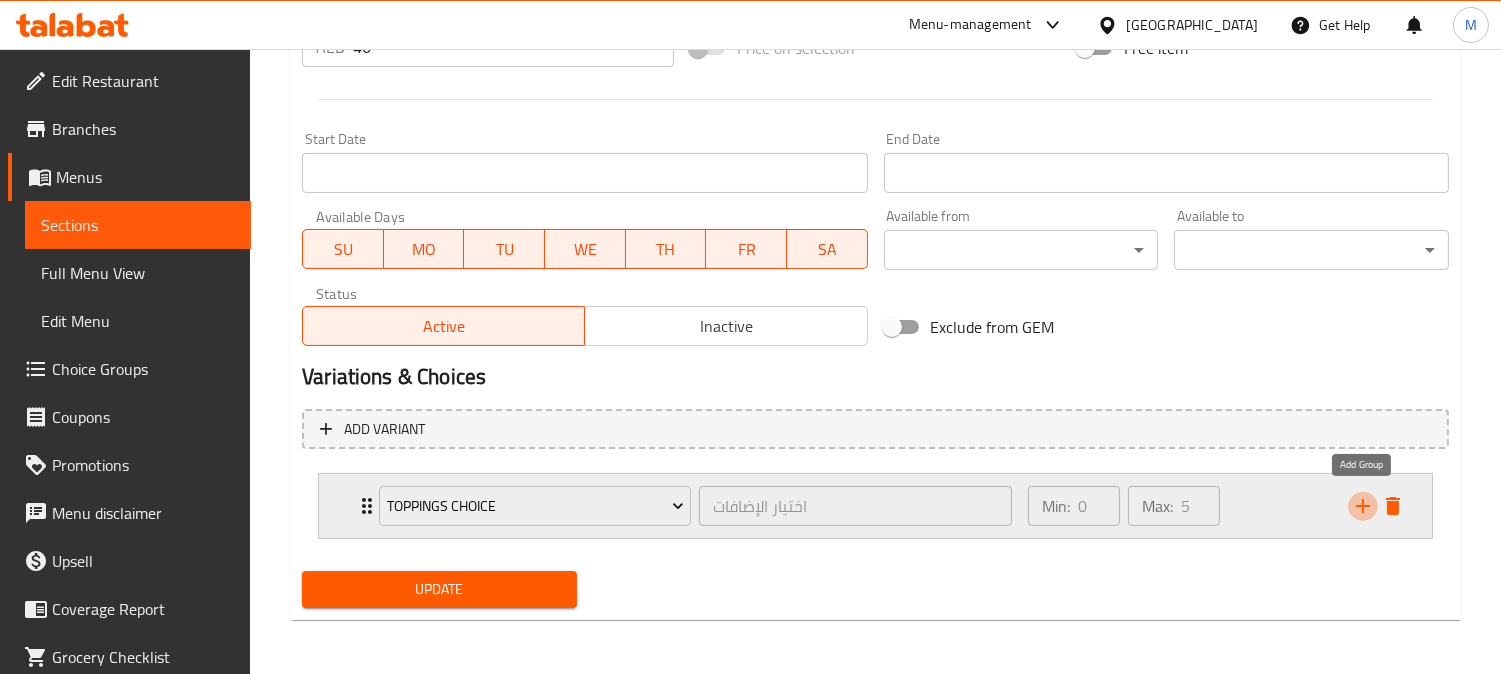 click 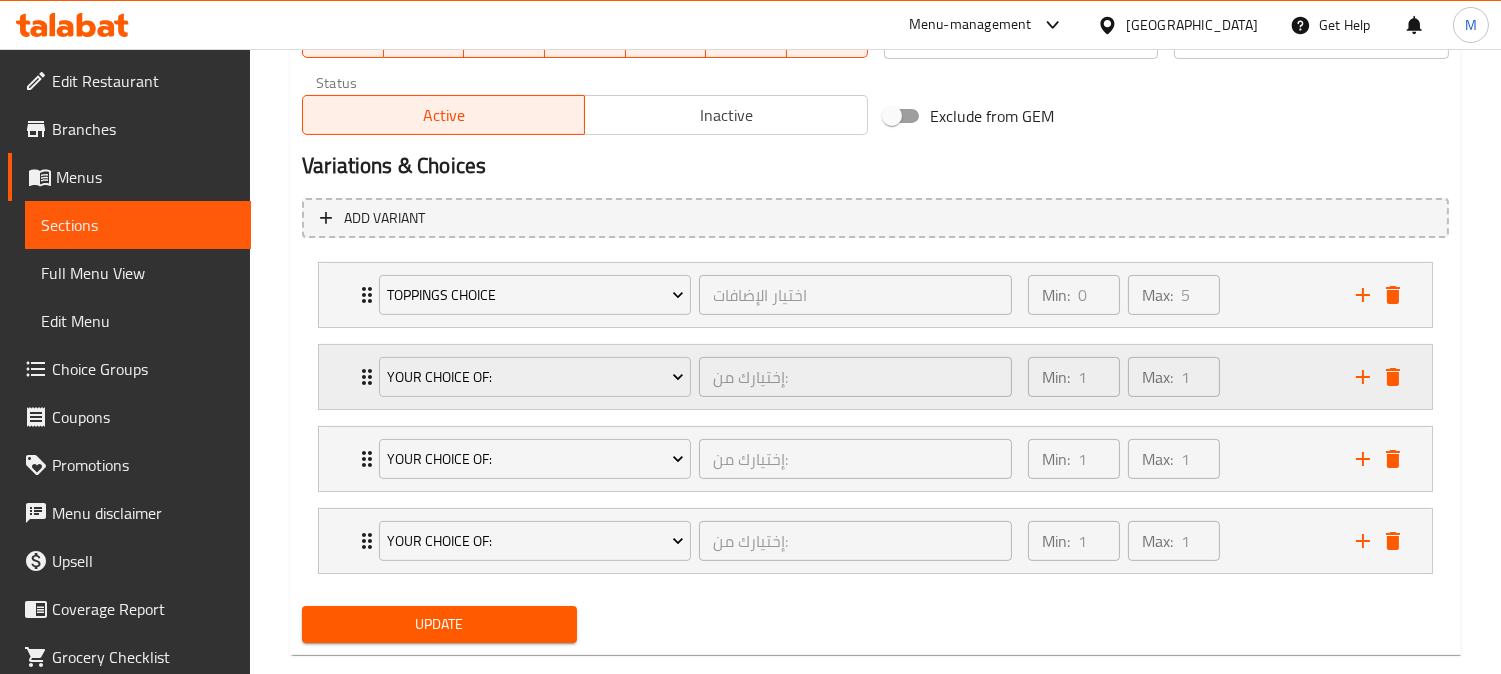 scroll, scrollTop: 1016, scrollLeft: 0, axis: vertical 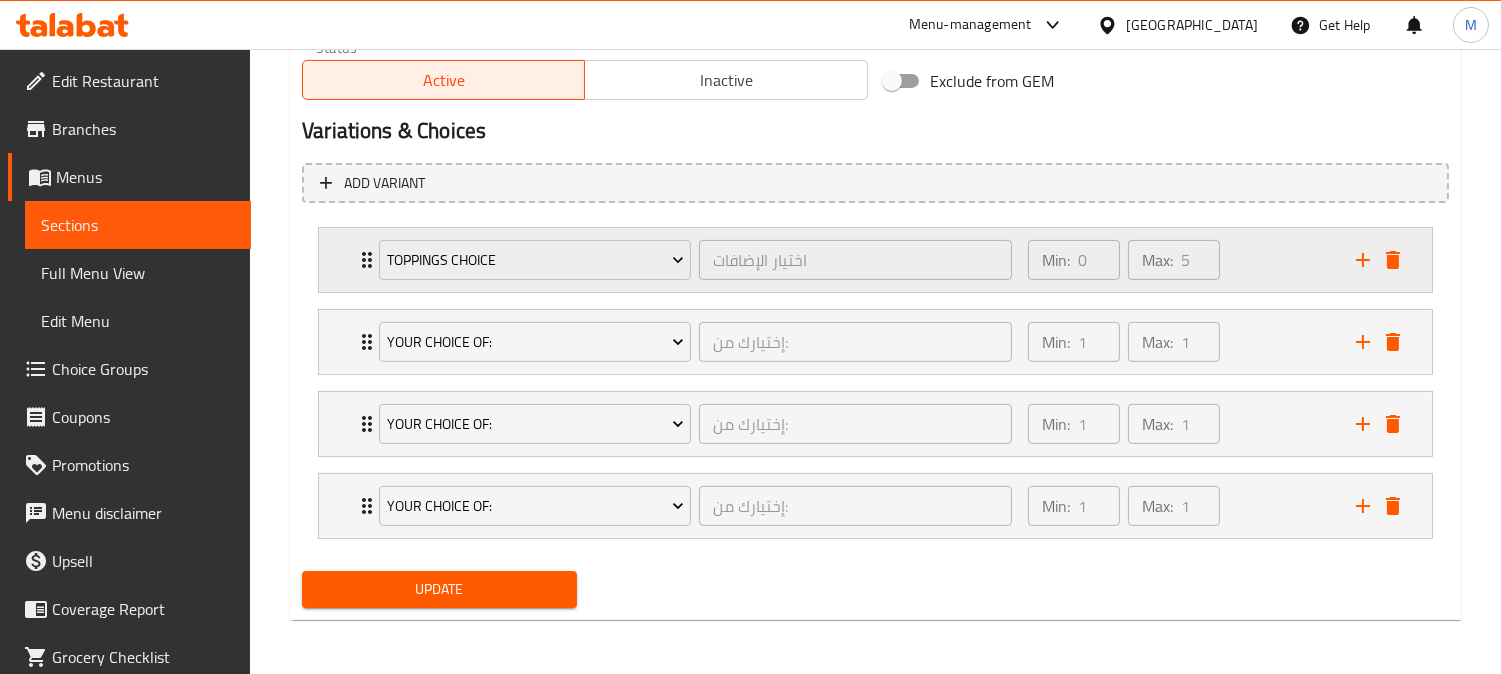click on "Toppings Choice اختيار الإضافات ​ Min: 0 ​ Max: 5 ​" at bounding box center (875, 260) 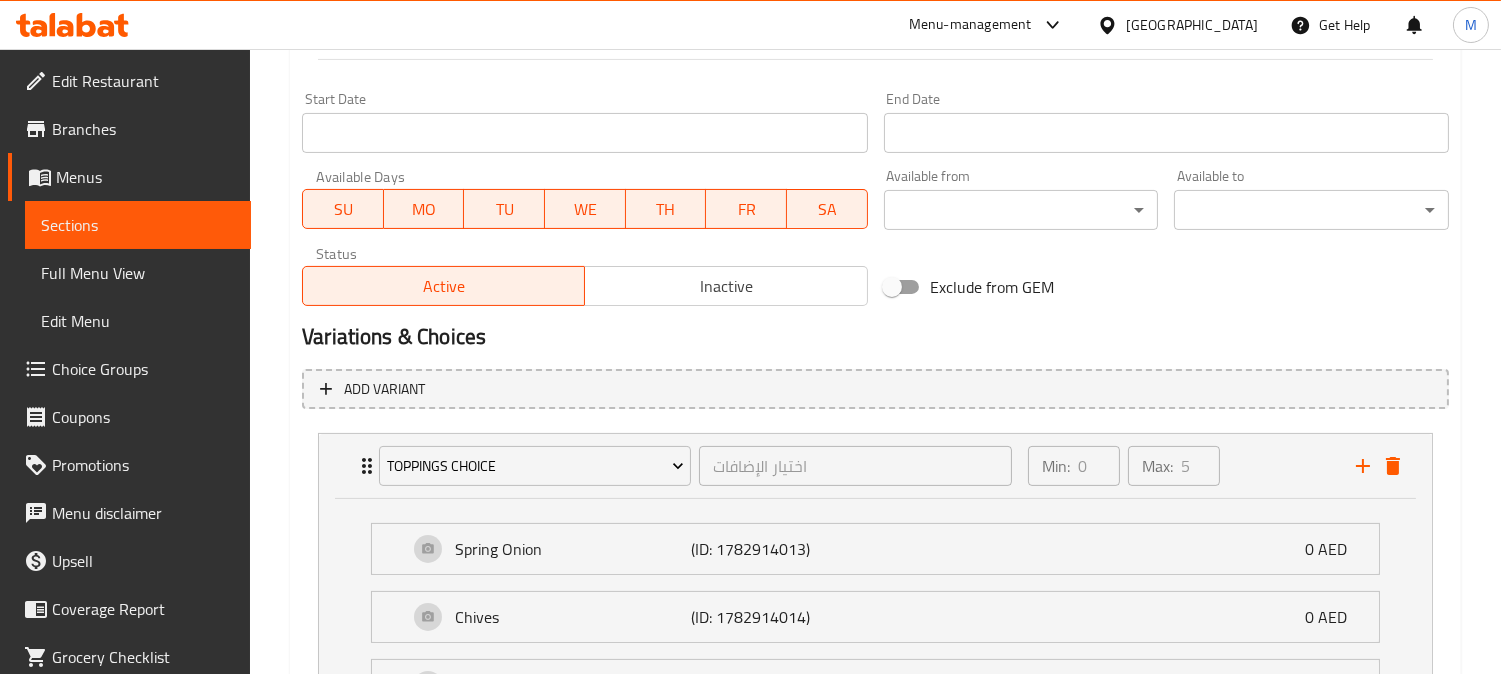 scroll, scrollTop: 1127, scrollLeft: 0, axis: vertical 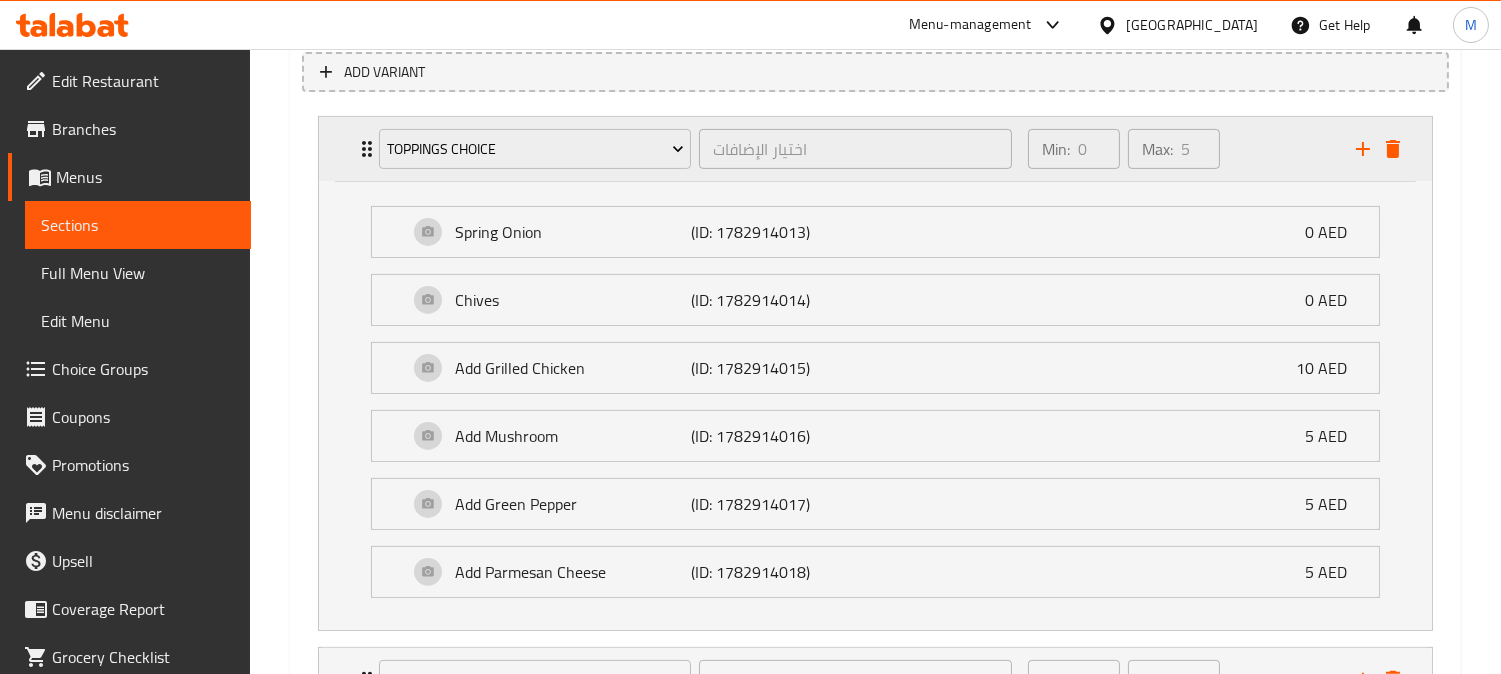 click on "Toppings Choice اختيار الإضافات ​ Min: 0 ​ Max: 5 ​" at bounding box center [875, 149] 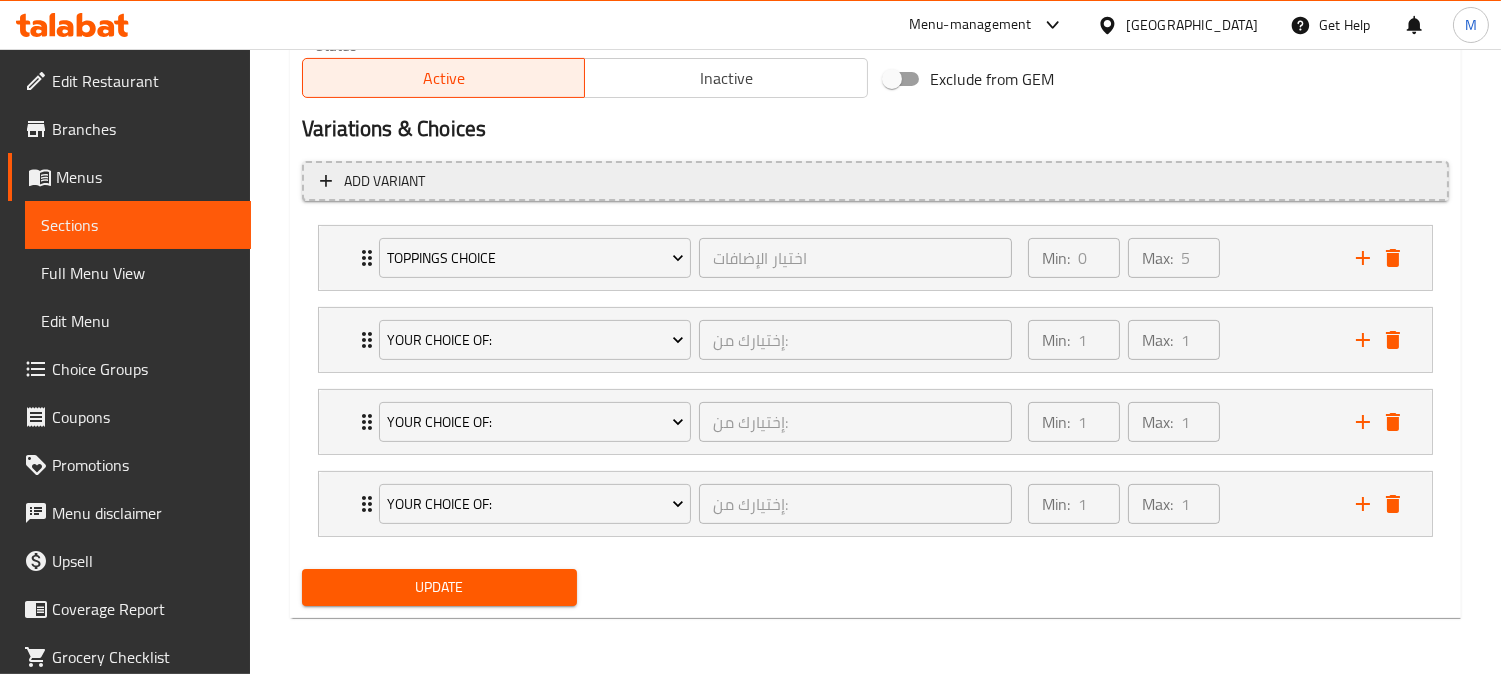 scroll, scrollTop: 1016, scrollLeft: 0, axis: vertical 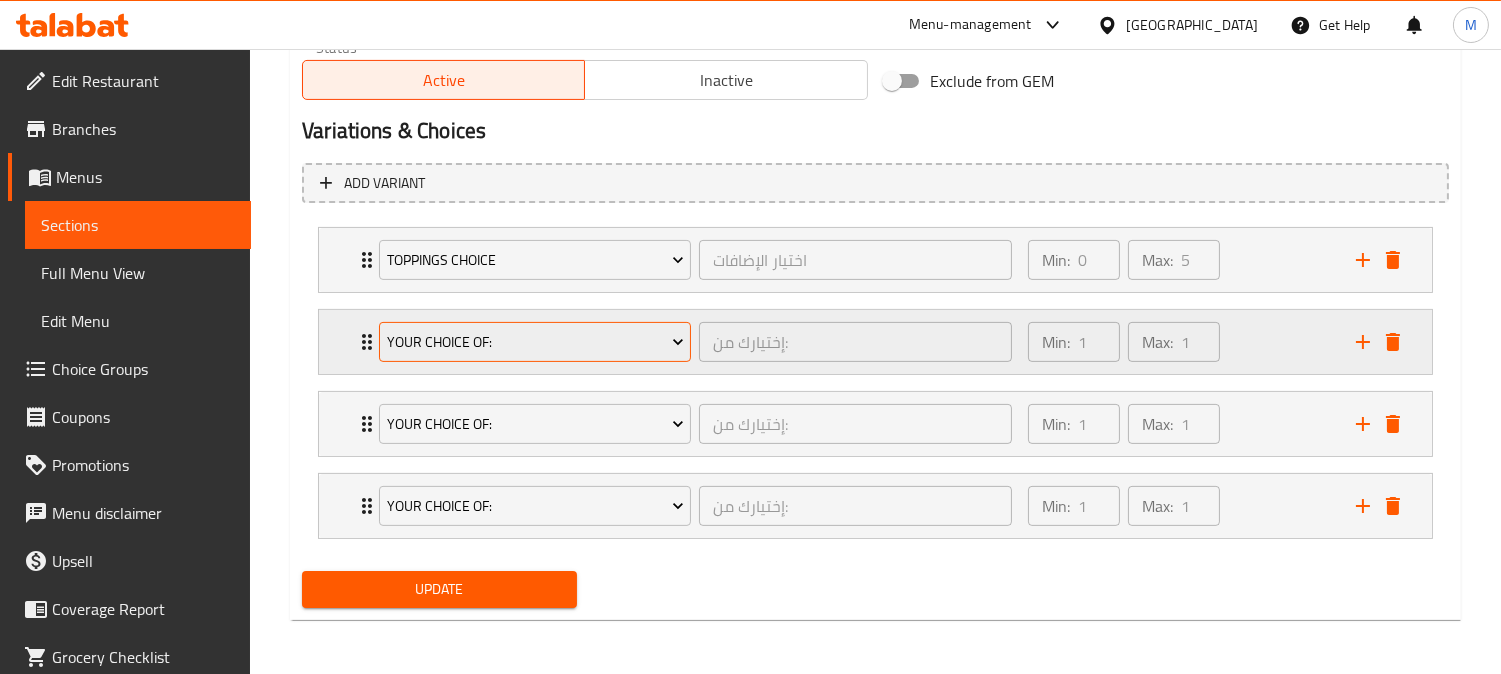 click on "Your Choice Of:" at bounding box center [535, 342] 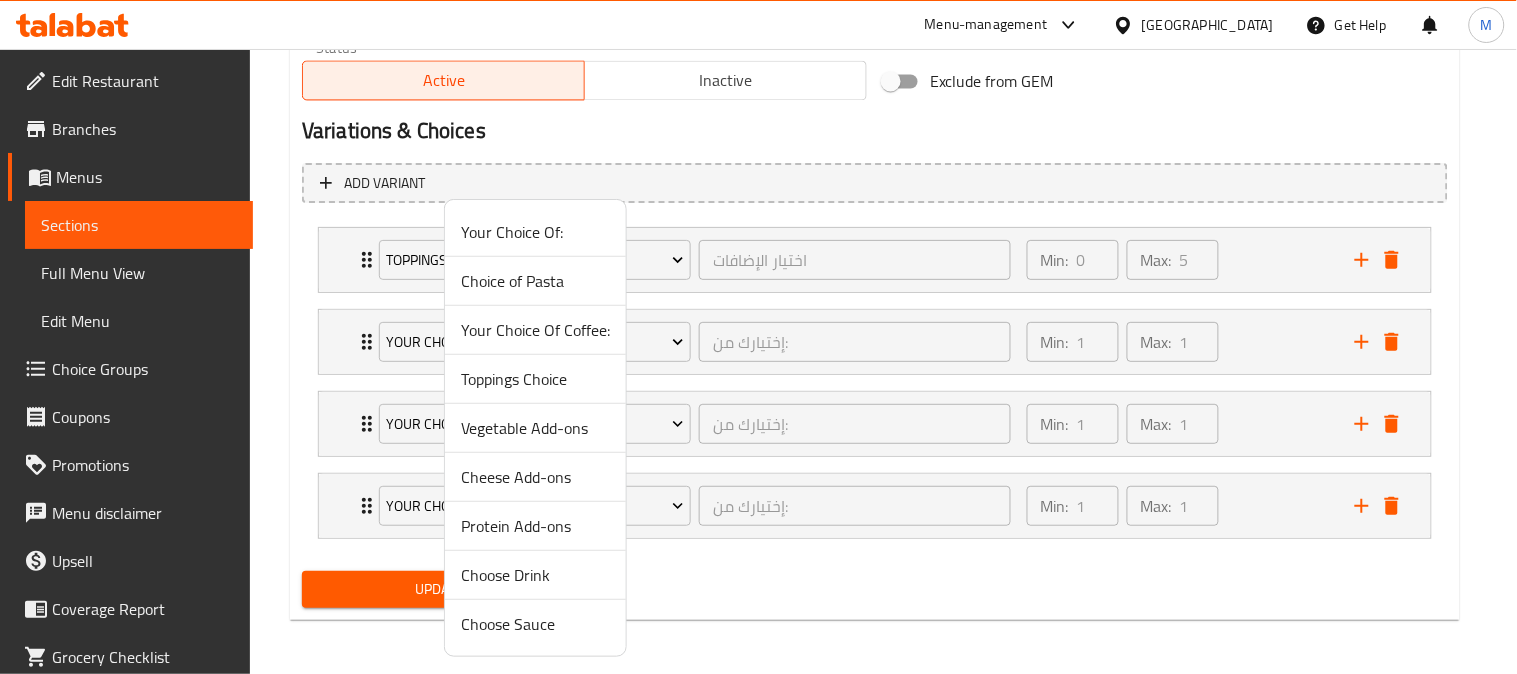 click on "Vegetable Add-ons" at bounding box center [535, 428] 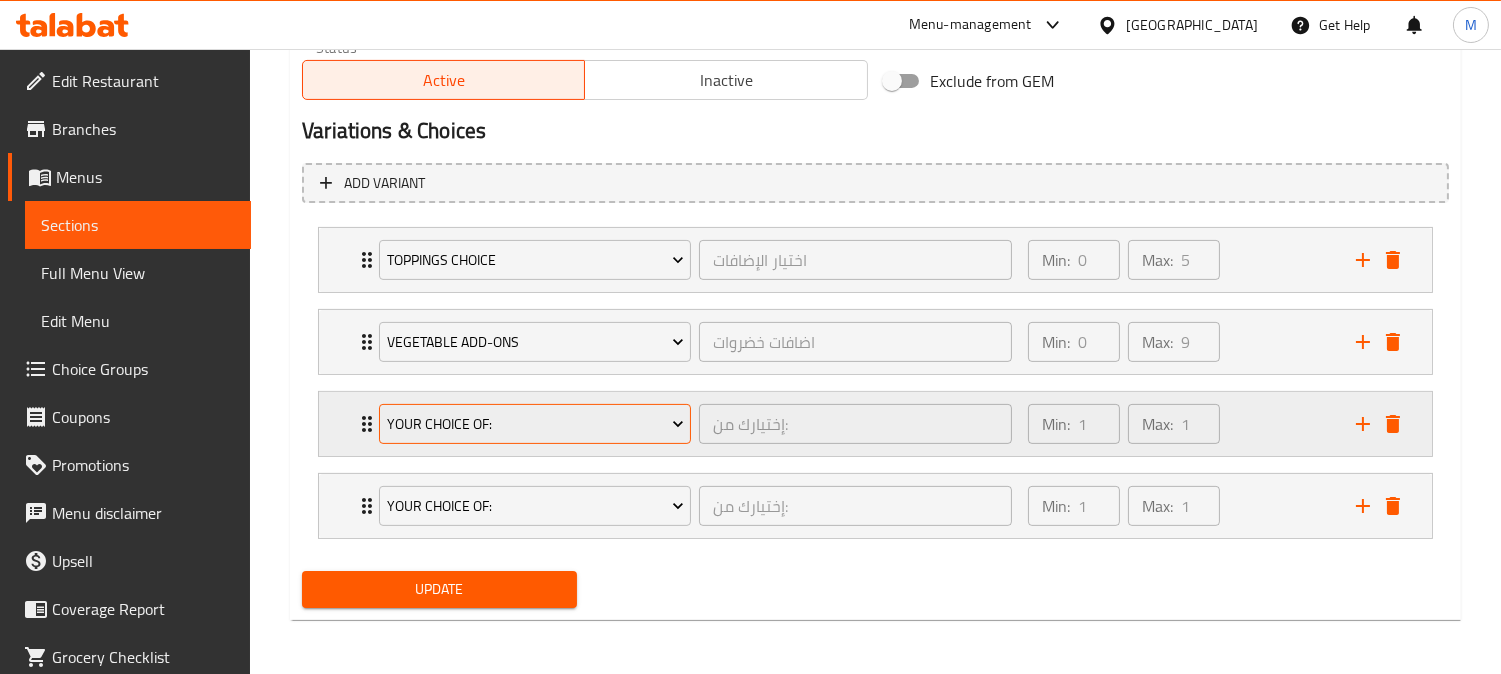 click on "Your Choice Of:" at bounding box center (535, 424) 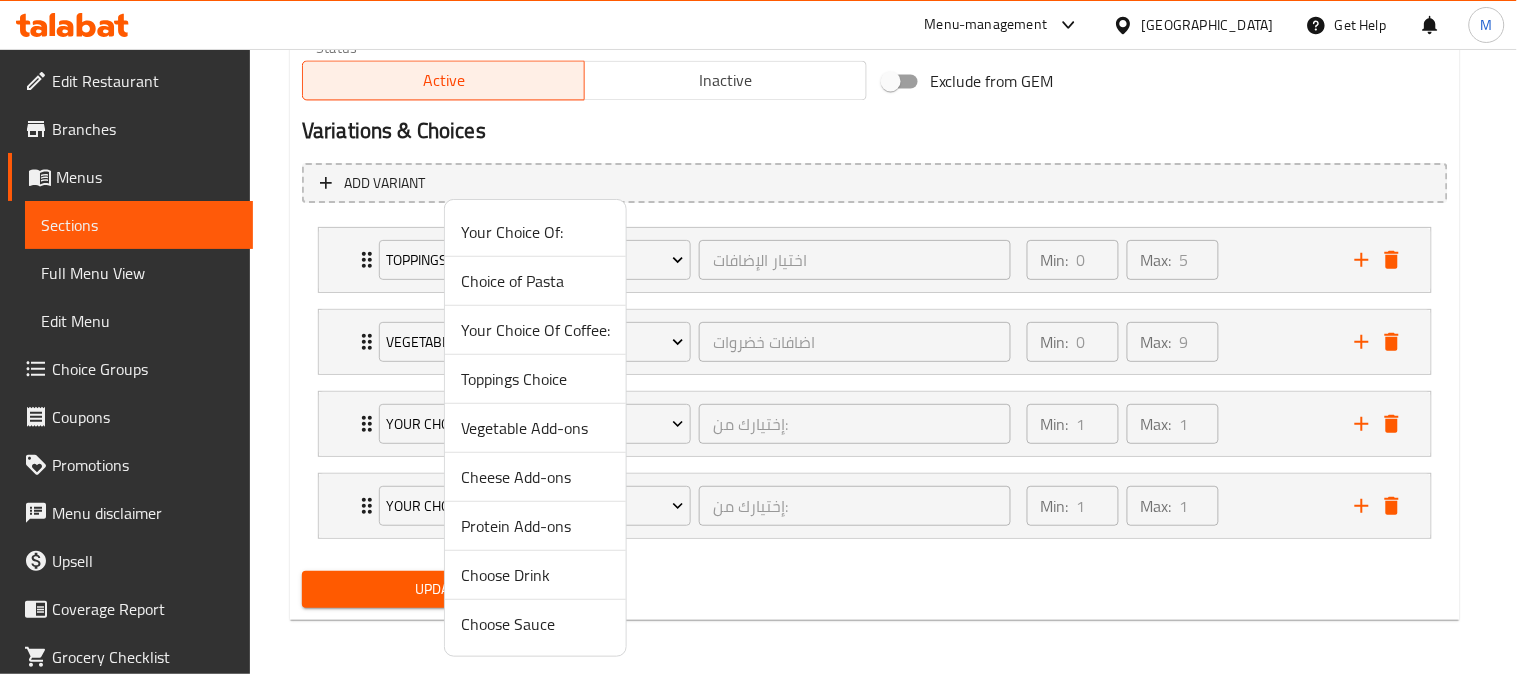 click on "Cheese Add-ons" at bounding box center [535, 477] 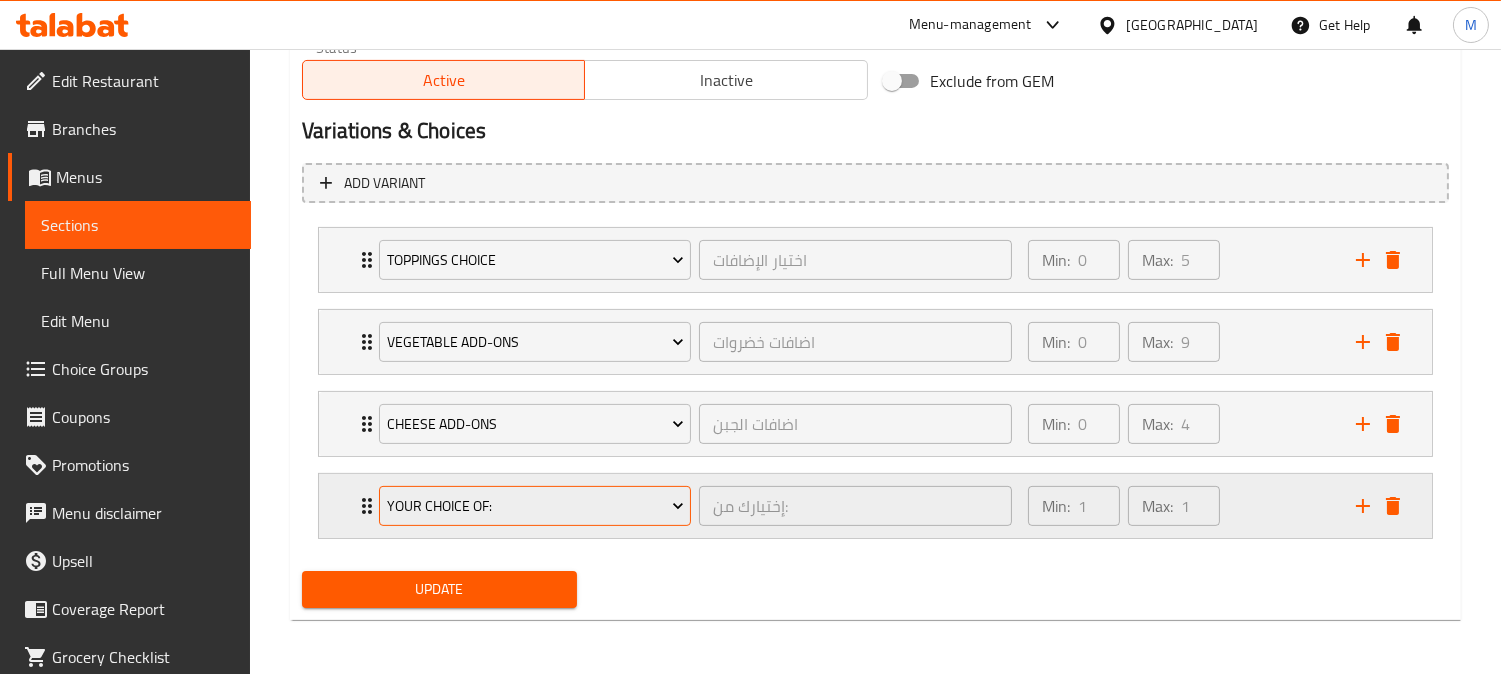 click on "Your Choice Of:" at bounding box center (535, 506) 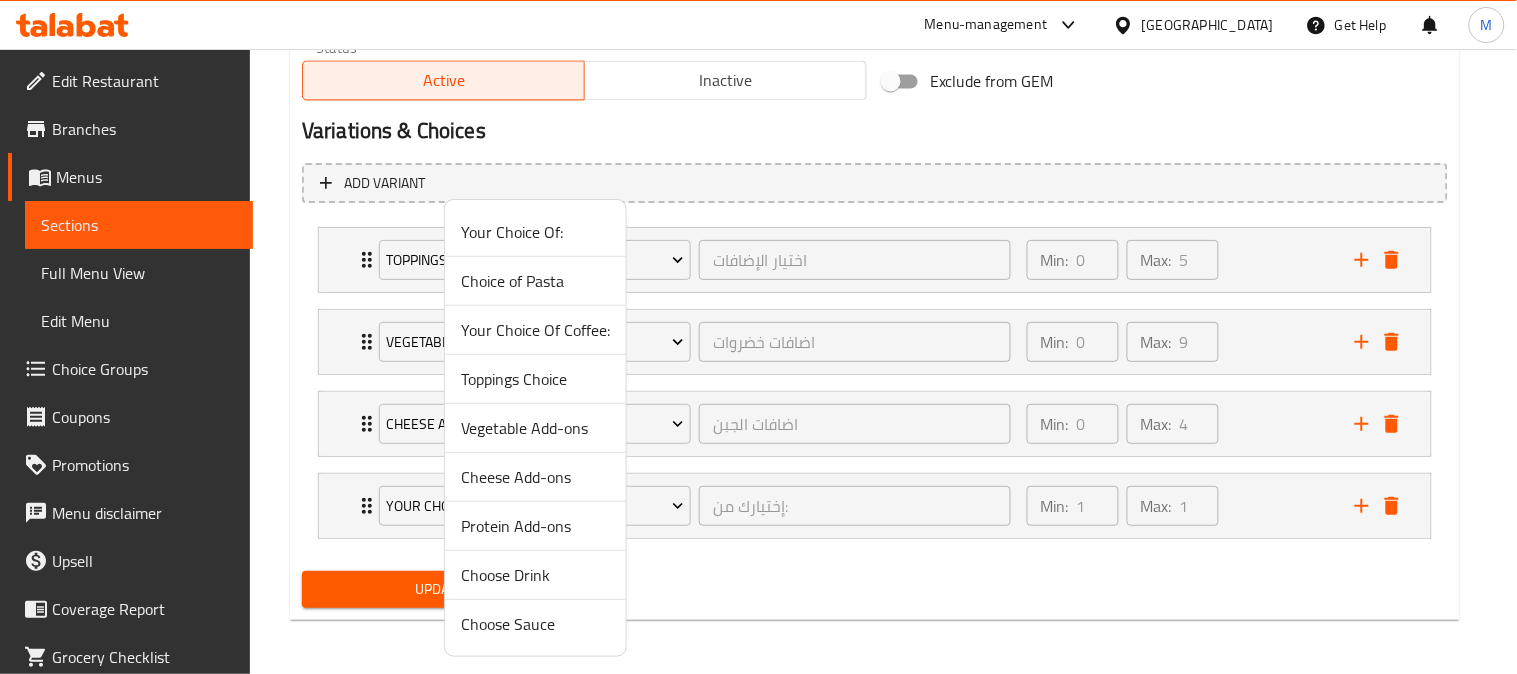 click on "Protein Add-ons" at bounding box center (535, 526) 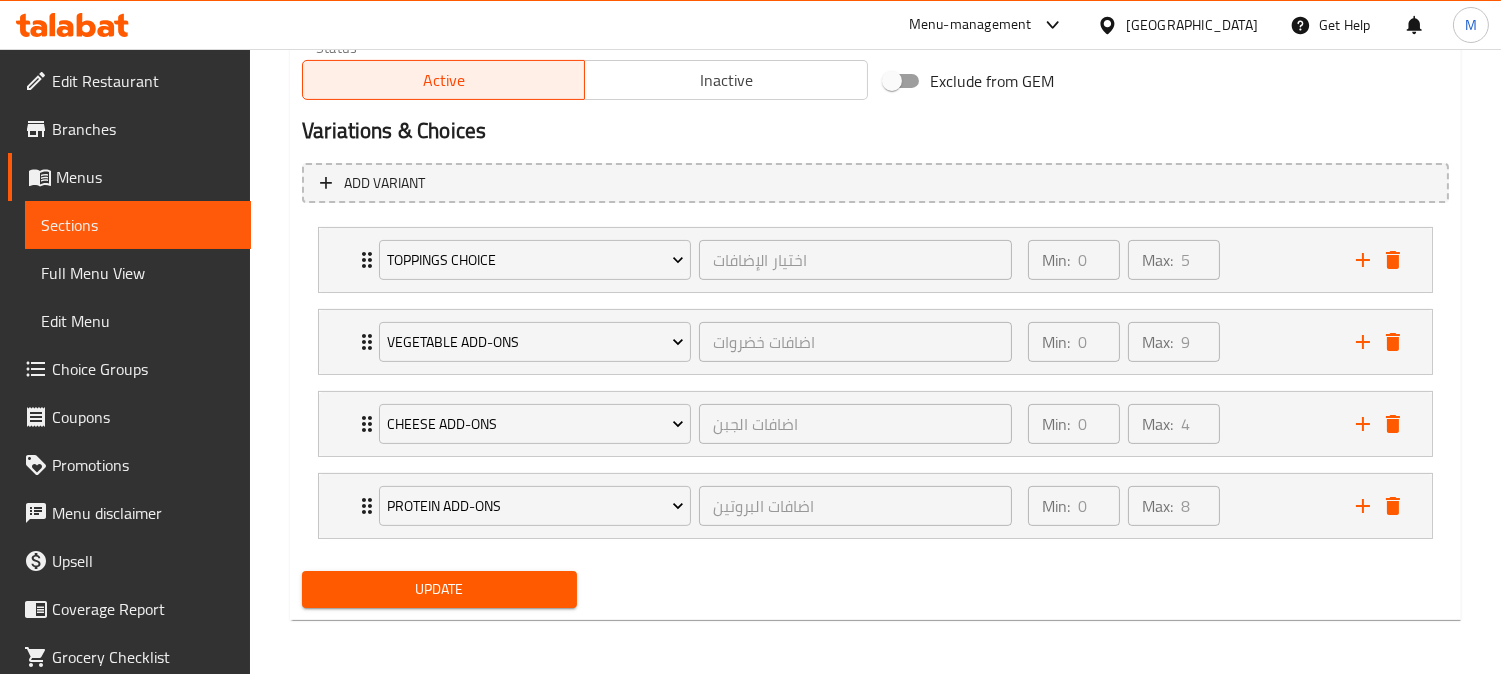 click on "Update" at bounding box center [439, 589] 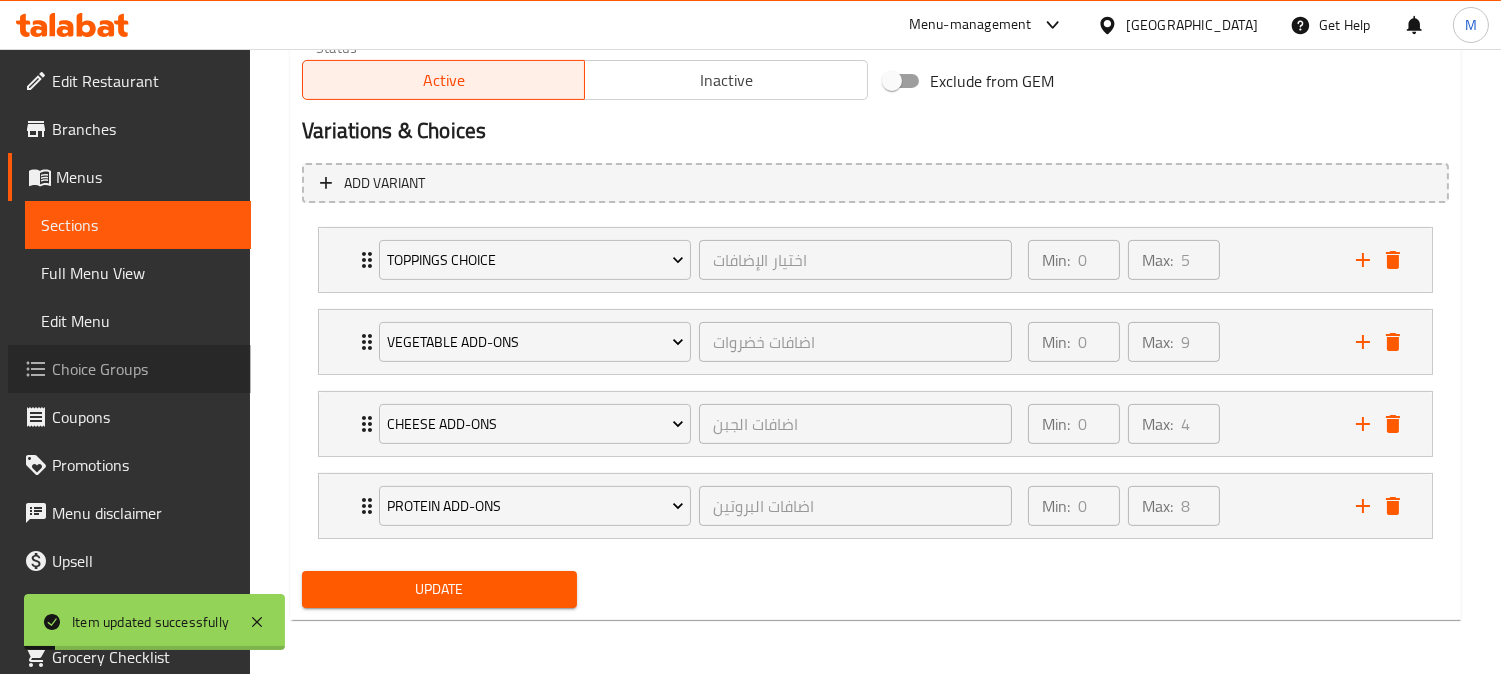 click on "Choice Groups" at bounding box center [143, 369] 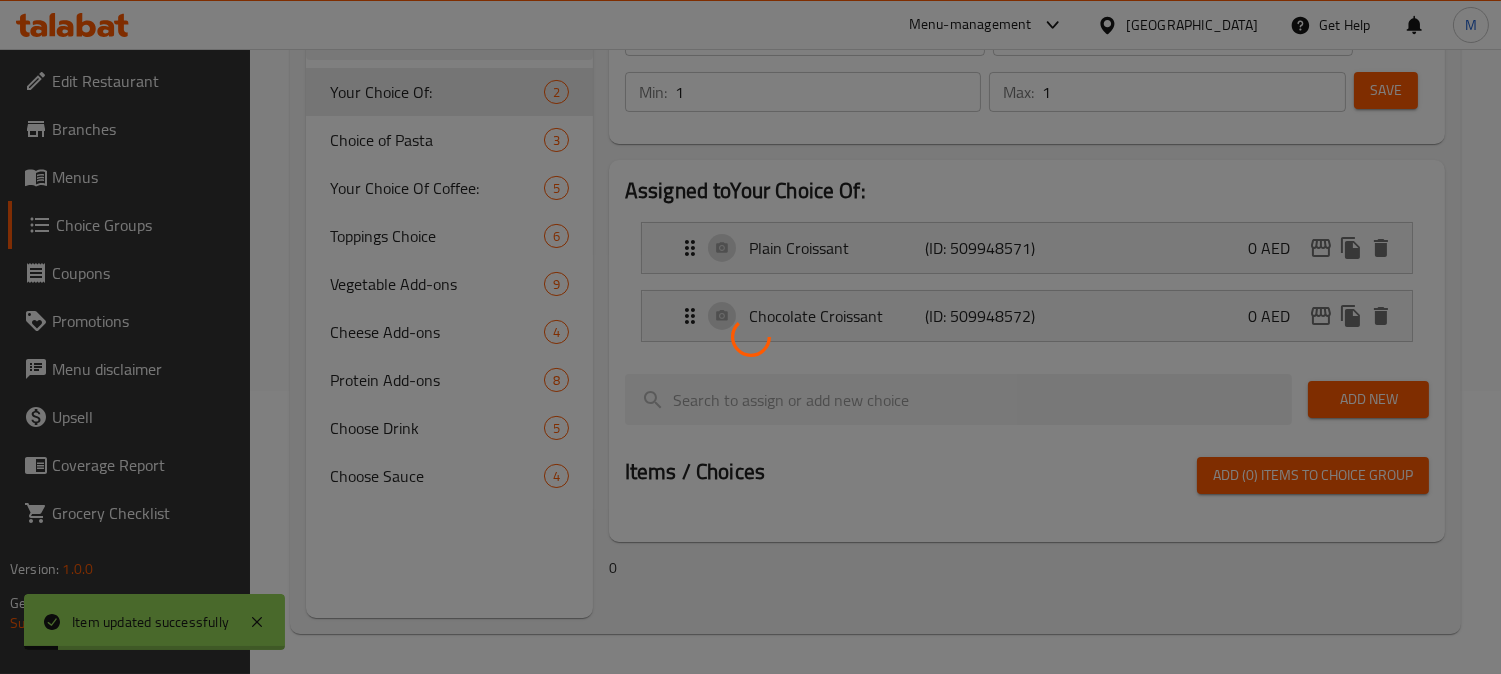scroll, scrollTop: 283, scrollLeft: 0, axis: vertical 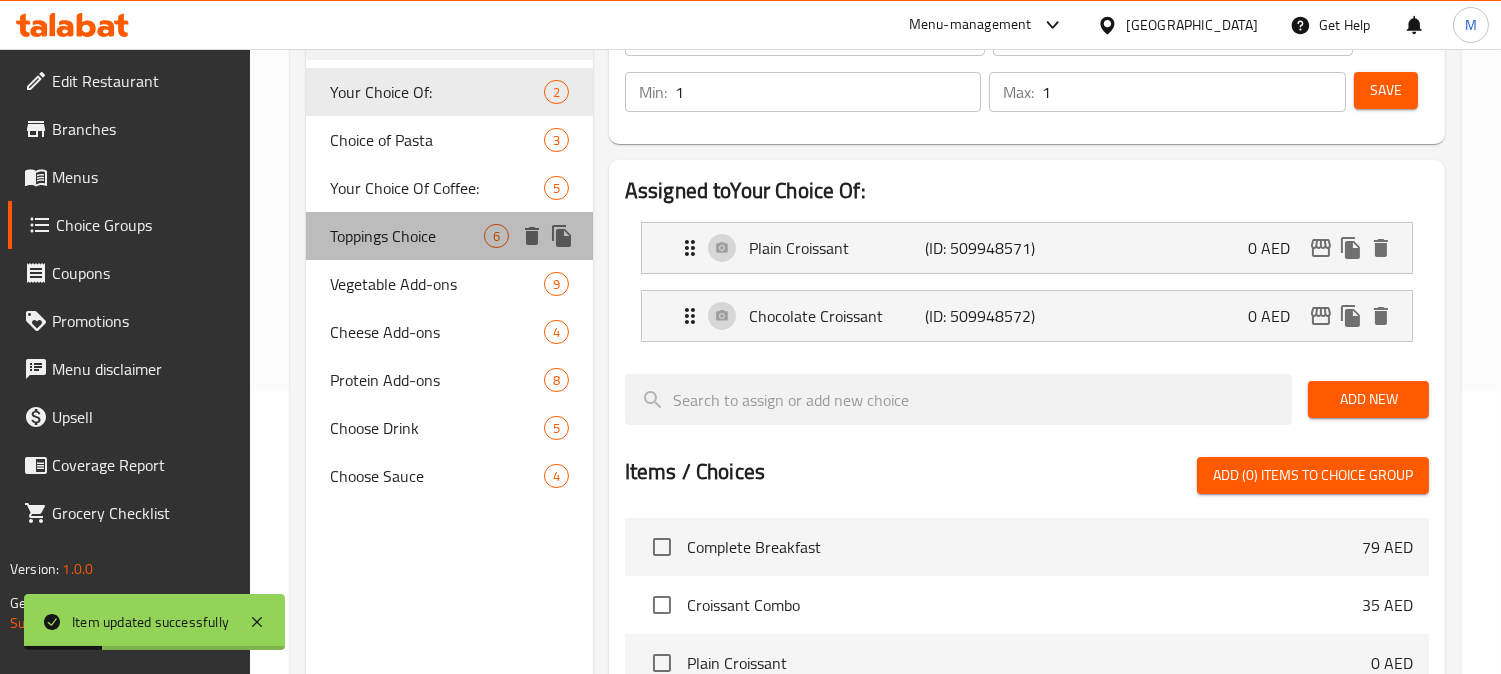 click on "Toppings Choice" at bounding box center [407, 236] 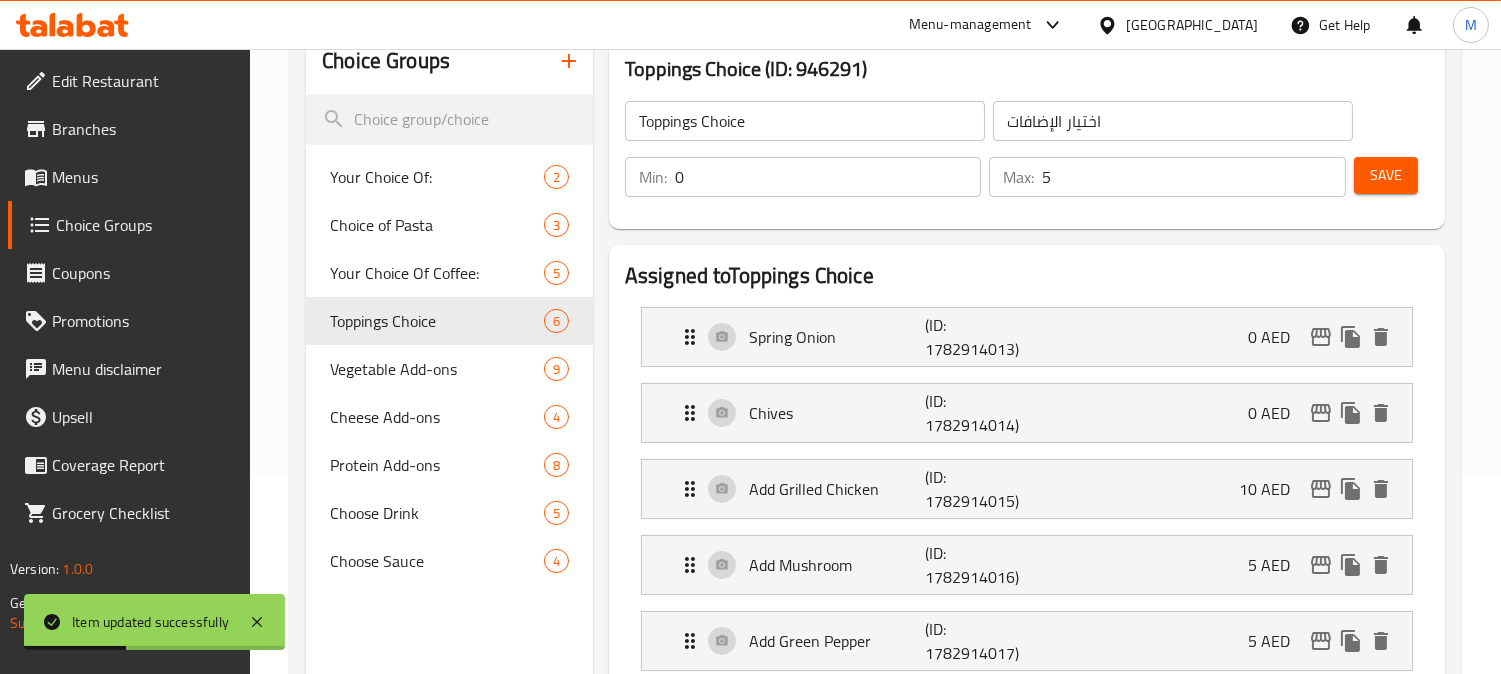 scroll, scrollTop: 172, scrollLeft: 0, axis: vertical 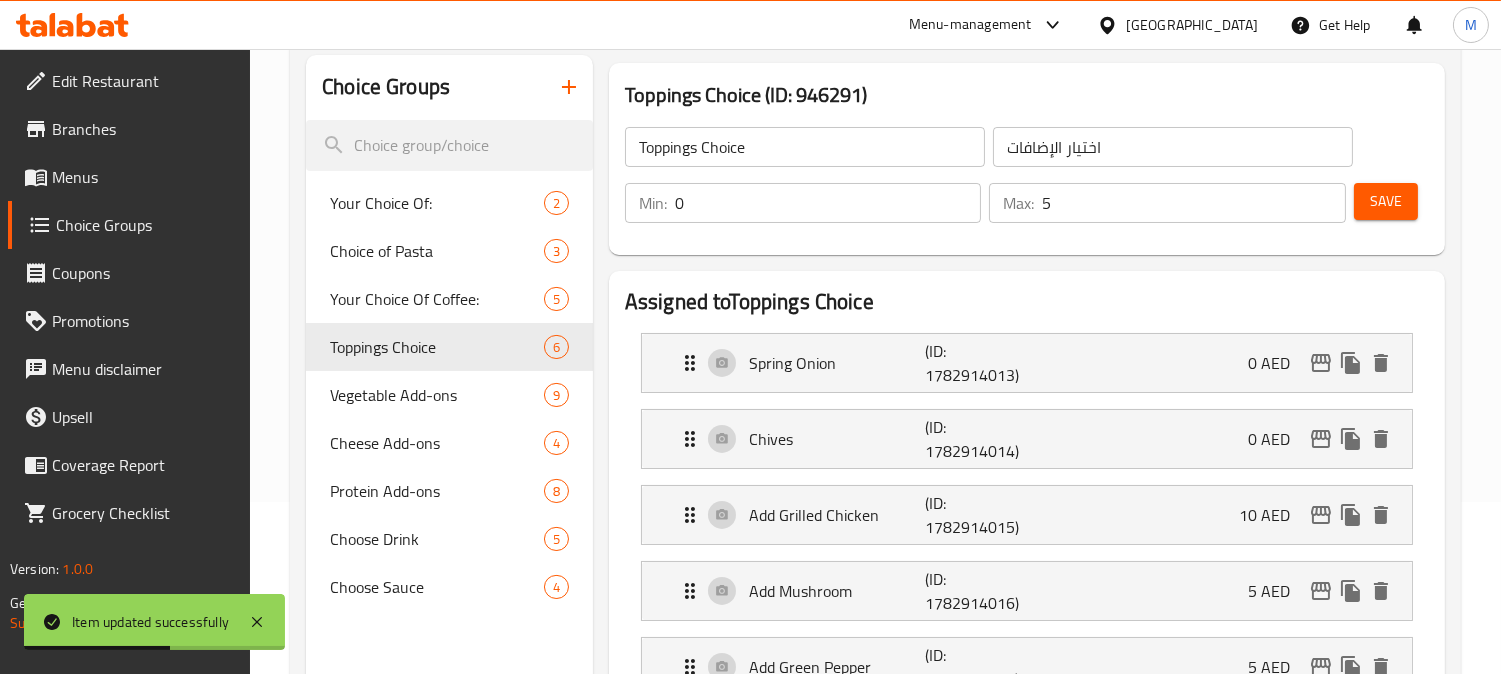 click on "اختيار الإضافات" 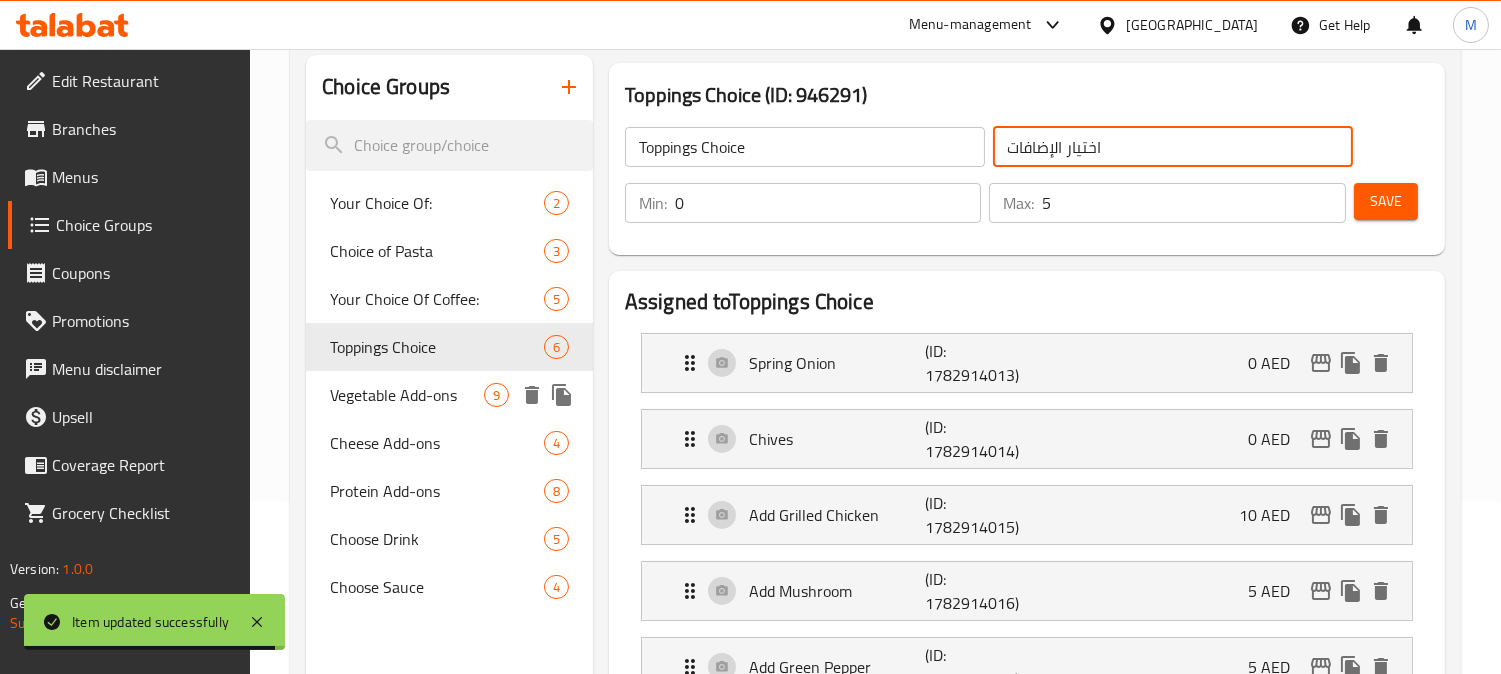 click on "Vegetable Add-ons" at bounding box center [407, 395] 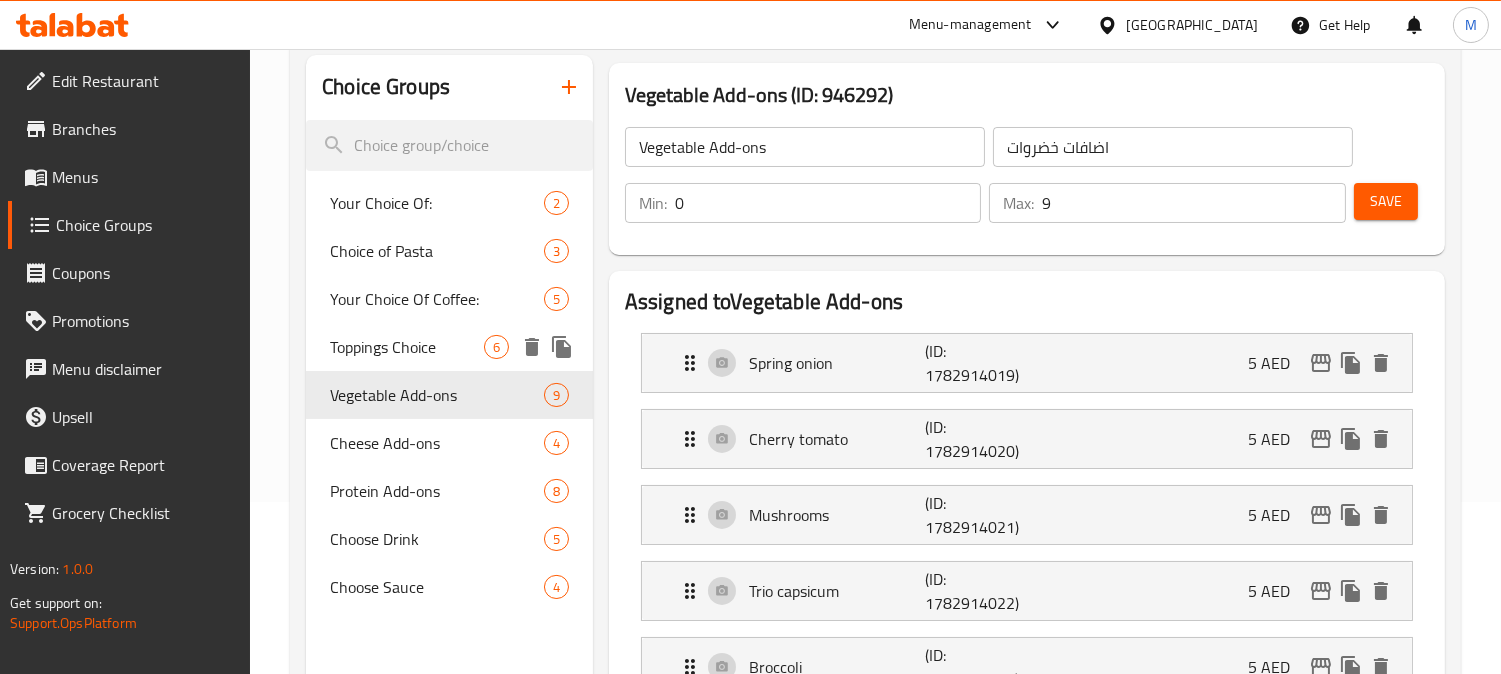 click on "Toppings Choice" at bounding box center [407, 347] 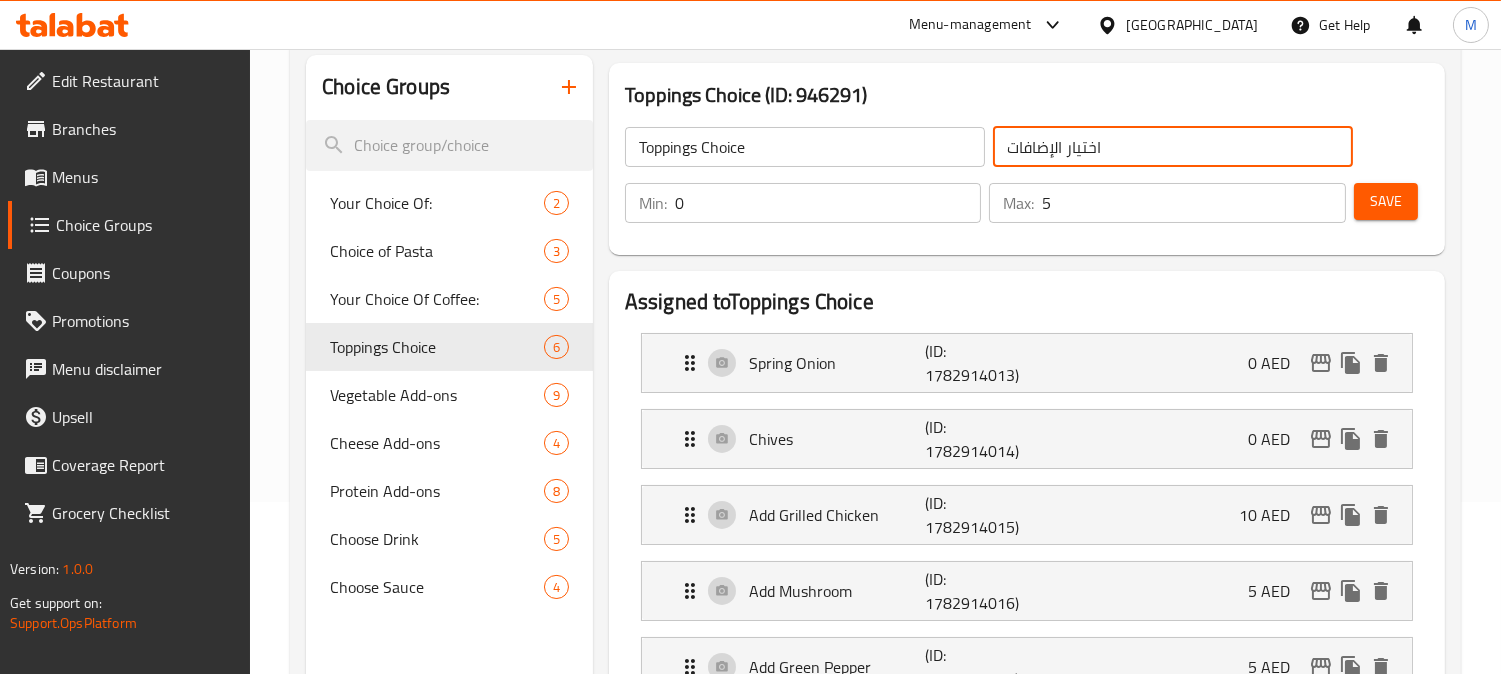 click on "اختيار الإضافات" 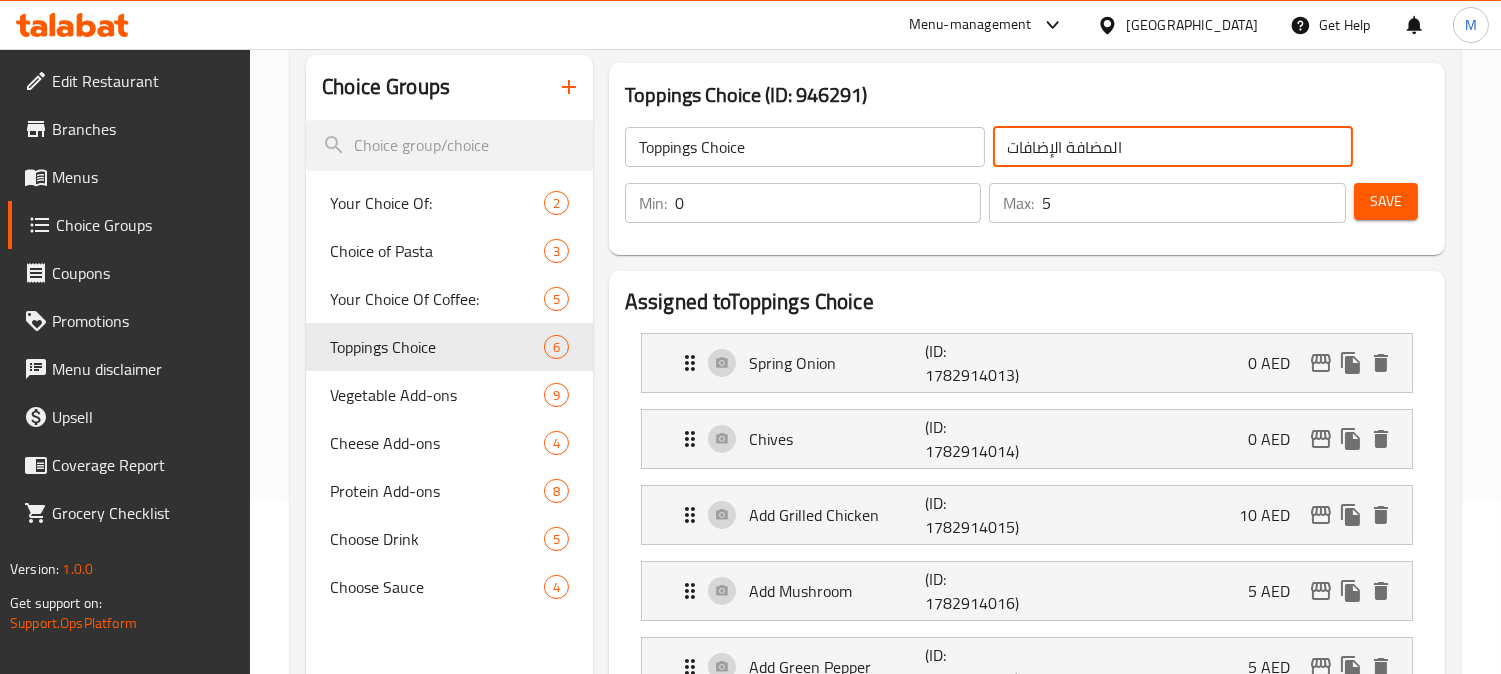 click on "المضافة الإضافات" 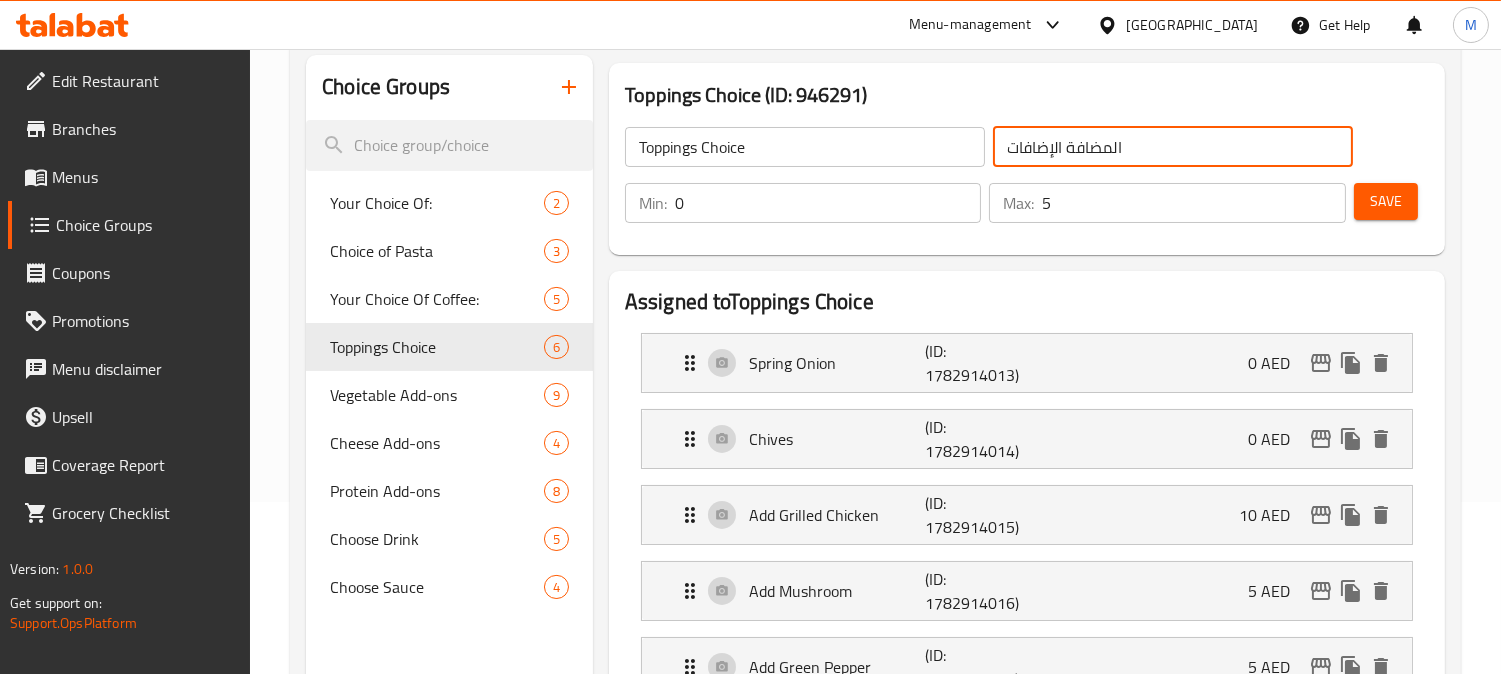 click on "المضافة الإضافات" 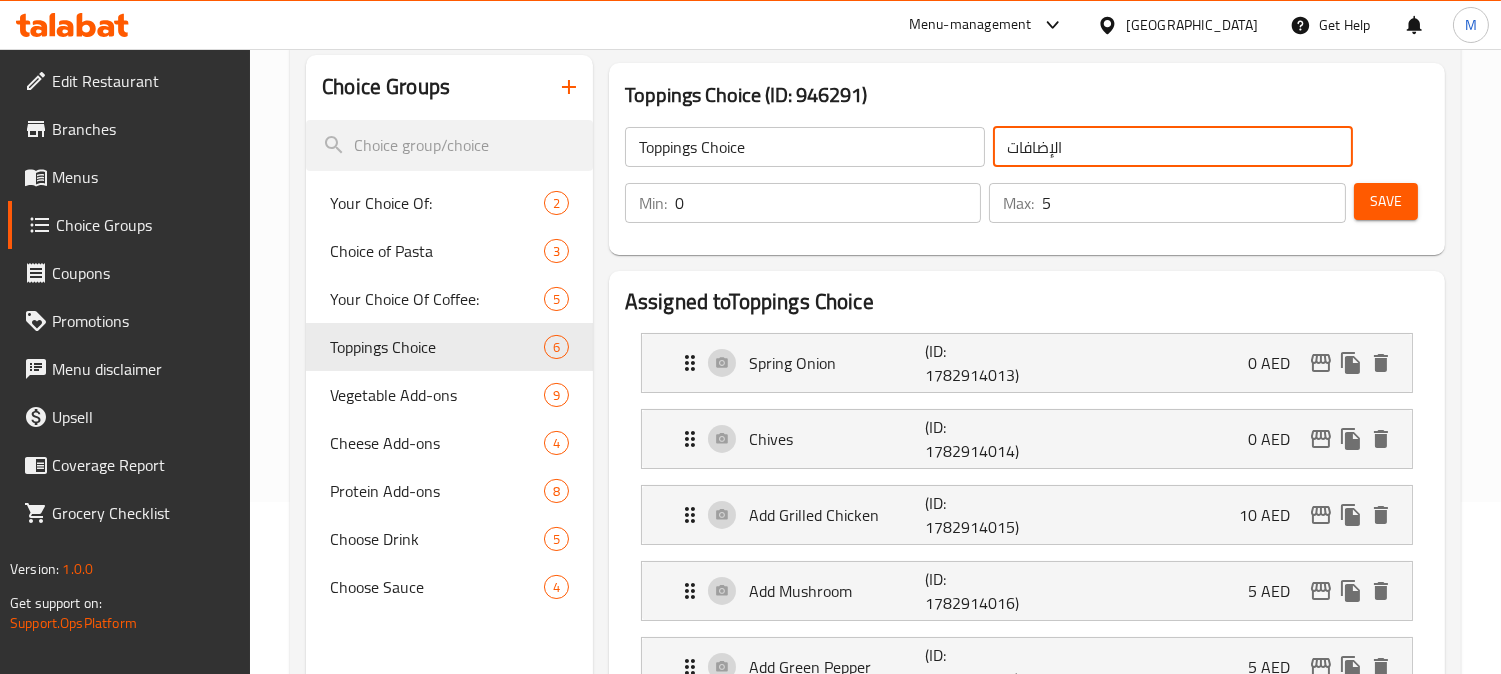 click on "الإضافات" 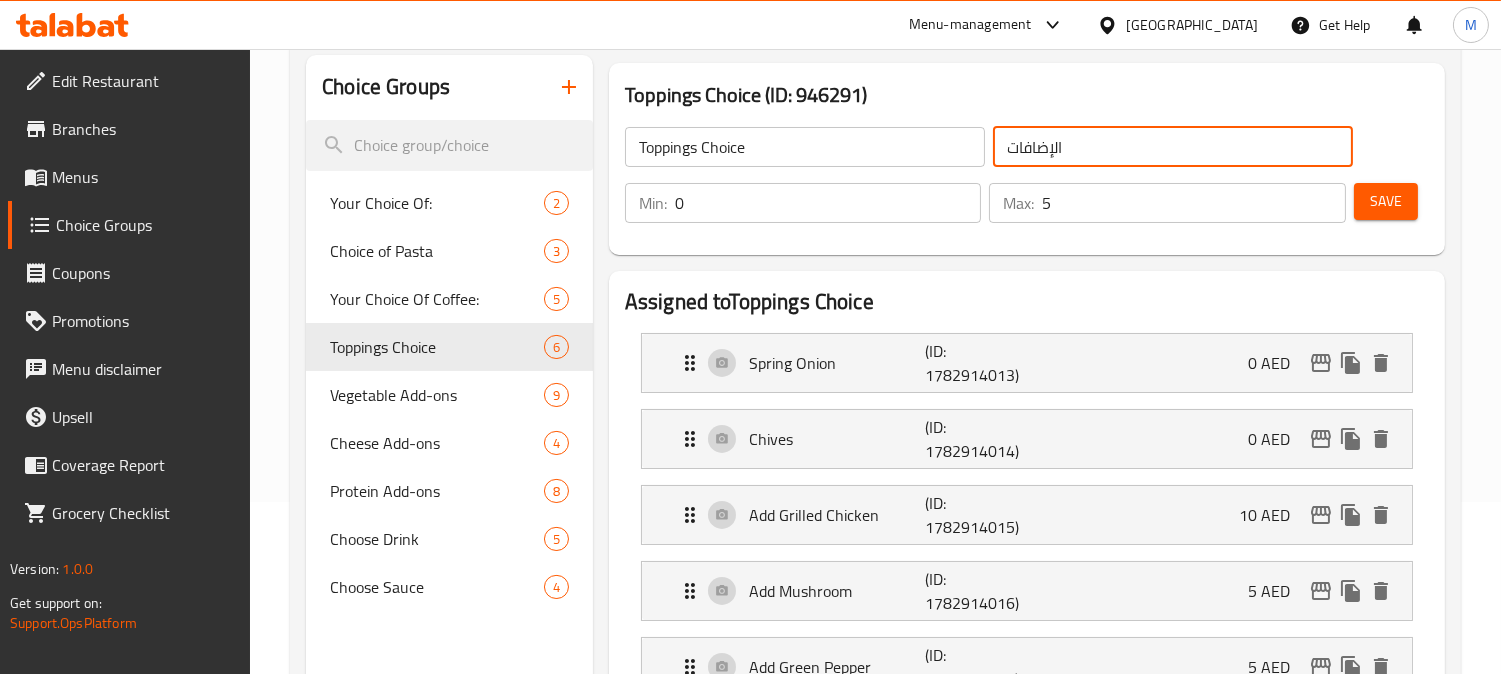 paste on "المضافة" 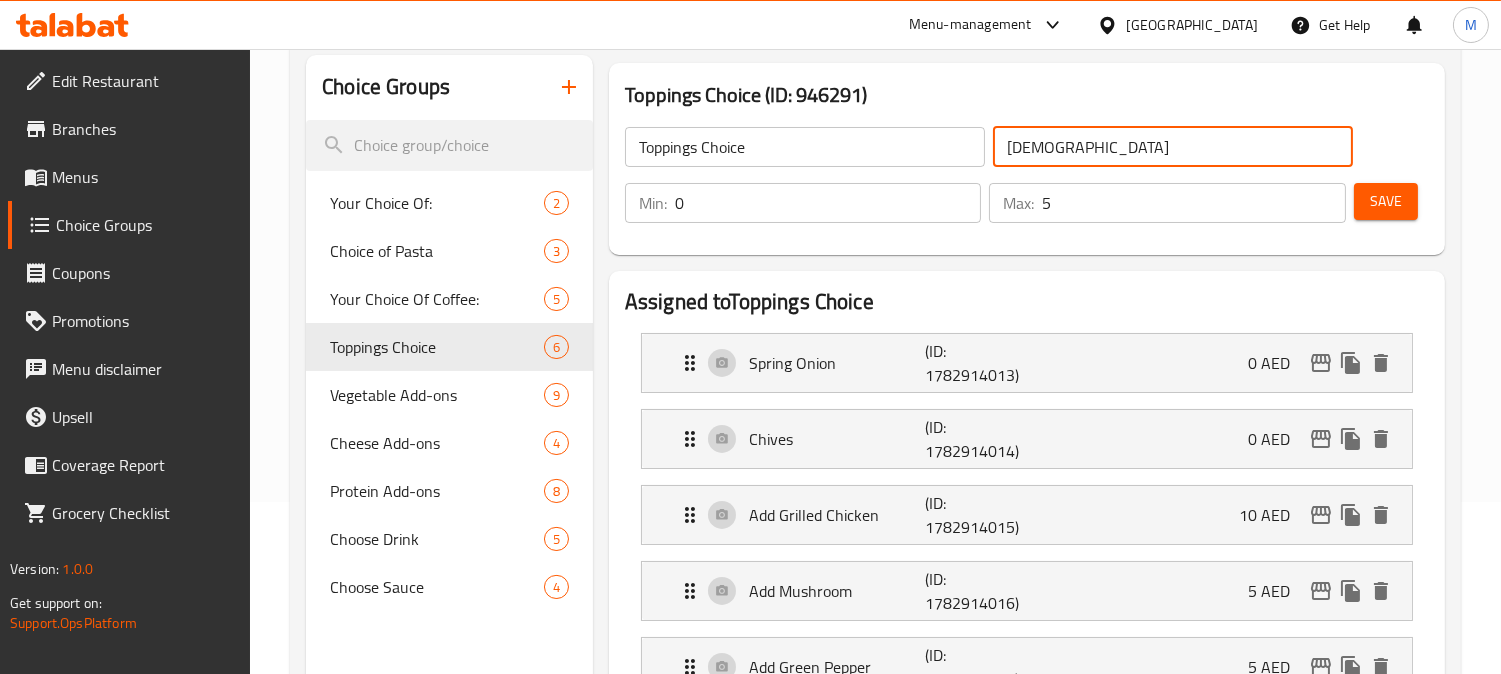click on "الإضافاتالمضافة" 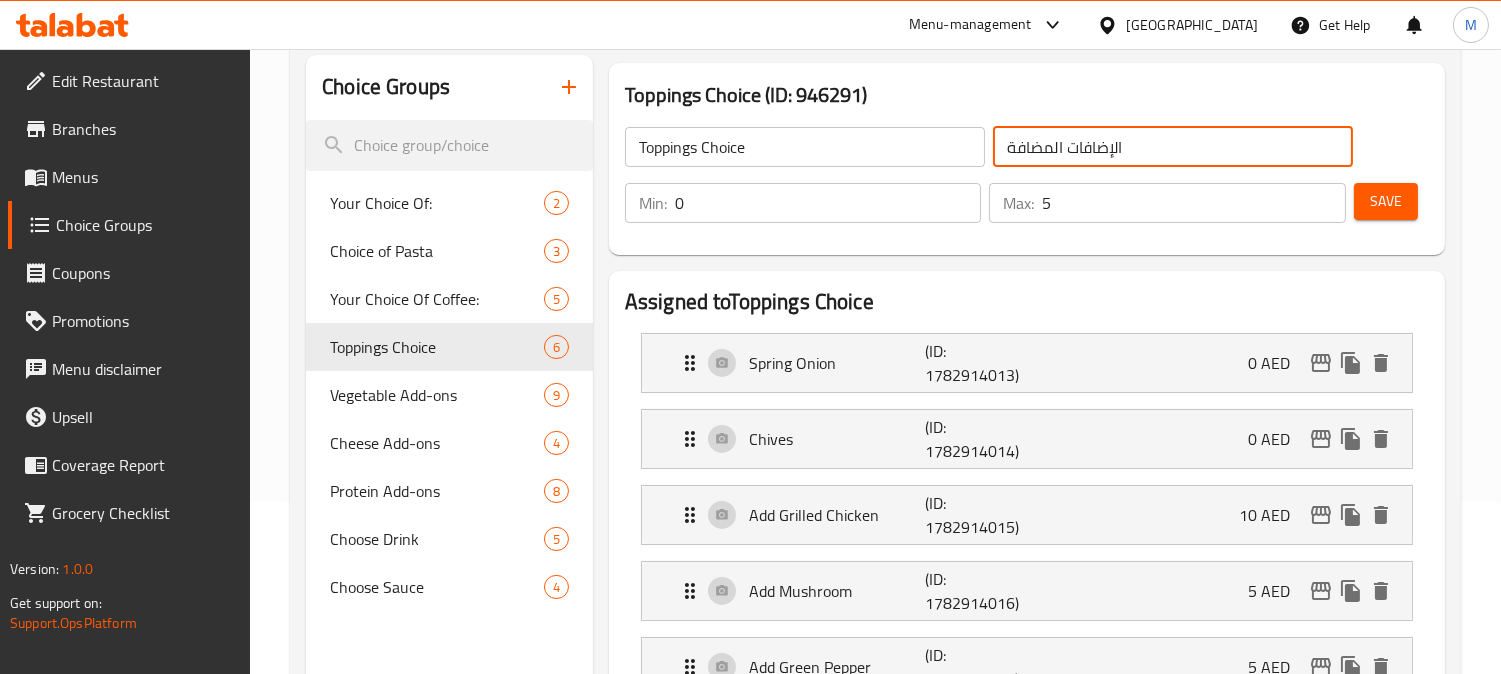 type on "الإضافات المضافة" 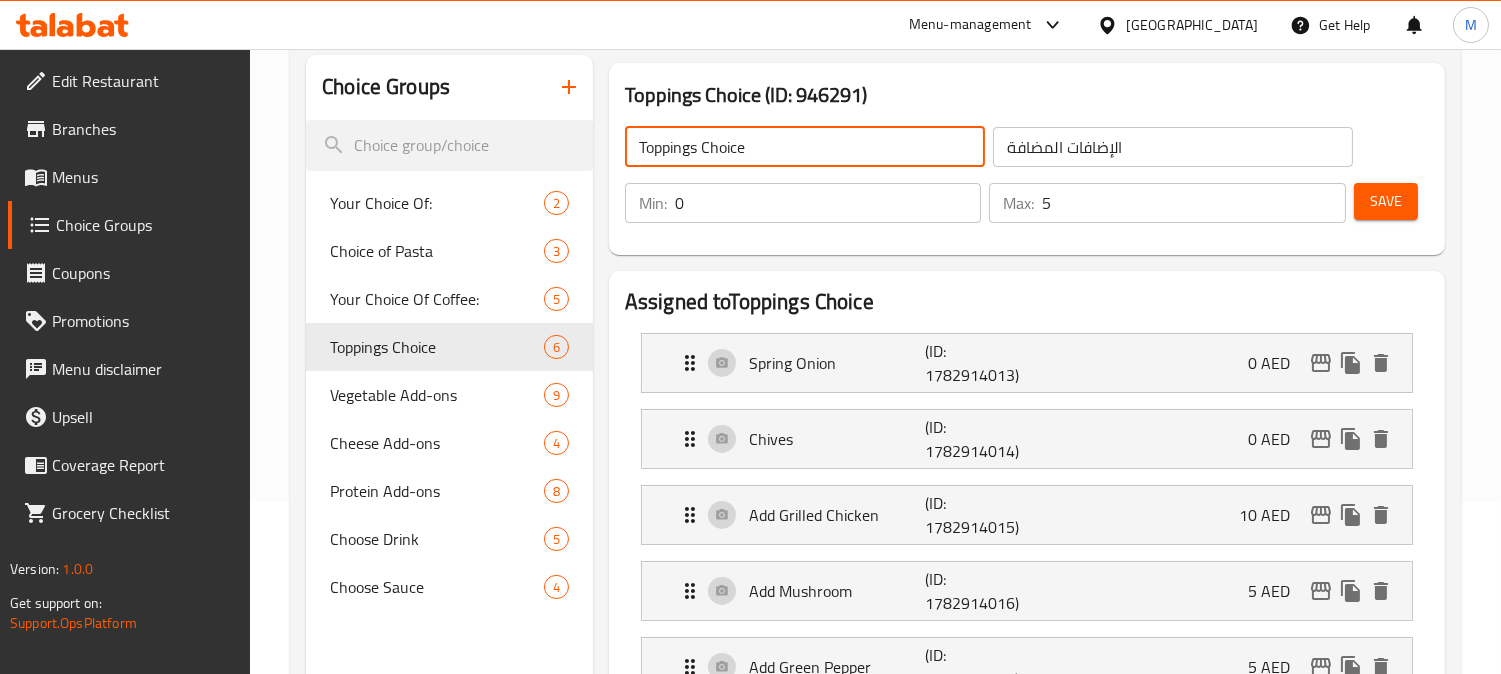 click on "Toppings Choice" 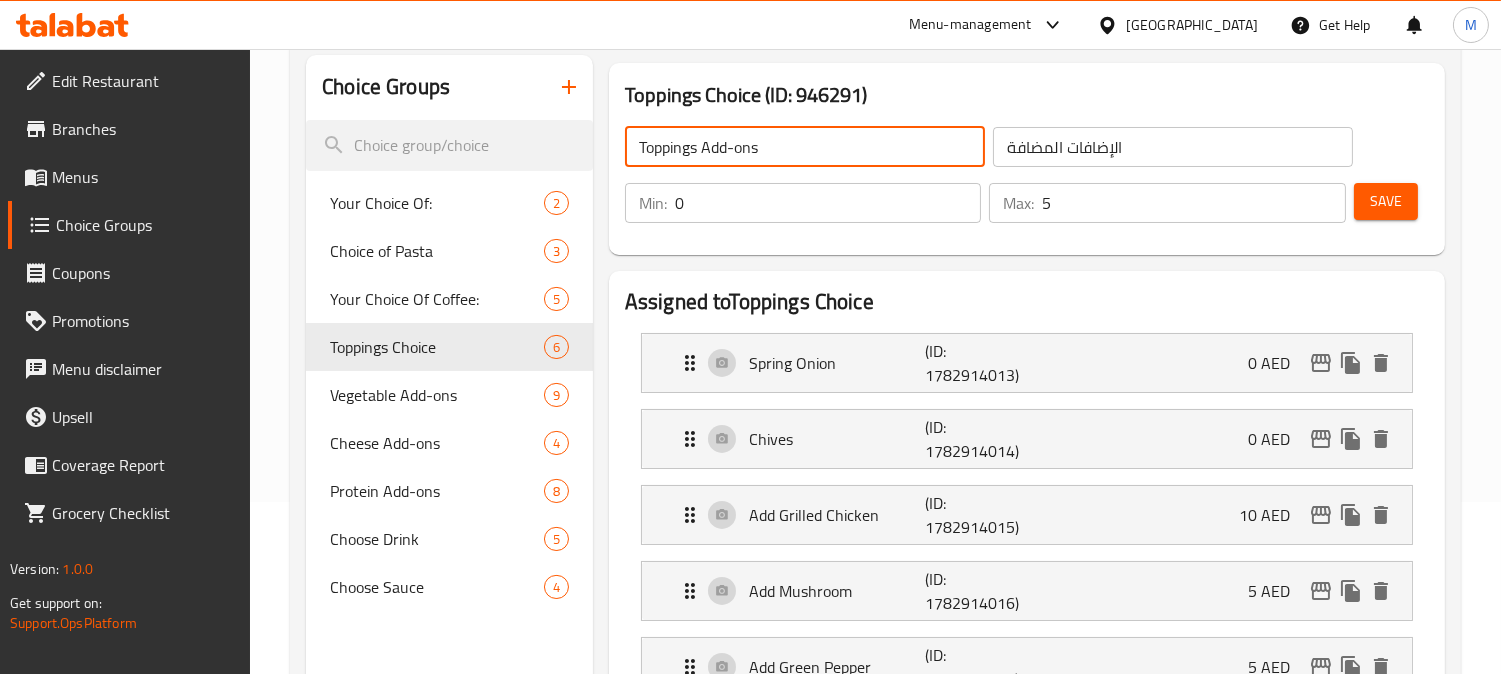 type on "Toppings Add-ons" 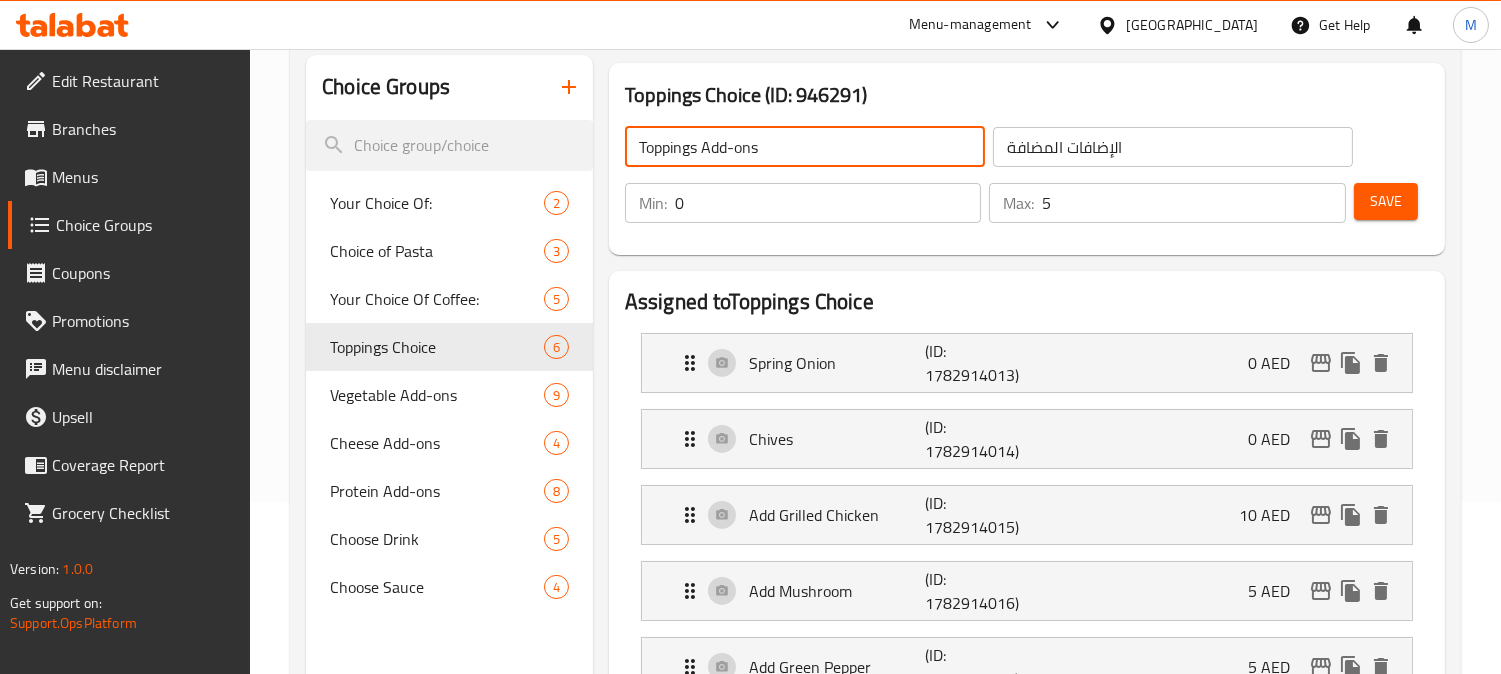 click on "Save" at bounding box center (1386, 201) 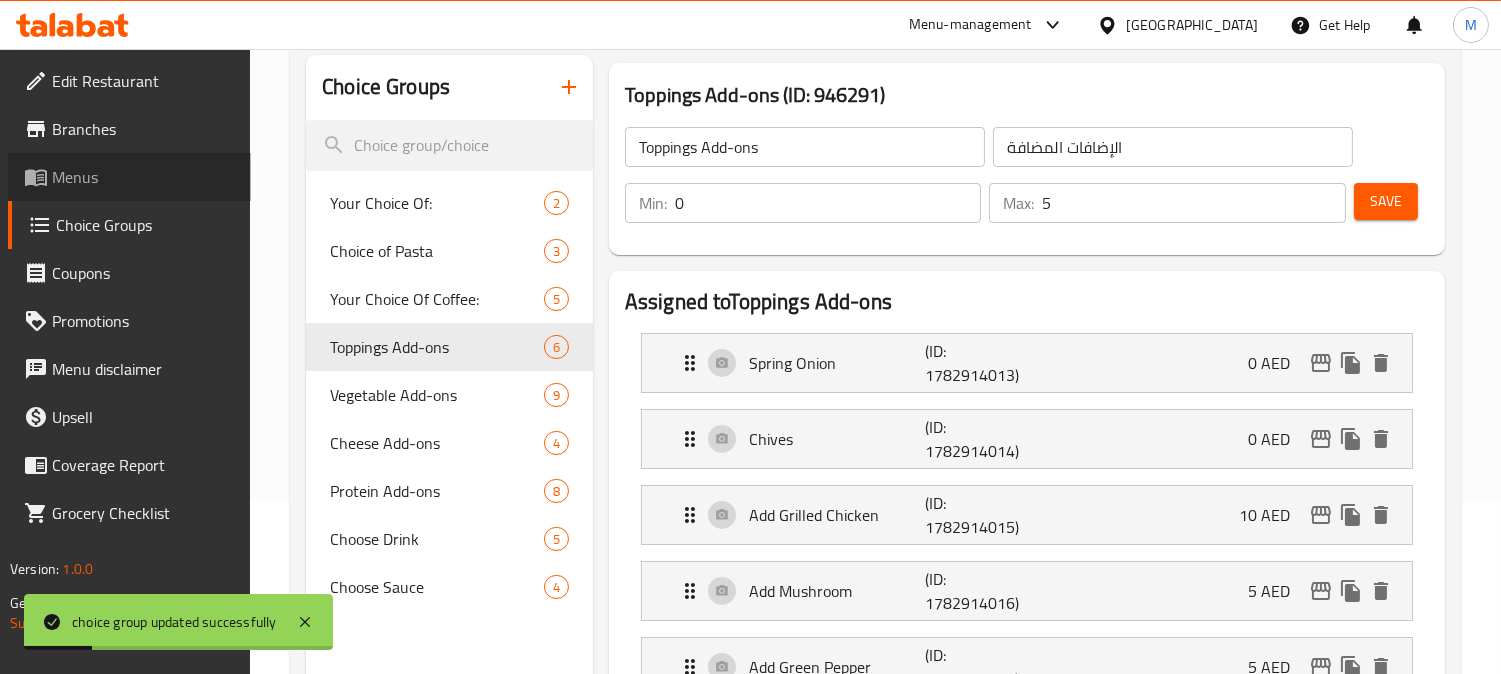 click on "Menus" at bounding box center [143, 177] 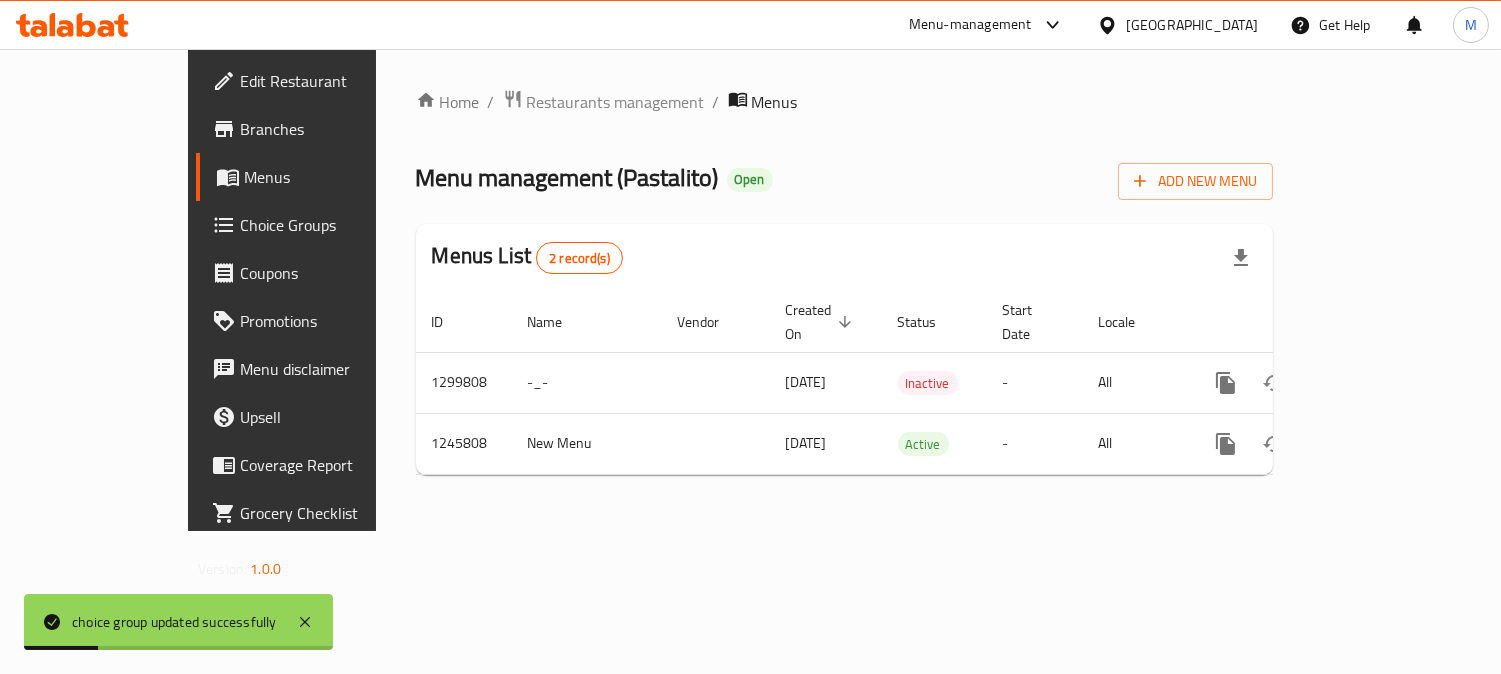 scroll, scrollTop: 0, scrollLeft: 0, axis: both 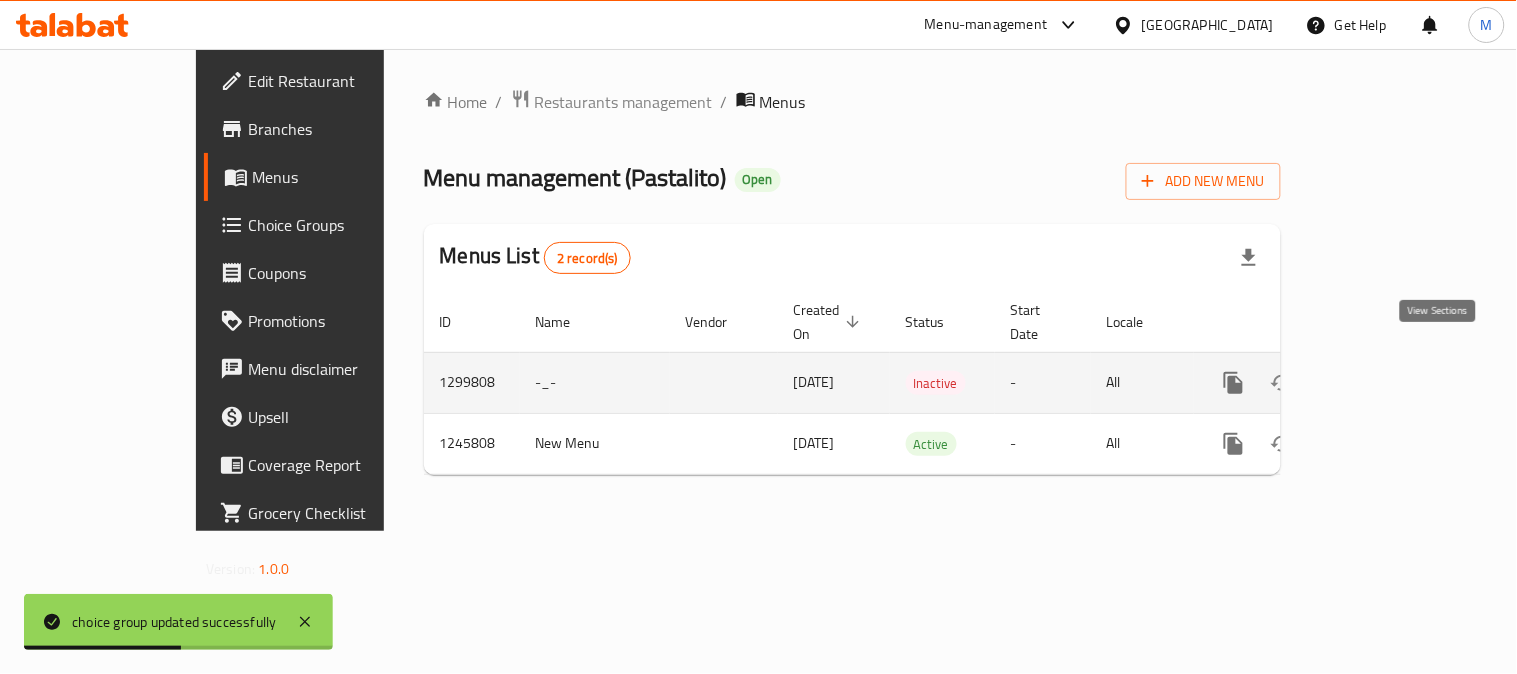 click 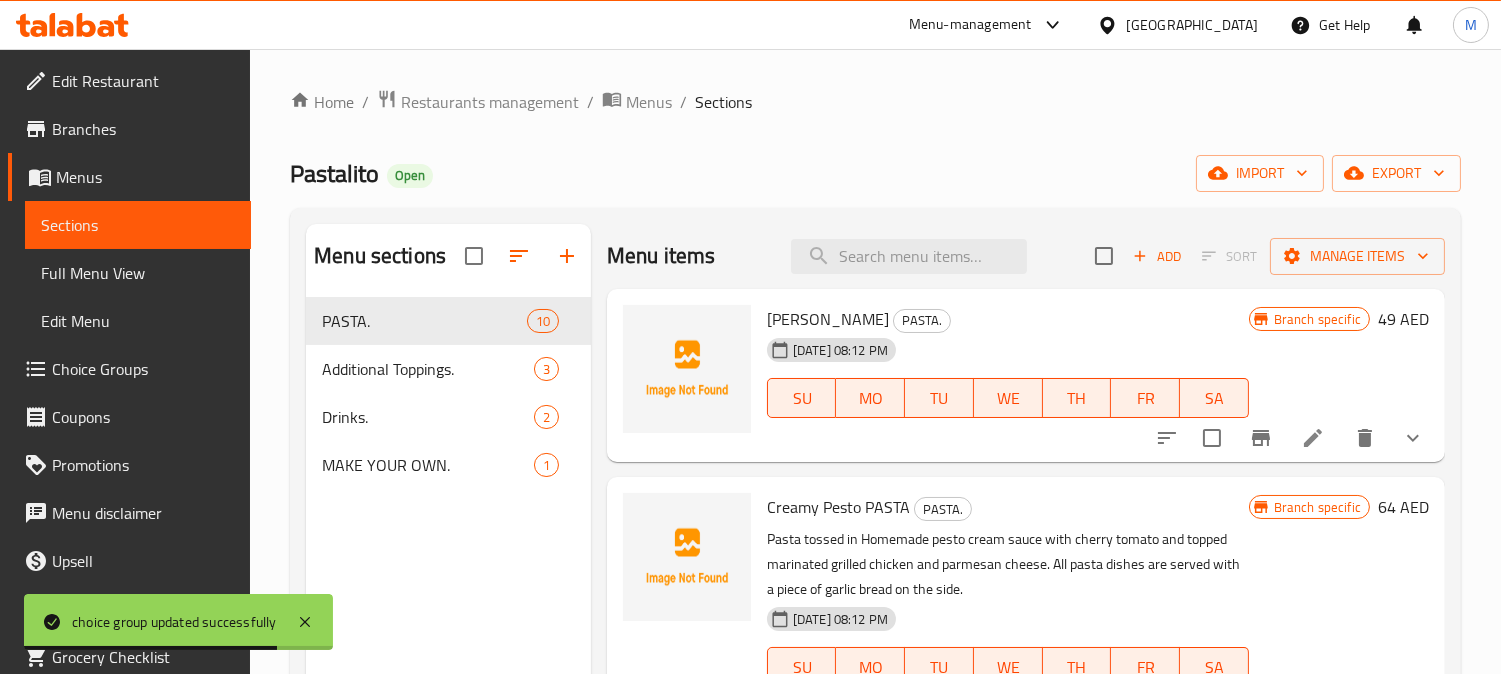 click on "Home / Restaurants management / Menus / Sections Pastalito Open import export Menu sections PASTA. 10 Additional Toppings. 3 Drinks. 2 MAKE YOUR OWN. 1 Menu items Add Sort Manage items Alfredo PASTA   PASTA. 11-07-2025 08:12 PM SU MO TU WE TH FR SA Branch specific 49   AED Creamy Pesto PASTA   PASTA. Pasta tossed in Homemade pesto cream sauce with cherry tomato and topped marinated grilled chicken and parmesan cheese. All pasta dishes are served with a piece of garlic bread on the side. 11-07-2025 08:12 PM SU MO TU WE TH FR SA Branch specific 64   AED Frutti De Mare PASTA   PASTA. Pasta tossed in a rose cream sauce with mussels, prawns & calamari. All pasta dishes are served with a piece of garlic bread on the side. 11-07-2025 08:12 PM SU MO TU WE TH FR SA Branch specific 66   AED Con Gamberetti e Rucola PASTA   PASTA. Pasta tossed in tomato sauce with chilli flakes, sundried tomato, shrimp and topped with baby Arugula All pasta dishes are served with a piece of garlic bread on the side. 11-07-2025 08:12 PM" at bounding box center [875, 501] 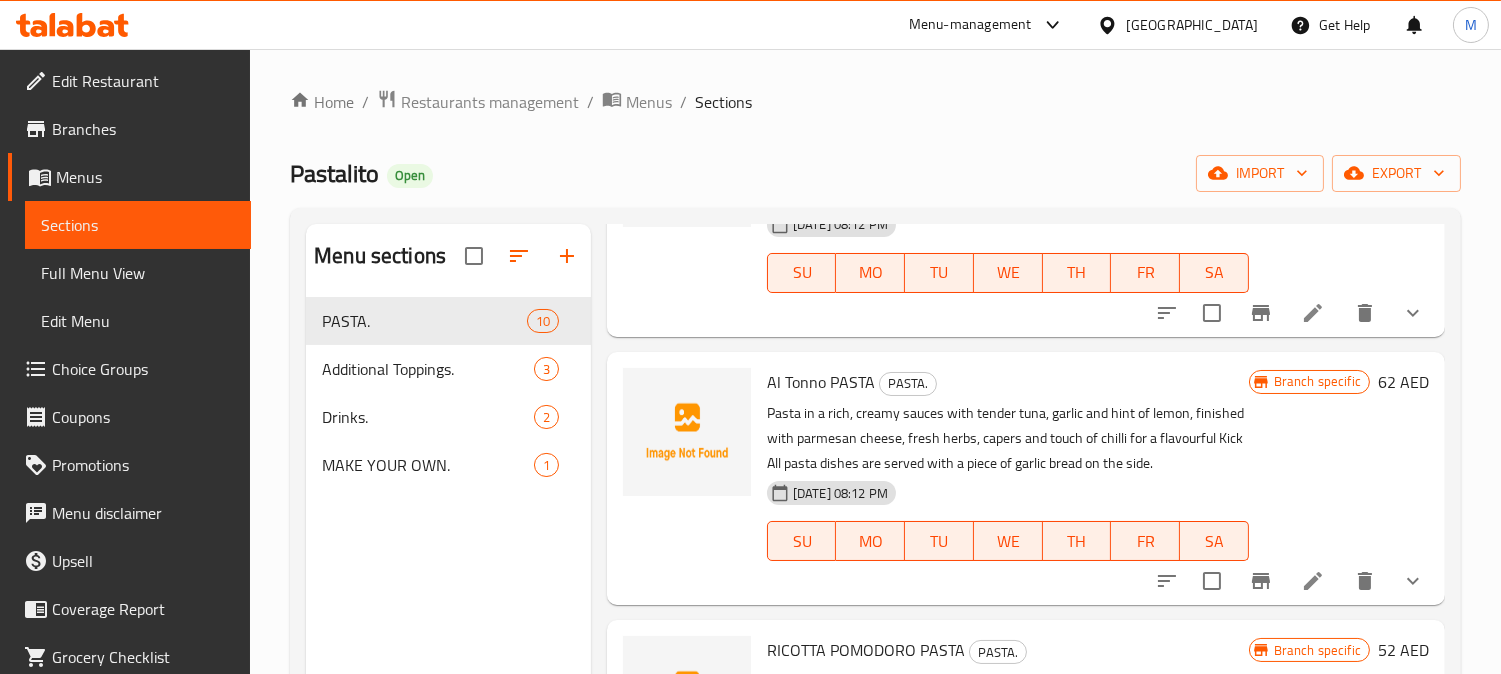 scroll, scrollTop: 1275, scrollLeft: 0, axis: vertical 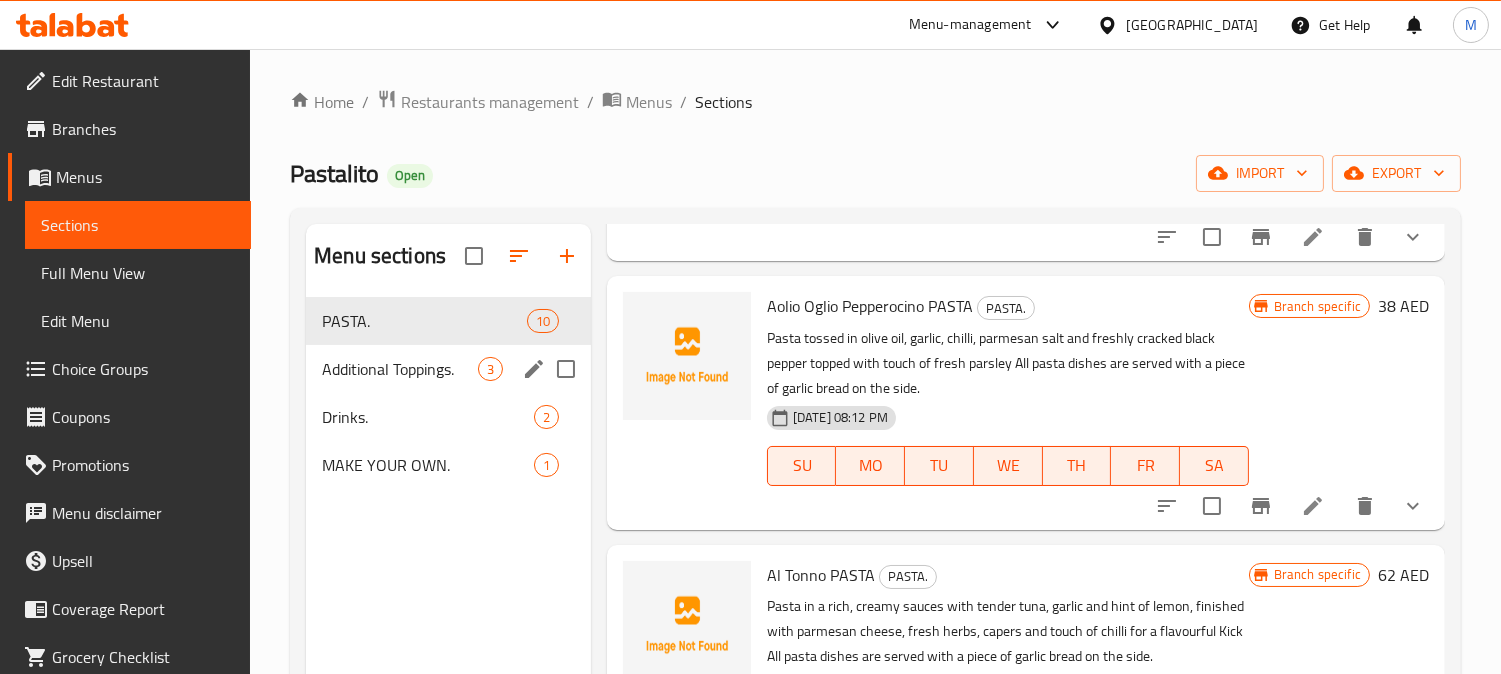 click at bounding box center (566, 369) 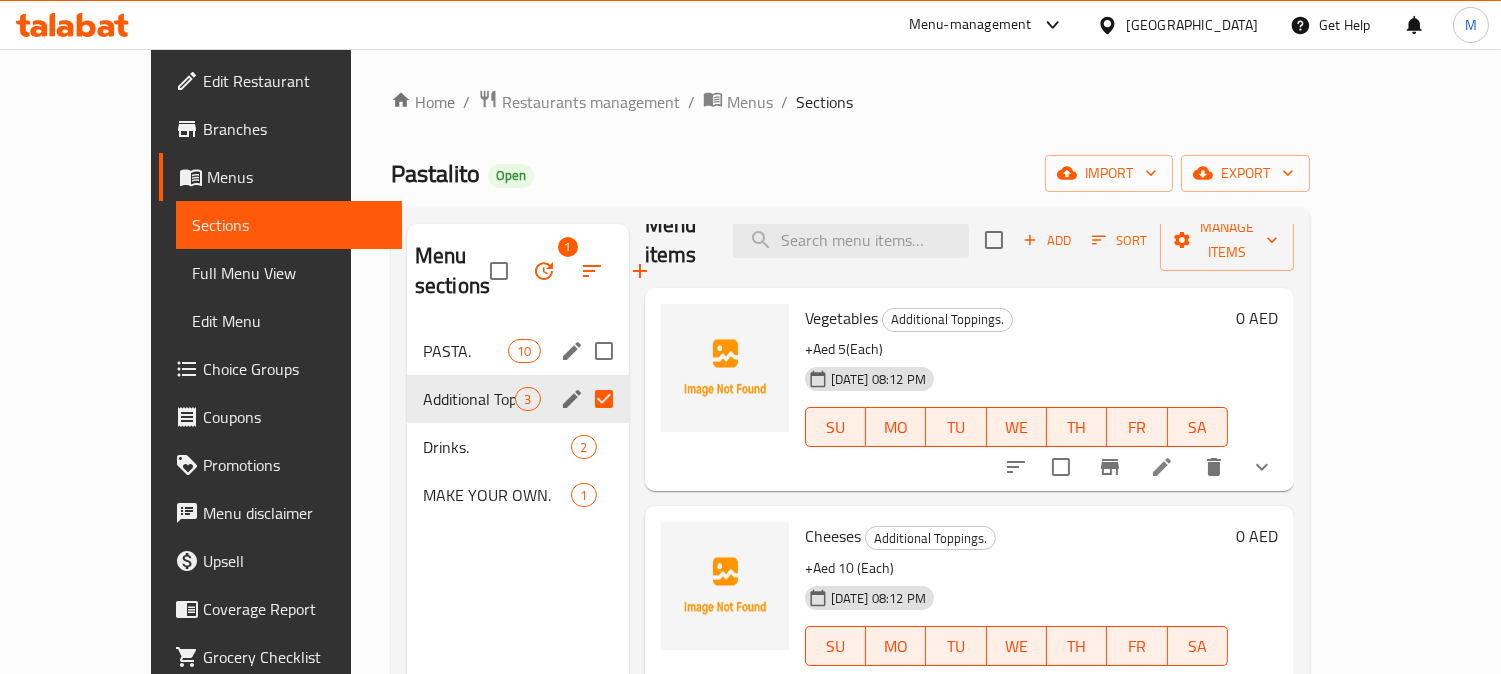 scroll, scrollTop: 1, scrollLeft: 0, axis: vertical 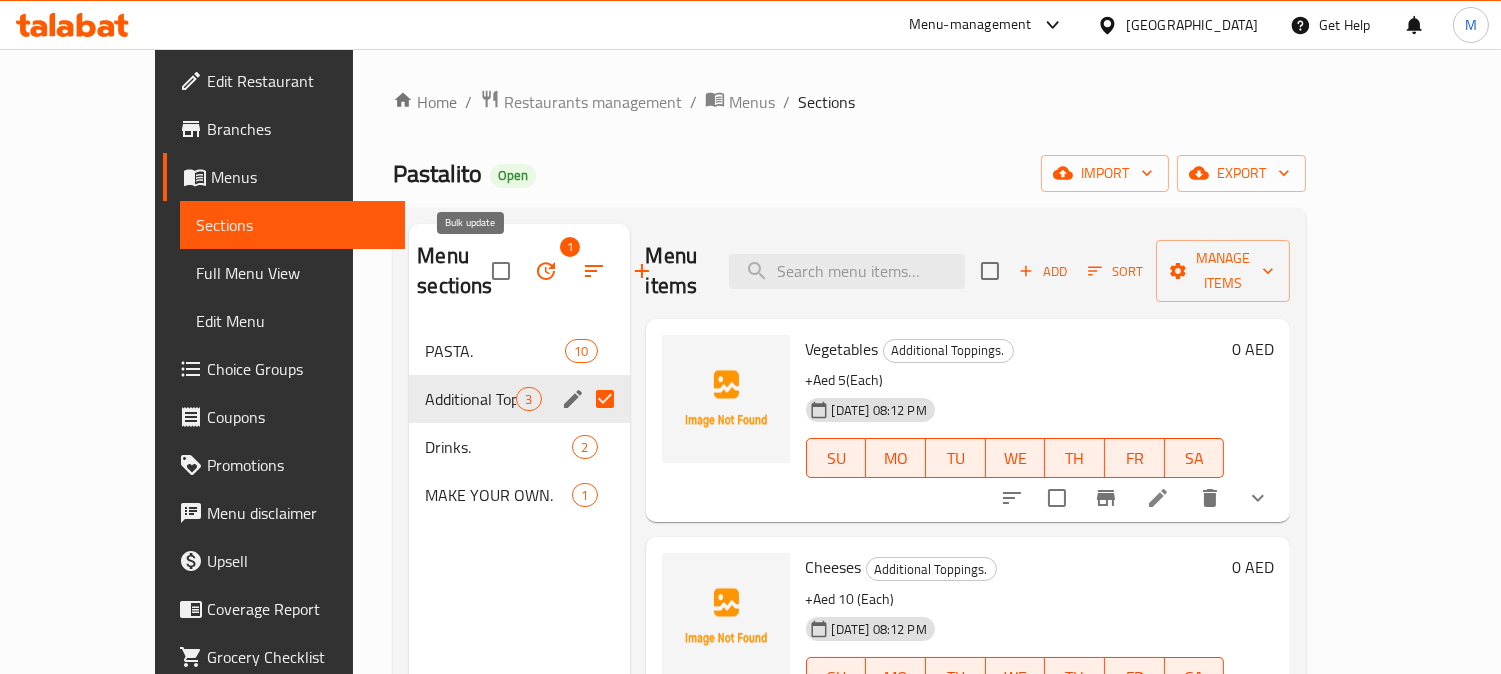 click 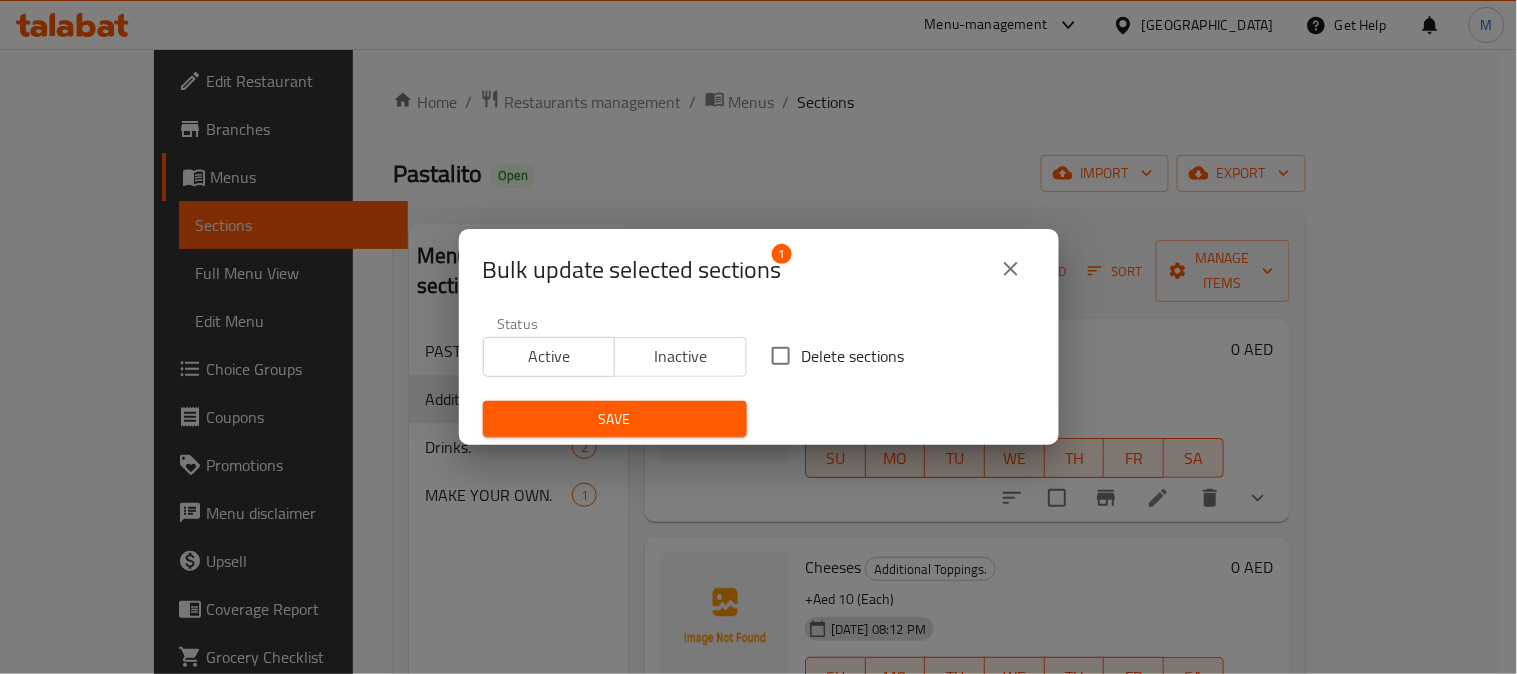 click on "Delete sections" at bounding box center (853, 356) 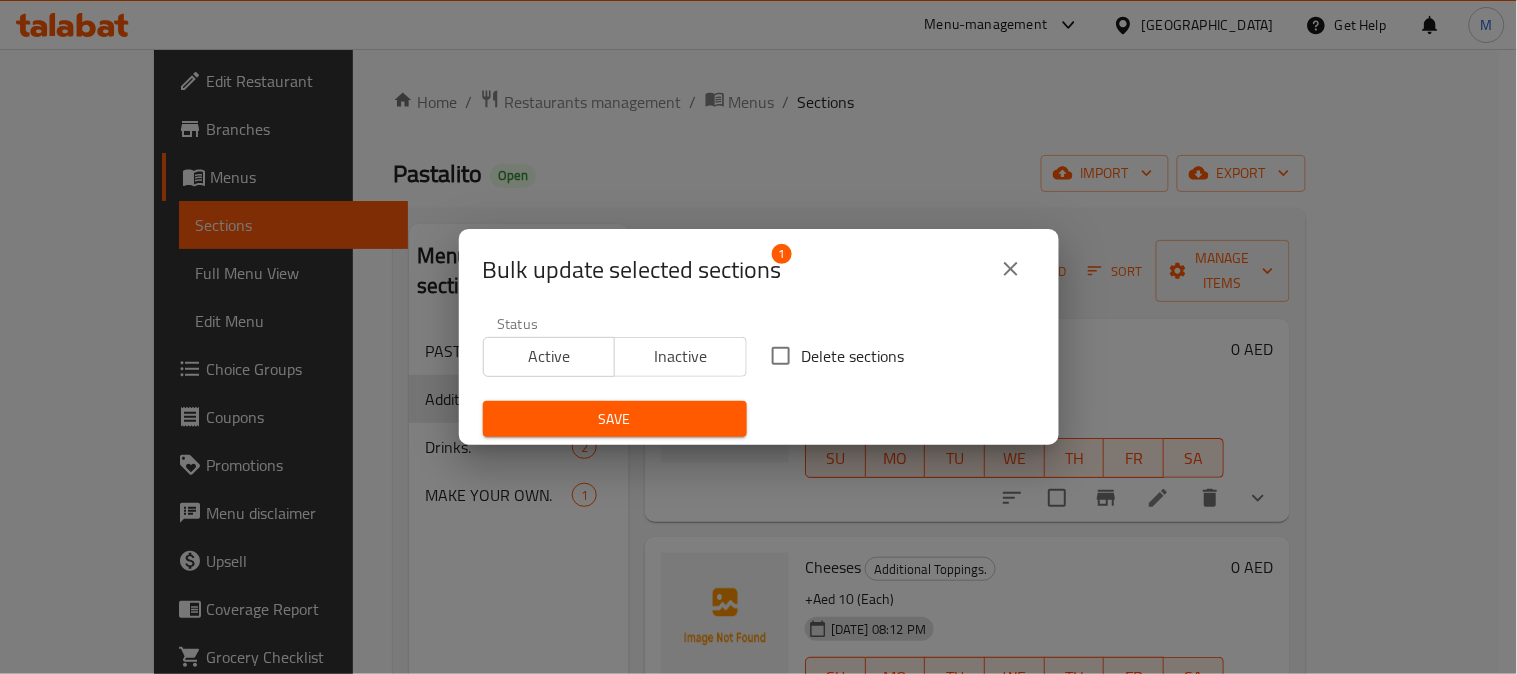 click on "Delete sections" at bounding box center (781, 356) 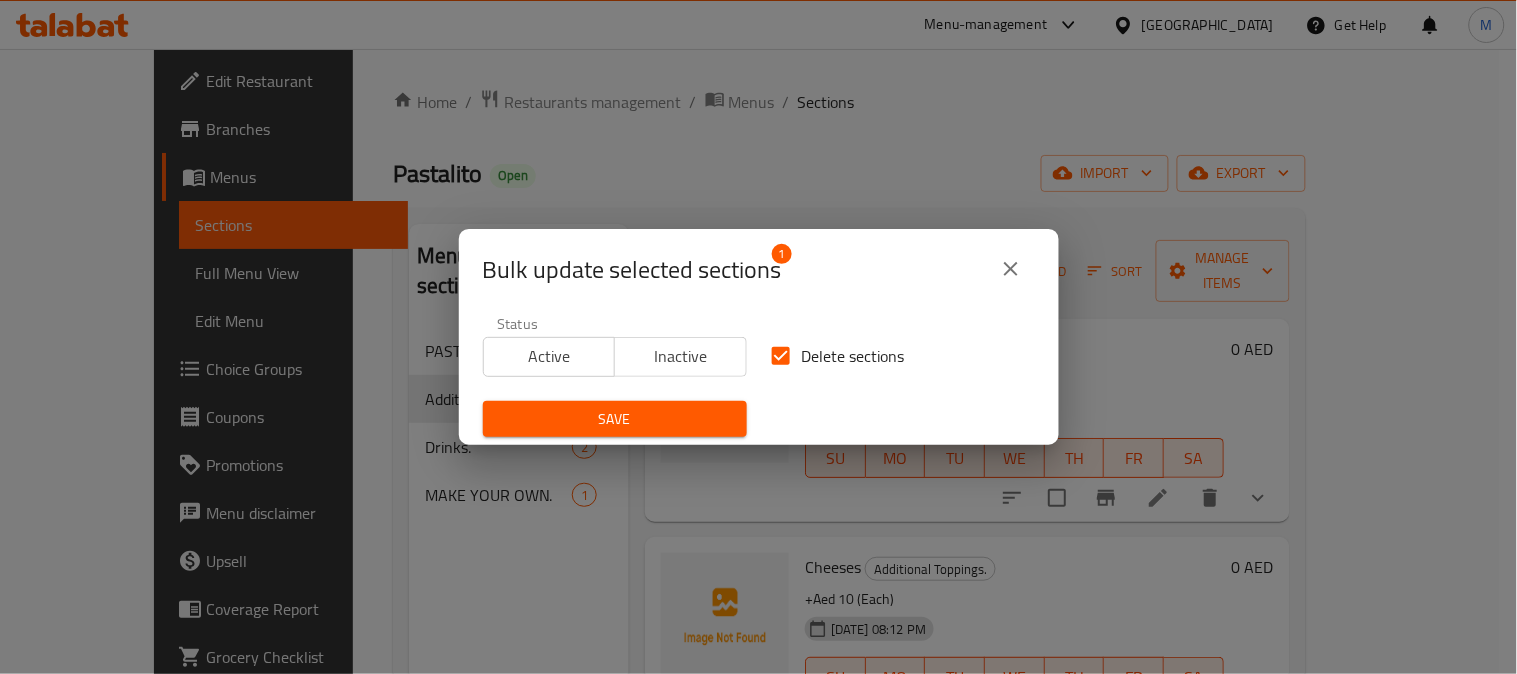 click on "Save" at bounding box center (615, 419) 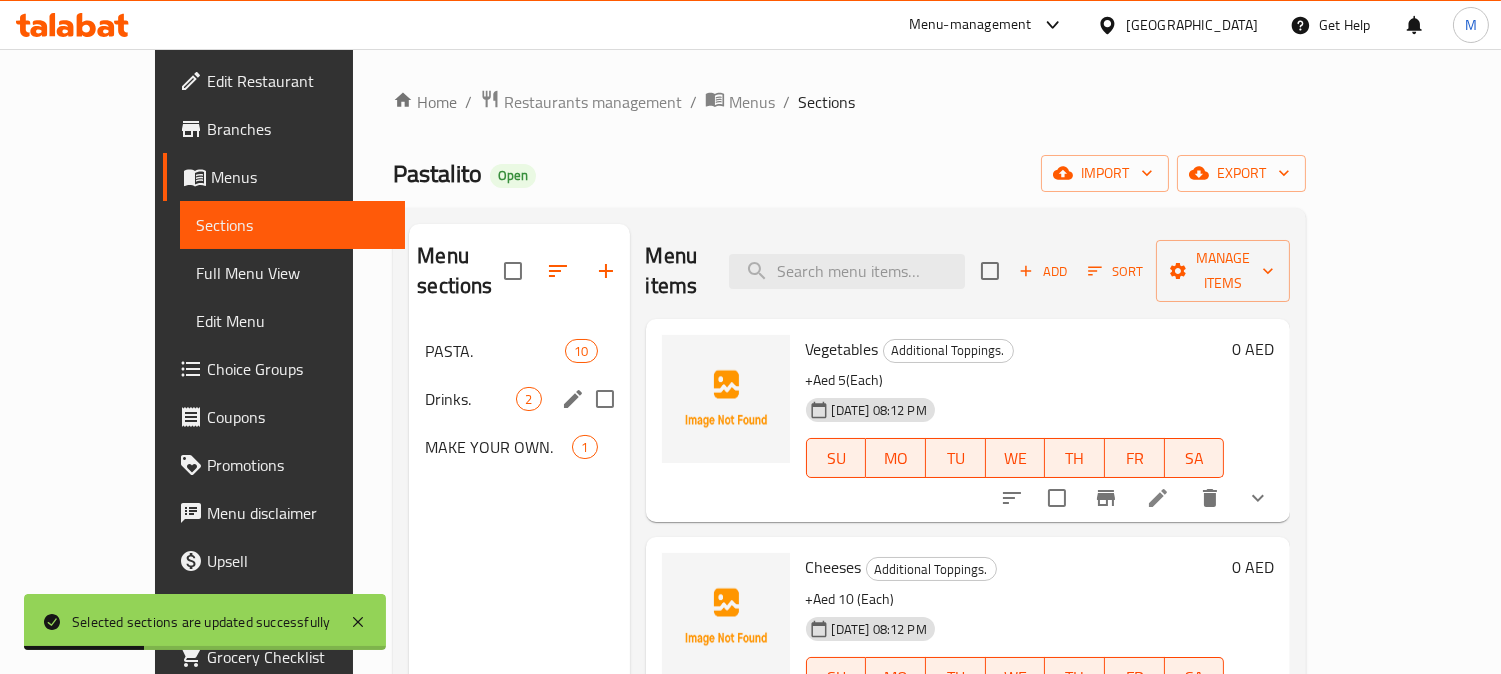 click on "Drinks." at bounding box center (470, 399) 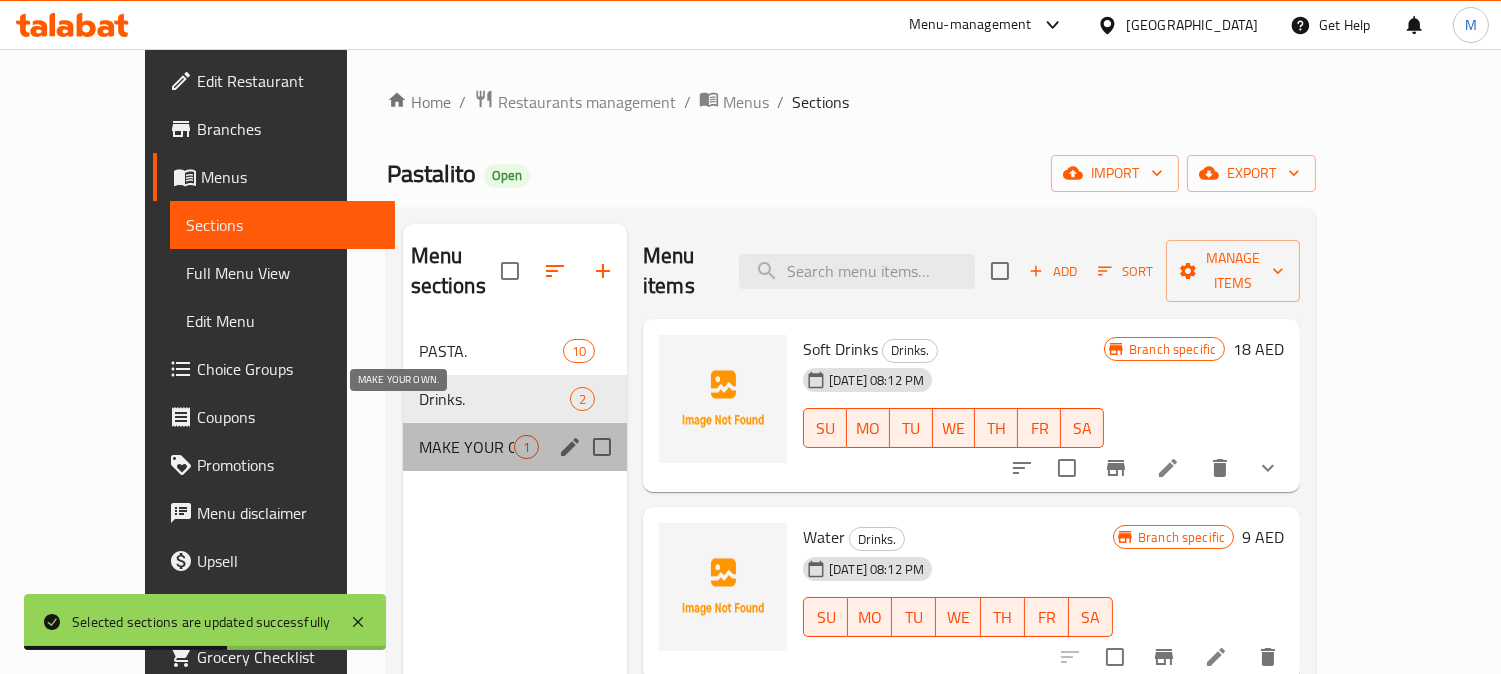 click on "MAKE YOUR OWN." at bounding box center [466, 447] 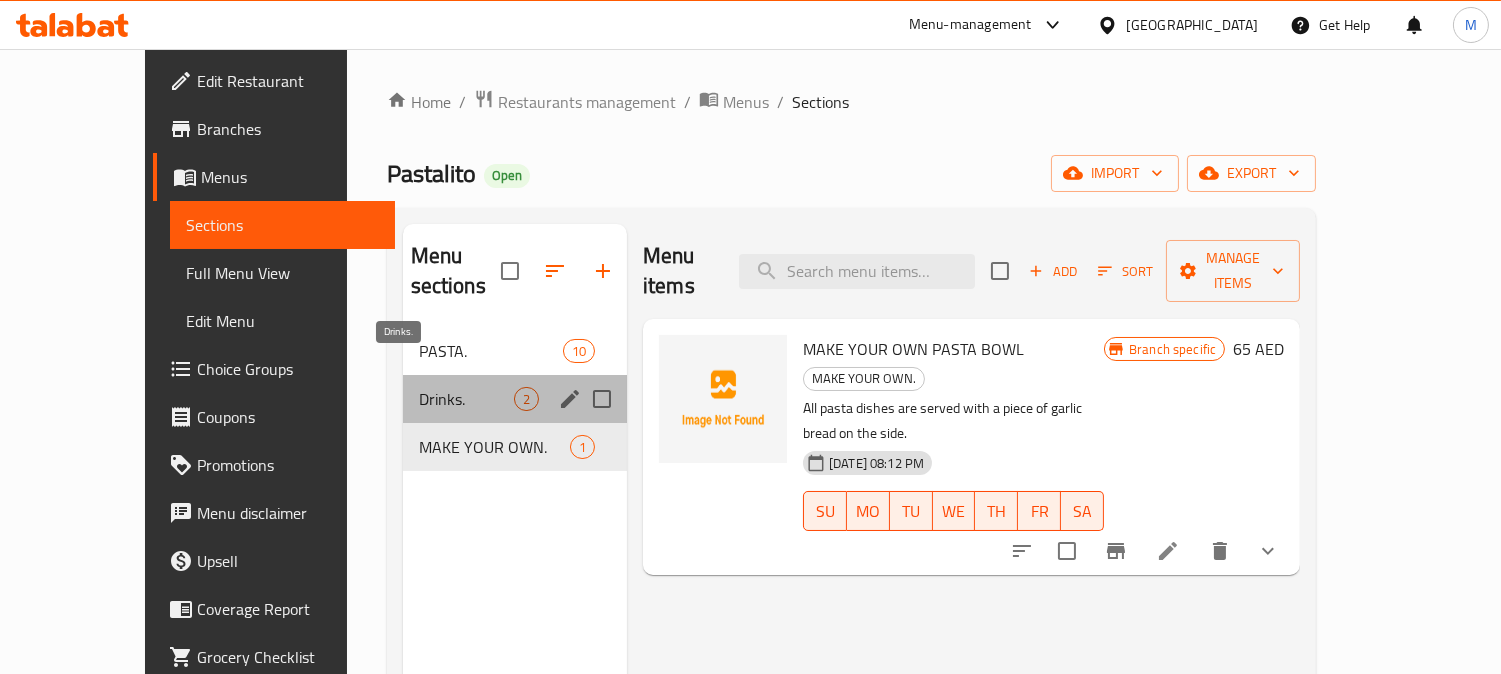 click on "Drinks." at bounding box center (466, 399) 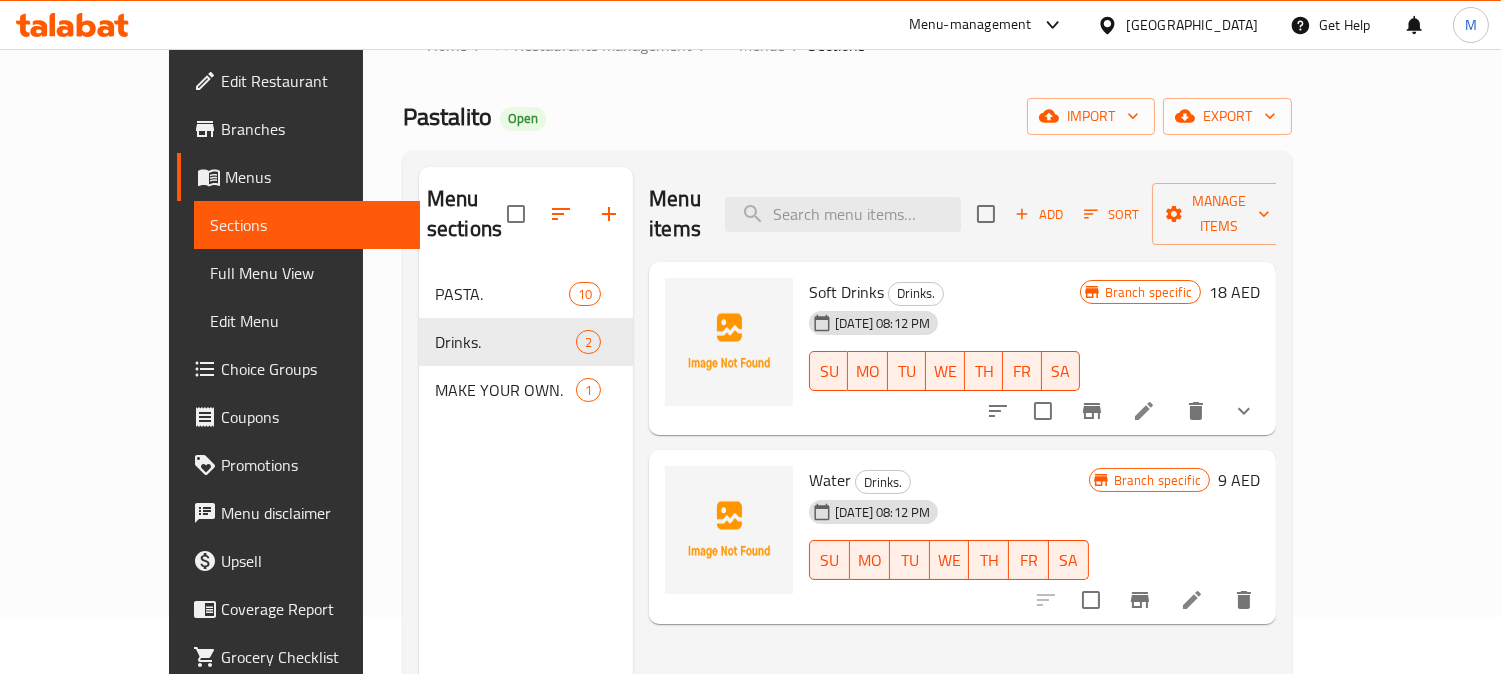 scroll, scrollTop: 111, scrollLeft: 0, axis: vertical 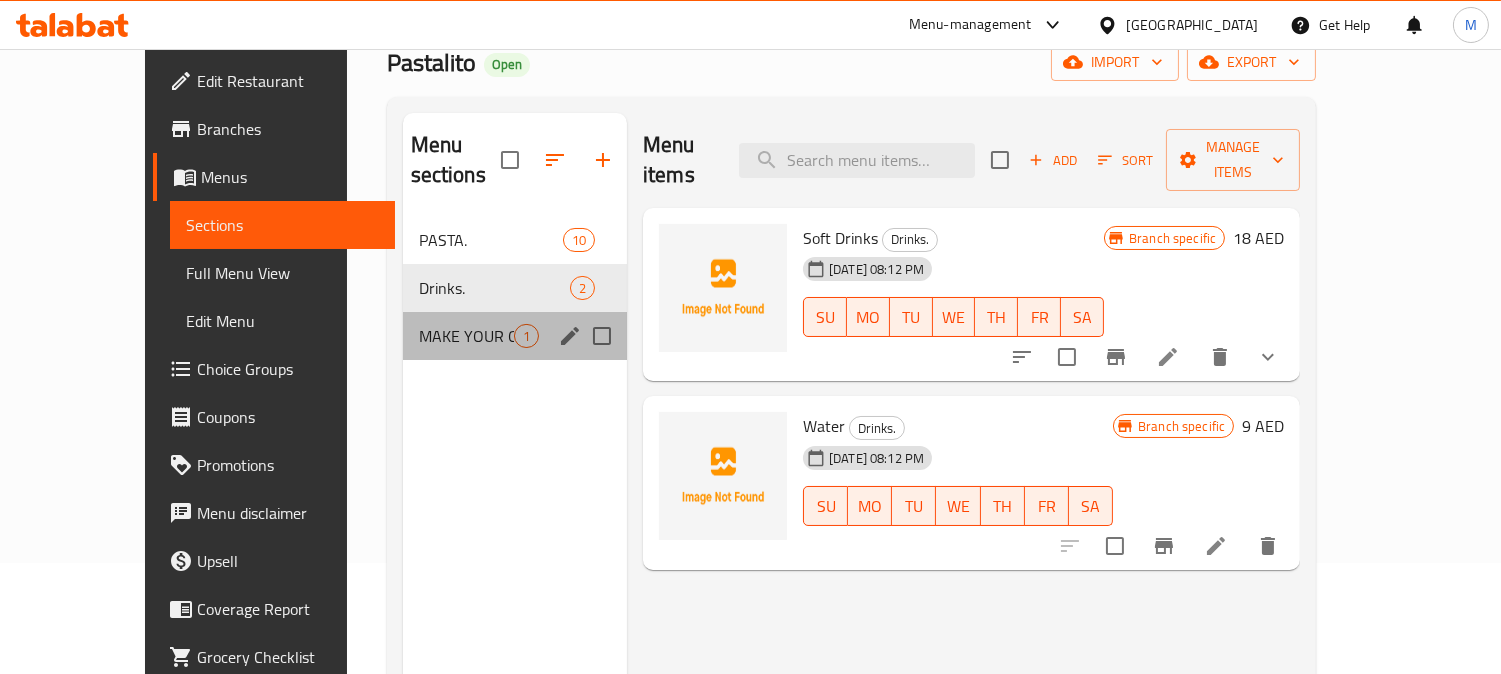 click on "MAKE YOUR OWN." at bounding box center (466, 336) 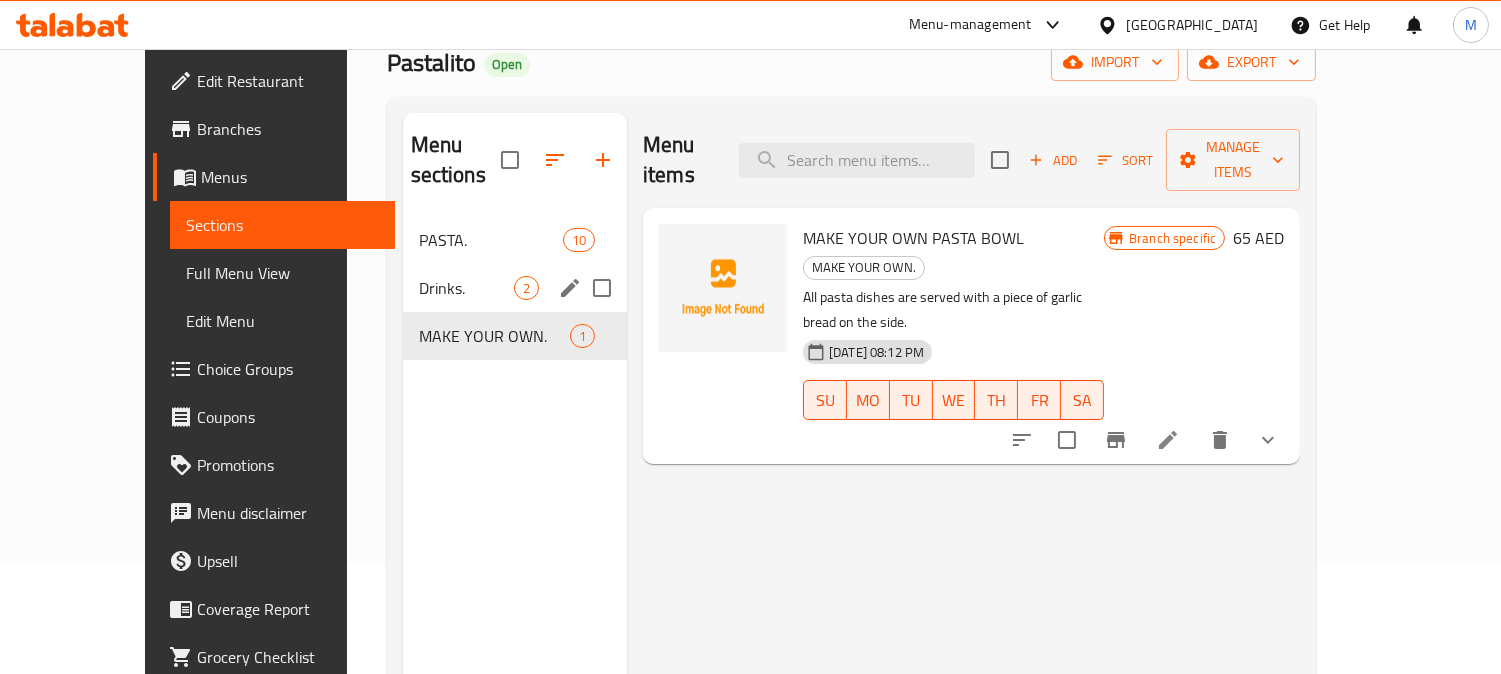 click on "Drinks. 2" at bounding box center [515, 288] 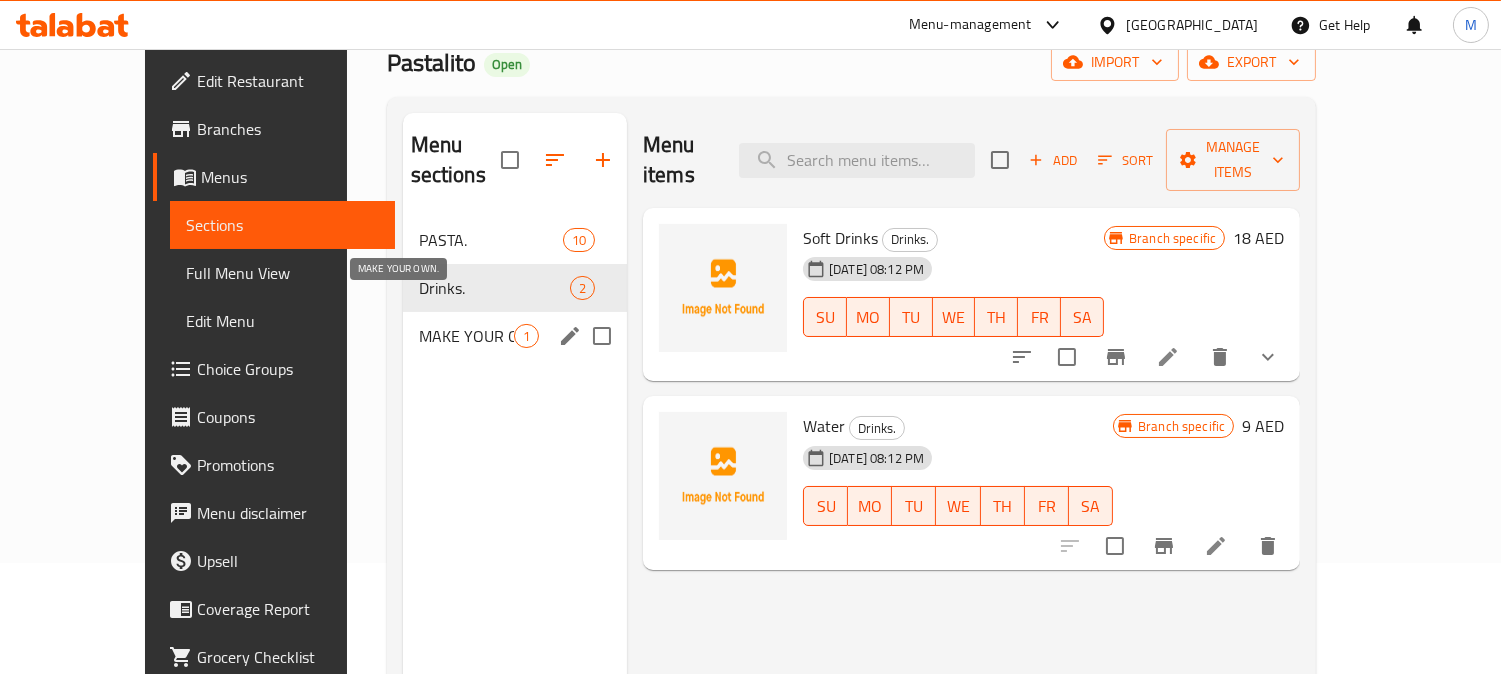 click on "MAKE YOUR OWN." at bounding box center [466, 336] 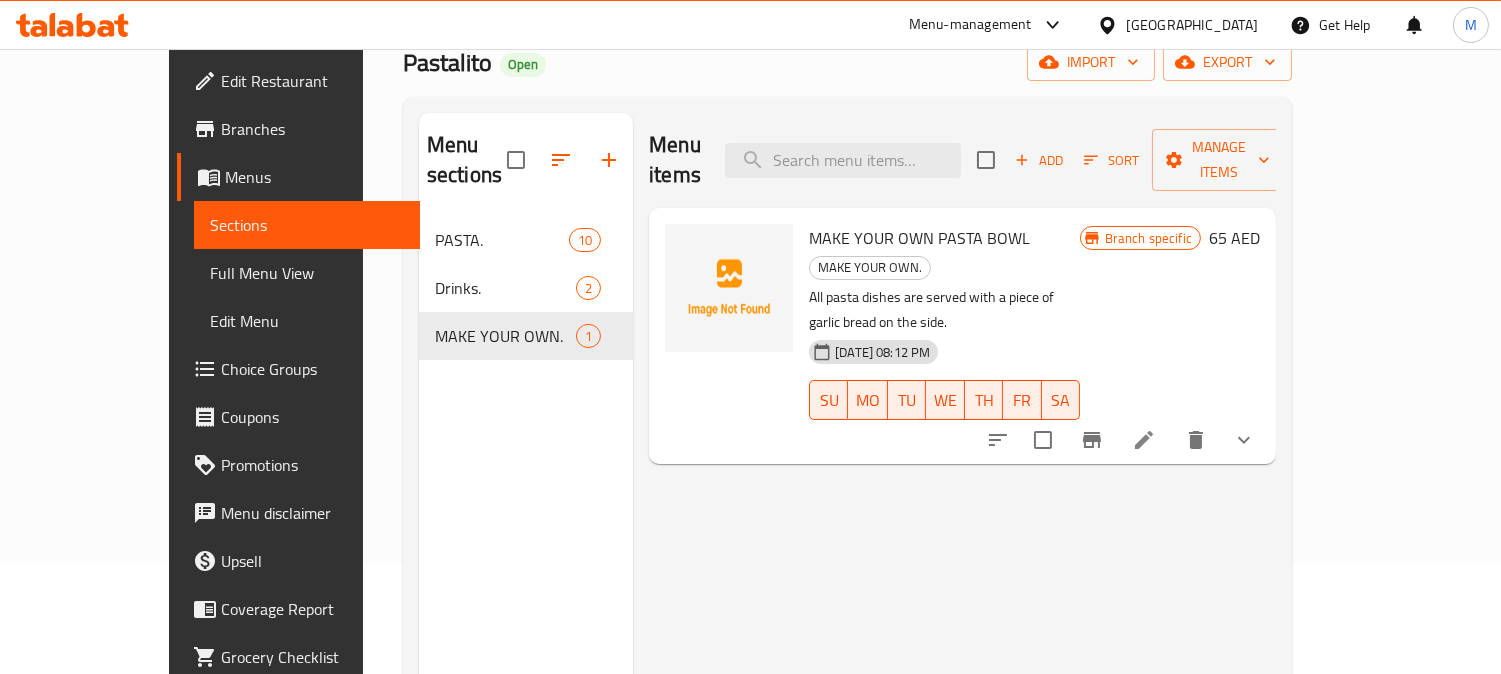 click on "Menu items Add Sort Manage items MAKE YOUR OWN PASTA BOWL   MAKE YOUR OWN. All pasta dishes are served with a piece of garlic bread on the side. 11-07-2025 08:12 PM SU MO TU WE TH FR SA Branch specific 65   AED" at bounding box center (954, 450) 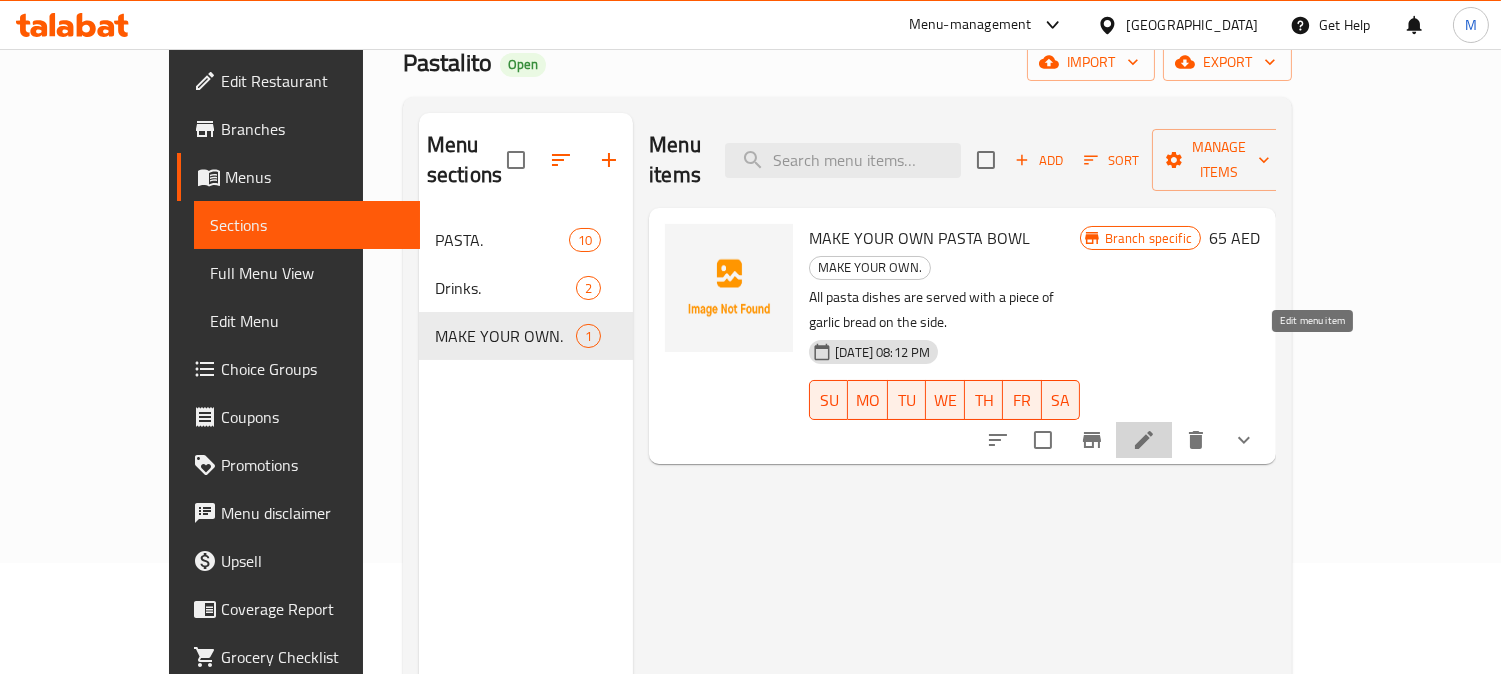 click 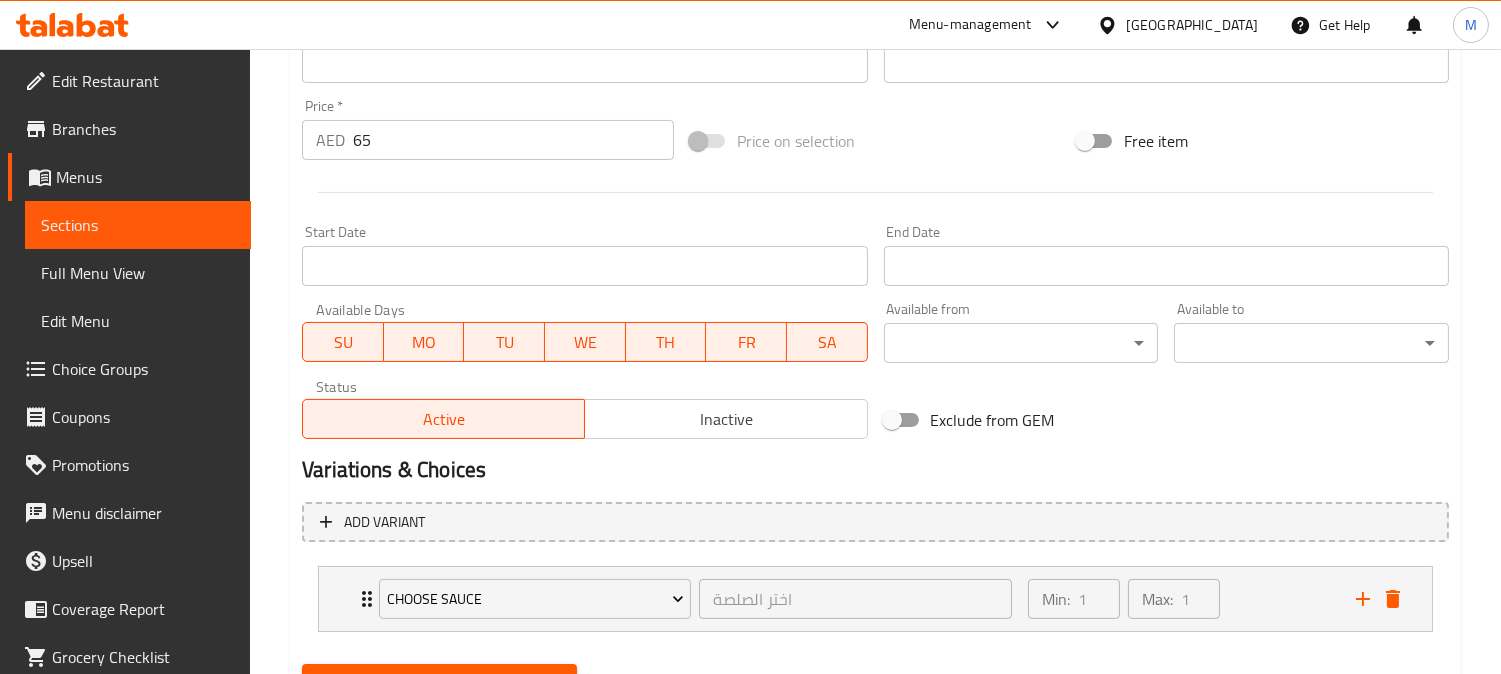 scroll, scrollTop: 770, scrollLeft: 0, axis: vertical 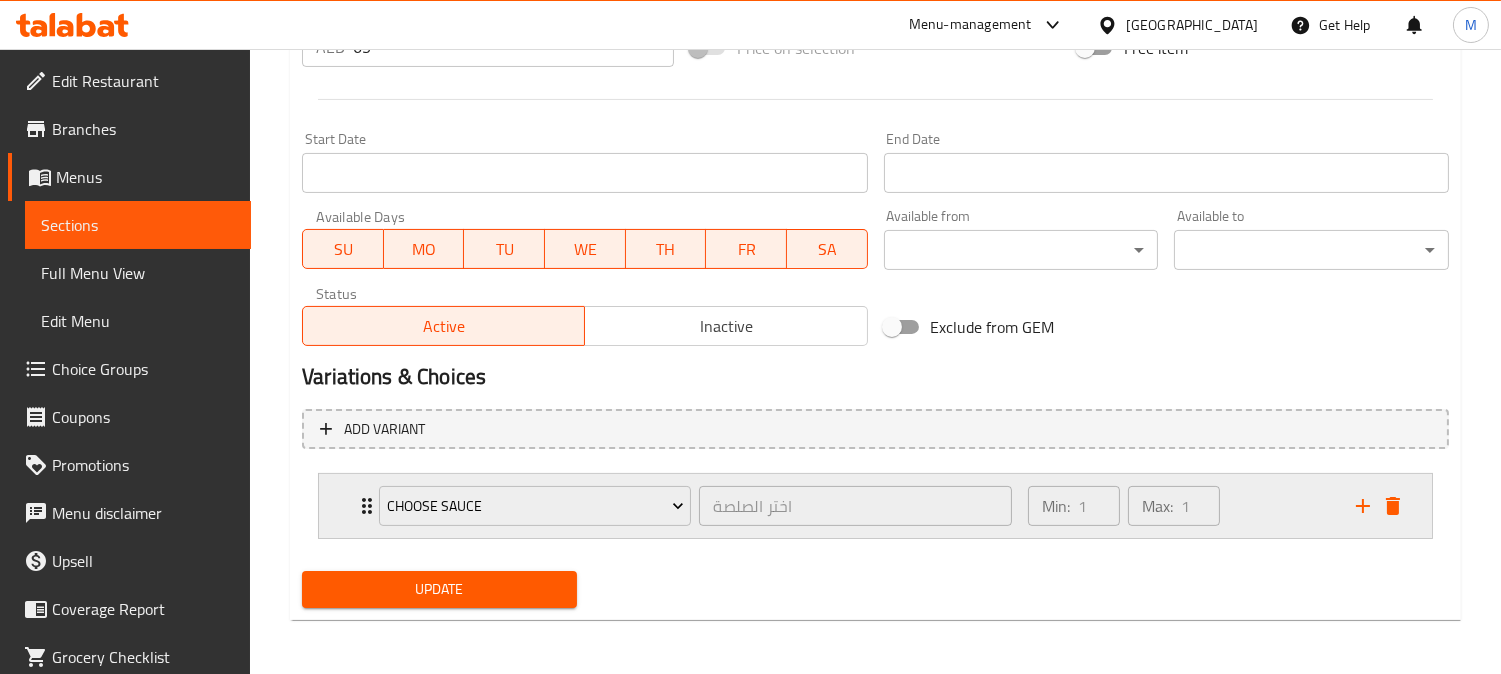 click on "Choose Sauce اختر الصلصة ​ Min: 1 ​ Max: 1 ​" at bounding box center (875, 506) 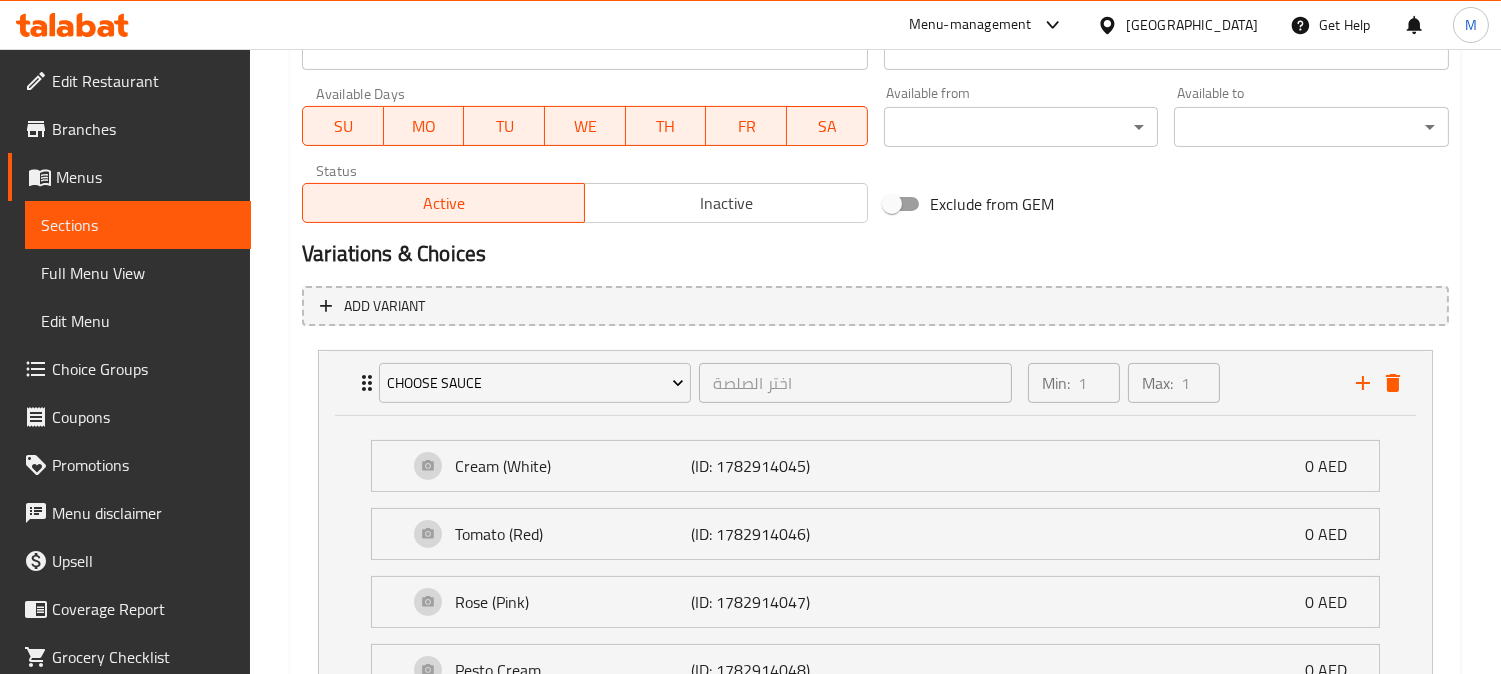 scroll, scrollTop: 1084, scrollLeft: 0, axis: vertical 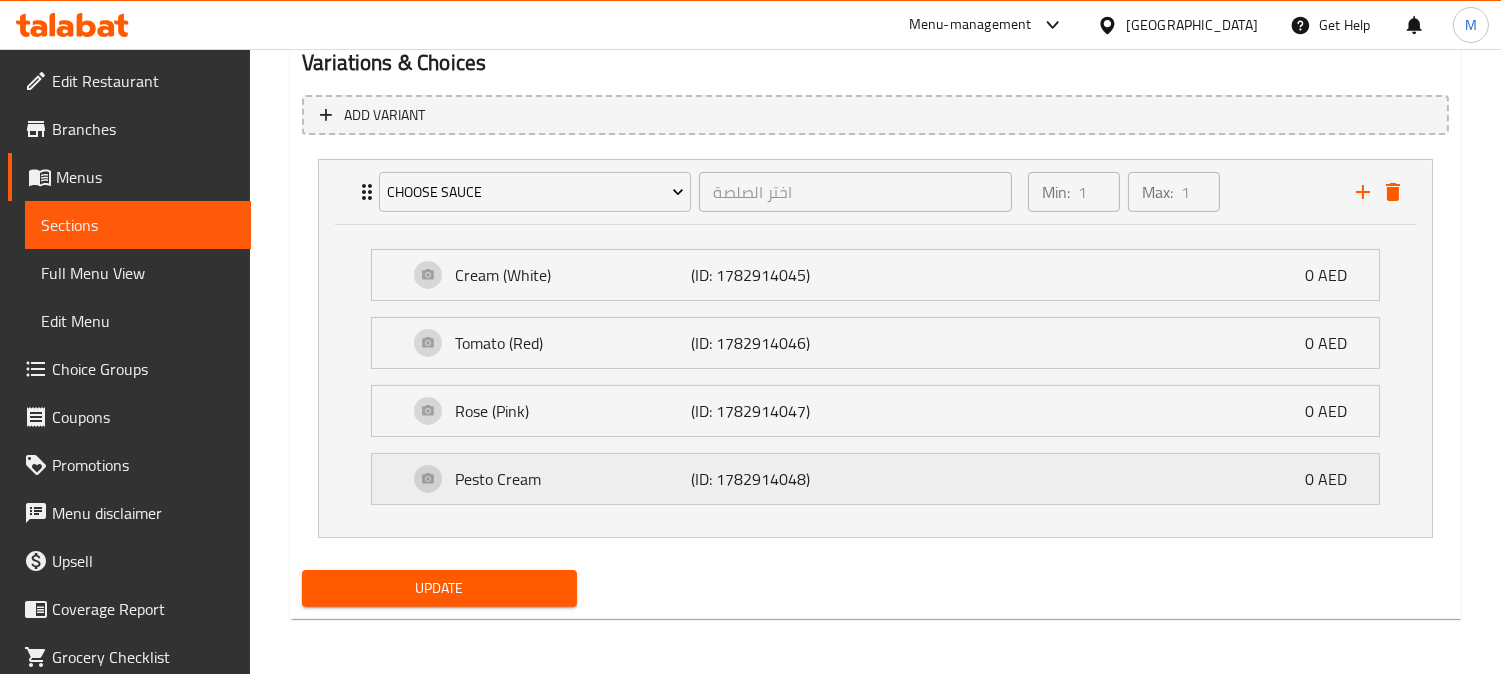 click on "Pesto Cream (ID: 1782914048) 0 AED" at bounding box center (881, 479) 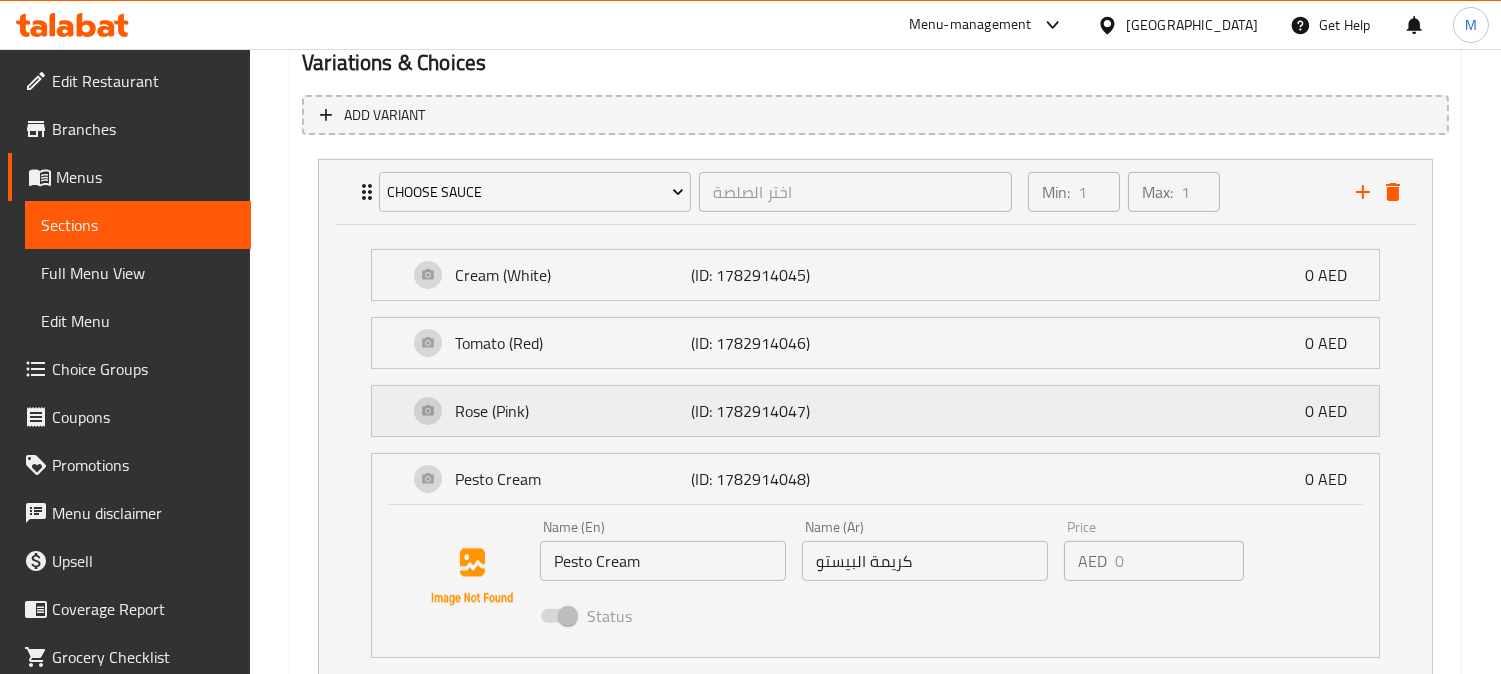 click on "Rose (Pink) (ID: 1782914047) 0 AED" at bounding box center (881, 411) 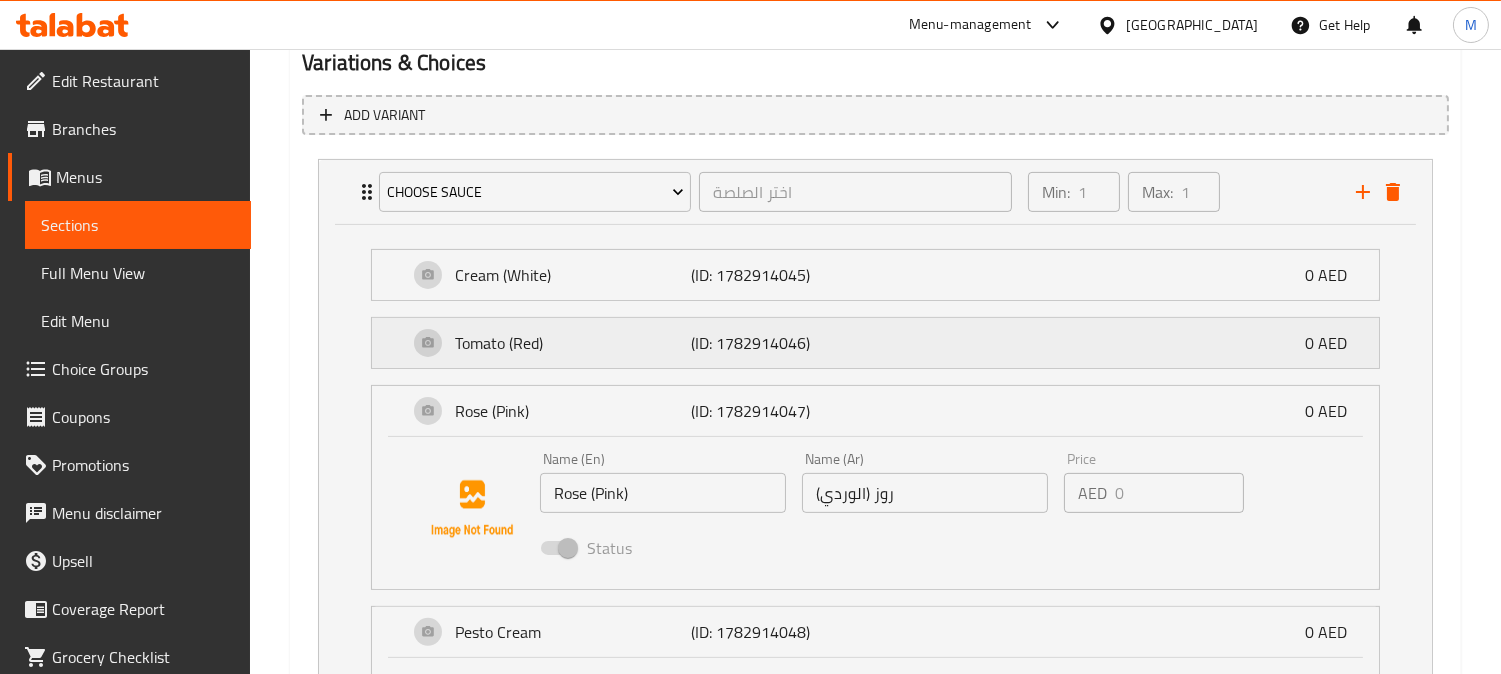 click on "Tomato (Red) (ID: 1782914046) 0 AED" at bounding box center [881, 343] 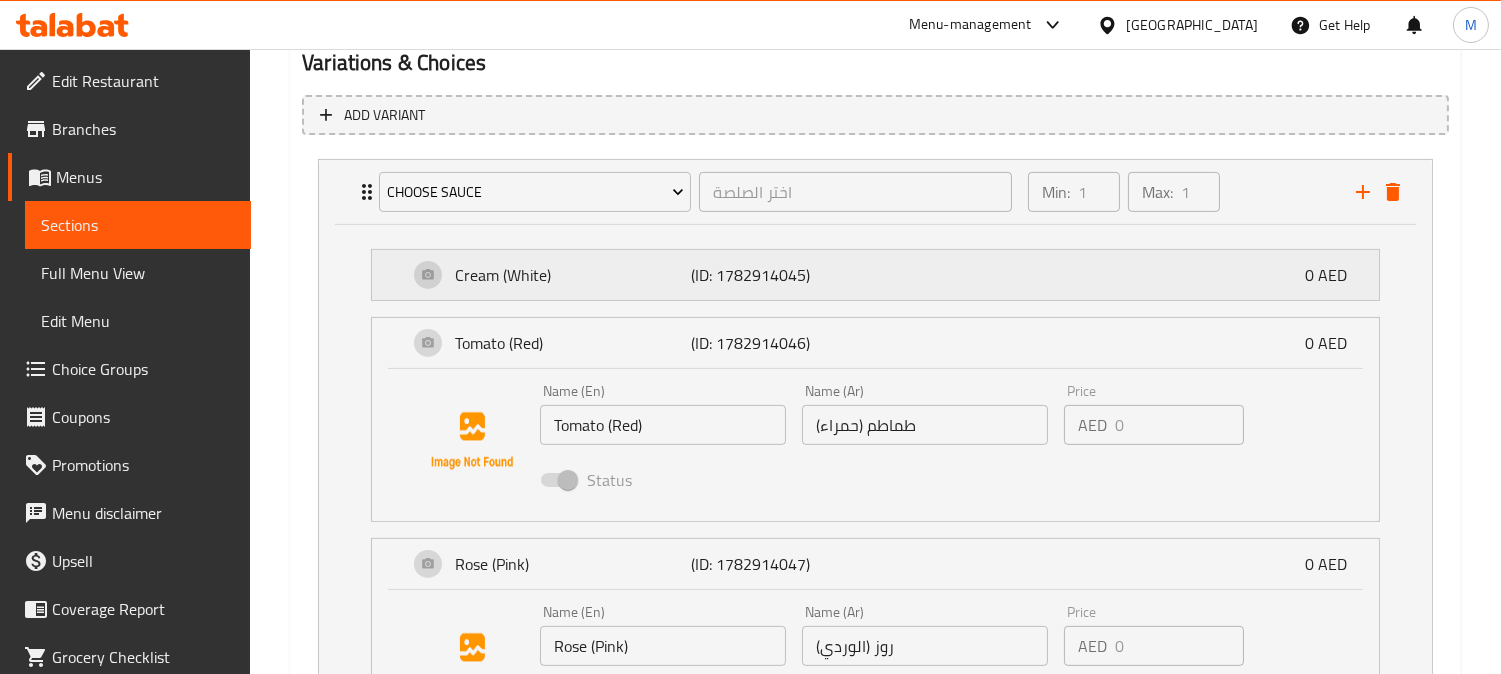 click on "Cream (White) (ID: 1782914045) 0 AED" at bounding box center [881, 275] 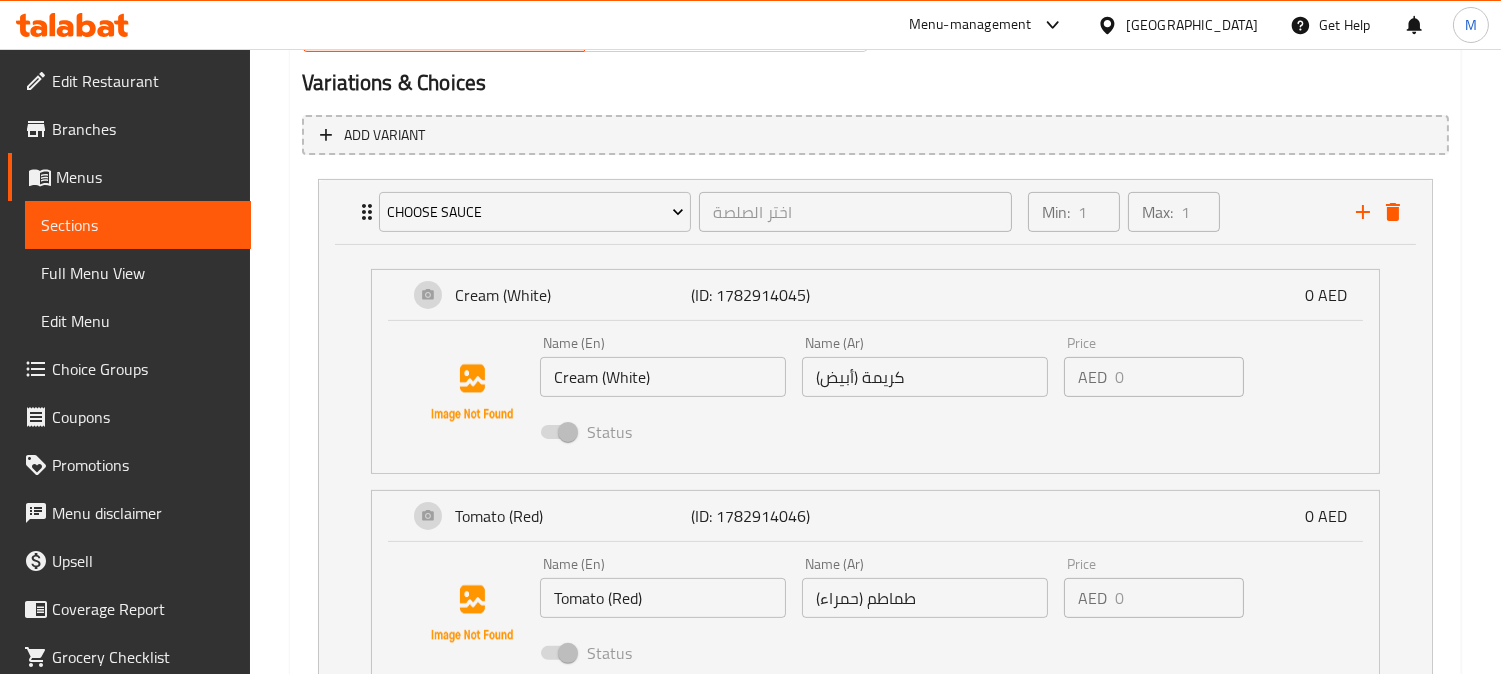 scroll, scrollTop: 1028, scrollLeft: 0, axis: vertical 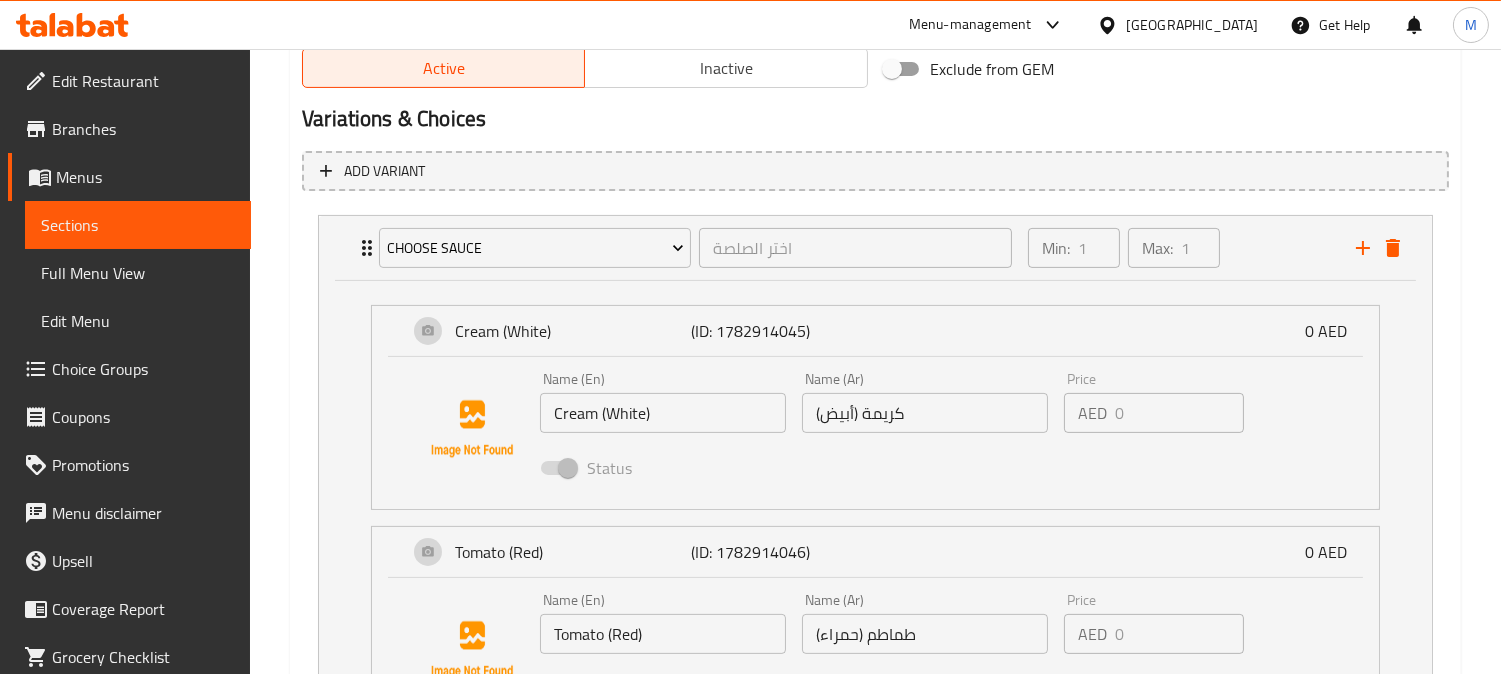 click on "Choice Groups" at bounding box center (143, 369) 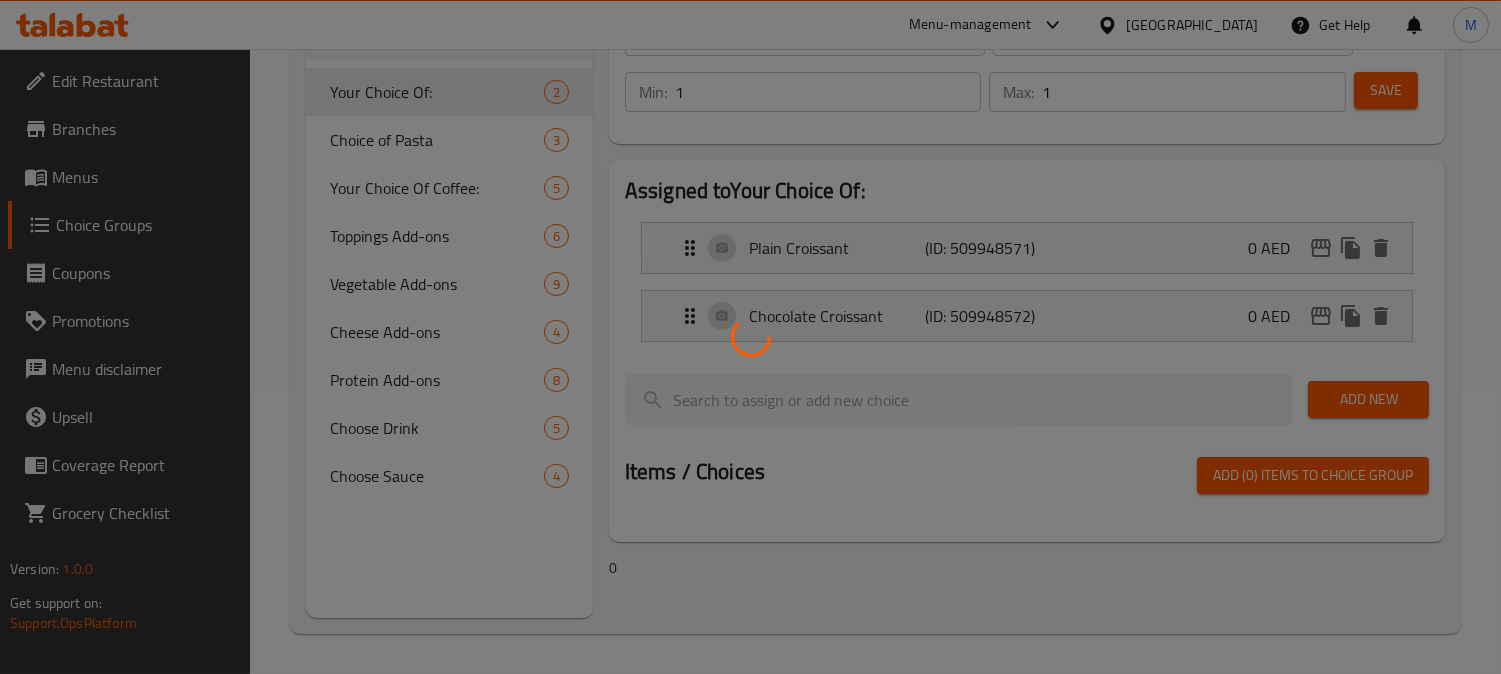 scroll, scrollTop: 283, scrollLeft: 0, axis: vertical 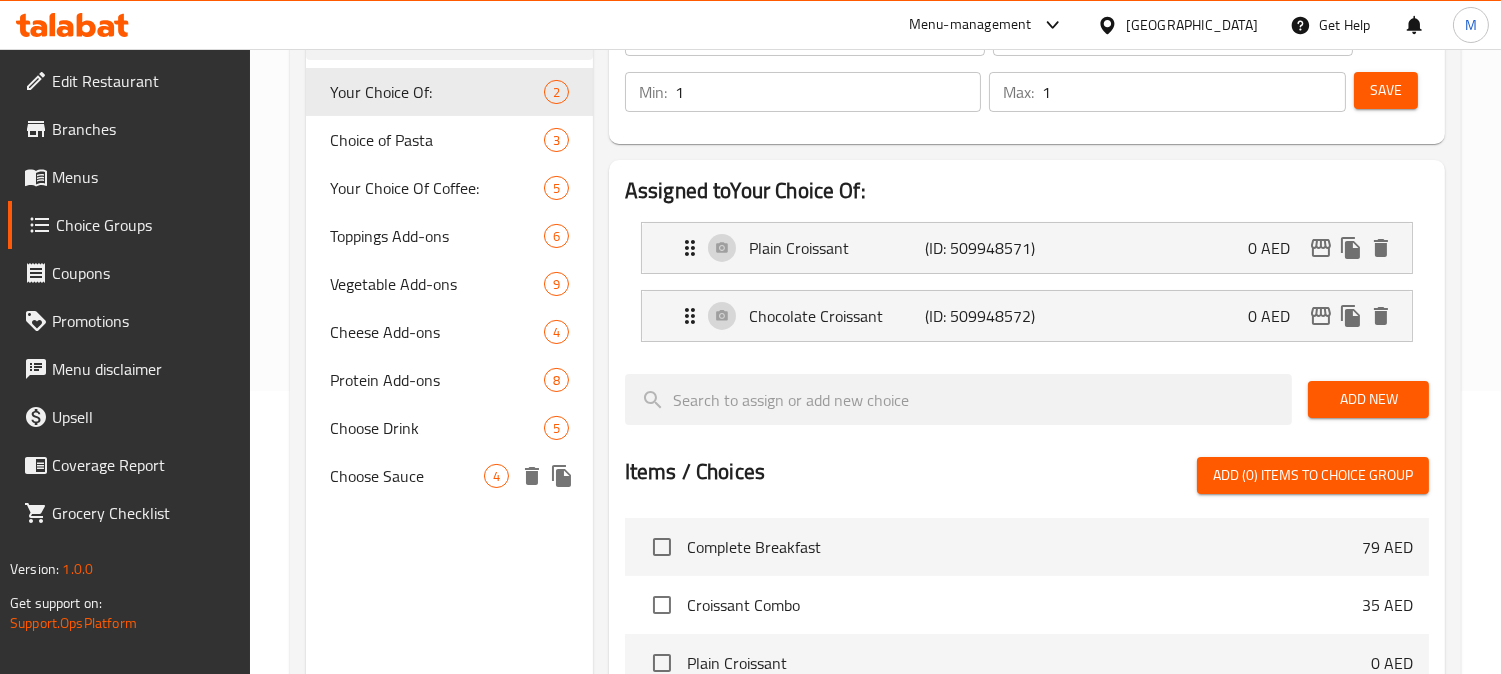 click on "Choose Sauce" at bounding box center (407, 476) 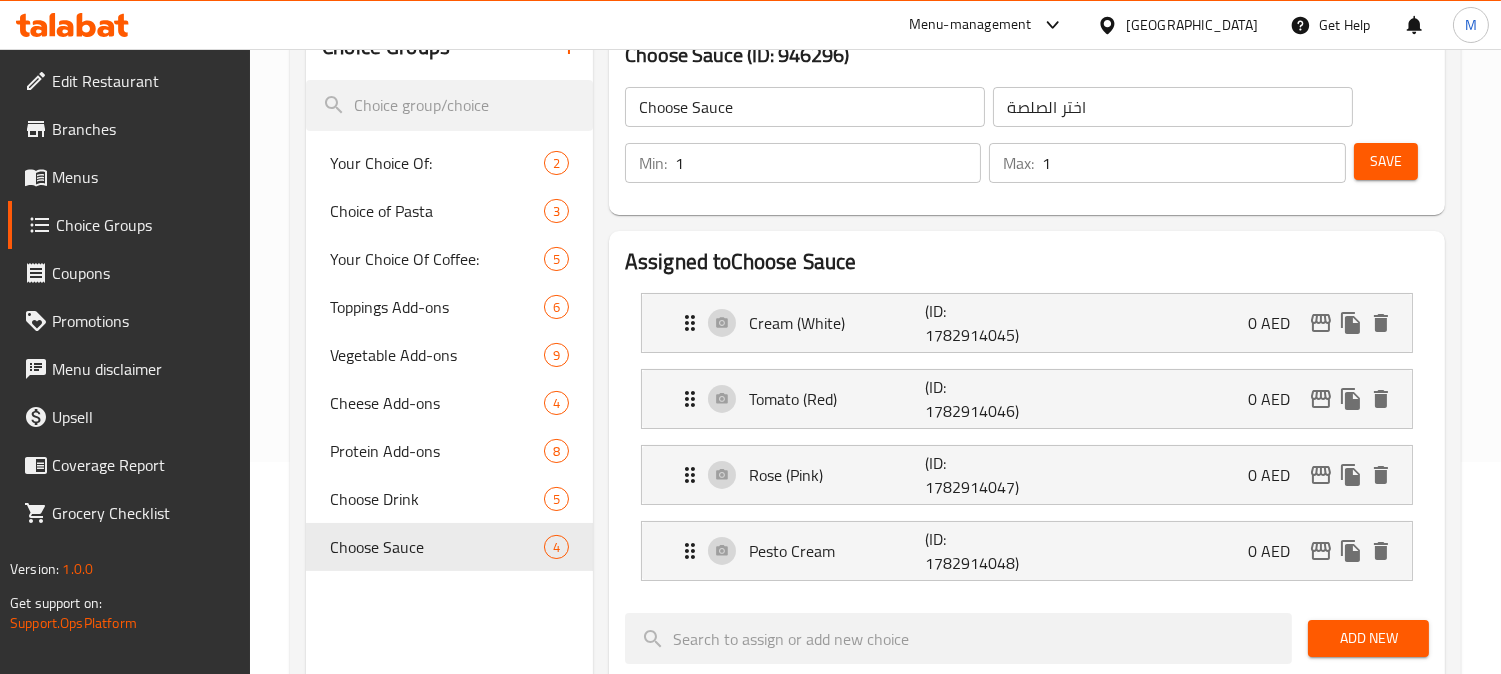 scroll, scrollTop: 172, scrollLeft: 0, axis: vertical 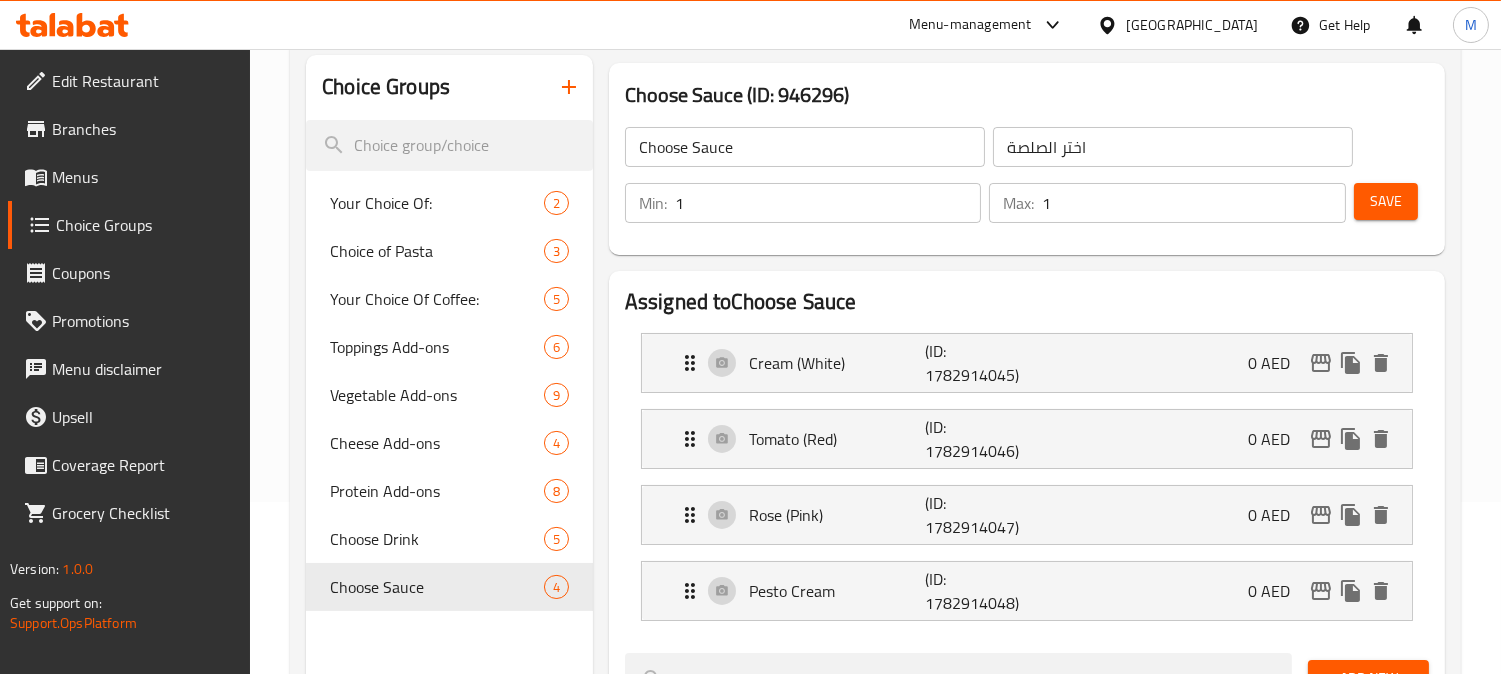 click on "Menus" at bounding box center (129, 177) 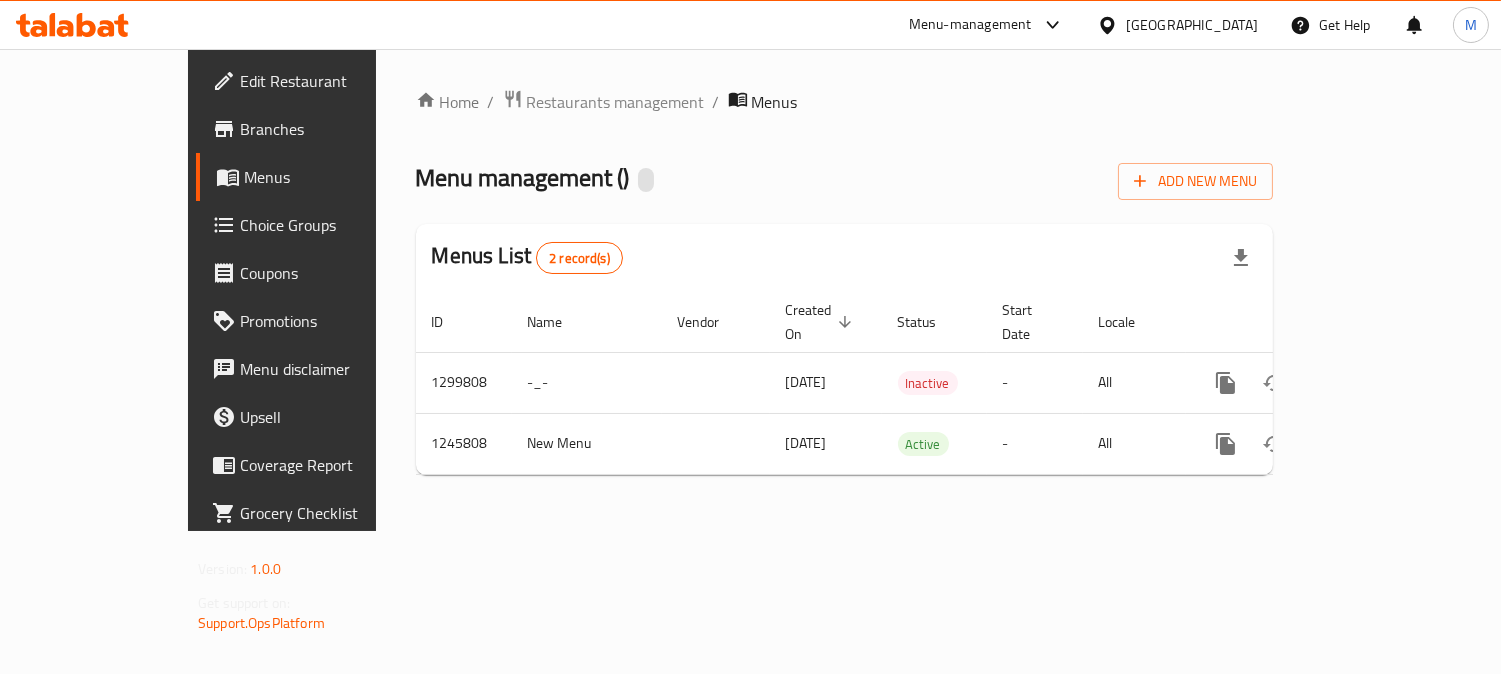 scroll, scrollTop: 0, scrollLeft: 0, axis: both 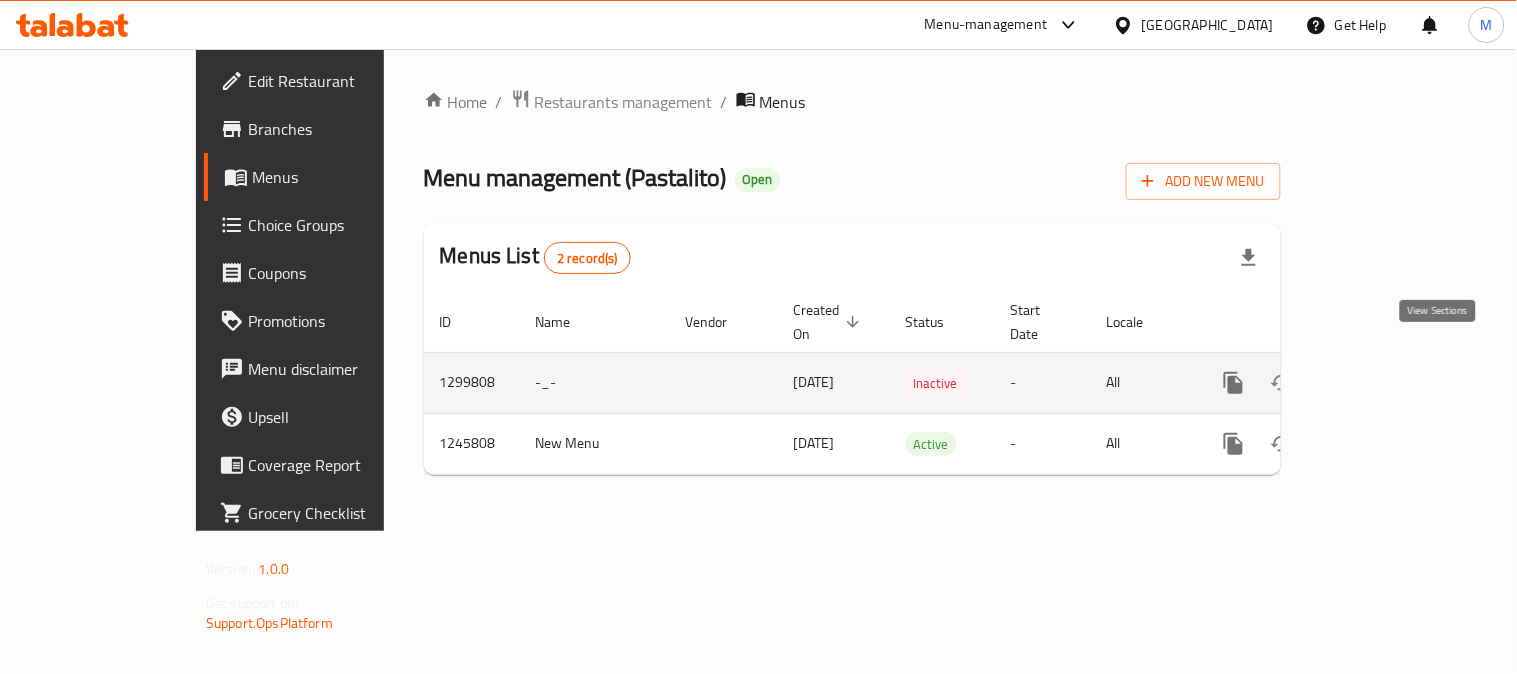 click 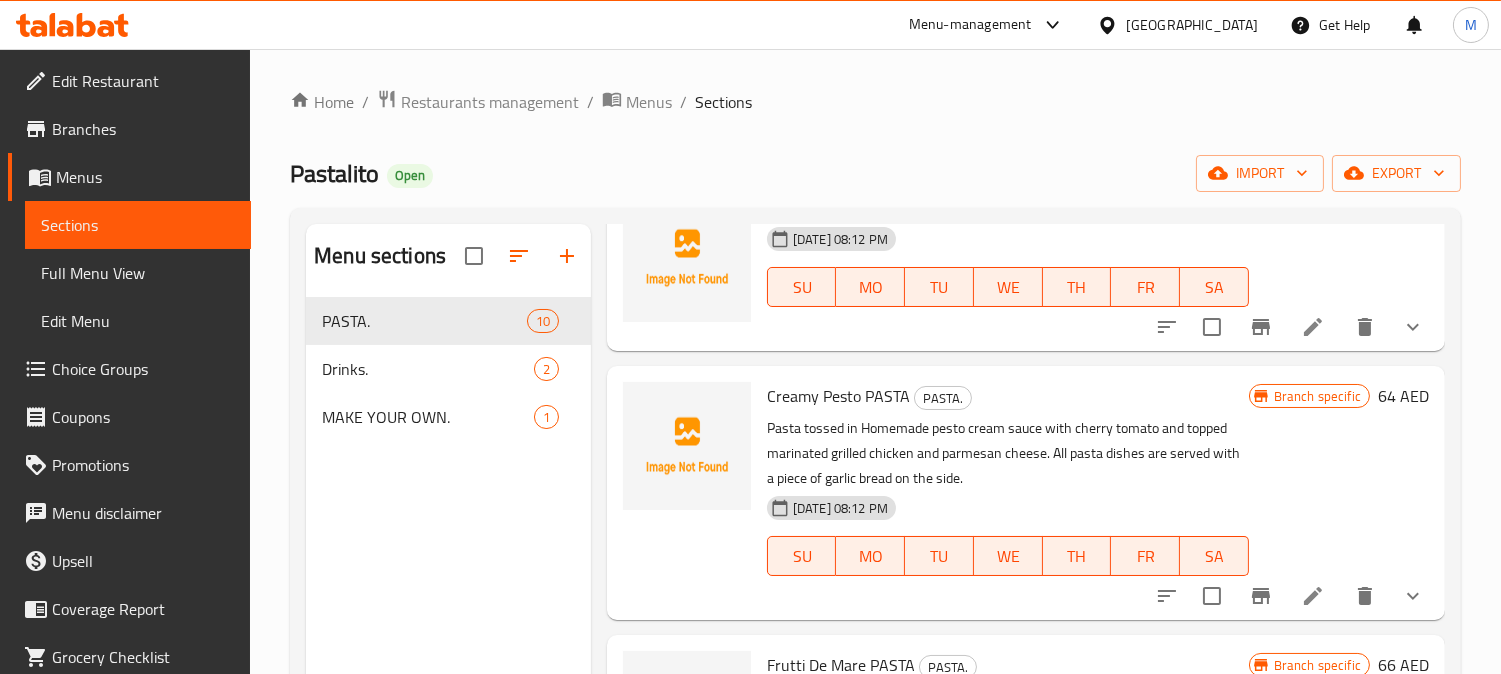 scroll, scrollTop: 0, scrollLeft: 0, axis: both 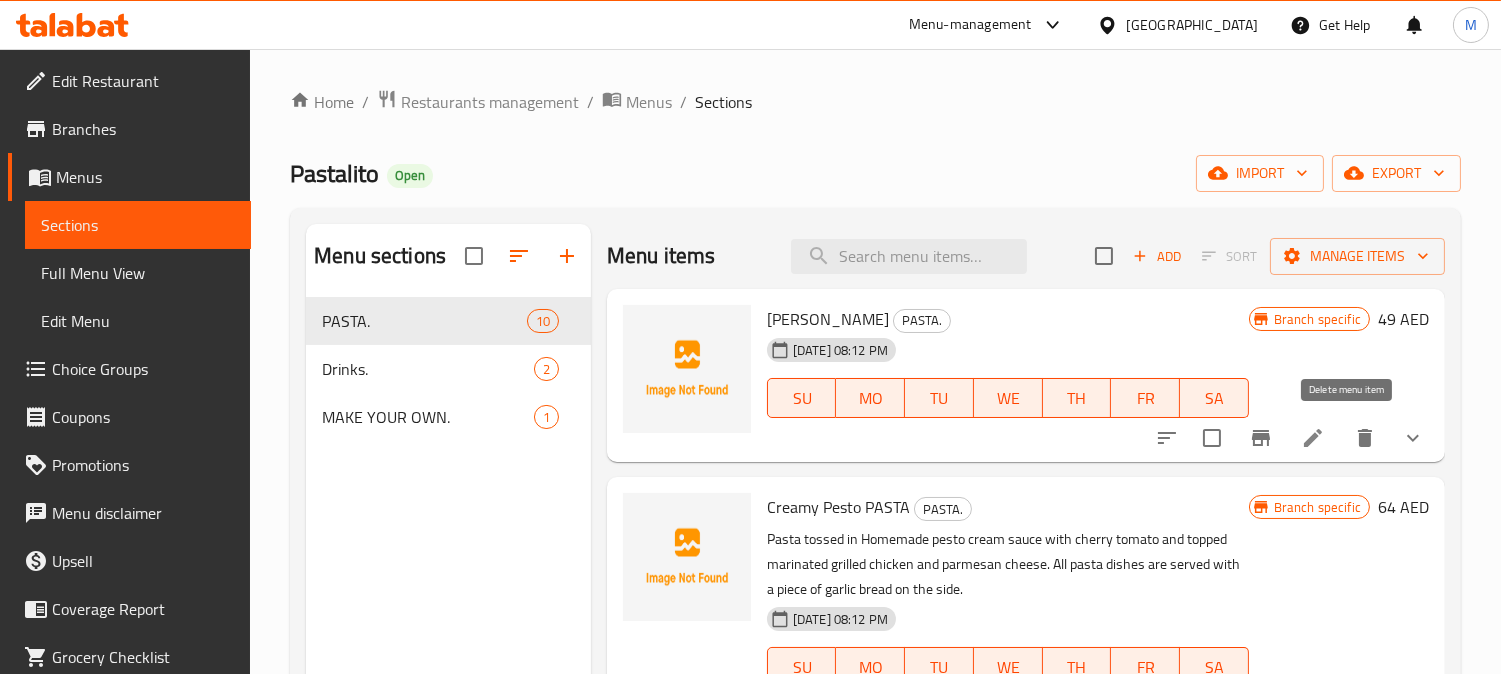 click 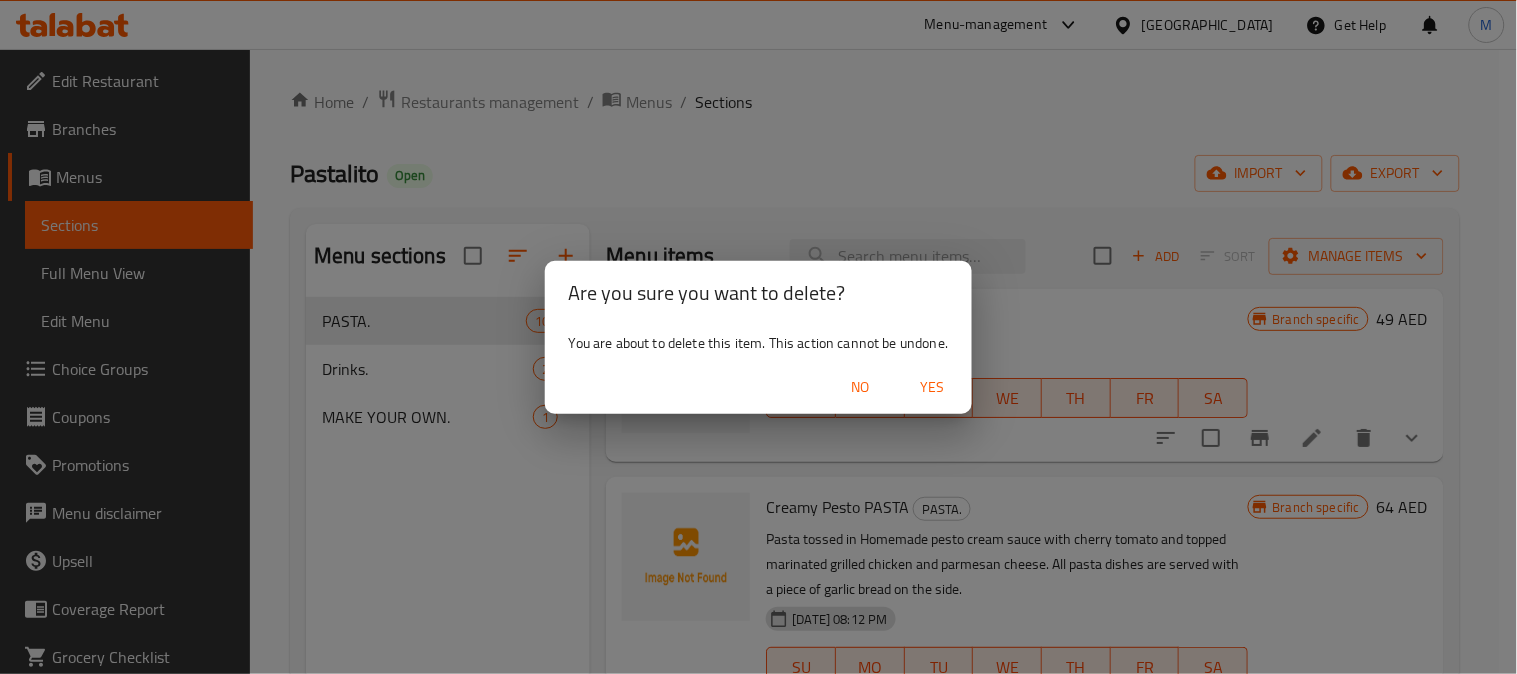 click on "Yes" at bounding box center [932, 387] 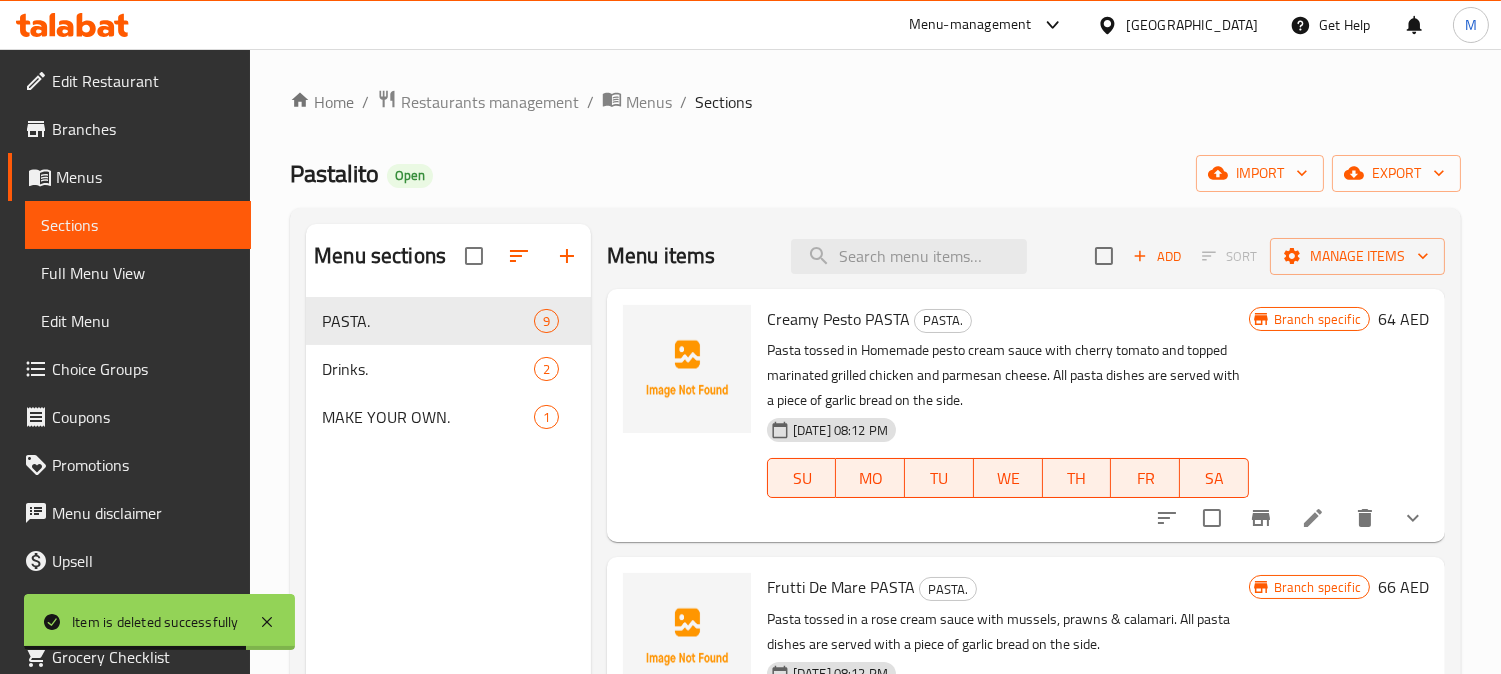 click on "Home / Restaurants management / Menus / Sections Pastalito Open import export Menu sections PASTA. 9 Drinks. 2 MAKE YOUR OWN. 1 Menu items Add Sort Manage items Creamy Pesto PASTA   PASTA. Pasta tossed in Homemade pesto cream sauce with cherry tomato and topped marinated grilled chicken and parmesan cheese. All pasta dishes are served with a piece of garlic bread on the side. 11-07-2025 08:12 PM SU MO TU WE TH FR SA Branch specific 64   AED Frutti De Mare PASTA   PASTA. Pasta tossed in a rose cream sauce with mussels, prawns & calamari. All pasta dishes are served with a piece of garlic bread on the side. 11-07-2025 08:12 PM SU MO TU WE TH FR SA Branch specific 66   AED Con Gamberetti e Rucola PASTA   PASTA. Pasta tossed in tomato sauce with chilli flakes, sundried tomato, shrimp and topped with baby Arugula All pasta dishes are served with a piece of garlic bread on the side. 11-07-2025 08:12 PM SU MO TU WE TH FR SA Branch specific 59   AED Ala Carbonara PASTA   PASTA. 11-07-2025 08:12 PM SU MO TU WE TH FR" at bounding box center [875, 501] 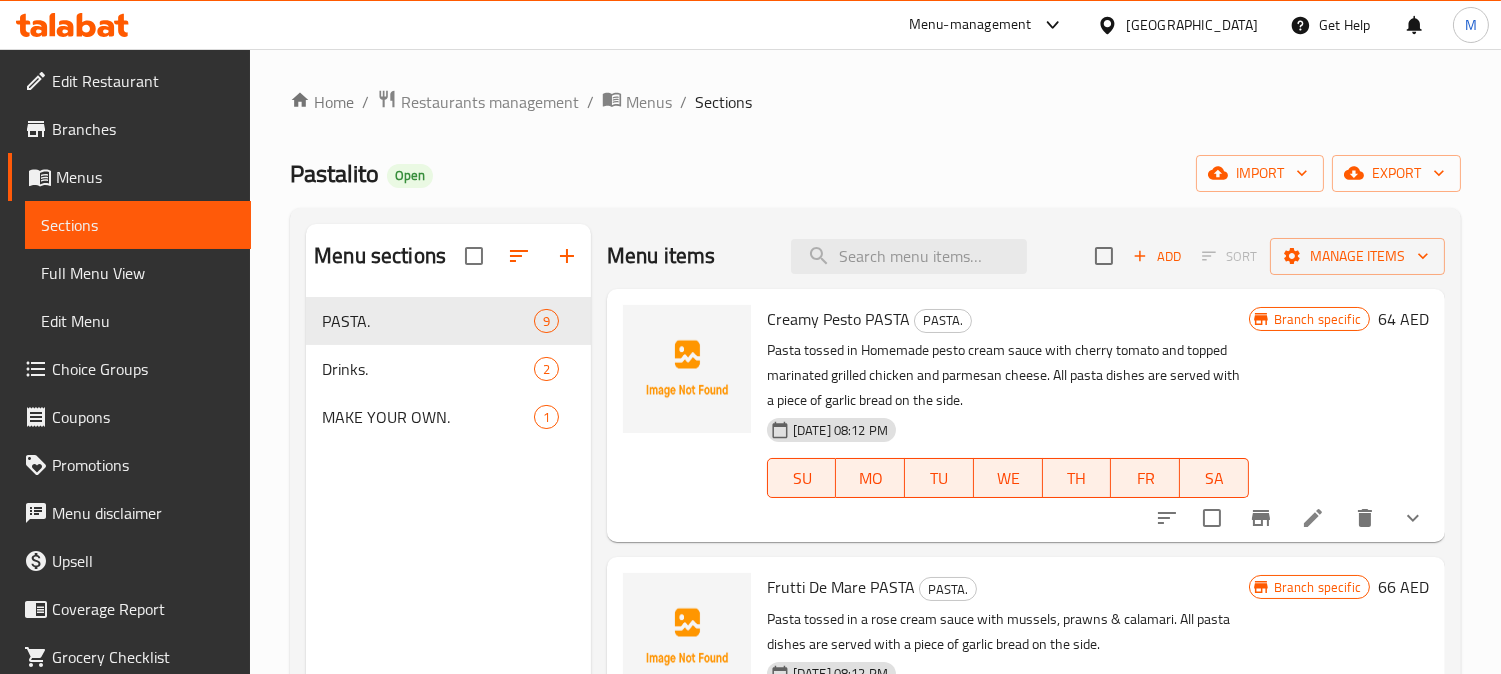 click on "Pastalito Open import export" at bounding box center [875, 173] 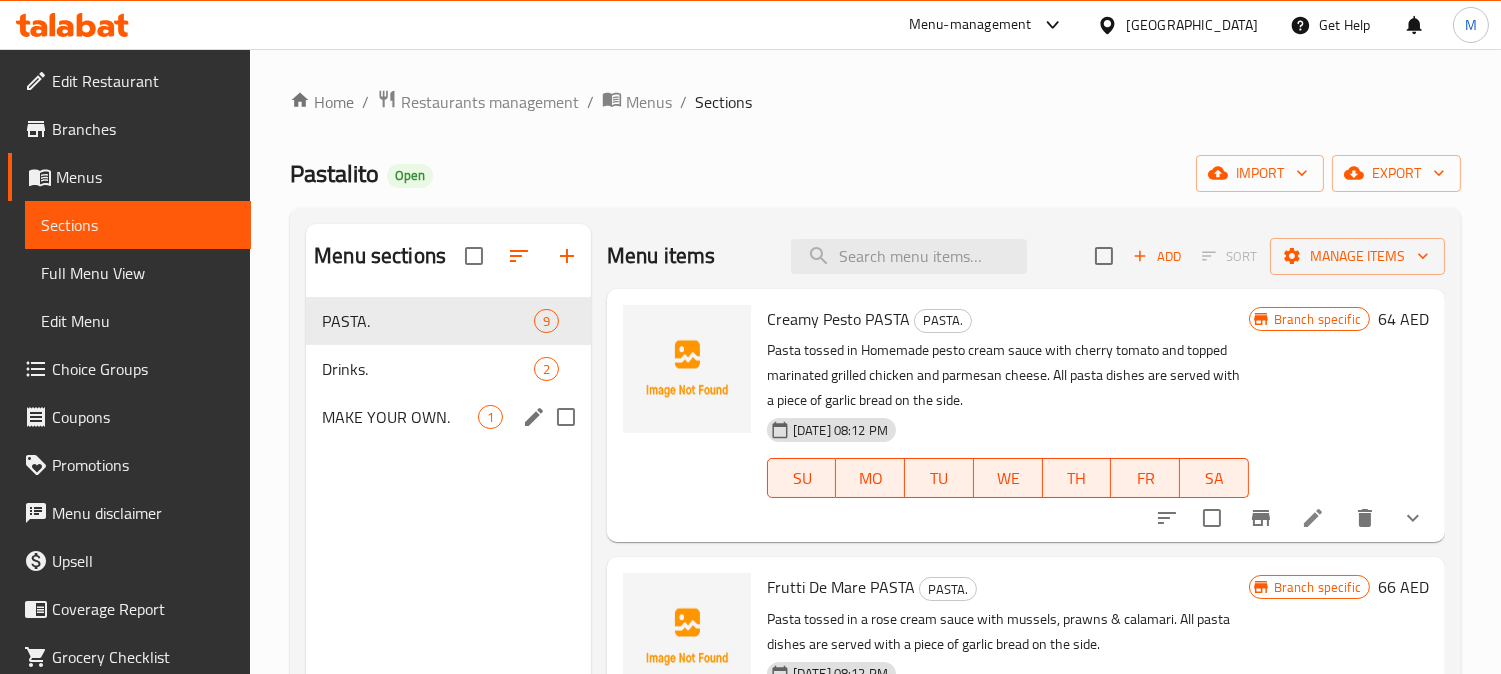 click 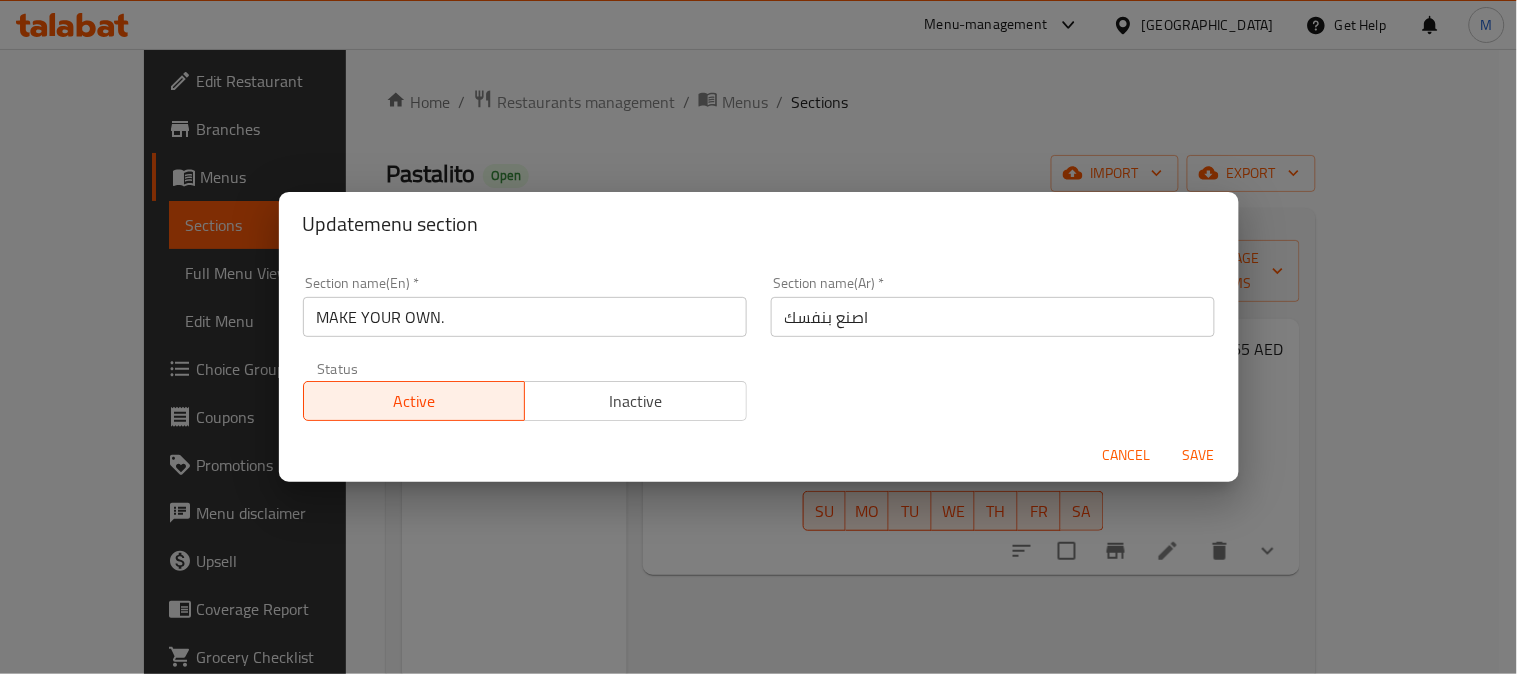 click on "MAKE YOUR OWN." at bounding box center [525, 317] 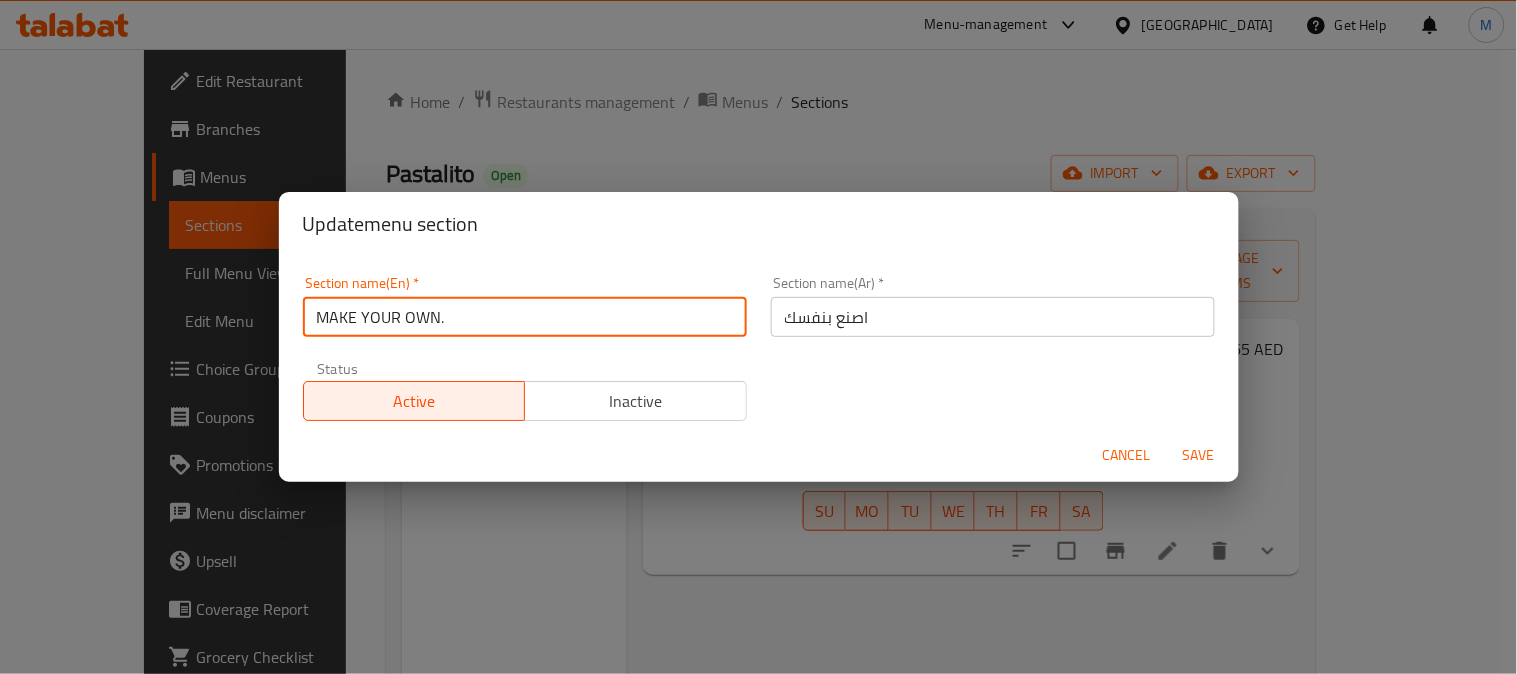click on "MAKE YOUR OWN." at bounding box center (525, 317) 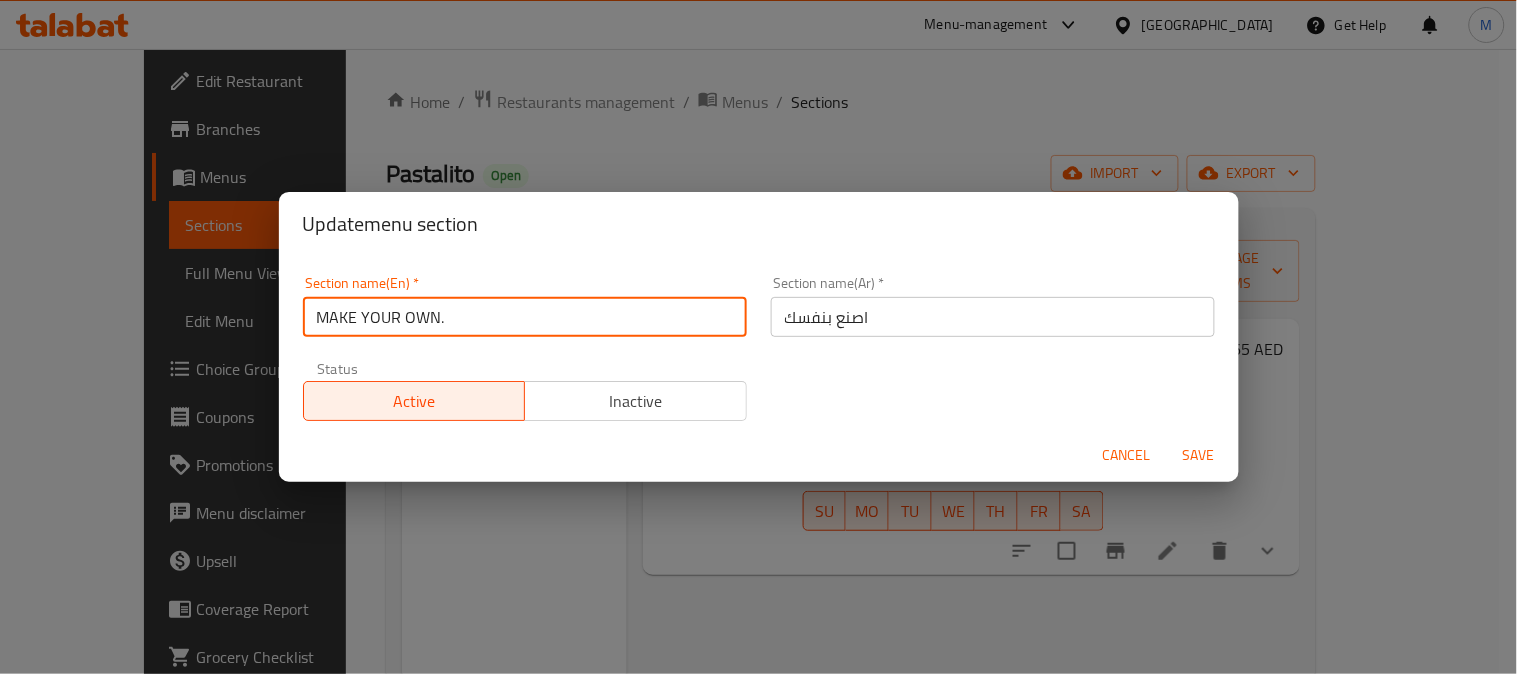 click on "MAKE YOUR OWN." at bounding box center (525, 317) 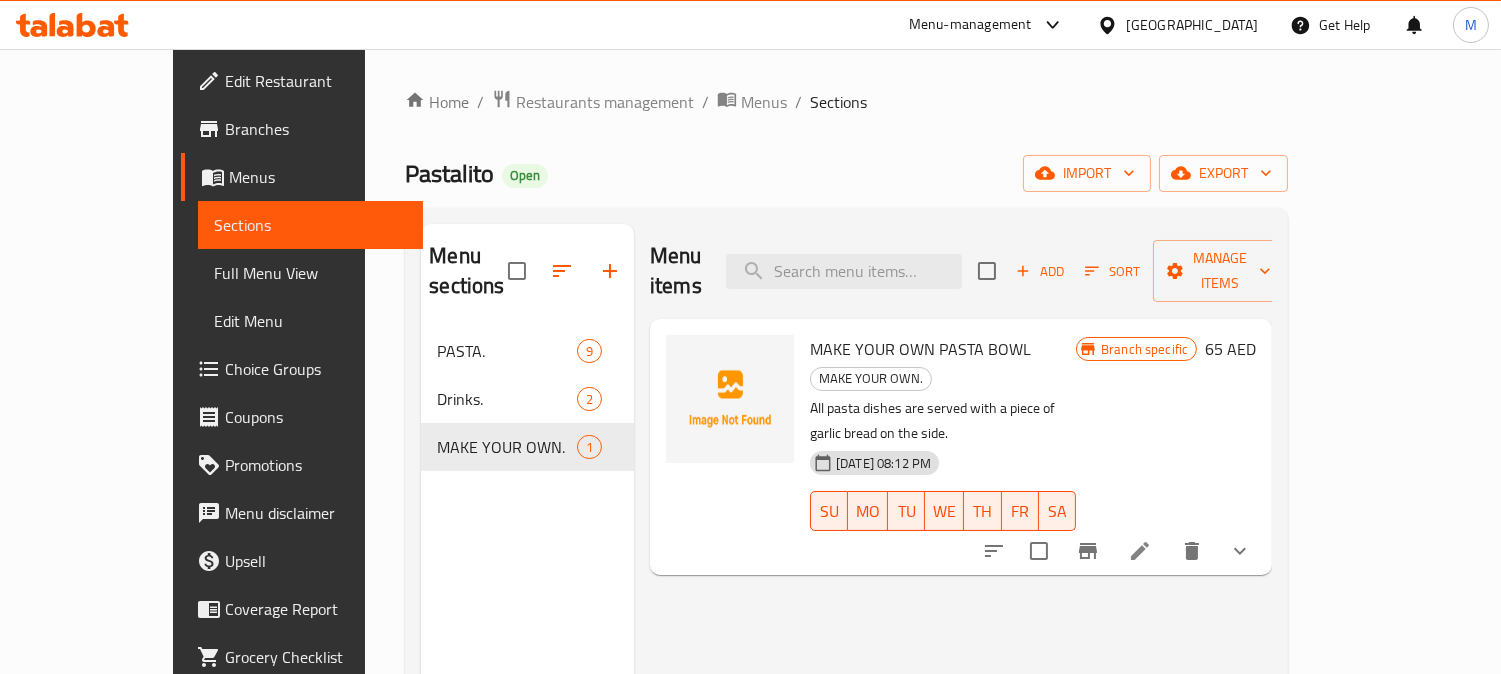 click on "Menu items Add Sort Manage items MAKE YOUR OWN PASTA BOWL   MAKE YOUR OWN. All pasta dishes are served with a piece of garlic bread on the side. 11-07-2025 08:12 PM SU MO TU WE TH FR SA Branch specific 65   AED" at bounding box center (953, 561) 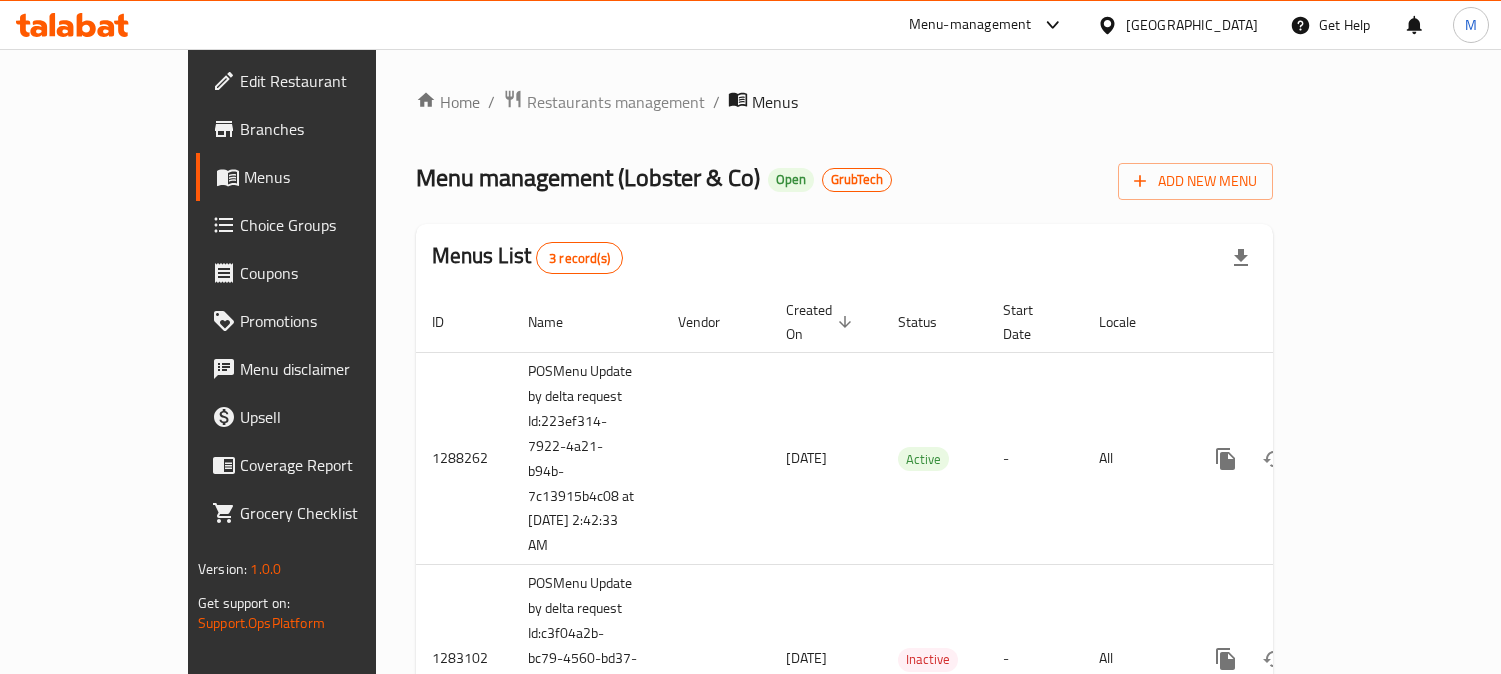 scroll, scrollTop: 0, scrollLeft: 0, axis: both 